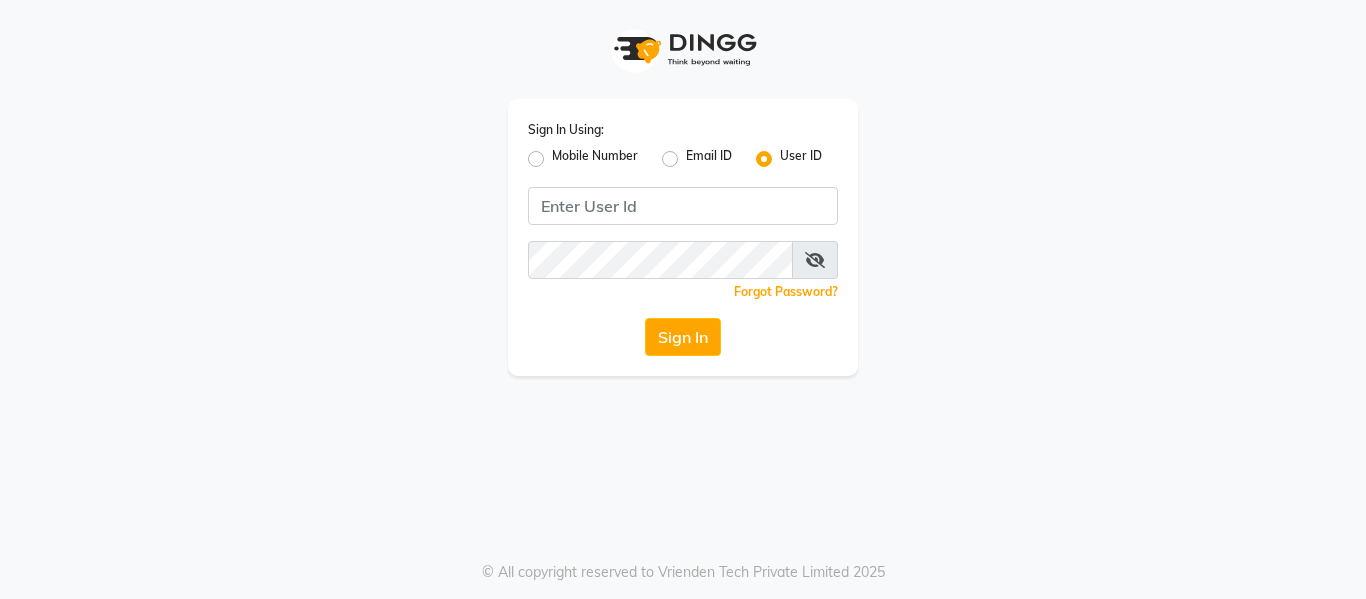 scroll, scrollTop: 0, scrollLeft: 0, axis: both 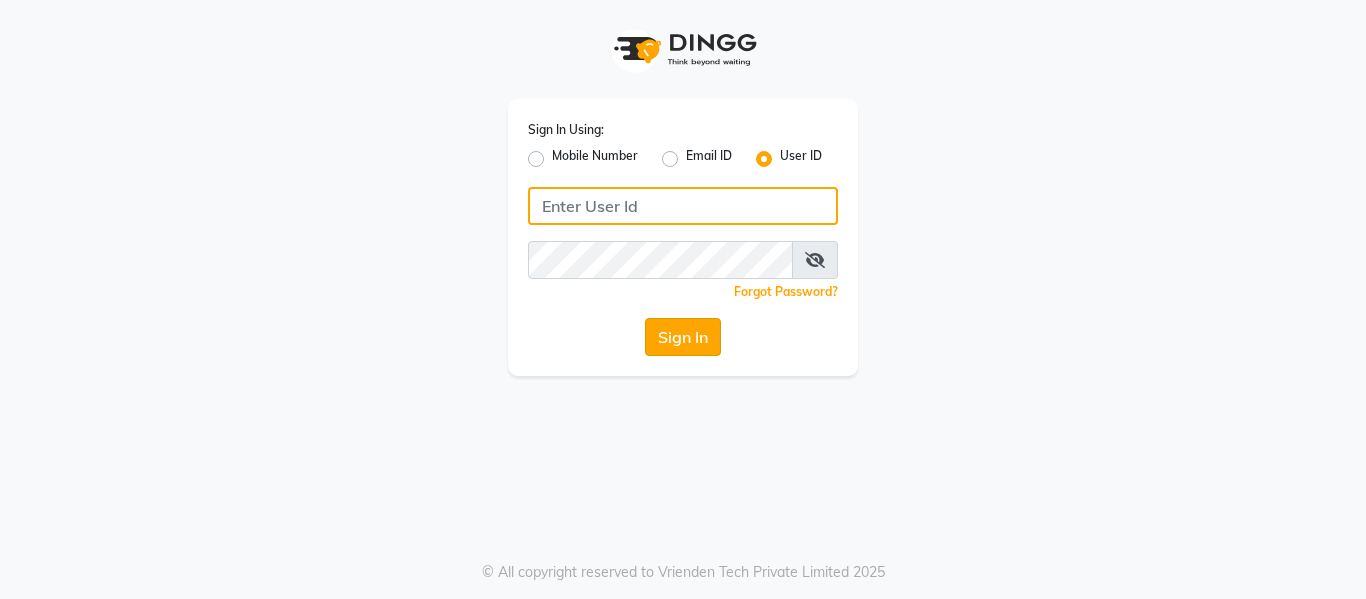 type on "naman" 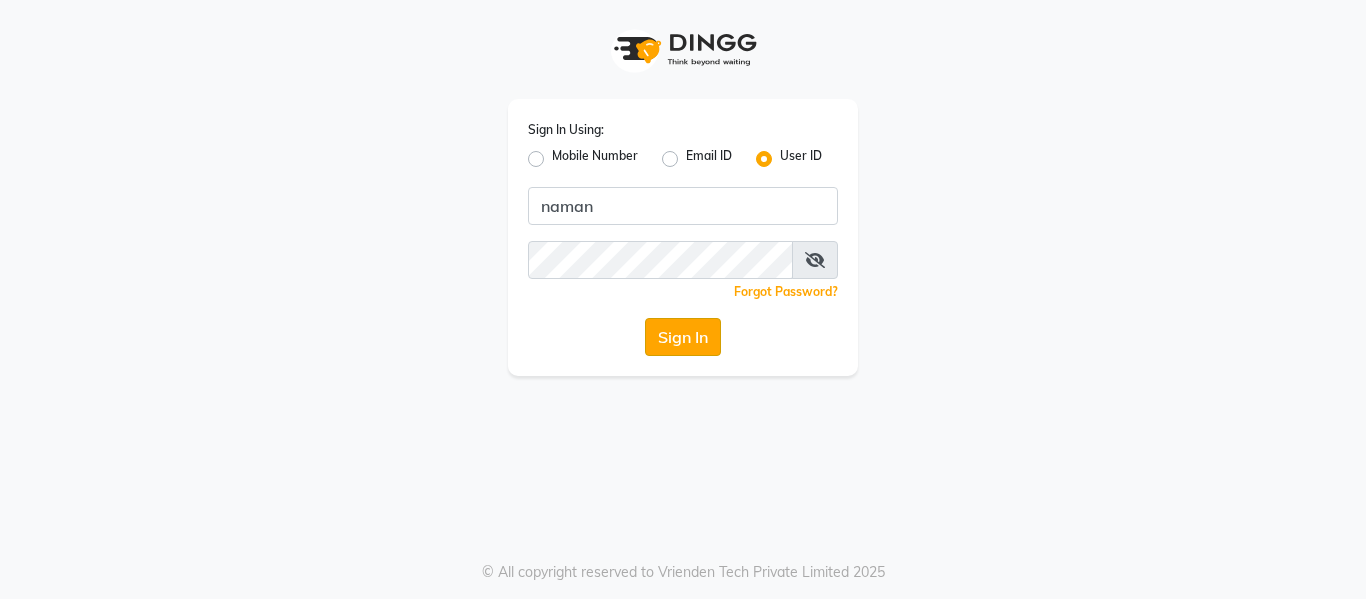 click on "Sign In" 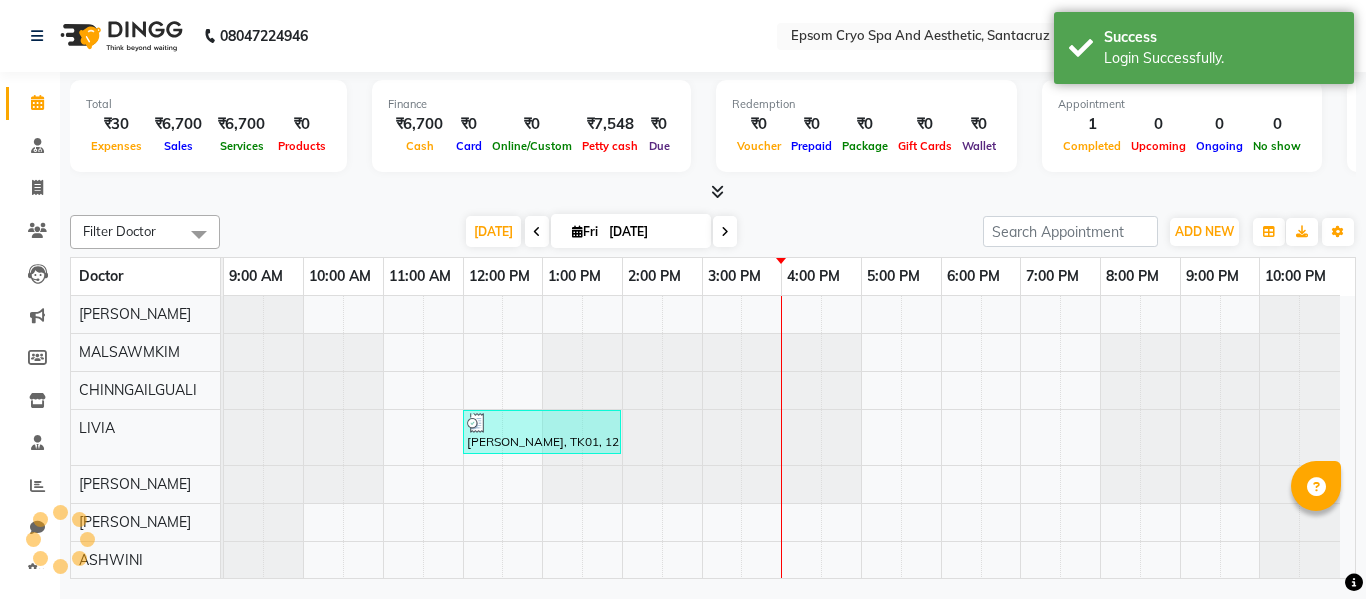 scroll, scrollTop: 27, scrollLeft: 0, axis: vertical 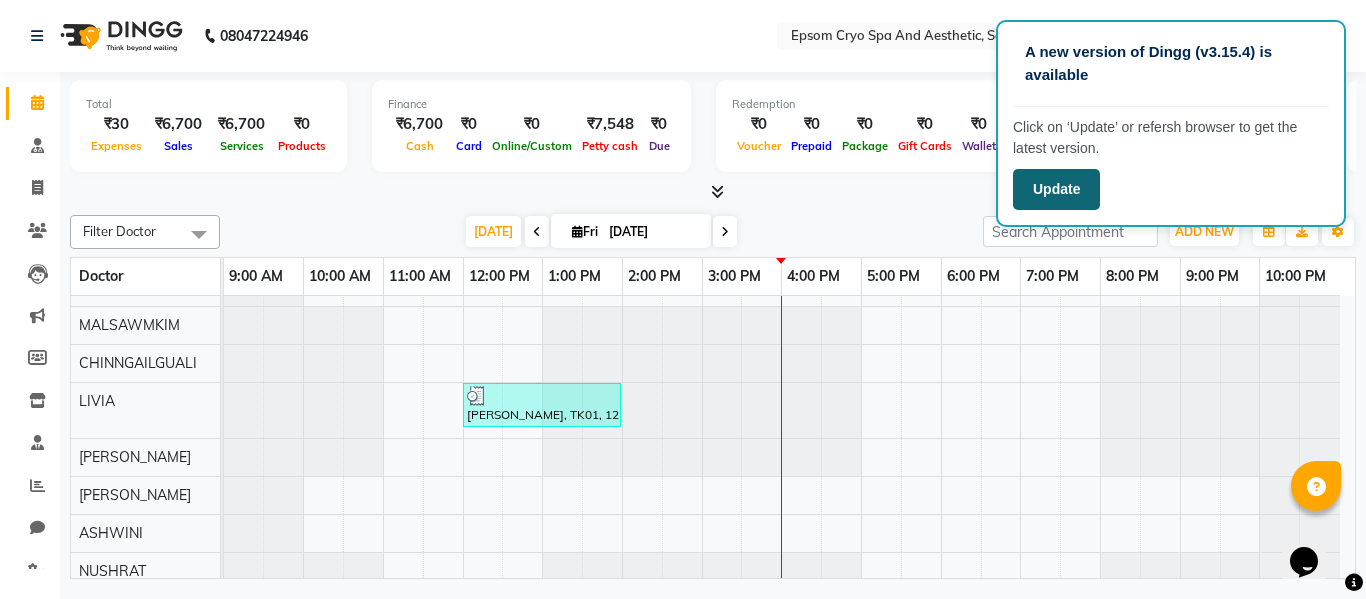 click on "Update" 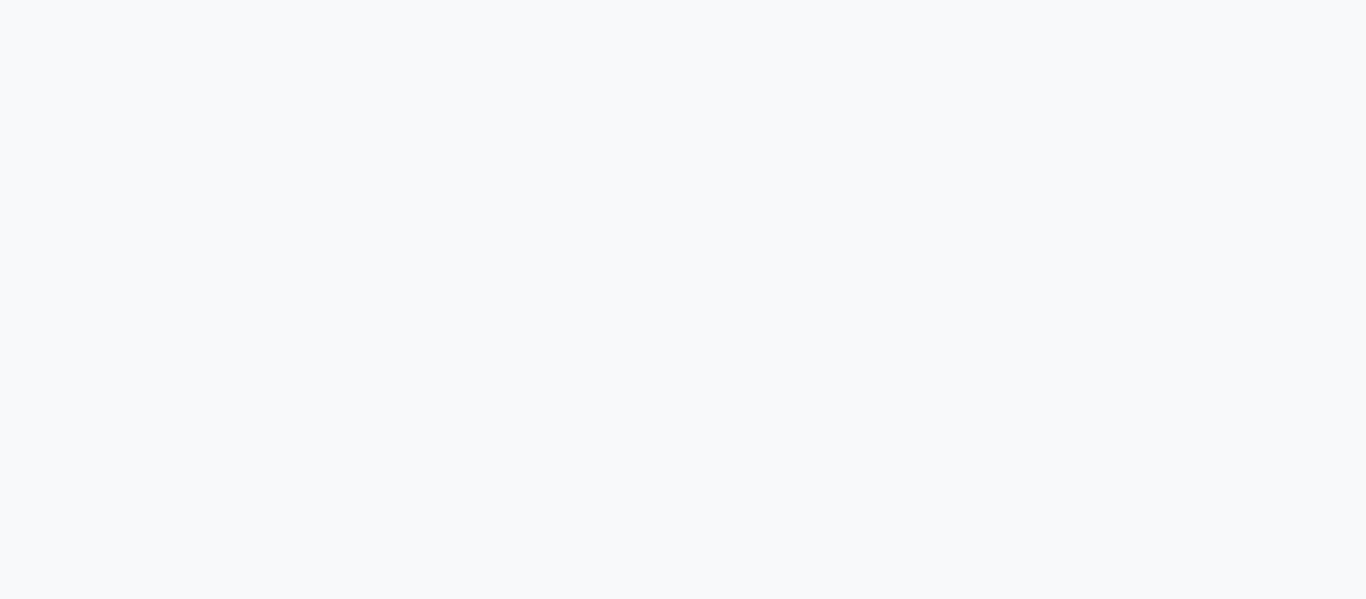 scroll, scrollTop: 0, scrollLeft: 0, axis: both 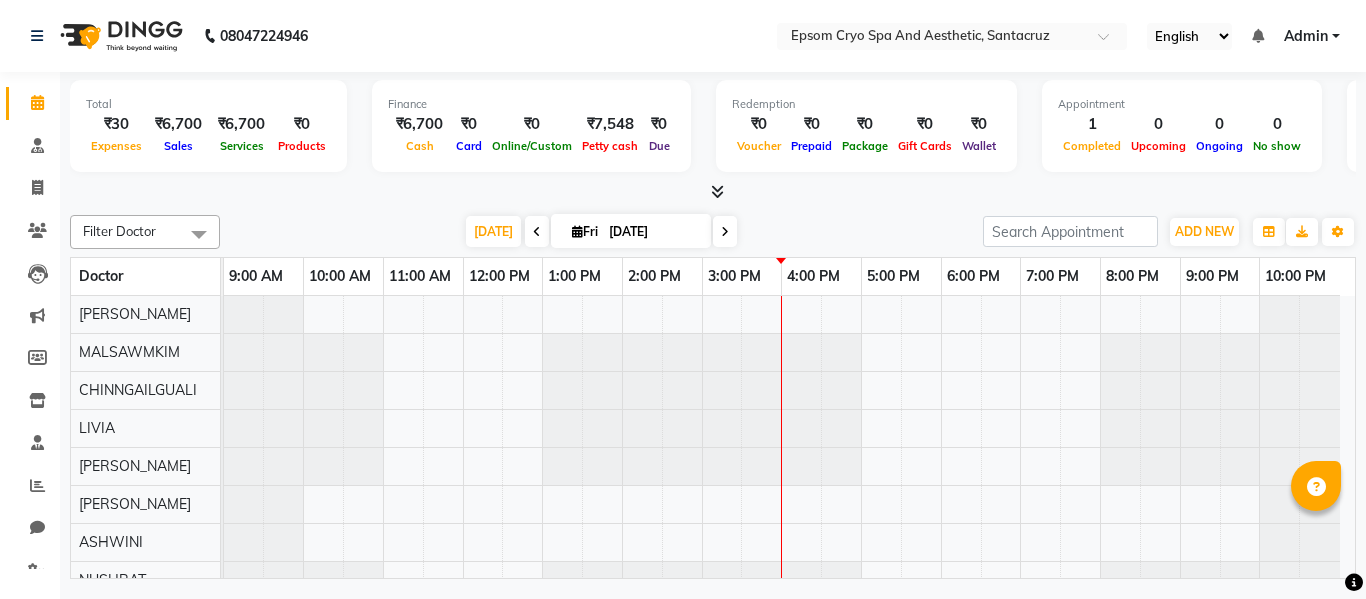 select on "en" 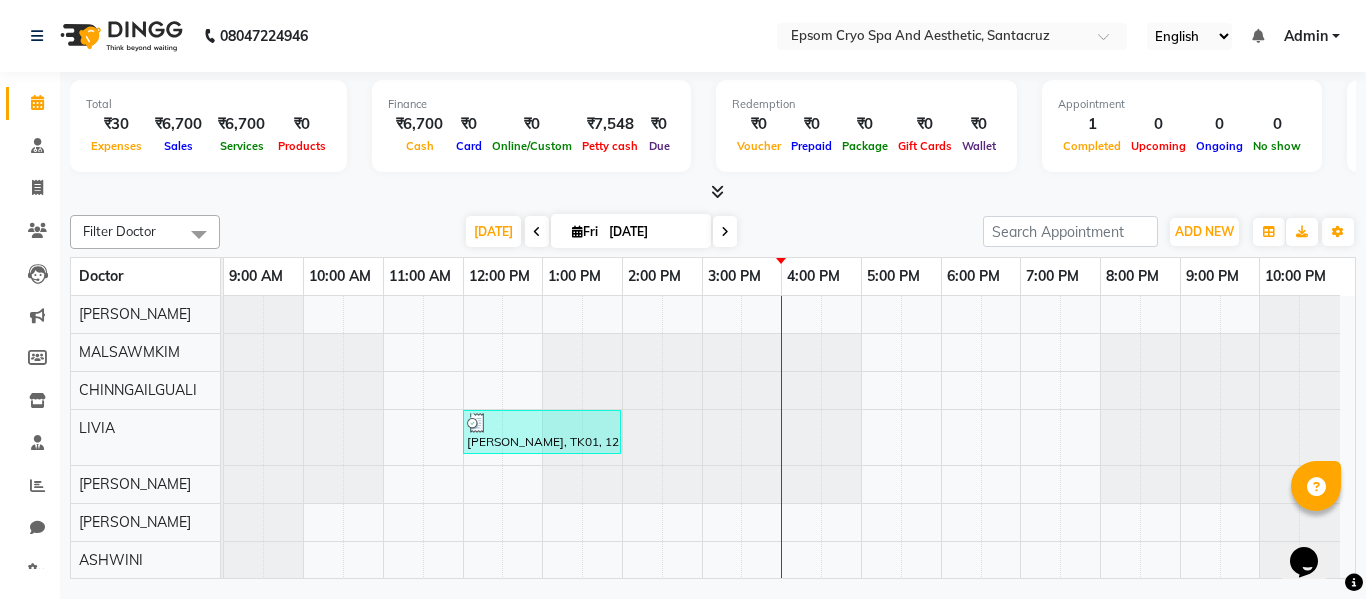 scroll, scrollTop: 0, scrollLeft: 0, axis: both 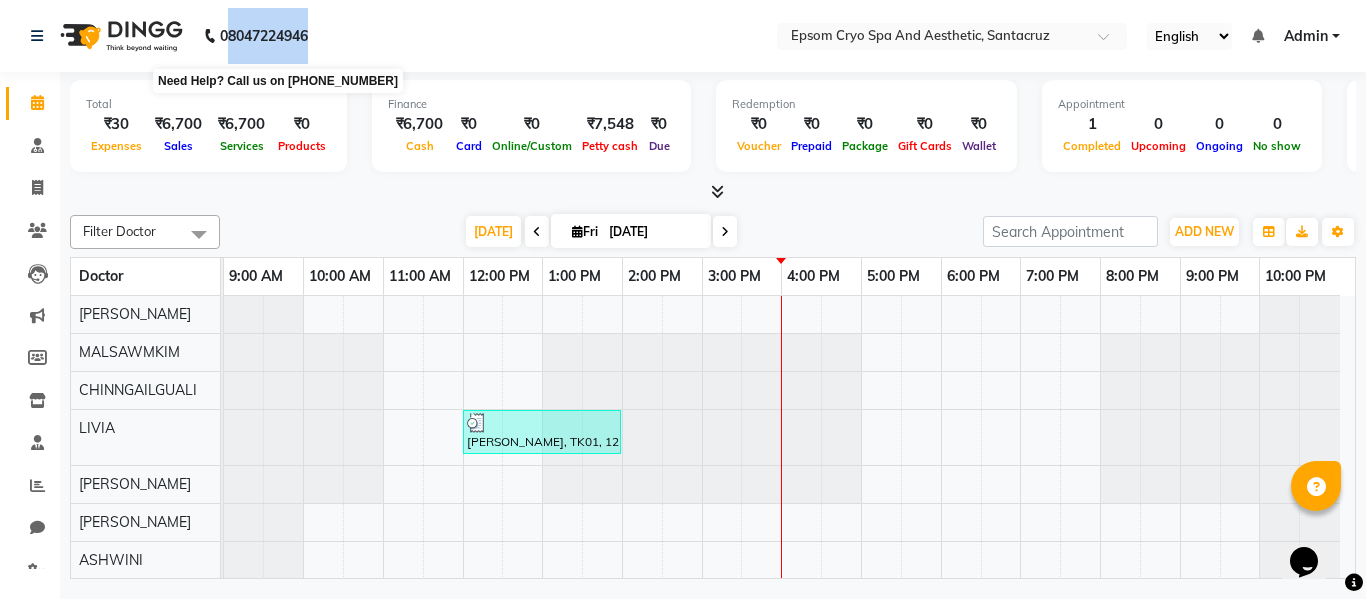 drag, startPoint x: 324, startPoint y: 29, endPoint x: 226, endPoint y: 52, distance: 100.6628 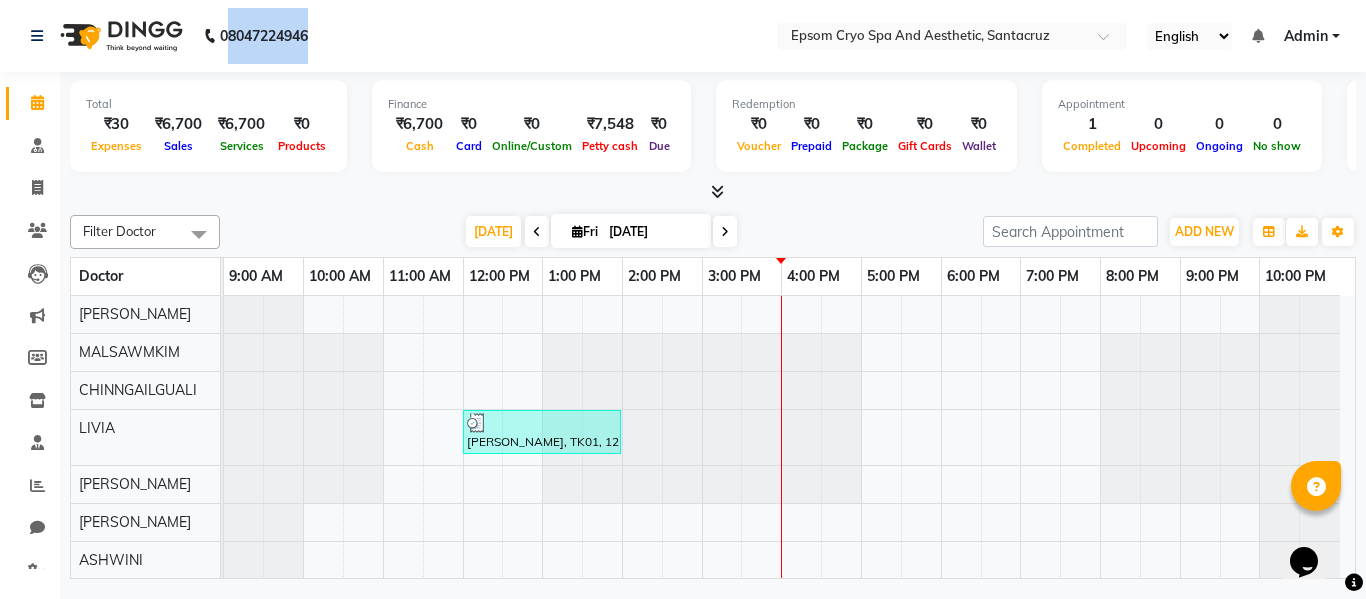click on "08047224946 Select Location × Epsom Cryo Spa And Aesthetic, Santacruz English ENGLISH Español العربية मराठी हिंदी ગુજરાતી தமிழ் 中文 Notifications nothing to show Admin Manage Profile Change Password Sign out  Version:3.15.4" 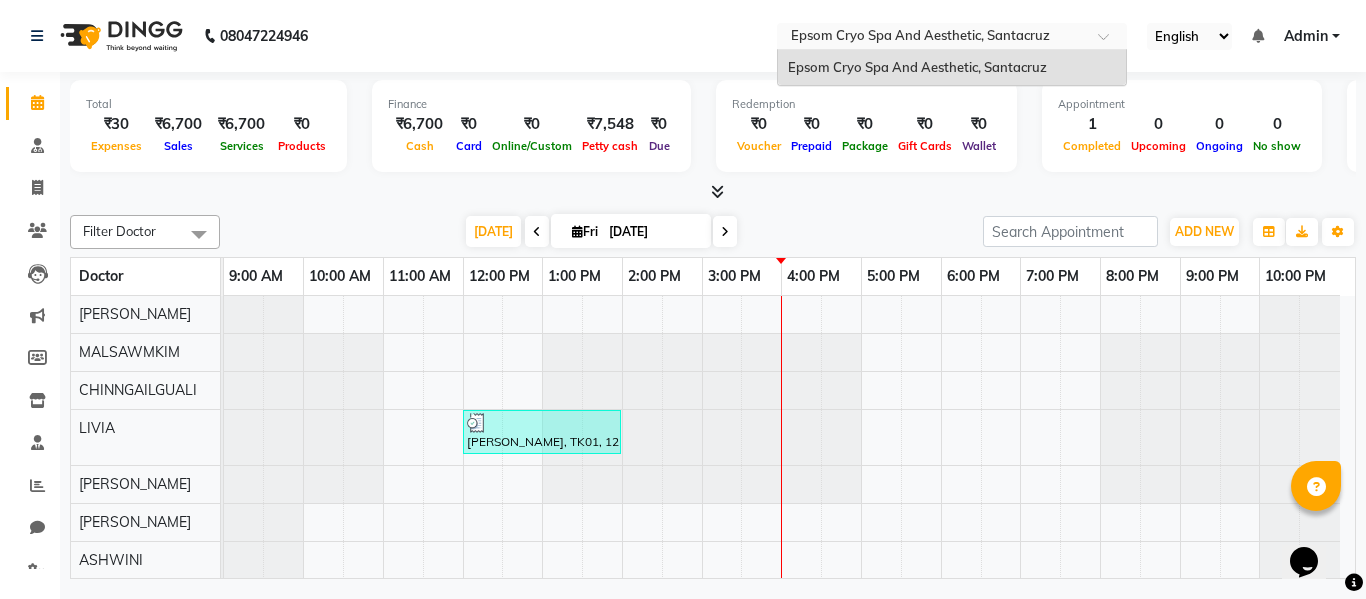 click at bounding box center [932, 38] 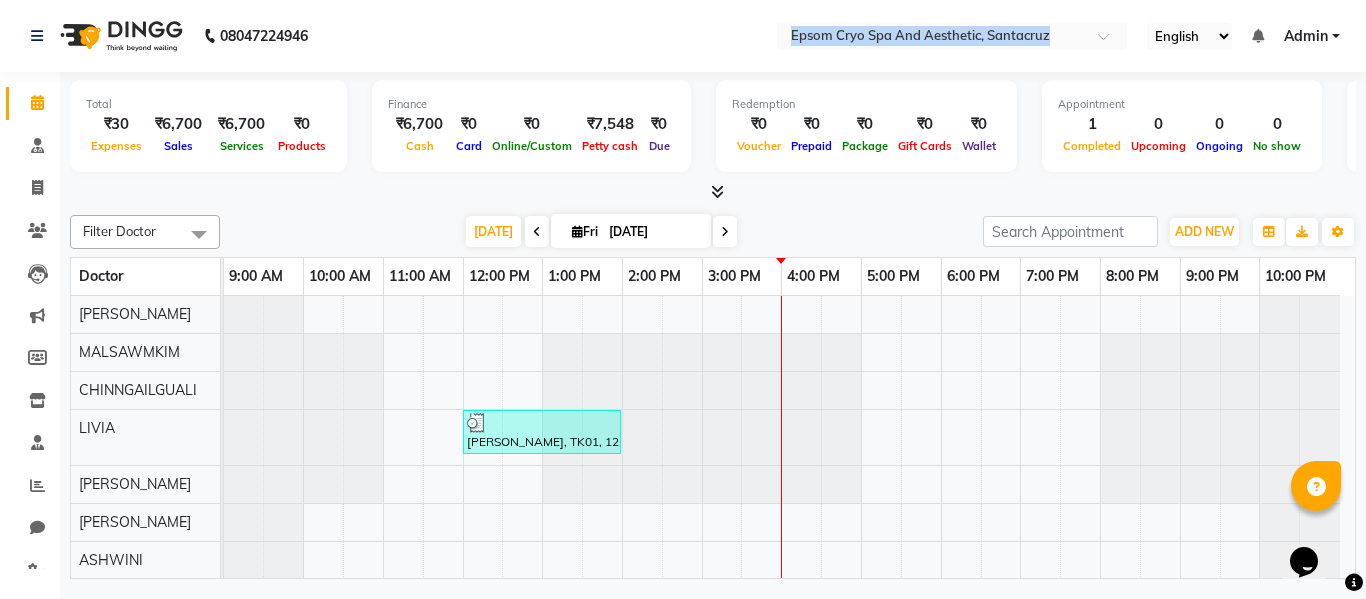 click on "08047224946 Select Location × Epsom Cryo Spa And Aesthetic, Santacruz English ENGLISH Español العربية मराठी हिंदी ગુજરાતી தமிழ் 中文 Notifications nothing to show Admin Manage Profile Change Password Sign out  Version:3.15.4" 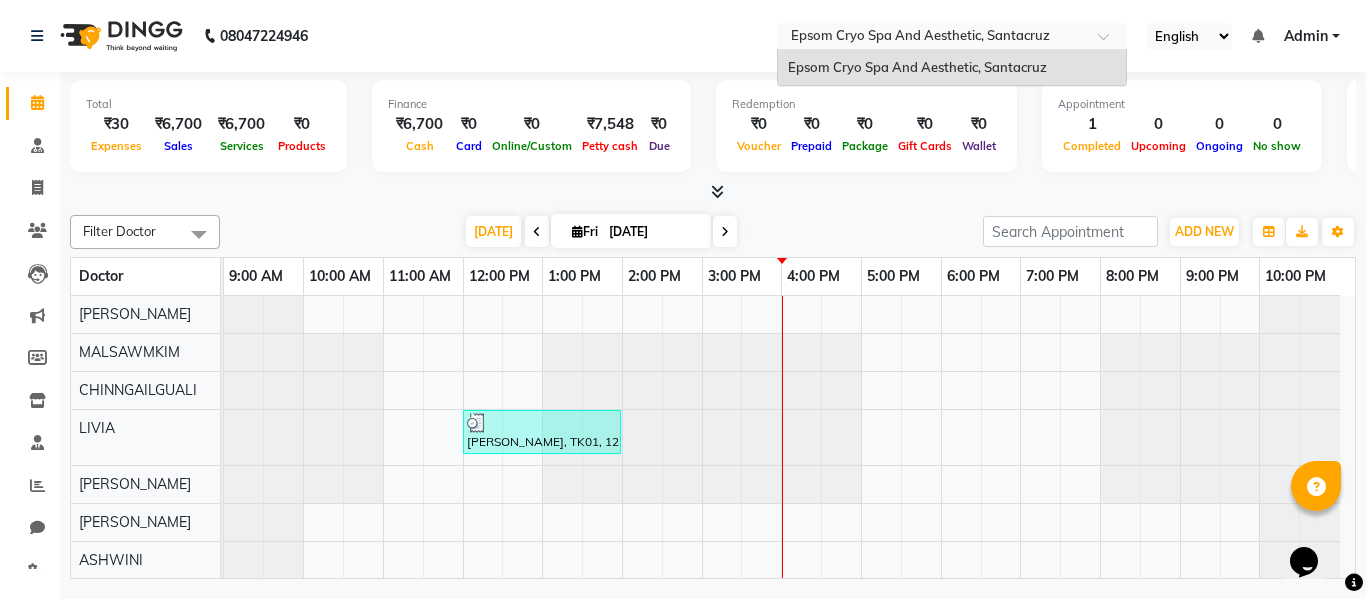 click at bounding box center (932, 38) 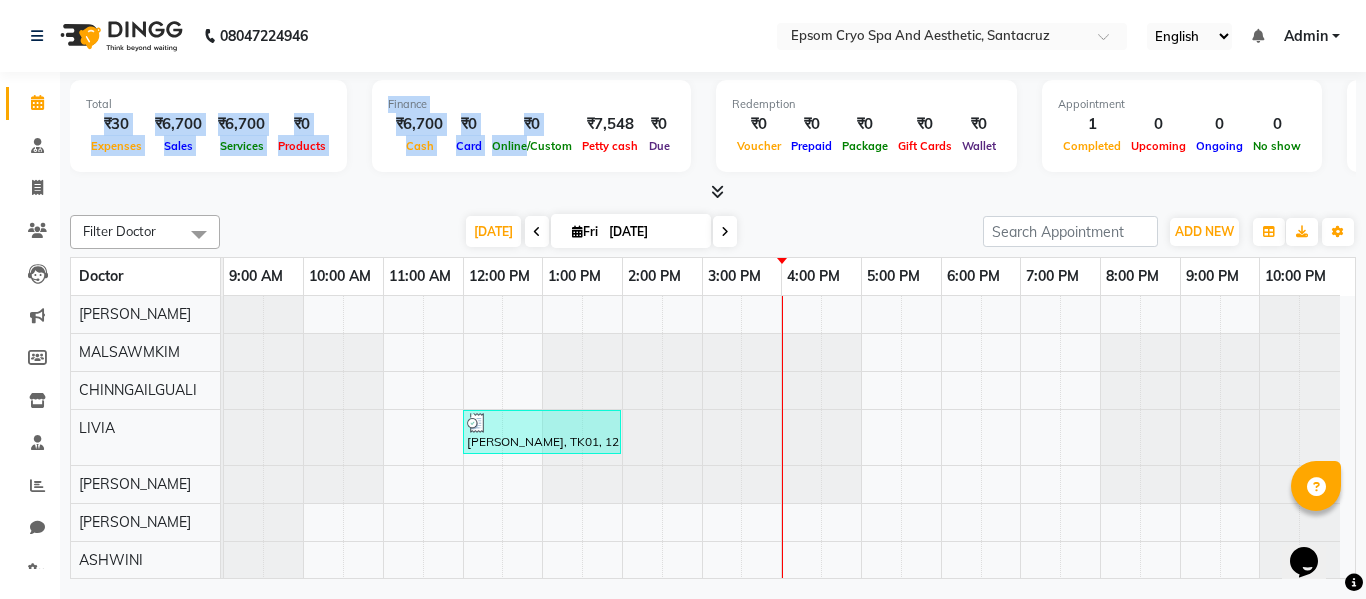 drag, startPoint x: 83, startPoint y: 122, endPoint x: 526, endPoint y: 173, distance: 445.926 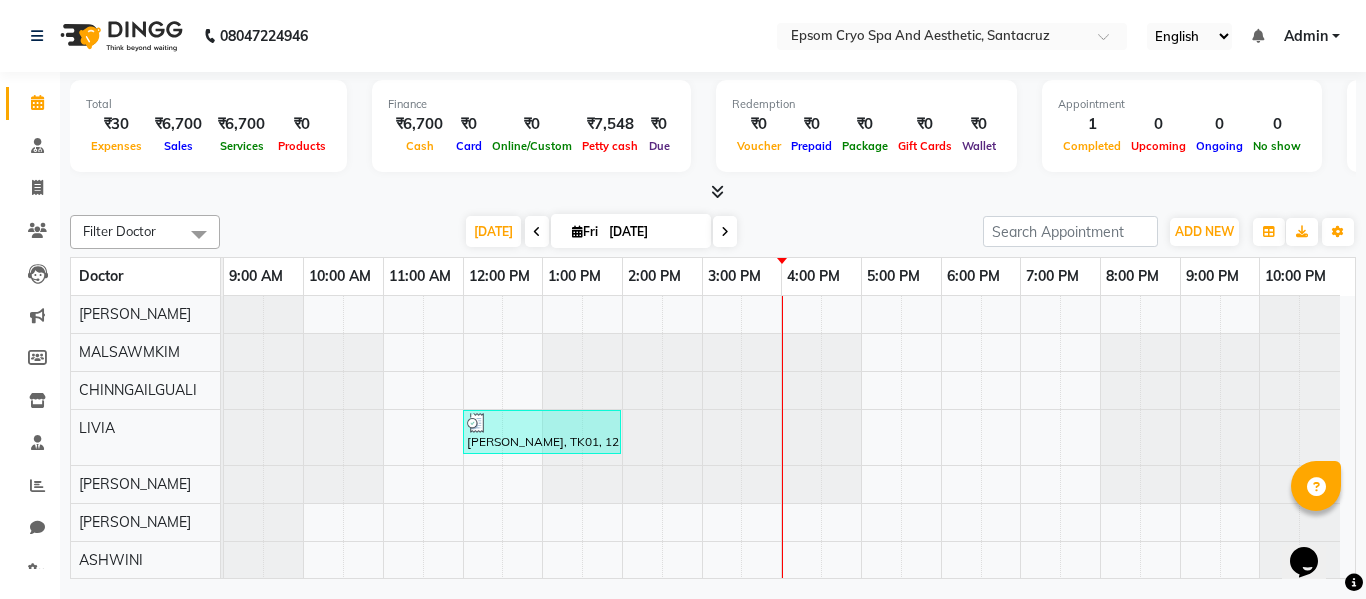 click on "Redemption  ₹0 Voucher ₹0 Prepaid ₹0 Package ₹0  Gift Cards ₹0  Wallet" at bounding box center [866, 126] 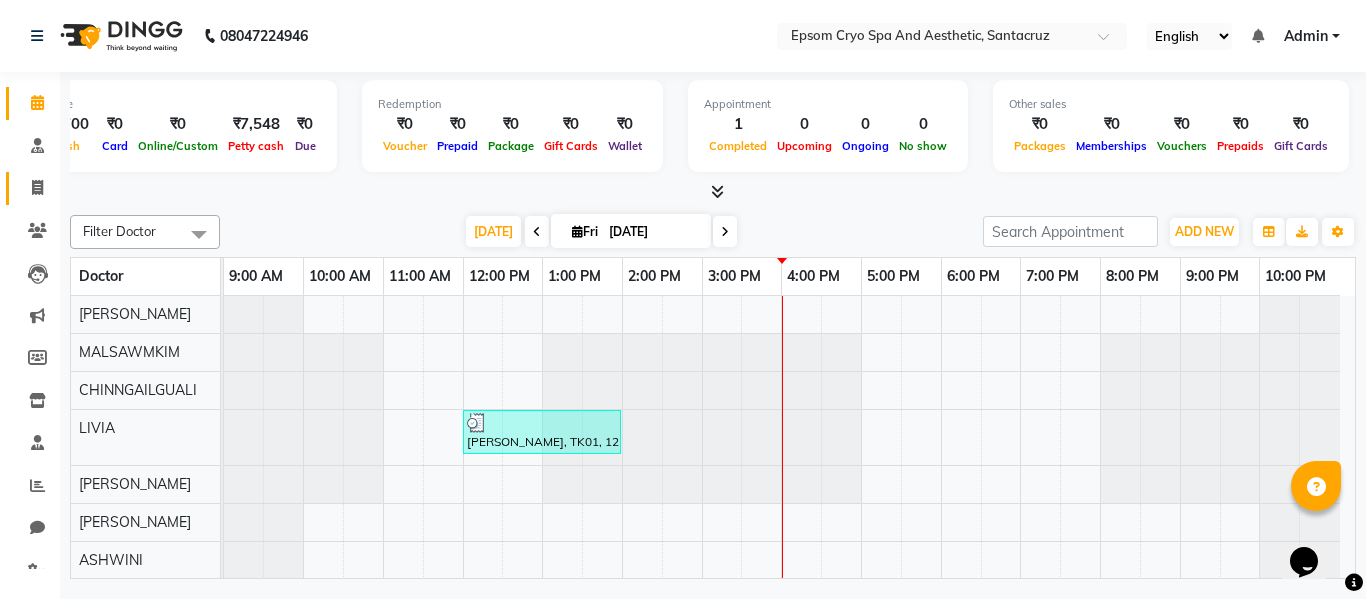 scroll, scrollTop: 0, scrollLeft: 0, axis: both 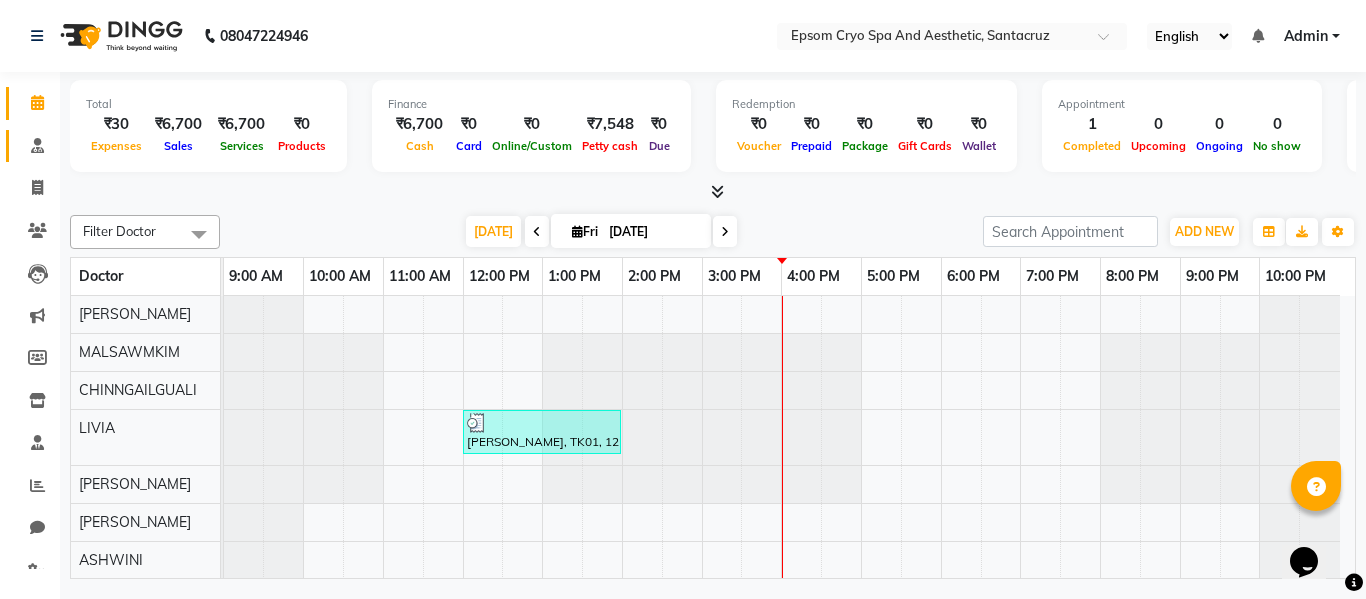 drag, startPoint x: 86, startPoint y: 112, endPoint x: 7, endPoint y: 130, distance: 81.02469 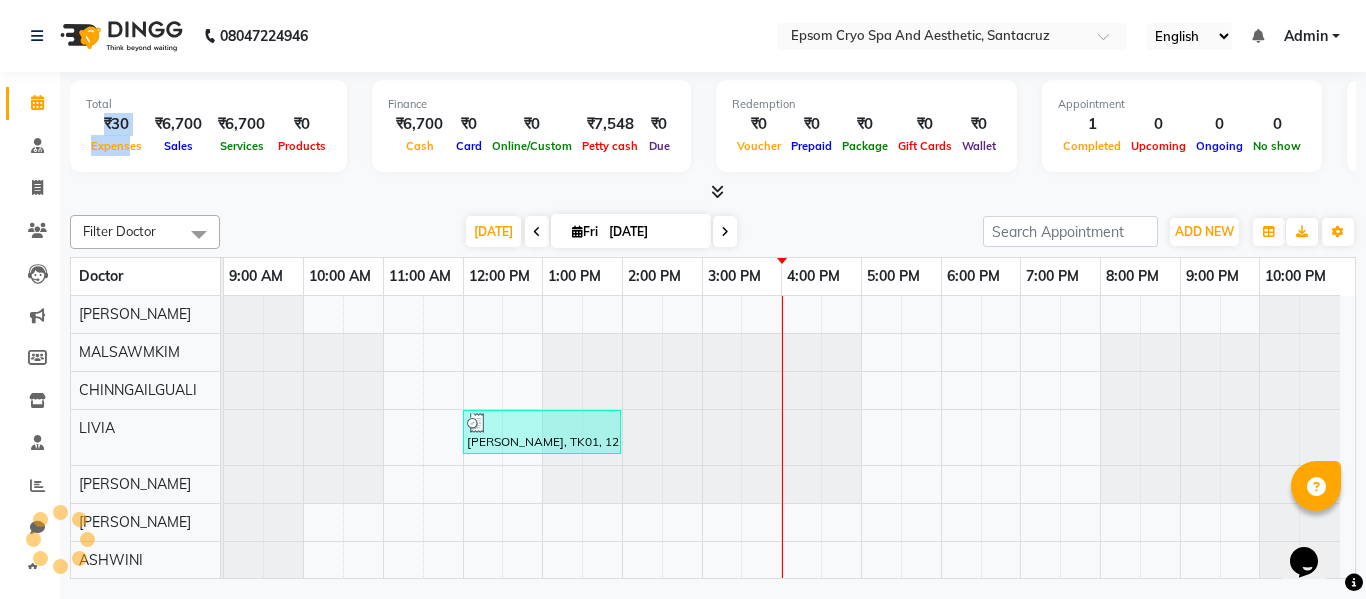 drag, startPoint x: 94, startPoint y: 119, endPoint x: 130, endPoint y: 143, distance: 43.266617 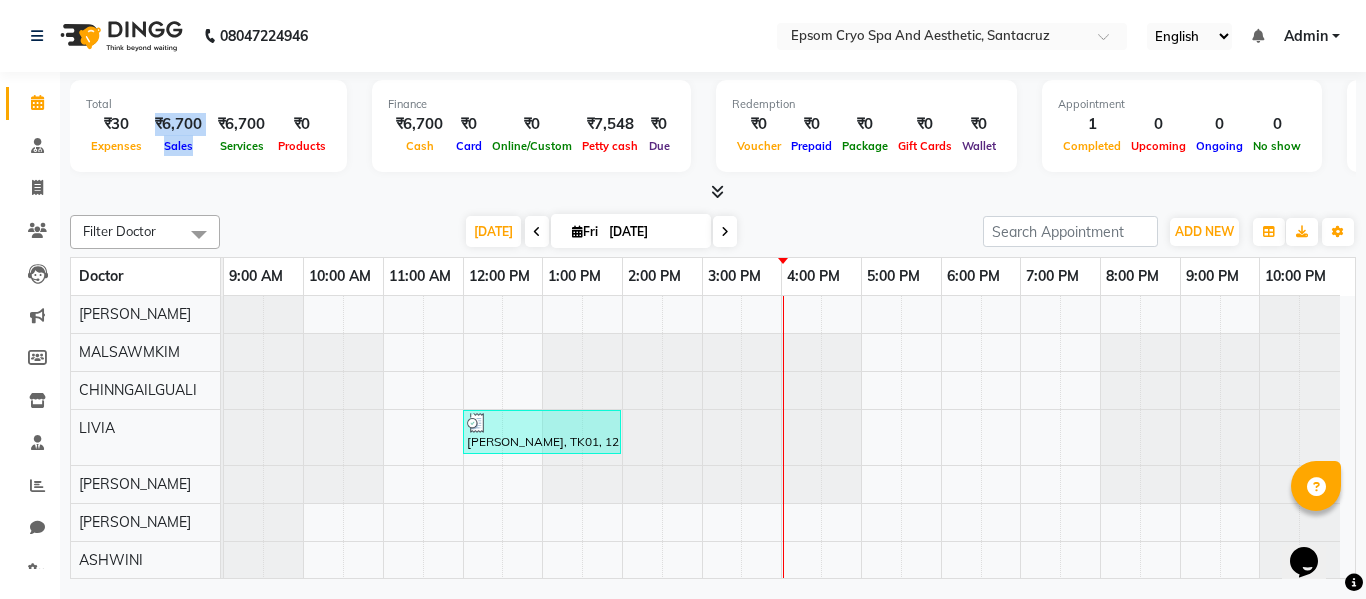 drag, startPoint x: 151, startPoint y: 117, endPoint x: 205, endPoint y: 149, distance: 62.76942 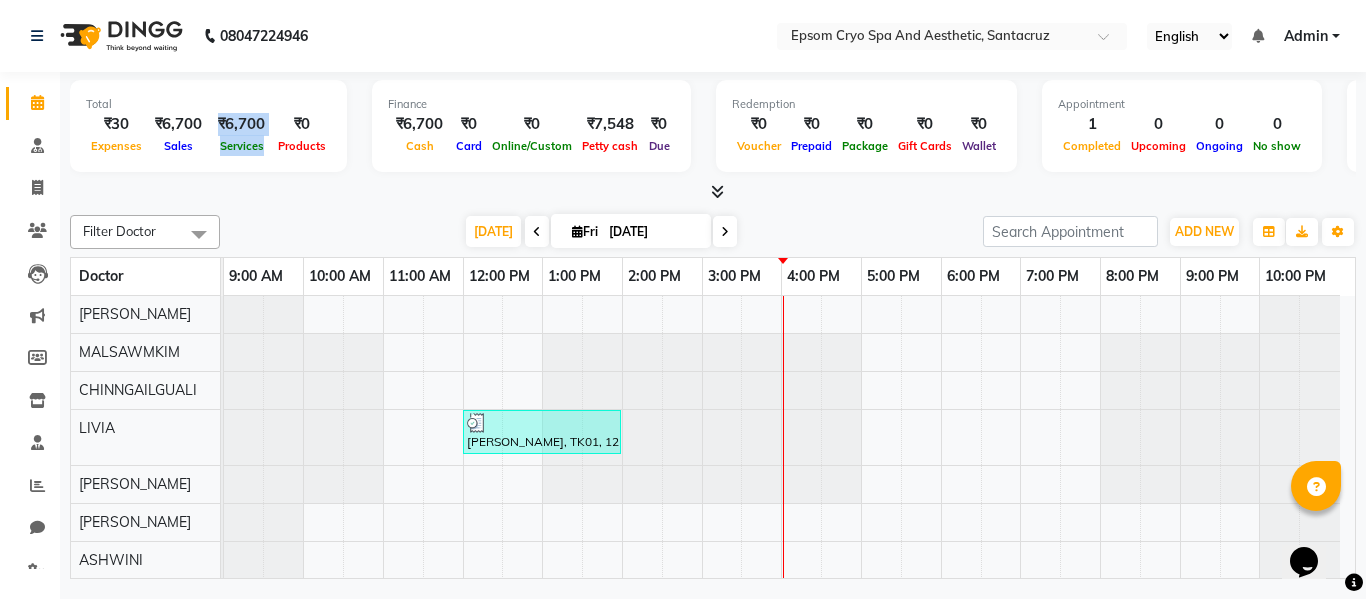 drag, startPoint x: 215, startPoint y: 117, endPoint x: 269, endPoint y: 146, distance: 61.294373 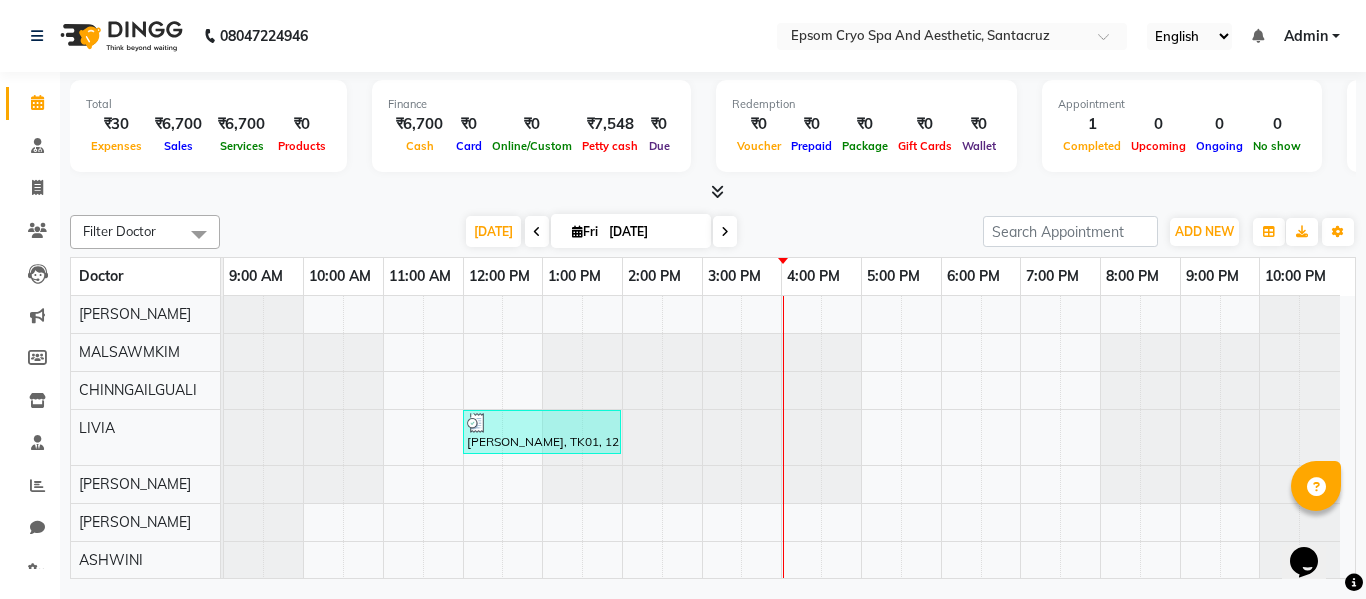 click on "₹6,700" at bounding box center [419, 124] 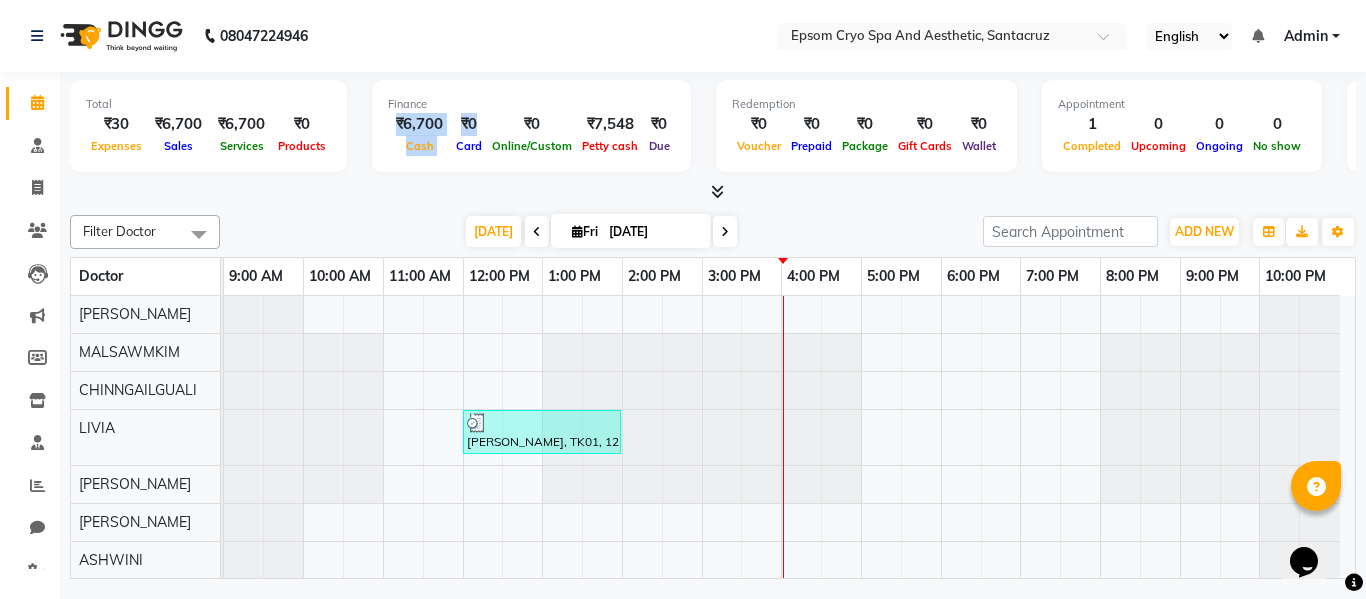 drag, startPoint x: 388, startPoint y: 127, endPoint x: 452, endPoint y: 138, distance: 64.93843 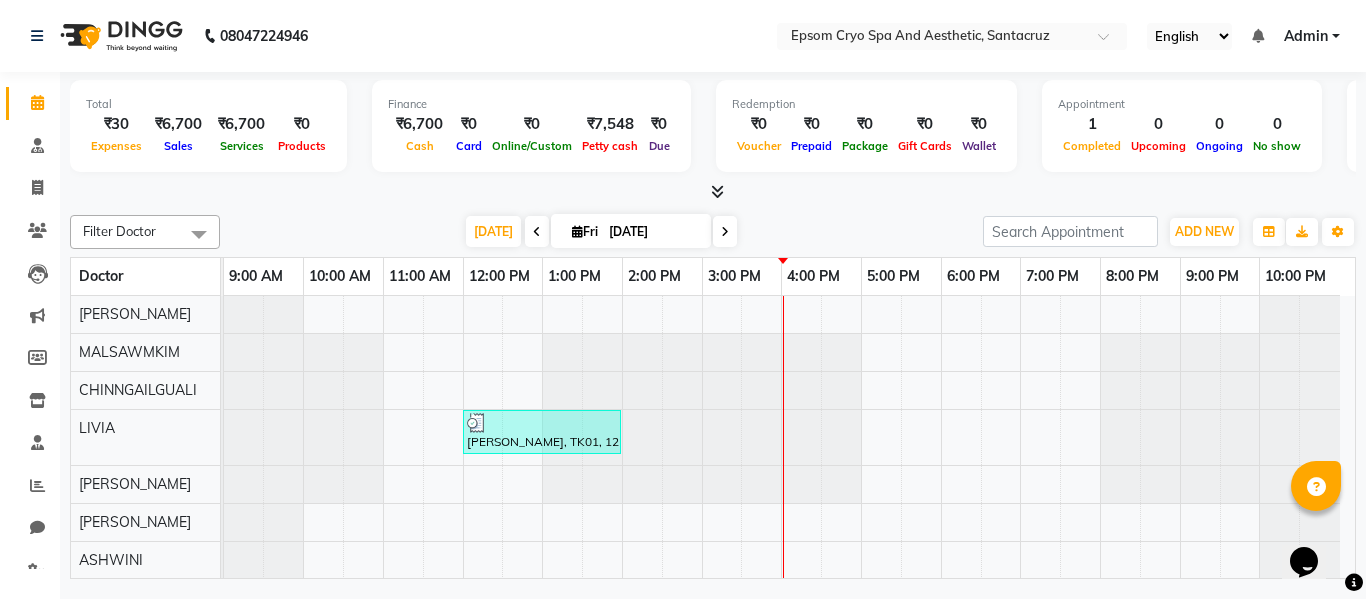 click on "Card" at bounding box center (469, 146) 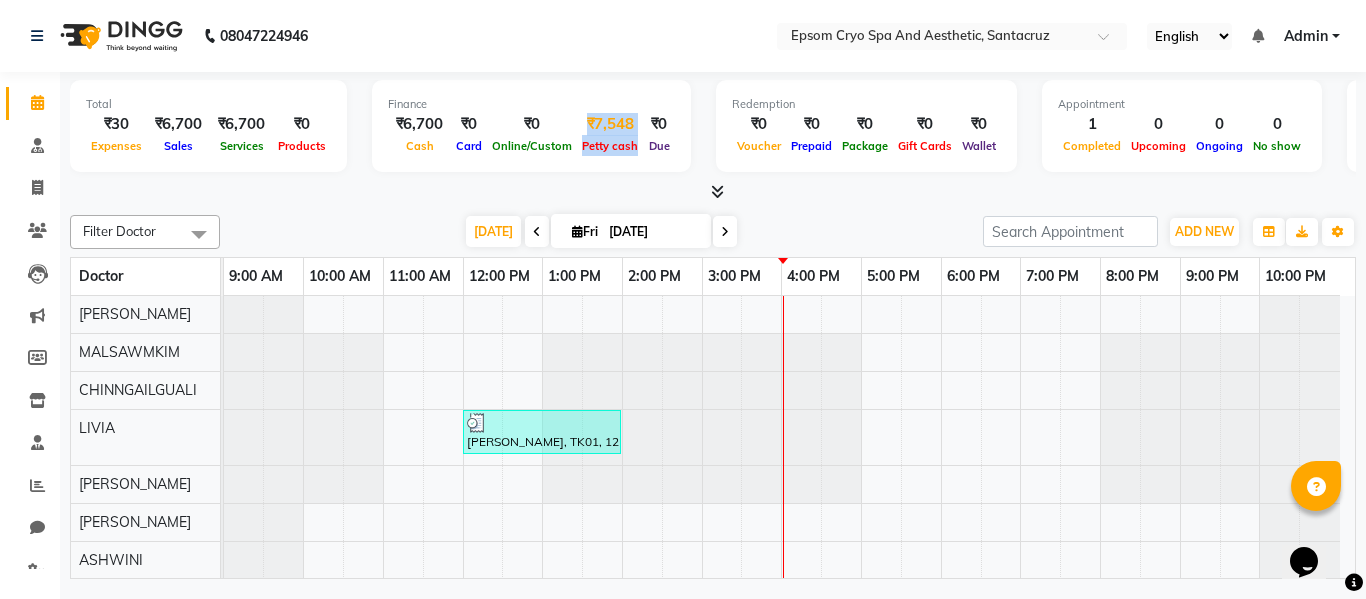 drag, startPoint x: 640, startPoint y: 122, endPoint x: 577, endPoint y: 127, distance: 63.1981 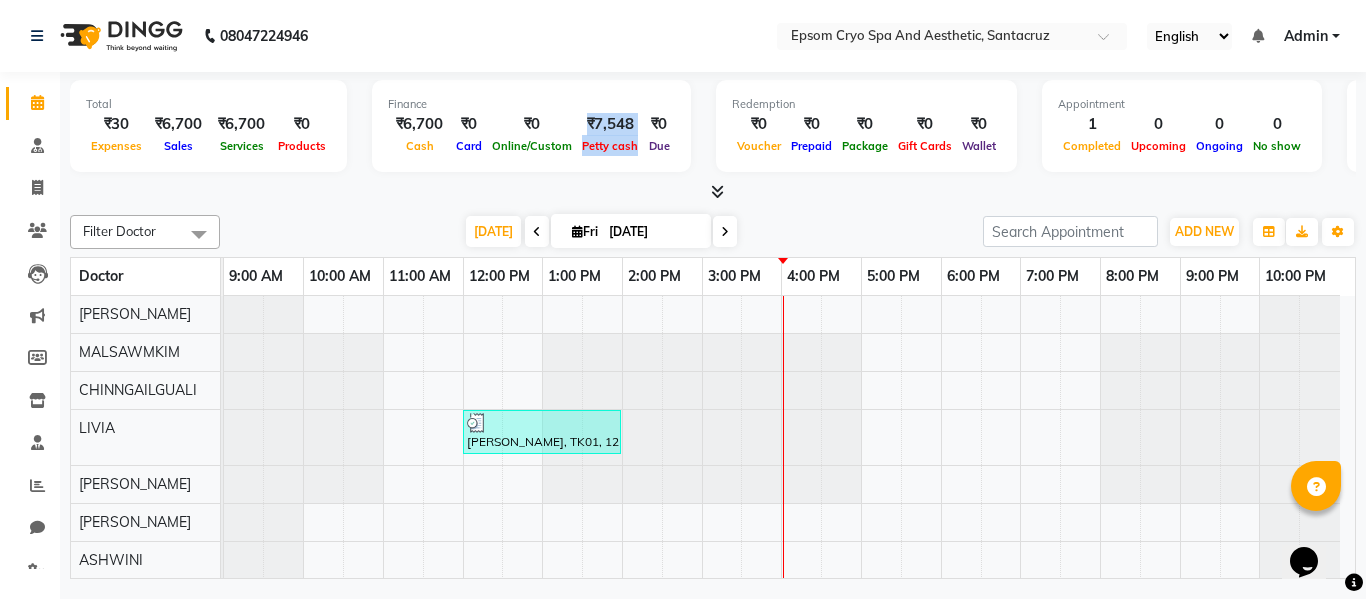 click on "Finance  ₹6,700  Cash ₹0  Card ₹0  Online/Custom ₹7,548 Petty cash ₹0 Due" at bounding box center (531, 126) 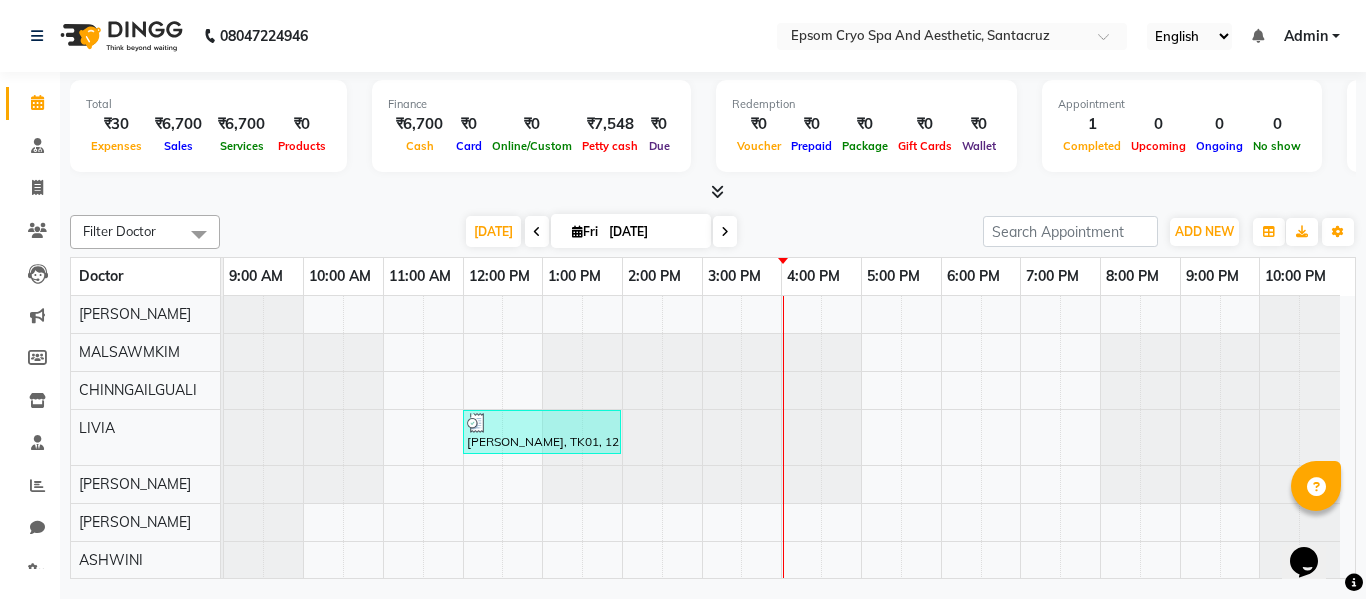 click on "Redemption  ₹0 Voucher ₹0 Prepaid ₹0 Package ₹0  Gift Cards ₹0  Wallet" at bounding box center [866, 126] 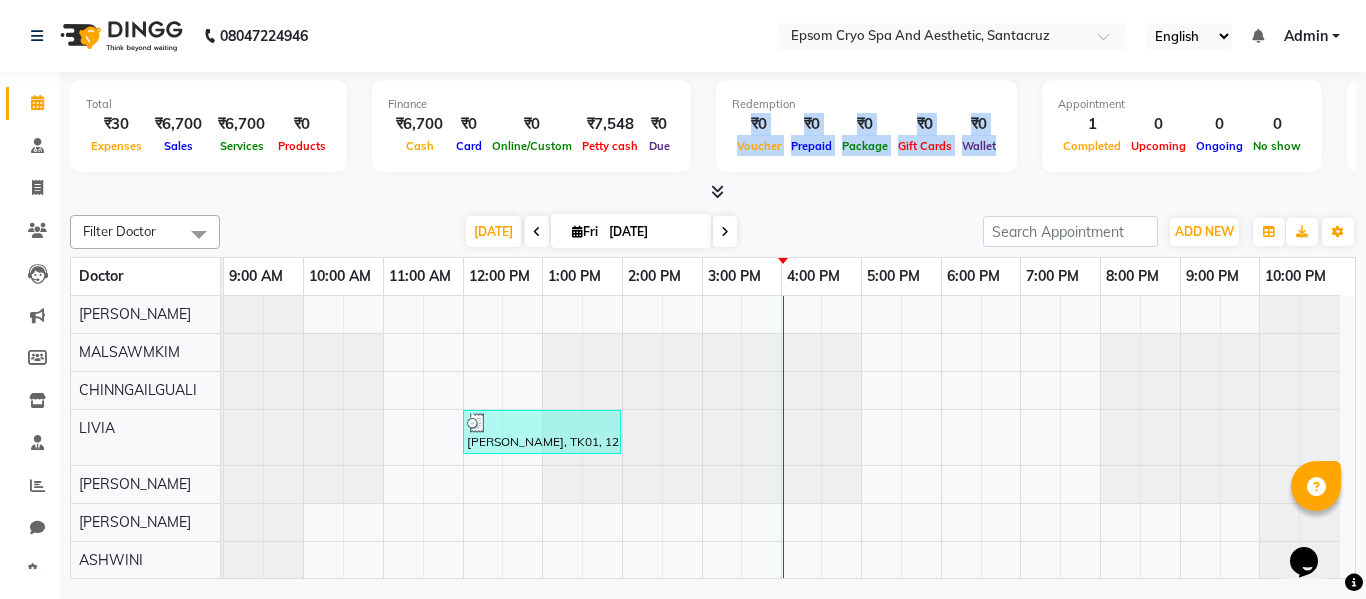 drag, startPoint x: 760, startPoint y: 123, endPoint x: 998, endPoint y: 163, distance: 241.33794 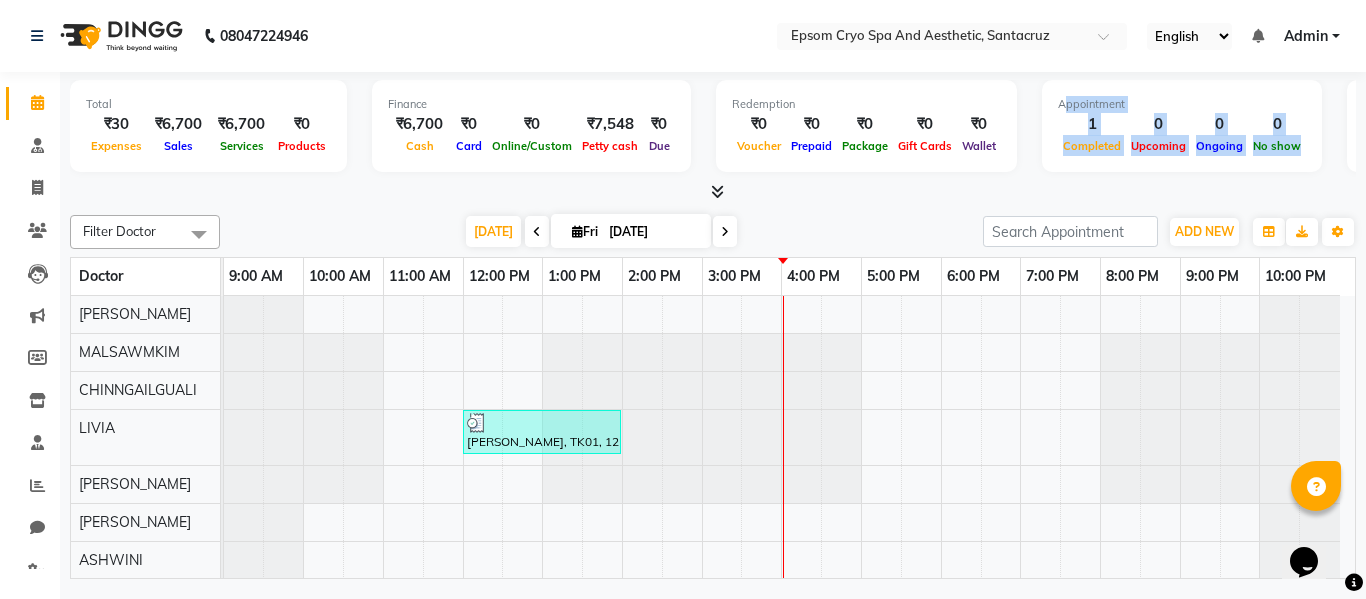 drag, startPoint x: 1049, startPoint y: 104, endPoint x: 1316, endPoint y: 146, distance: 270.28317 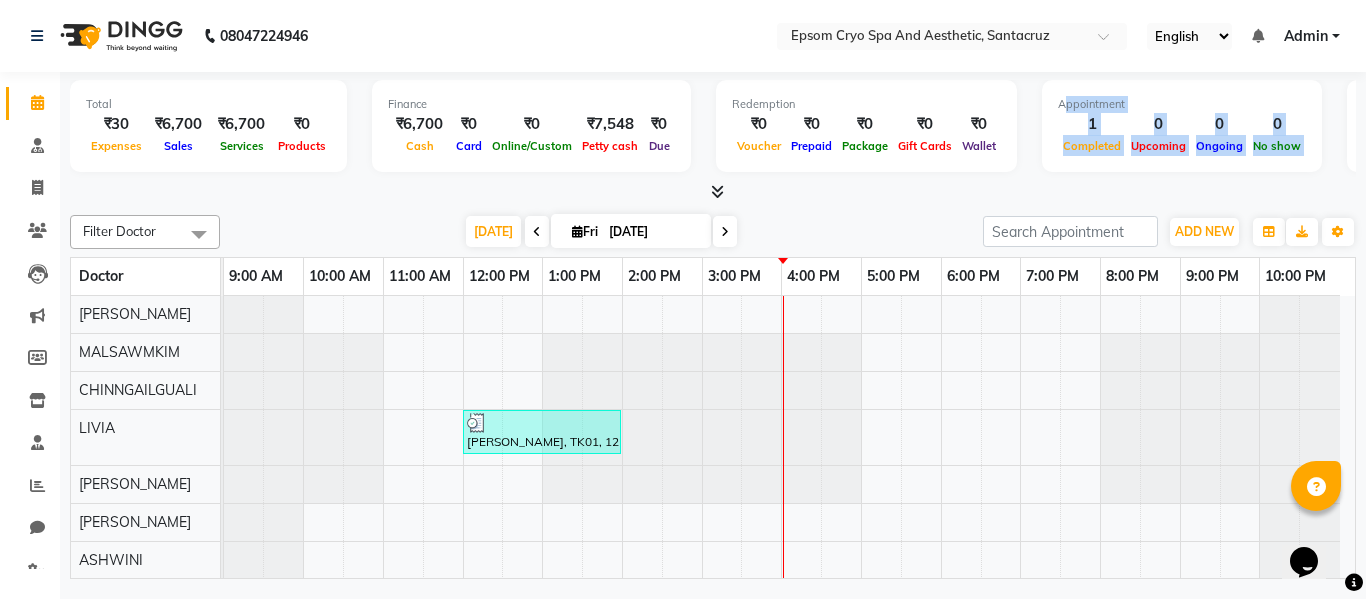 click on "Appointment  1 Completed 0 Upcoming 0 Ongoing 0 No show" at bounding box center (1182, 126) 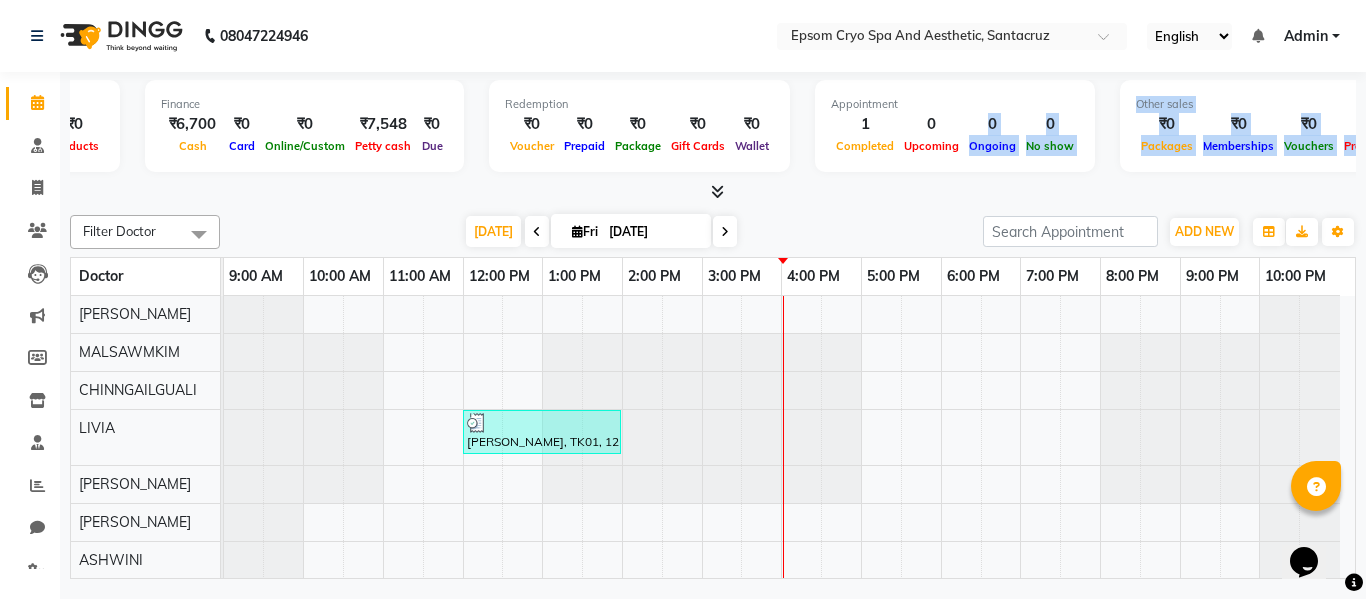 scroll, scrollTop: 0, scrollLeft: 354, axis: horizontal 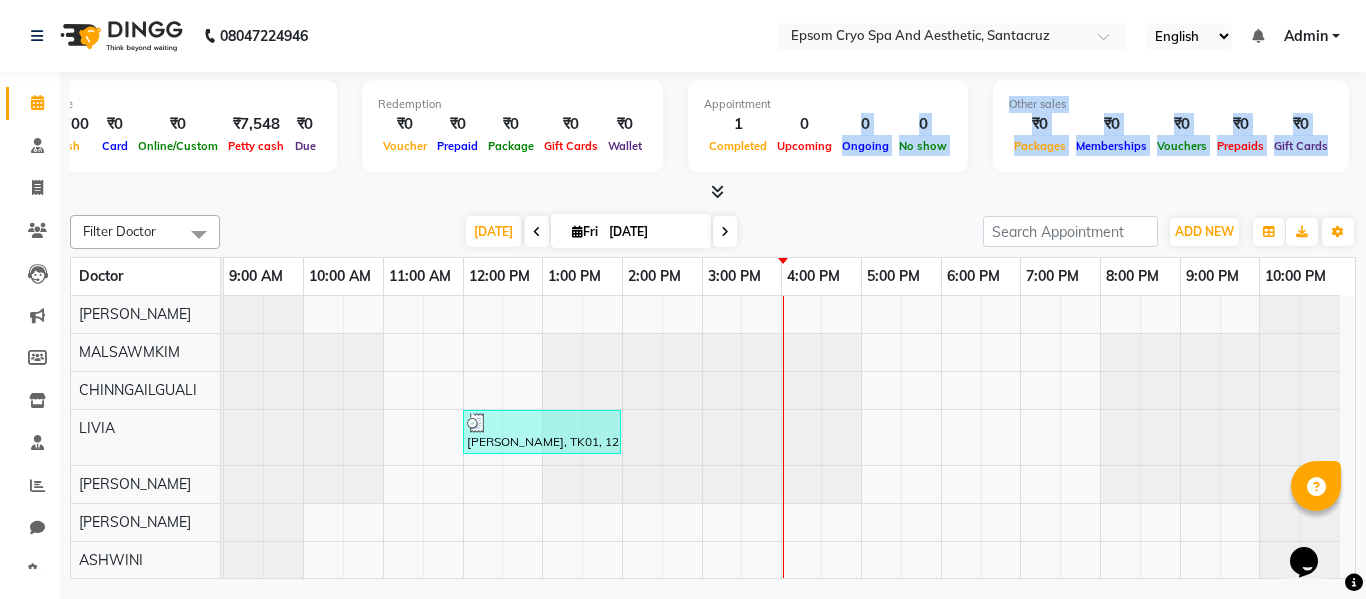 drag, startPoint x: 1211, startPoint y: 130, endPoint x: 1365, endPoint y: 138, distance: 154.20766 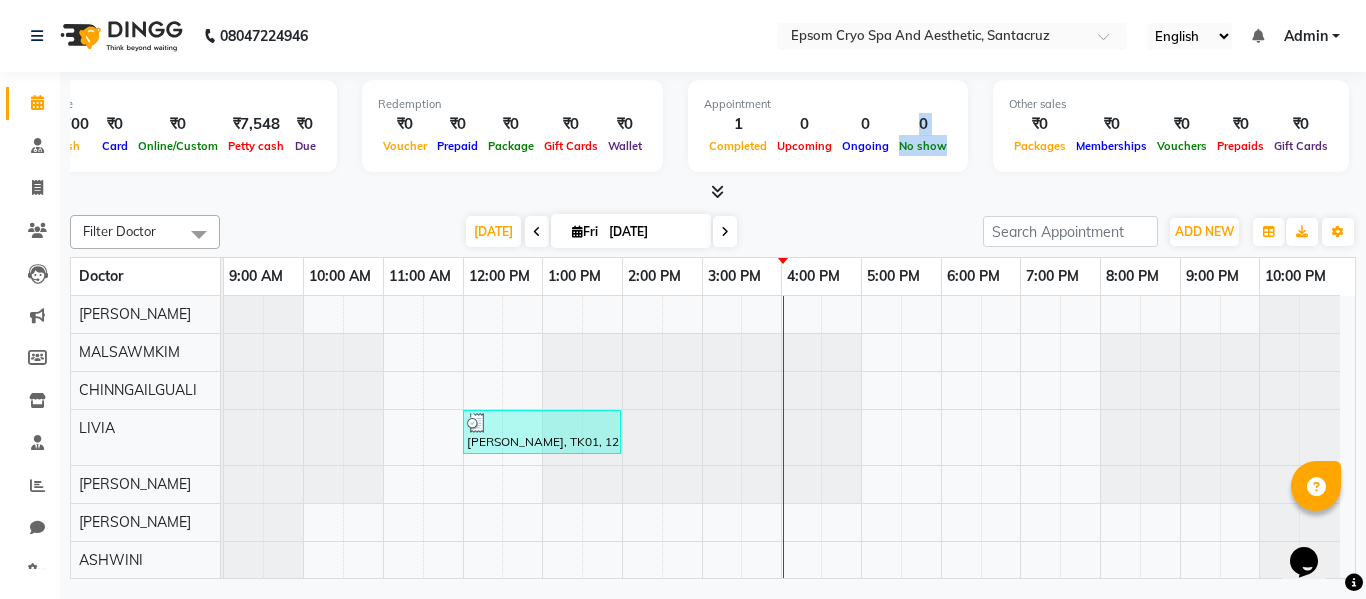 drag, startPoint x: 921, startPoint y: 128, endPoint x: 951, endPoint y: 153, distance: 39.051247 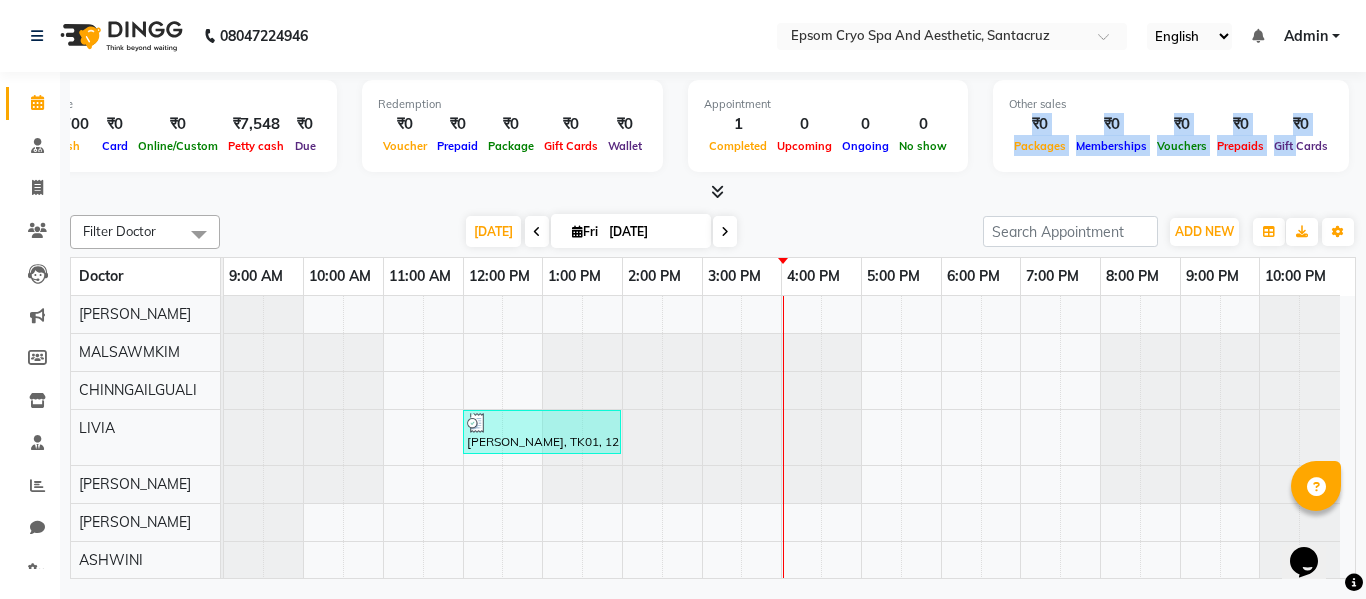 drag, startPoint x: 995, startPoint y: 119, endPoint x: 1302, endPoint y: 159, distance: 309.5949 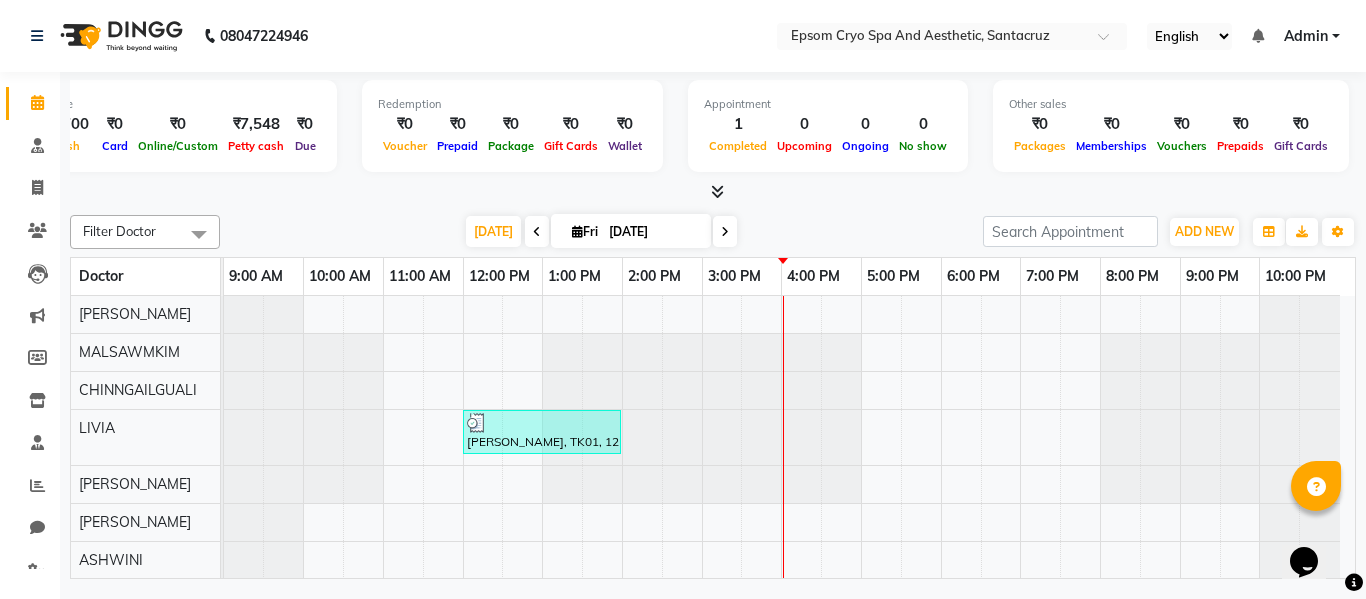 click on "Other sales  ₹0  Packages ₹0  Memberships ₹0  Vouchers ₹0  Prepaids ₹0  Gift Cards" at bounding box center (1171, 126) 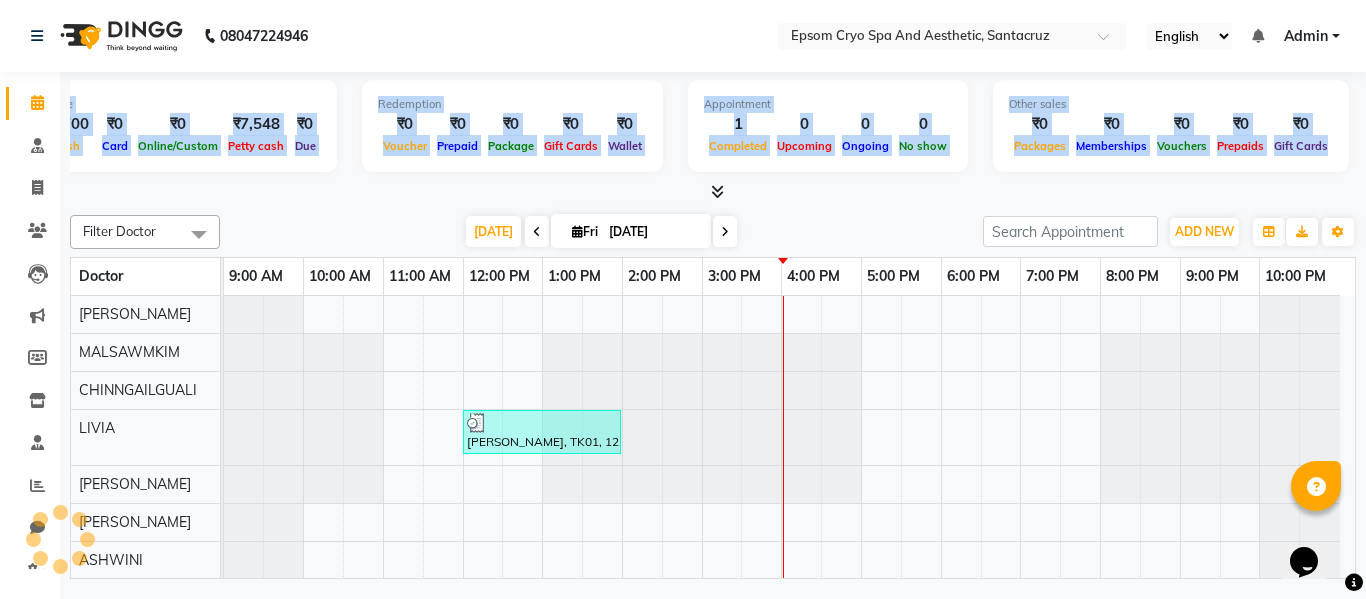 scroll, scrollTop: 0, scrollLeft: 0, axis: both 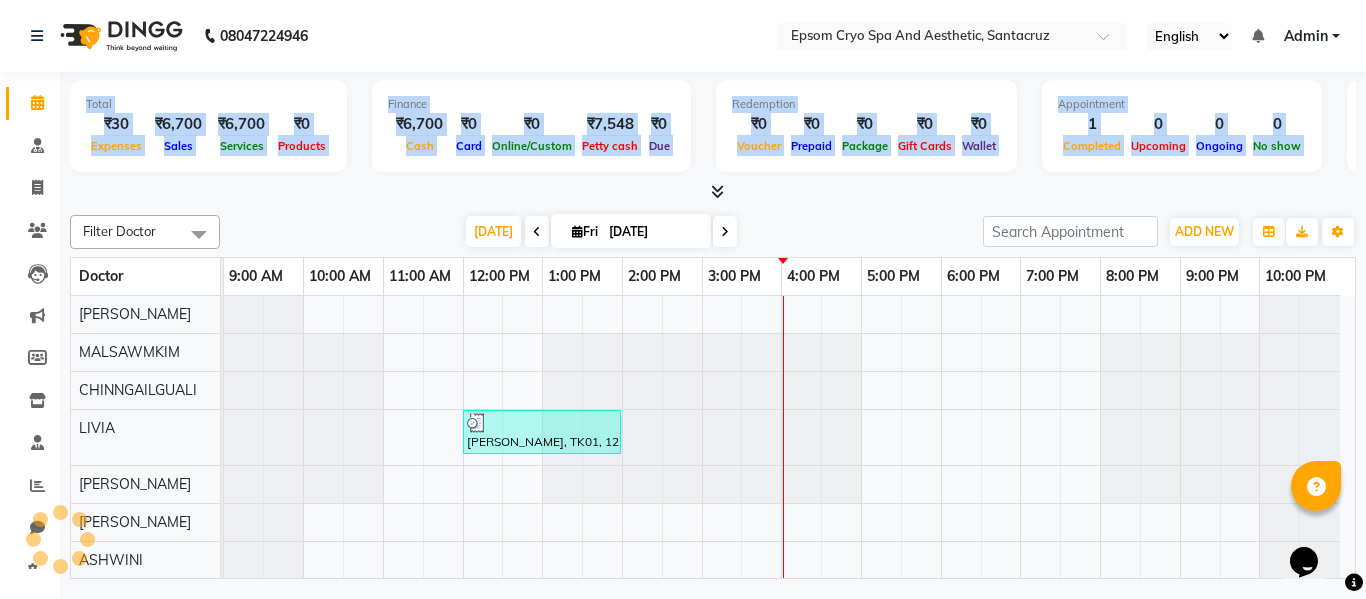 drag, startPoint x: 1319, startPoint y: 156, endPoint x: 0, endPoint y: 137, distance: 1319.1368 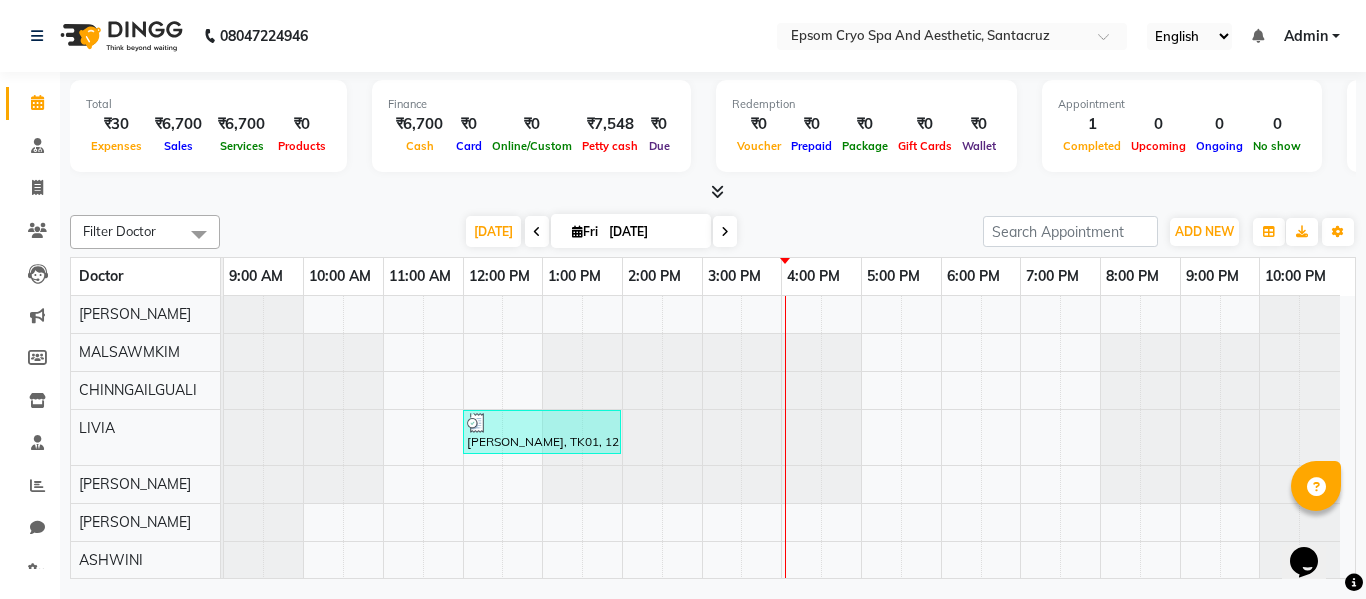 click at bounding box center [713, 192] 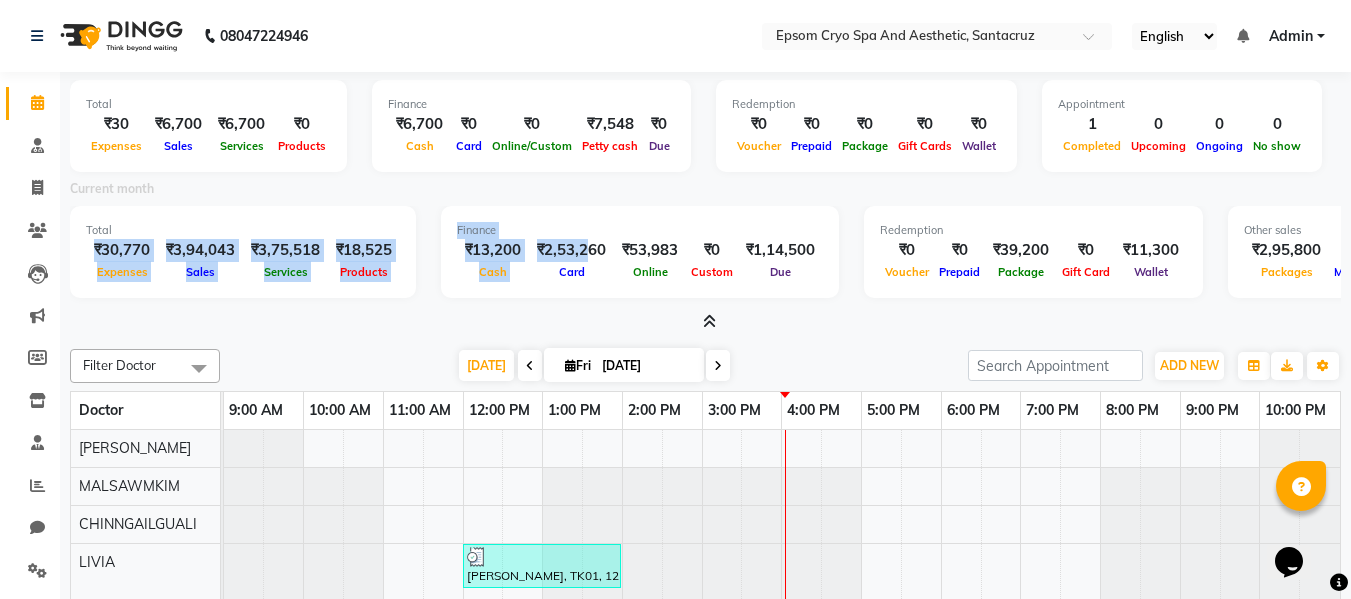 drag, startPoint x: 97, startPoint y: 239, endPoint x: 616, endPoint y: 249, distance: 519.0963 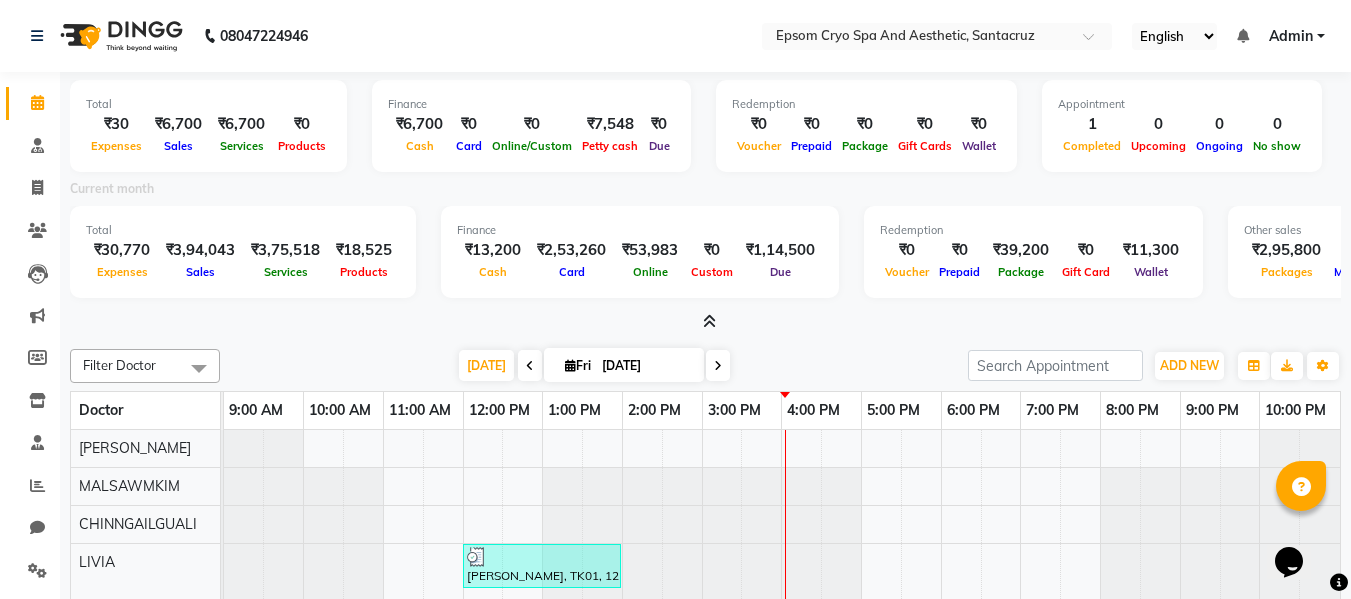 click at bounding box center (705, 322) 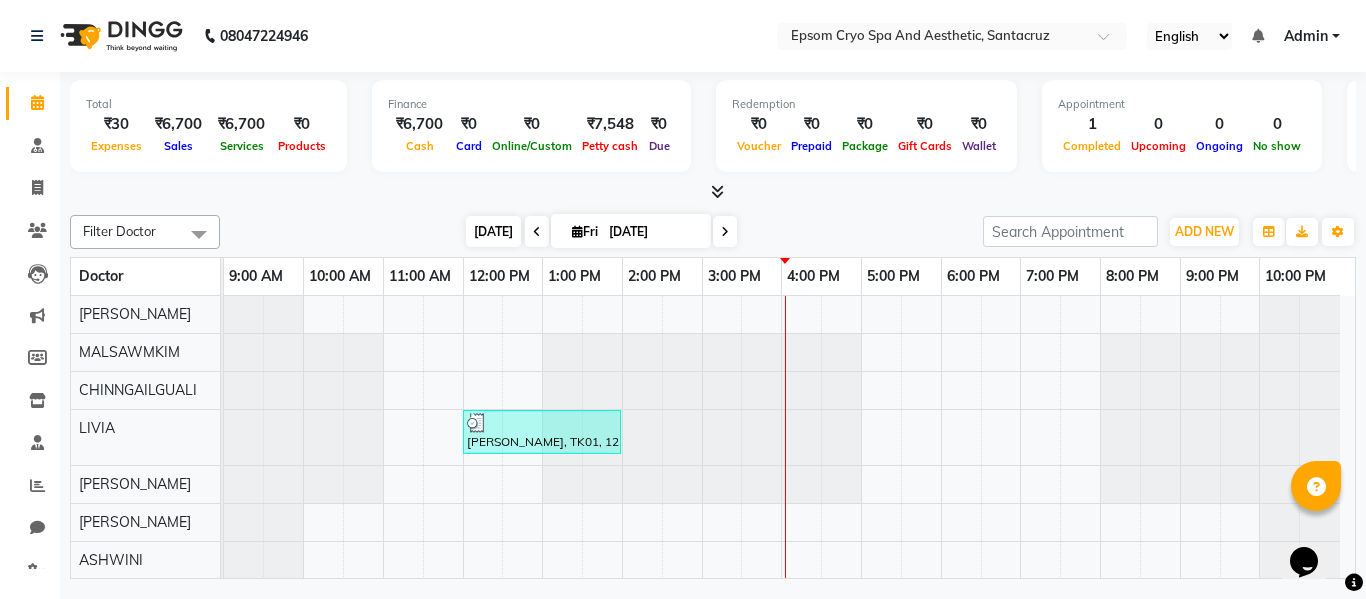 click on "[DATE]" at bounding box center [493, 231] 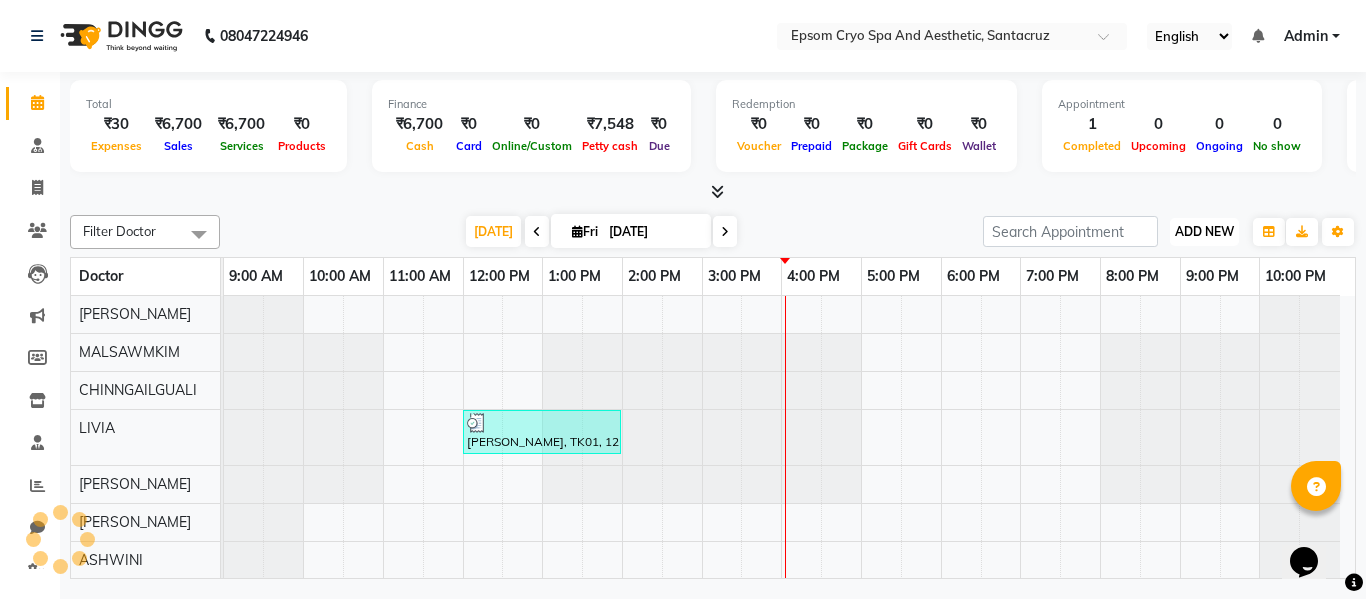 click on "ADD NEW" at bounding box center [1204, 231] 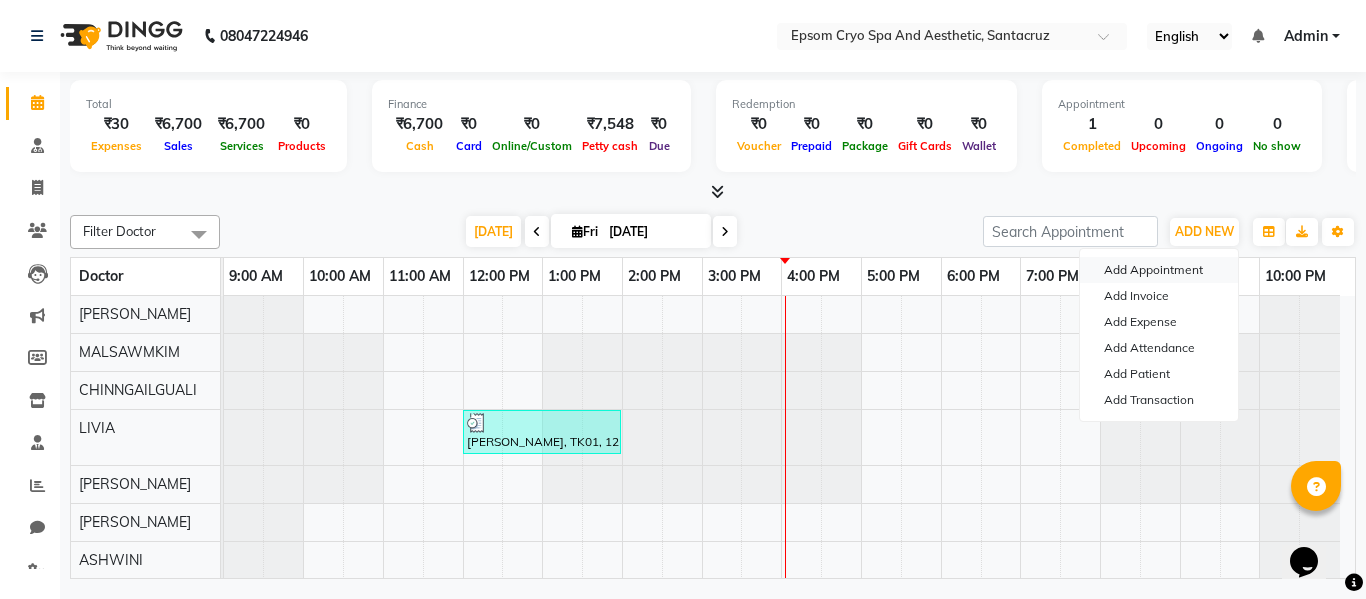 click on "Add Appointment" at bounding box center [1159, 270] 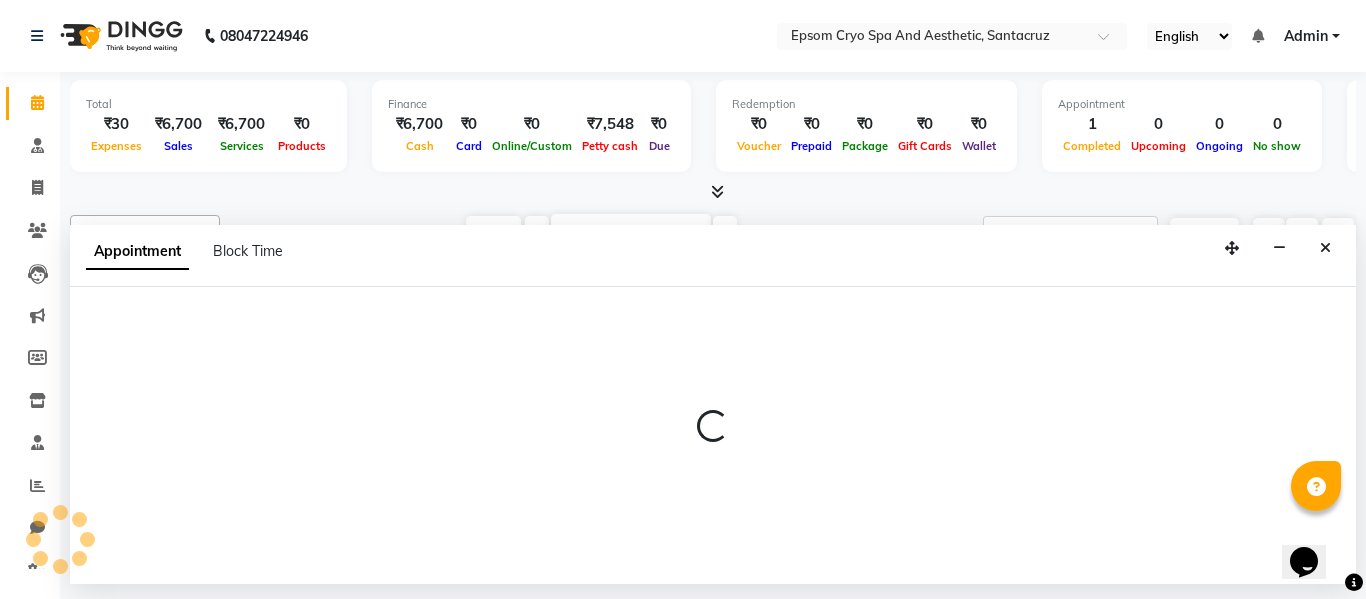 select on "600" 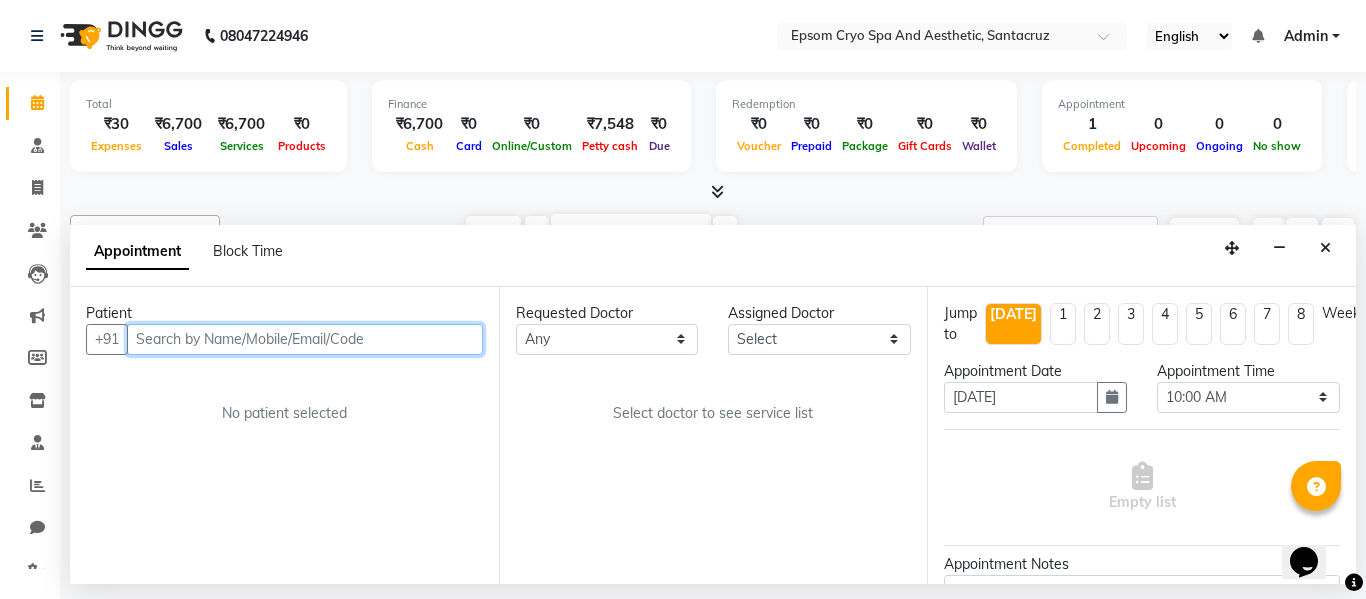 click at bounding box center [305, 339] 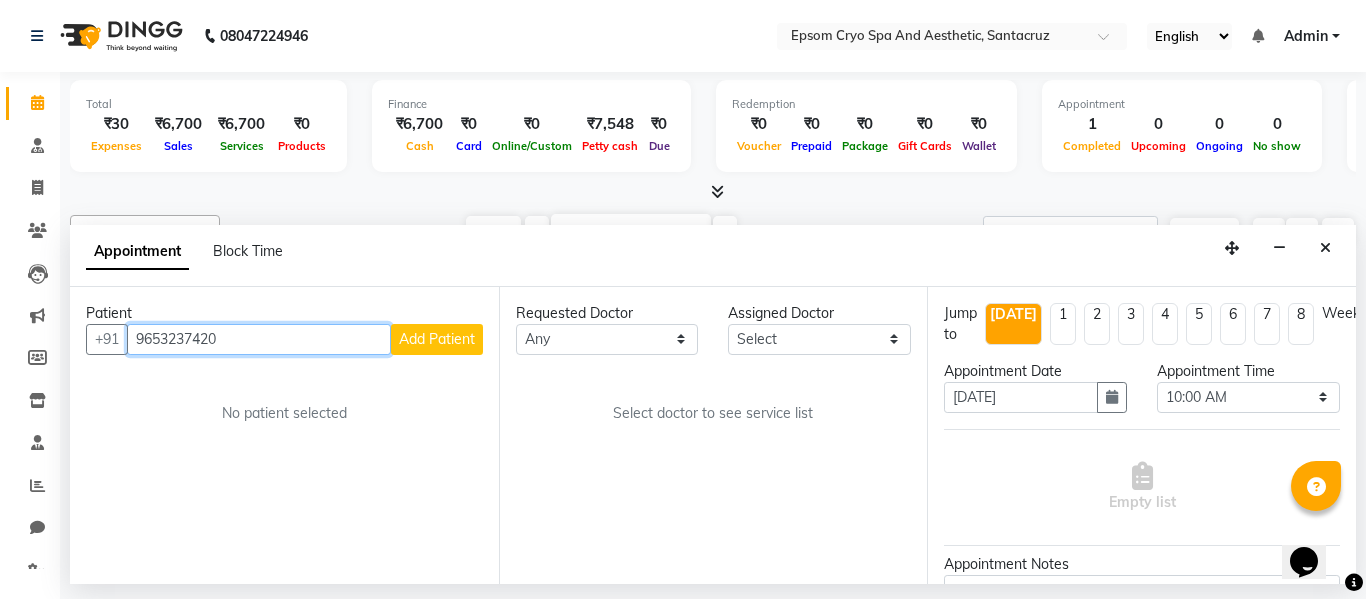 click on "9653237420" at bounding box center [259, 339] 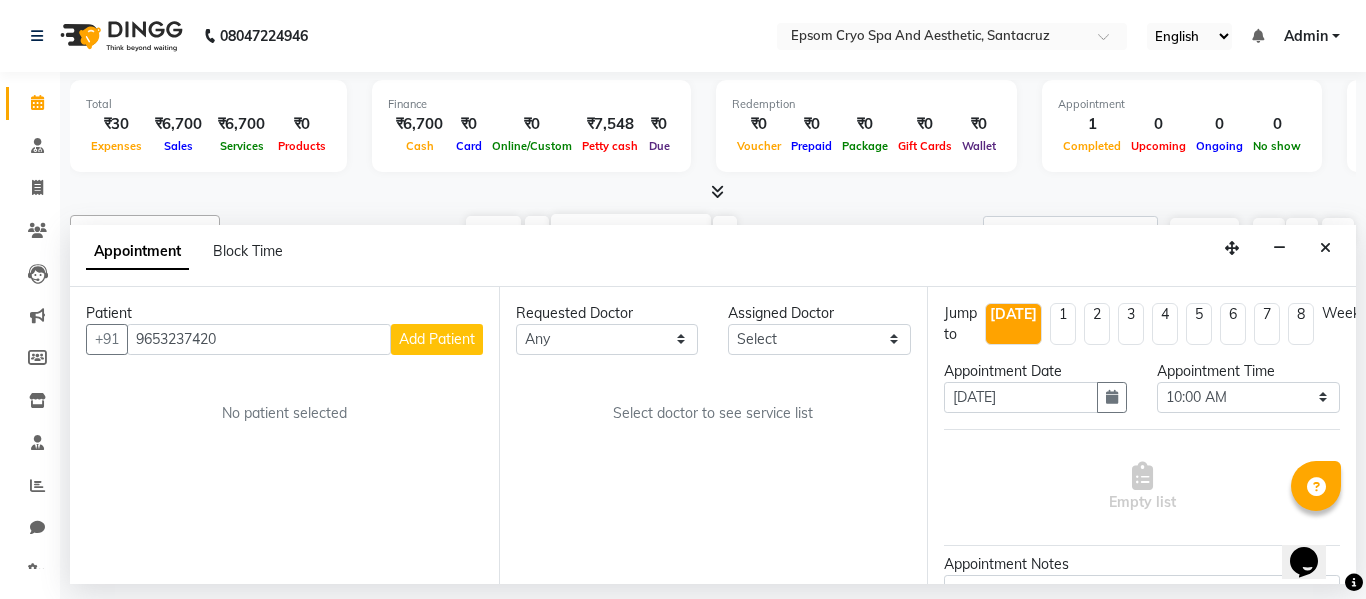 click on "Add Patient" at bounding box center (437, 339) 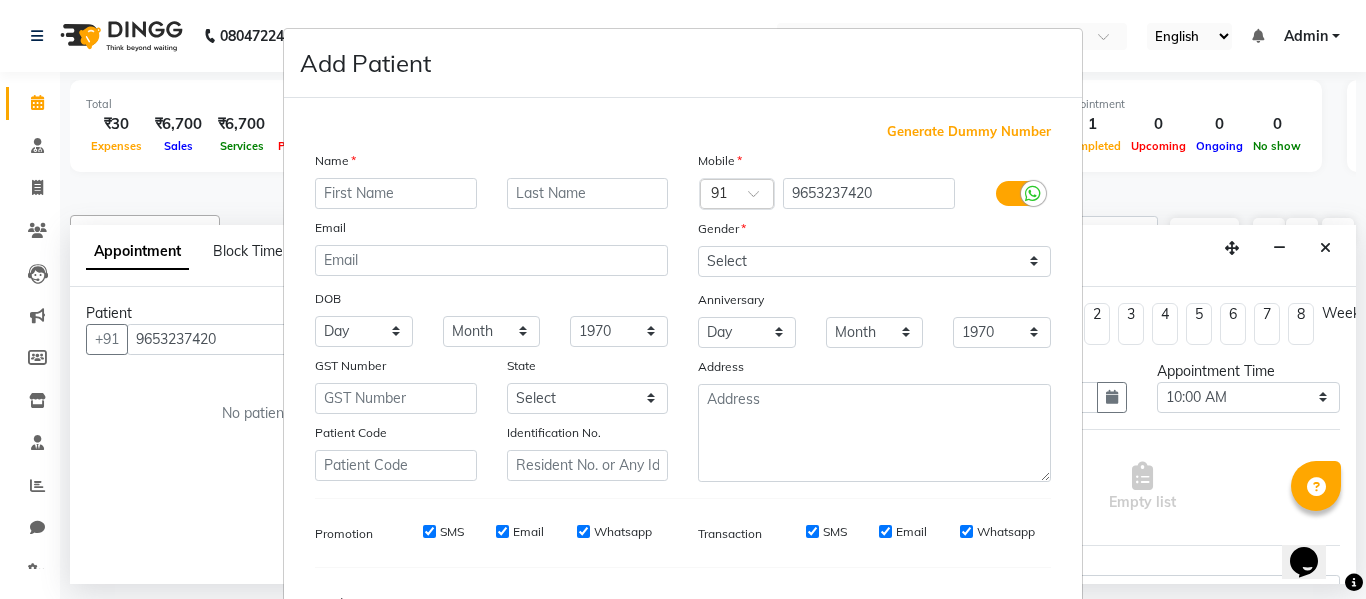 click at bounding box center (396, 193) 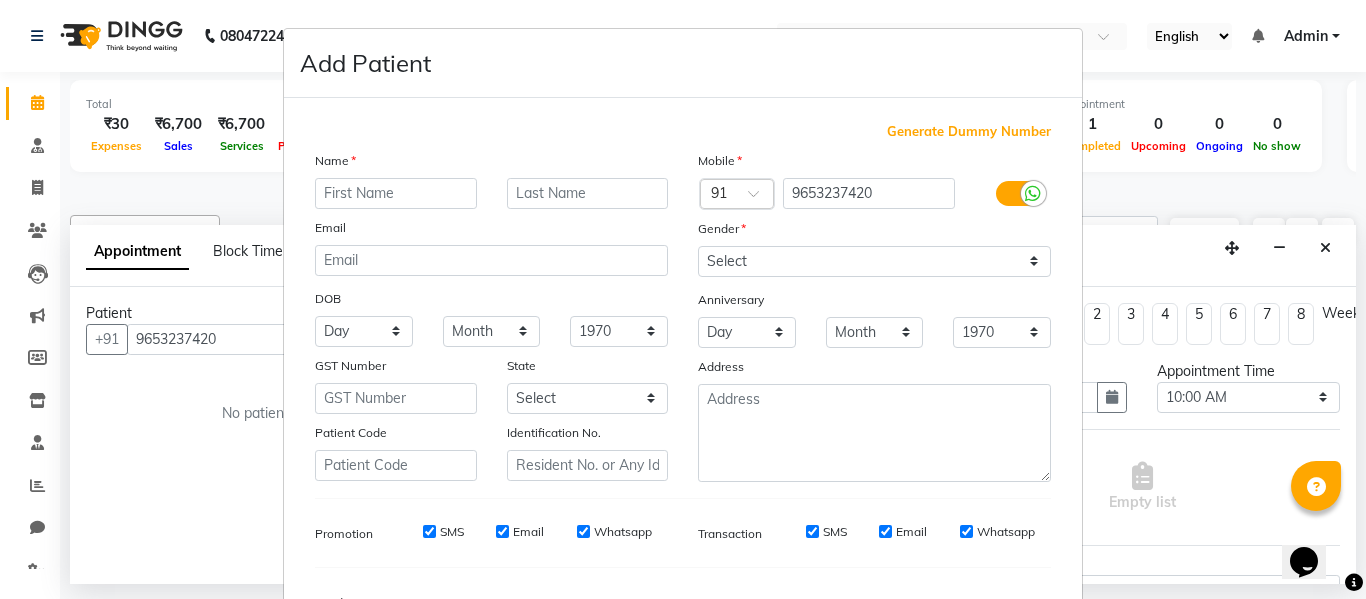 type on "e" 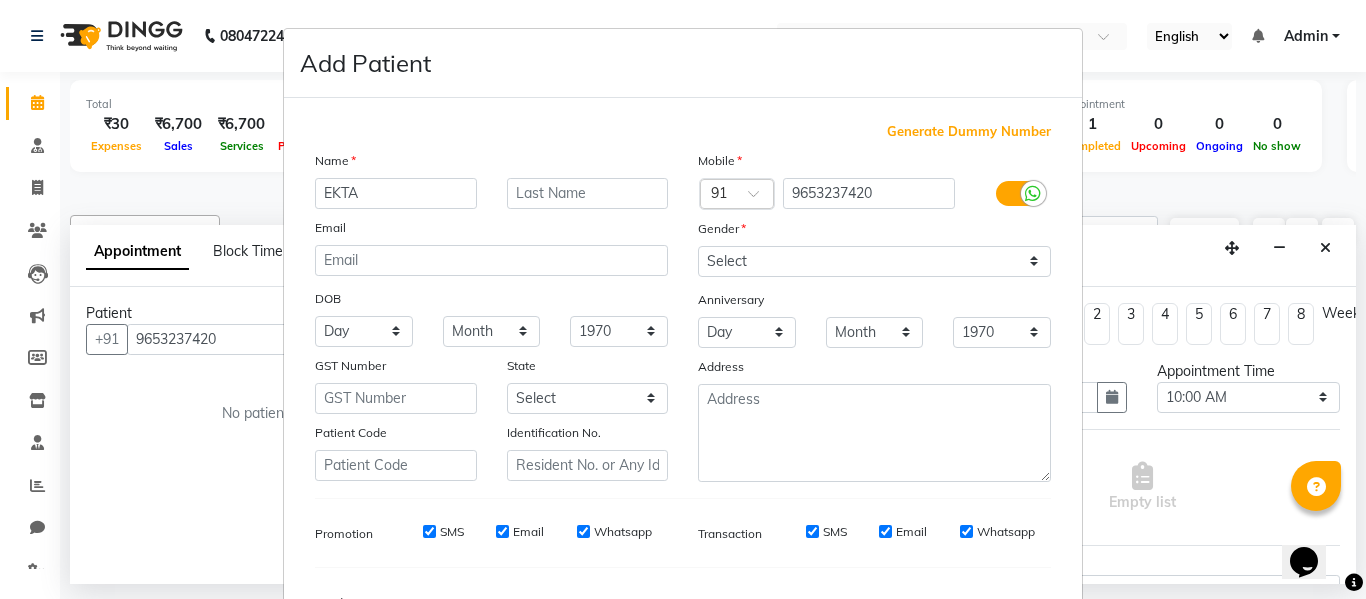 type on "EKTA" 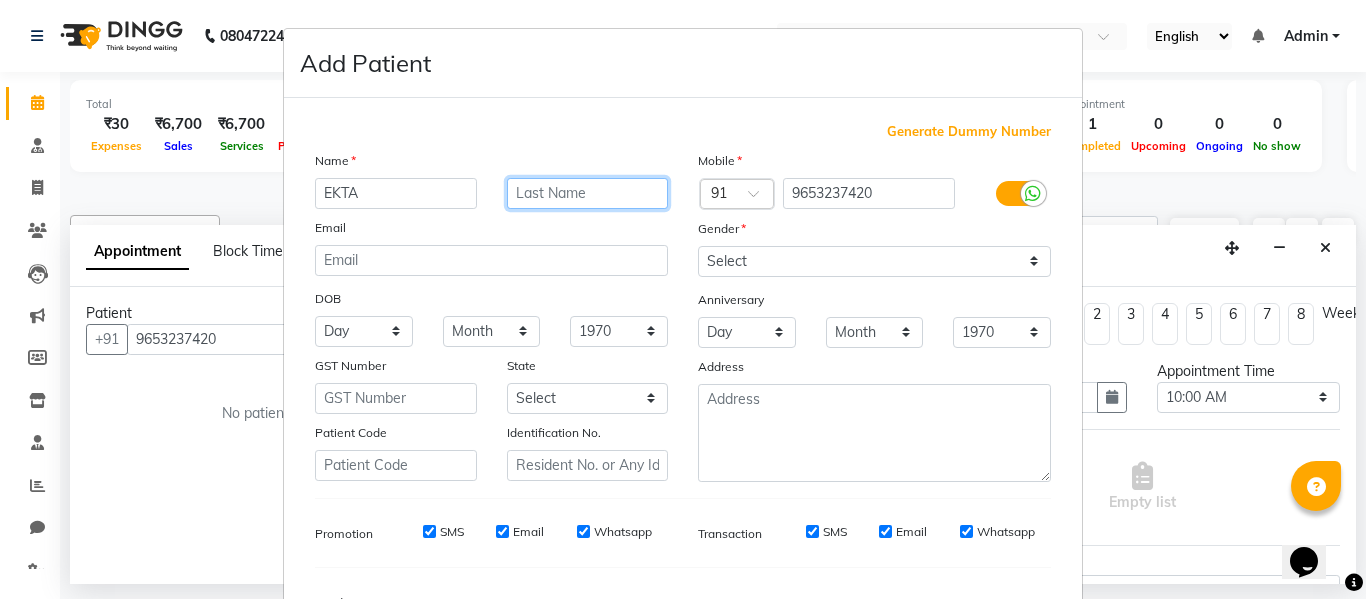 click at bounding box center [588, 193] 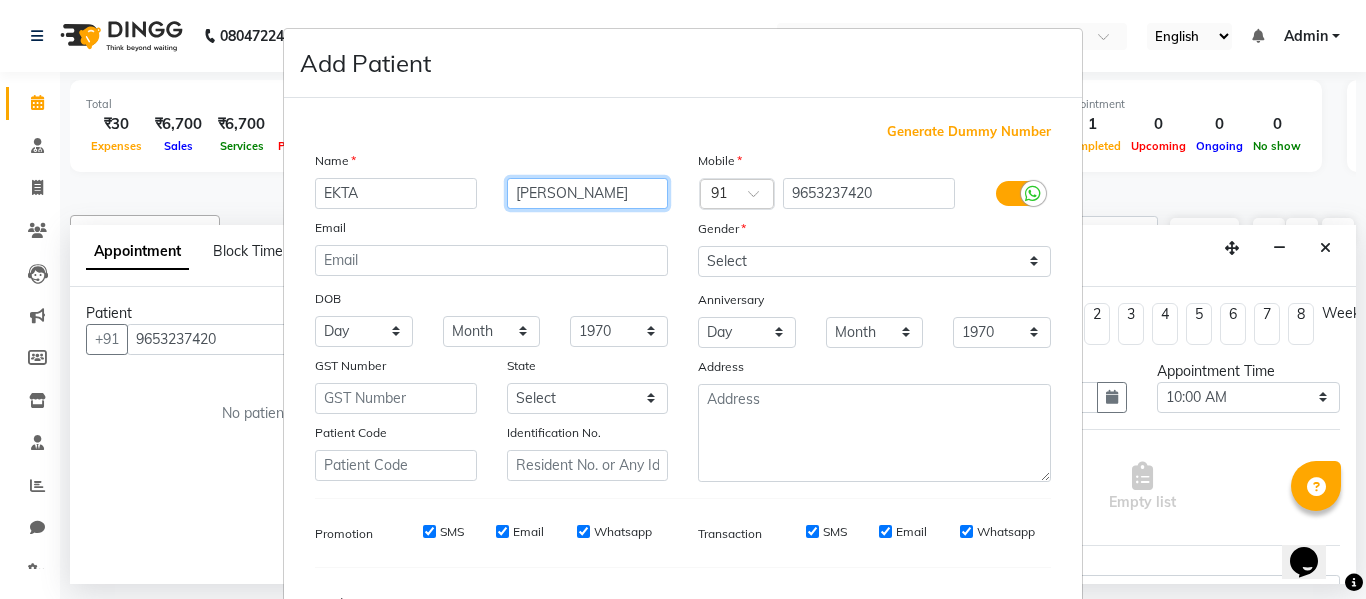 click on "[PERSON_NAME]" at bounding box center [588, 193] 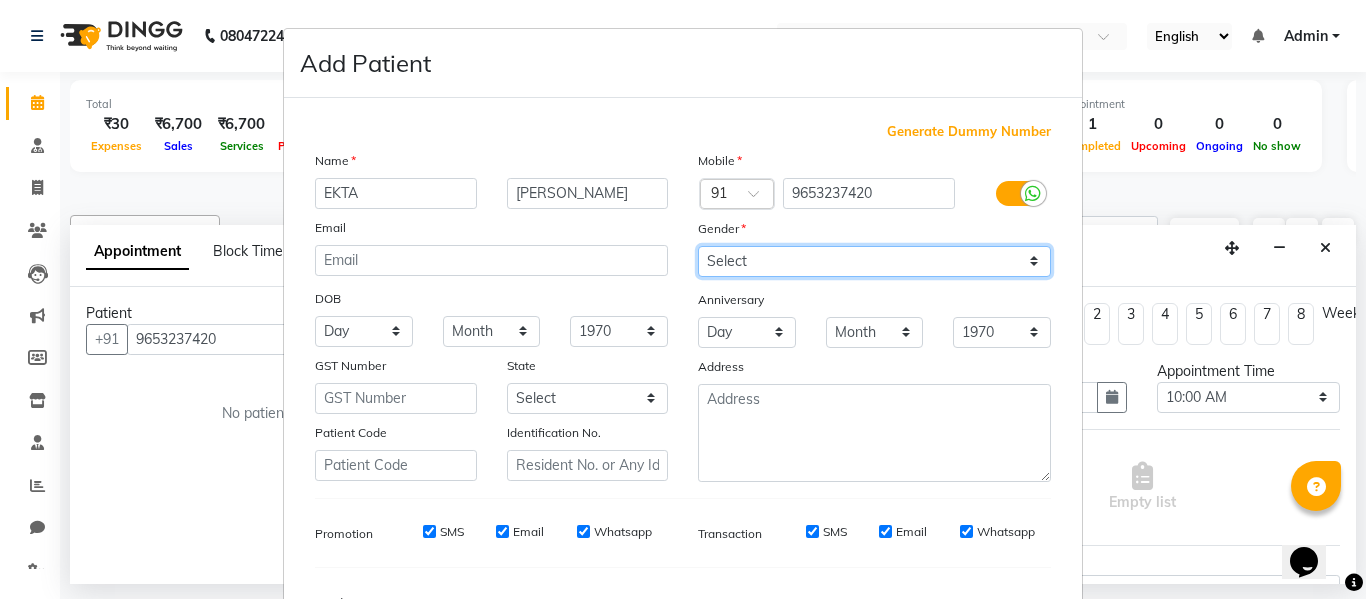 click on "Select Male Female Other Prefer Not To Say" at bounding box center [874, 261] 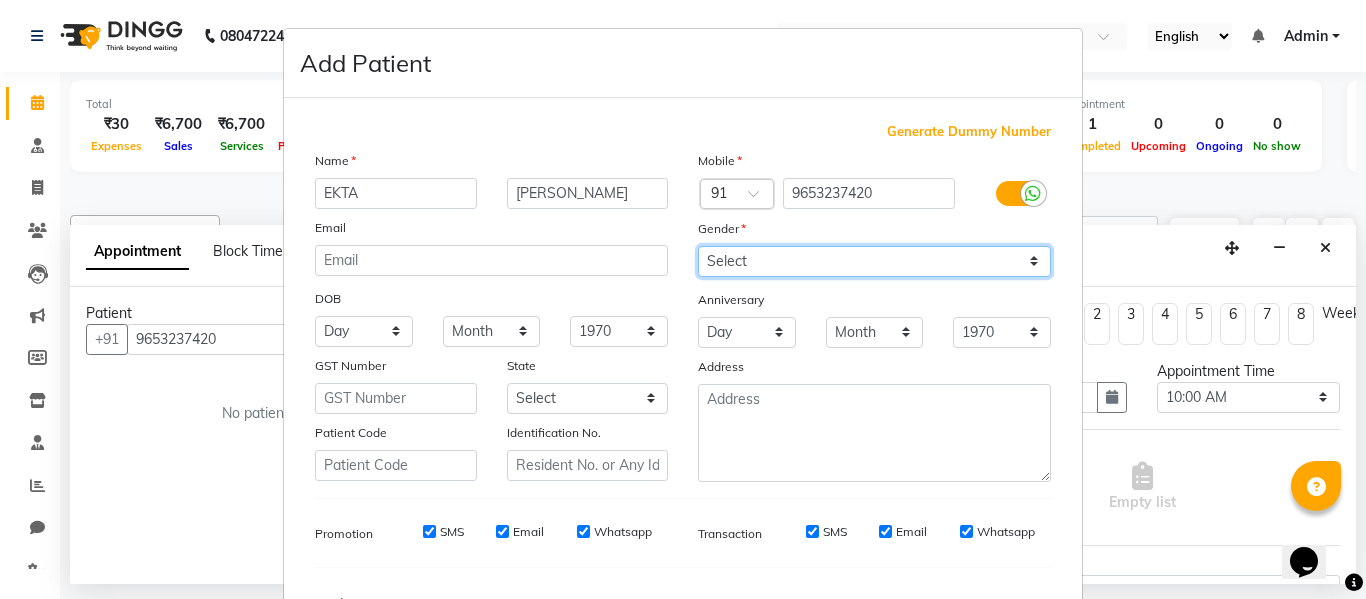 select on "[DEMOGRAPHIC_DATA]" 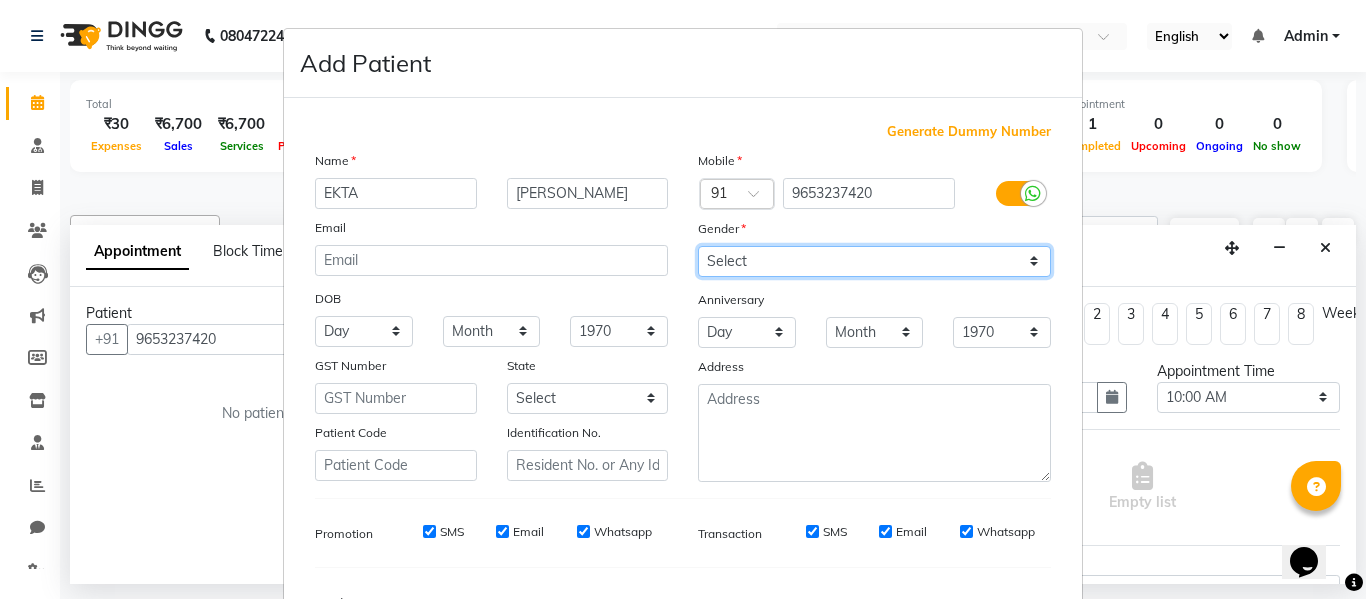 click on "Select Male Female Other Prefer Not To Say" at bounding box center [874, 261] 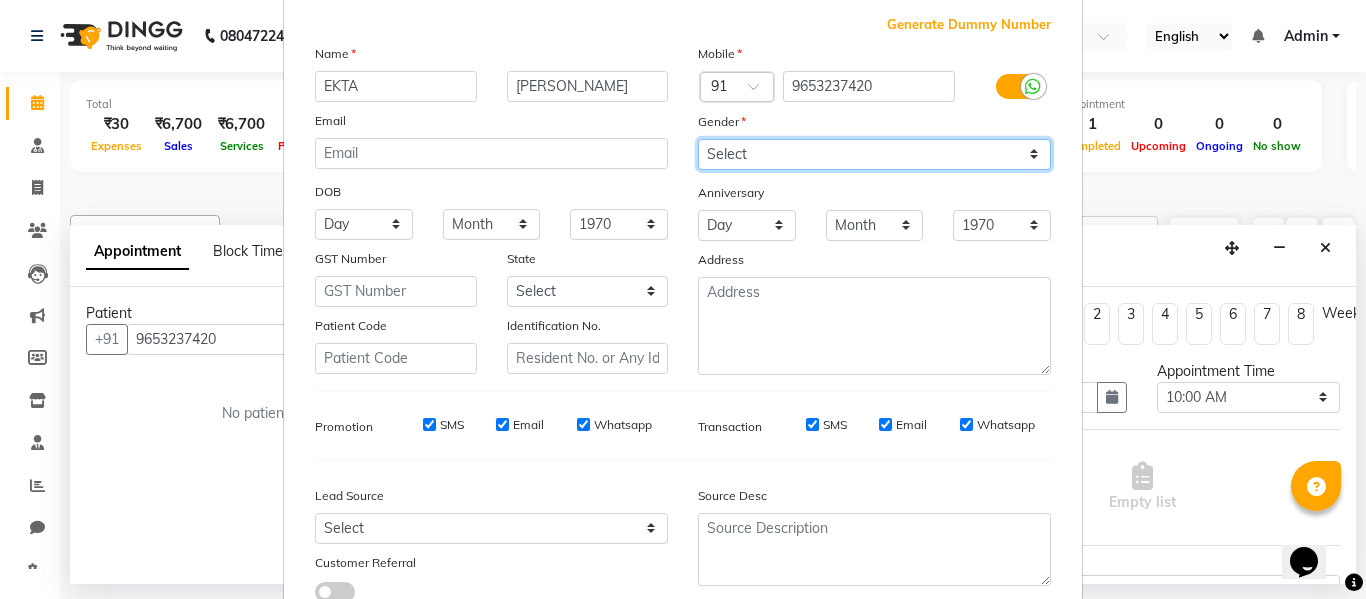 scroll, scrollTop: 250, scrollLeft: 0, axis: vertical 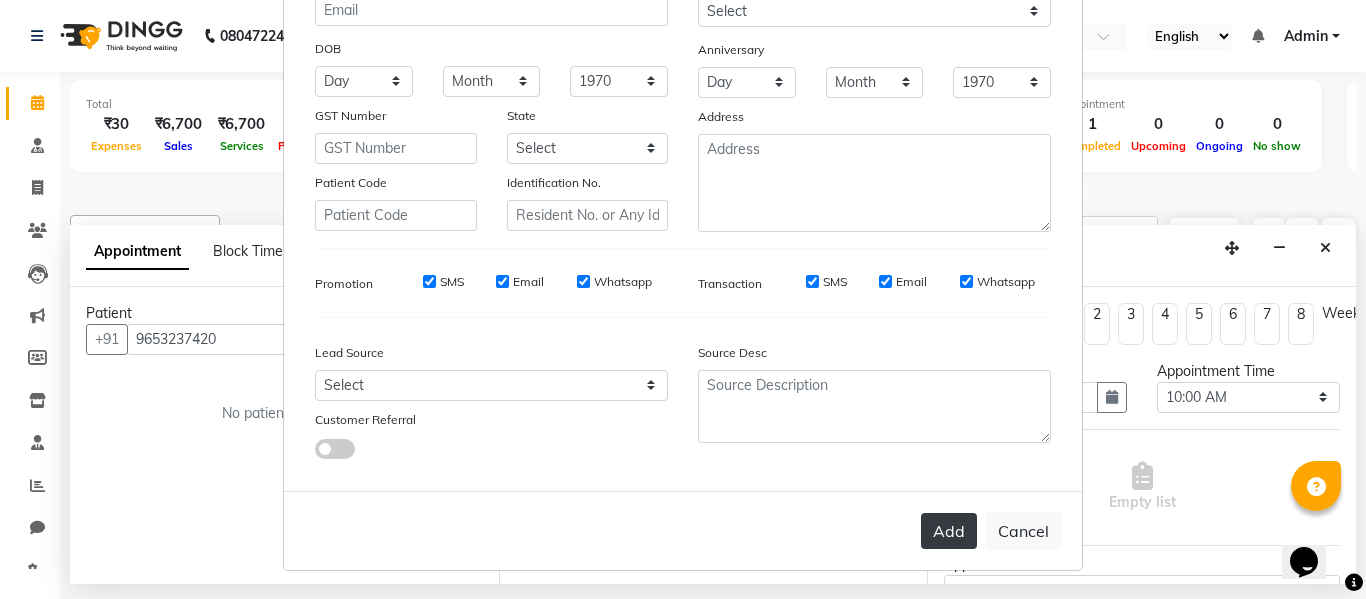 click on "Add" at bounding box center (949, 531) 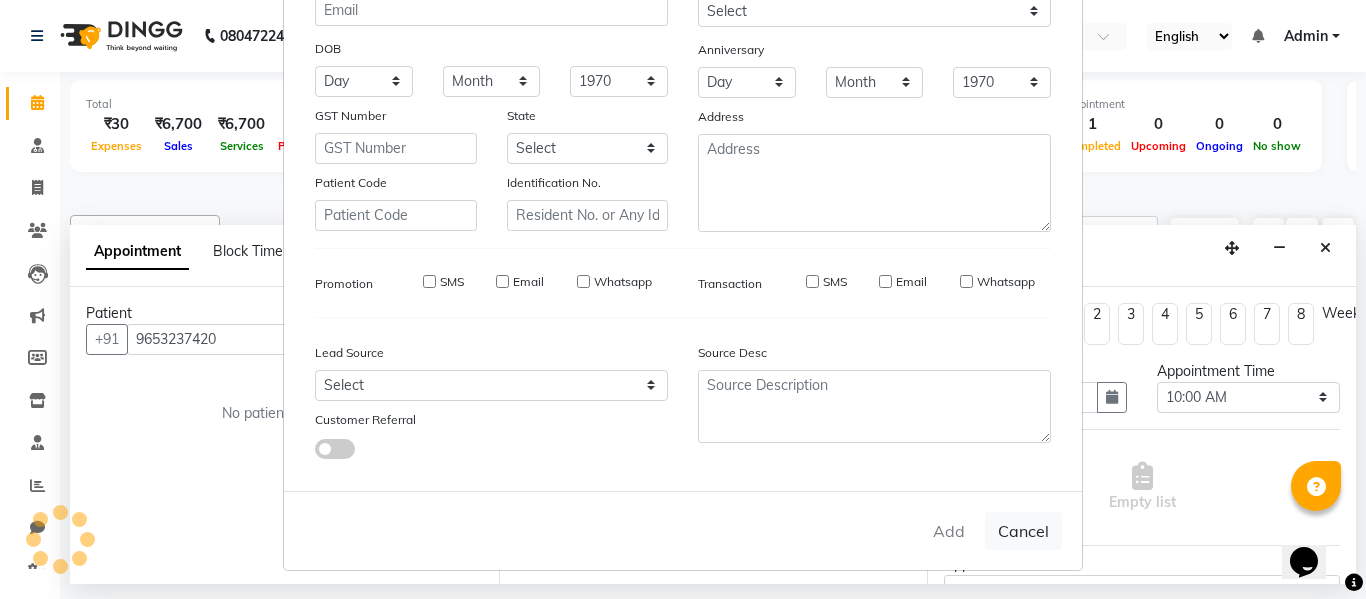 type 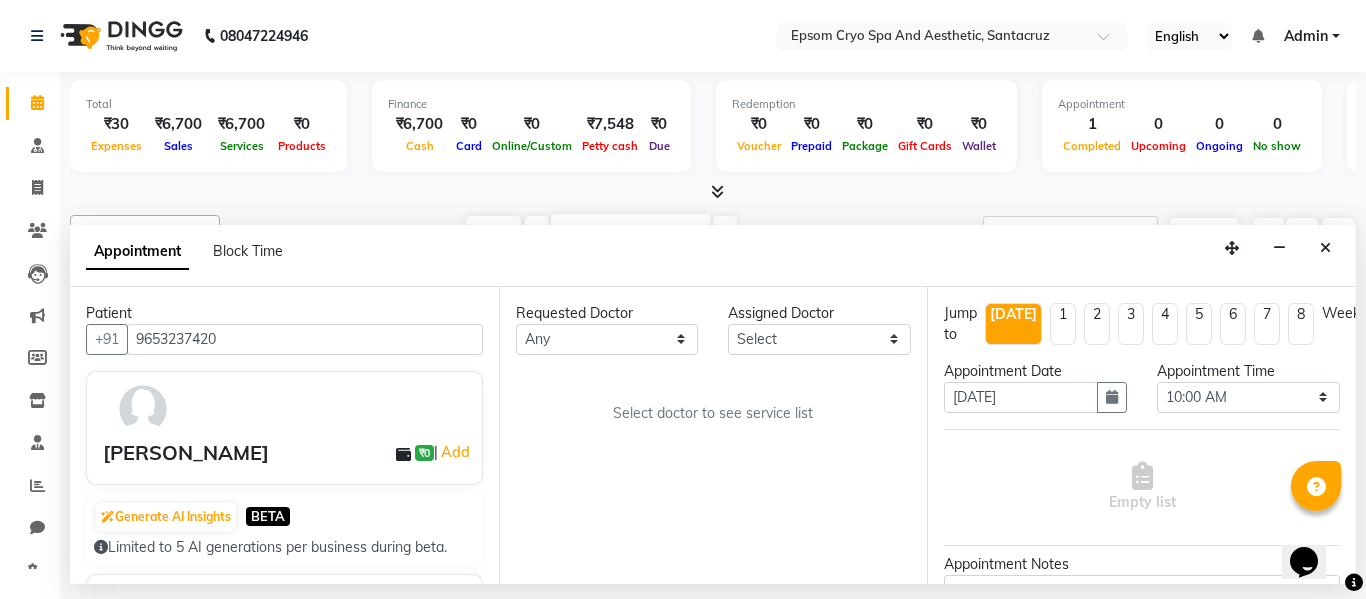 click on "08047224946 Select Location × Epsom Cryo Spa And Aesthetic, Santacruz English ENGLISH Español العربية मराठी हिंदी ગુજરાતી தமிழ் 中文 Notifications nothing to show Admin Manage Profile Change Password Sign out  Version:3.15.4  ☀ Epsom Cryo Spa And Aesthetic, Santacruz  Calendar  Consultation  Invoice  Patients  Leads   Marketing  Members  Inventory  Staff  Reports  Chat  Settings Completed InProgress Upcoming Dropped Tentative Check-In Confirm Bookings Generate Report Segments Page Builder Total  ₹30  Expenses ₹6,700  Sales ₹6,700  Services ₹0  Products Finance  ₹6,700  Cash ₹0  Card ₹0  Online/Custom ₹7,548 Petty cash ₹0 Due  Redemption  ₹0 Voucher ₹0 Prepaid ₹0 Package ₹0  Gift Cards ₹0  Wallet  Appointment  1 Completed 0 Upcoming 0 Ongoing 0 No show  Other sales  ₹0  Packages ₹0  Memberships ₹0  Vouchers ₹0  Prepaids ₹0  Gift Cards Filter Doctor Select All ASHWINI CHINNGAILGUALI Dr. Naman Jha EMMA Ganesh HK" at bounding box center (683, 299) 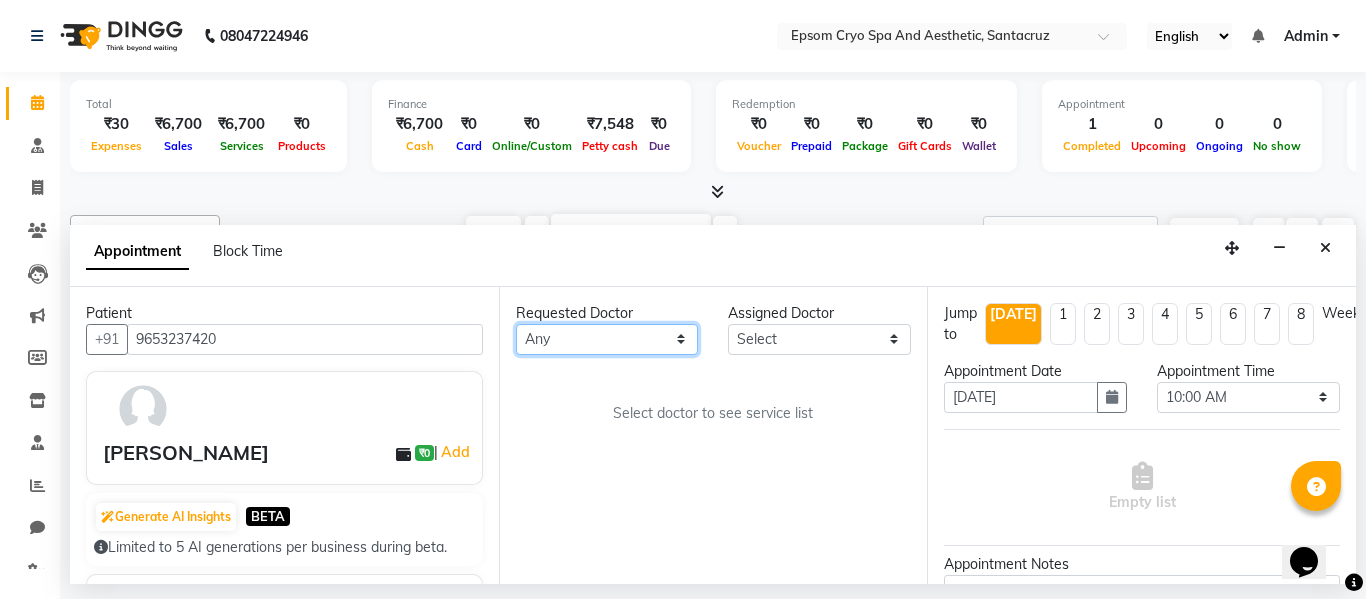 click on "Any ASHWINI CHINNGAILGUALI Dr. Naman Jha EMMA Ganesh HK LIVIA MALSAWMKIM NUSHRAT Polly PRICILA RUHI SHAIKH SOFIA SOPHIA CHOWDHURY" at bounding box center (607, 339) 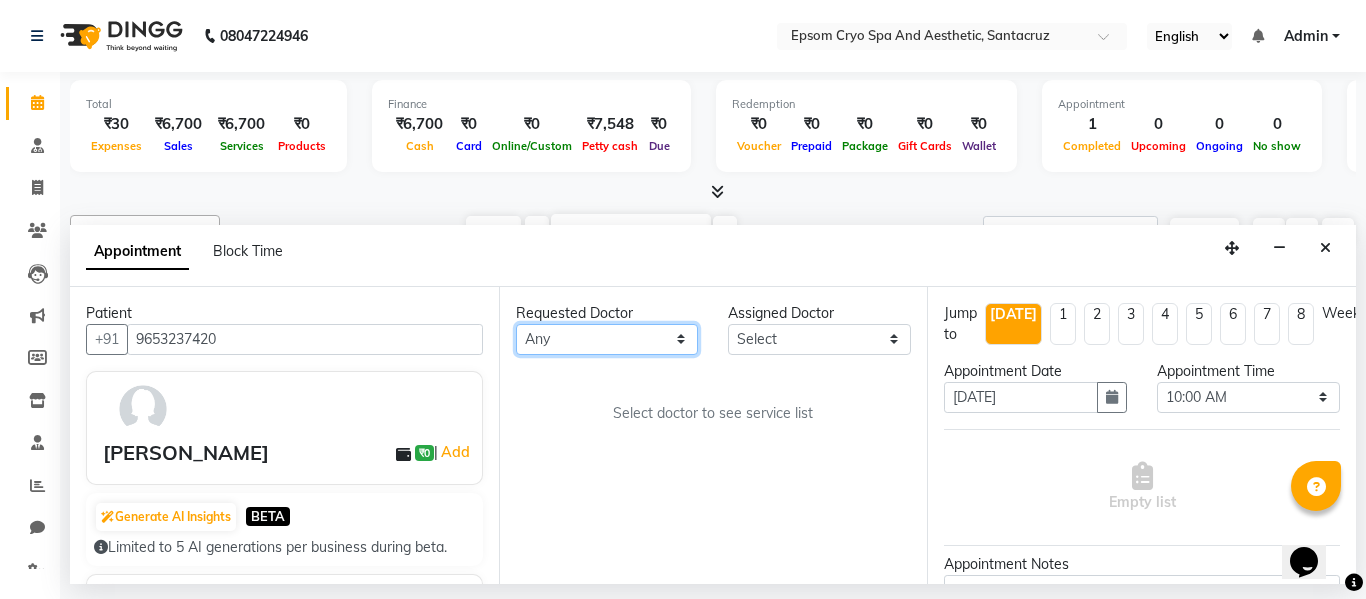 click on "Any ASHWINI CHINNGAILGUALI Dr. Naman Jha EMMA Ganesh HK LIVIA MALSAWMKIM NUSHRAT Polly PRICILA RUHI SHAIKH SOFIA SOPHIA CHOWDHURY" at bounding box center (607, 339) 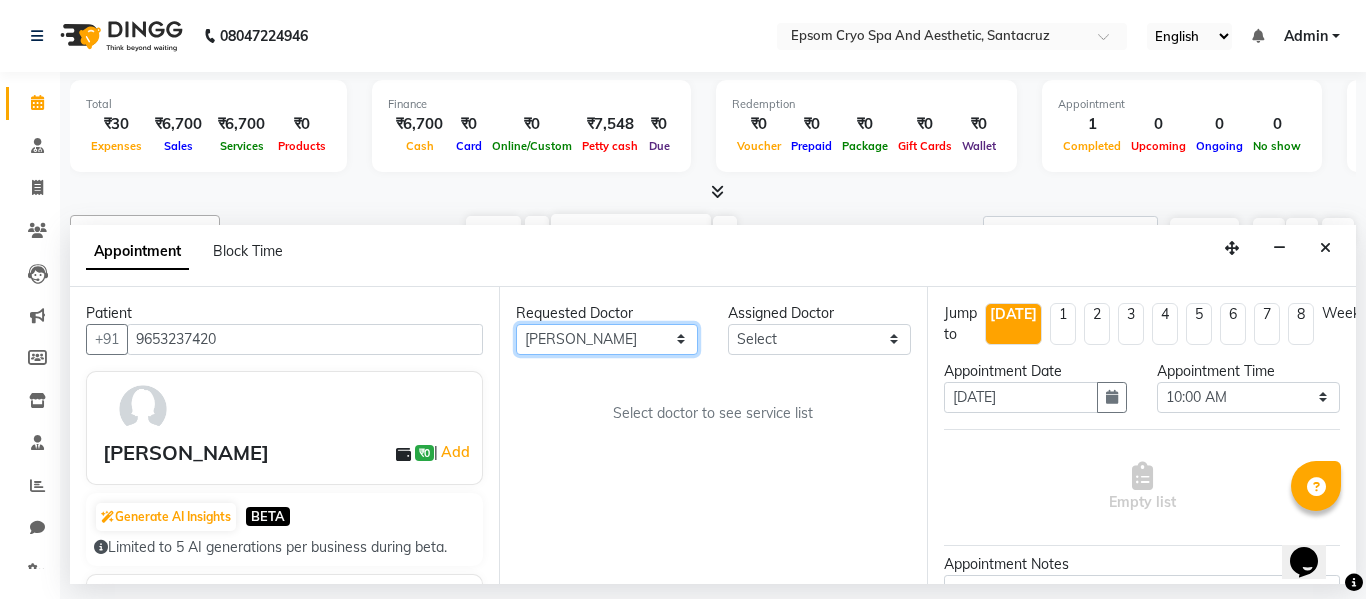 click on "Any ASHWINI CHINNGAILGUALI Dr. Naman Jha EMMA Ganesh HK LIVIA MALSAWMKIM NUSHRAT Polly PRICILA RUHI SHAIKH SOFIA SOPHIA CHOWDHURY" at bounding box center [607, 339] 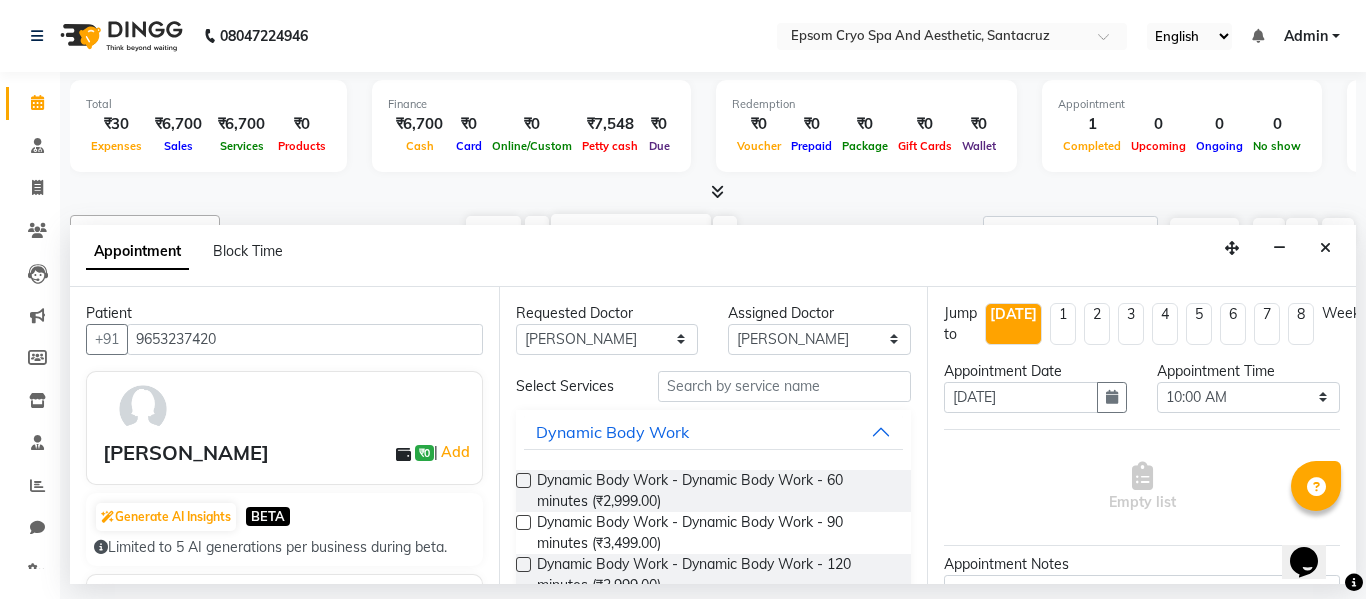 click at bounding box center [523, 480] 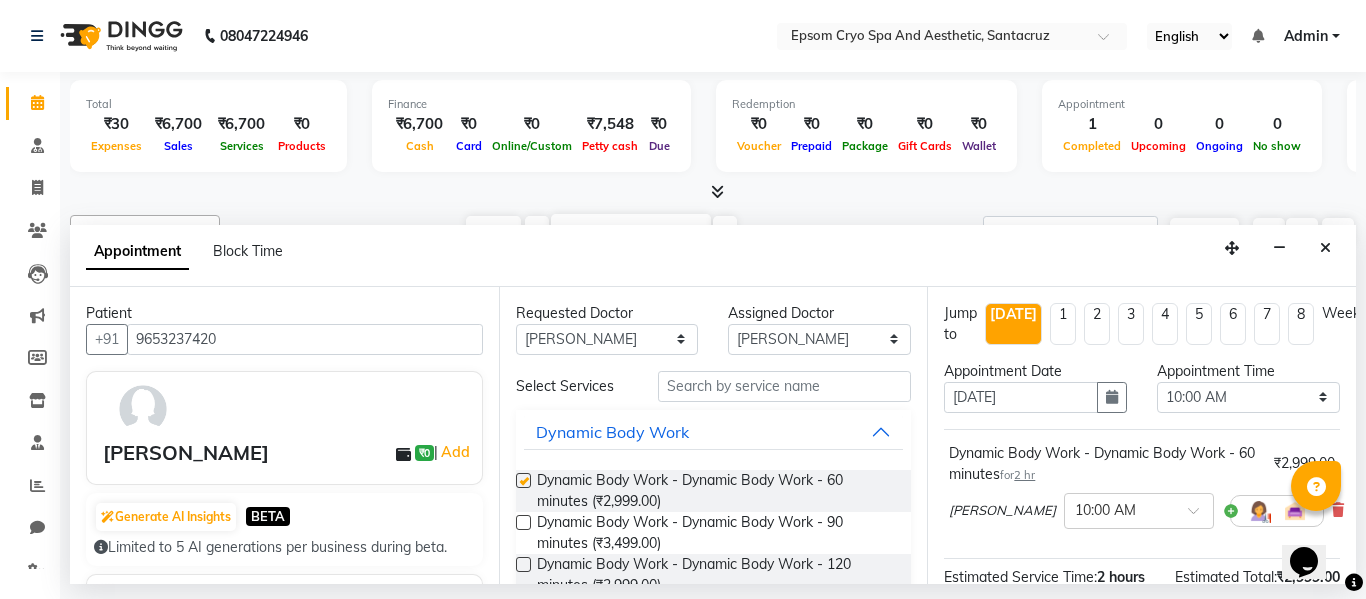 checkbox on "false" 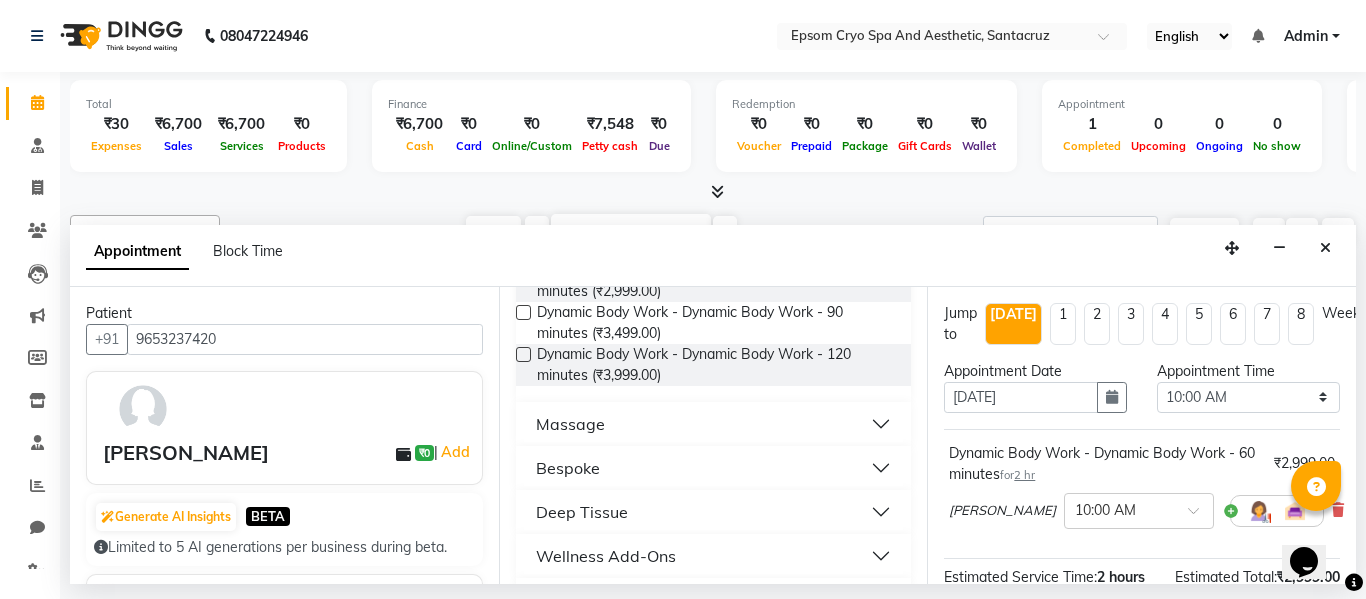 scroll, scrollTop: 220, scrollLeft: 0, axis: vertical 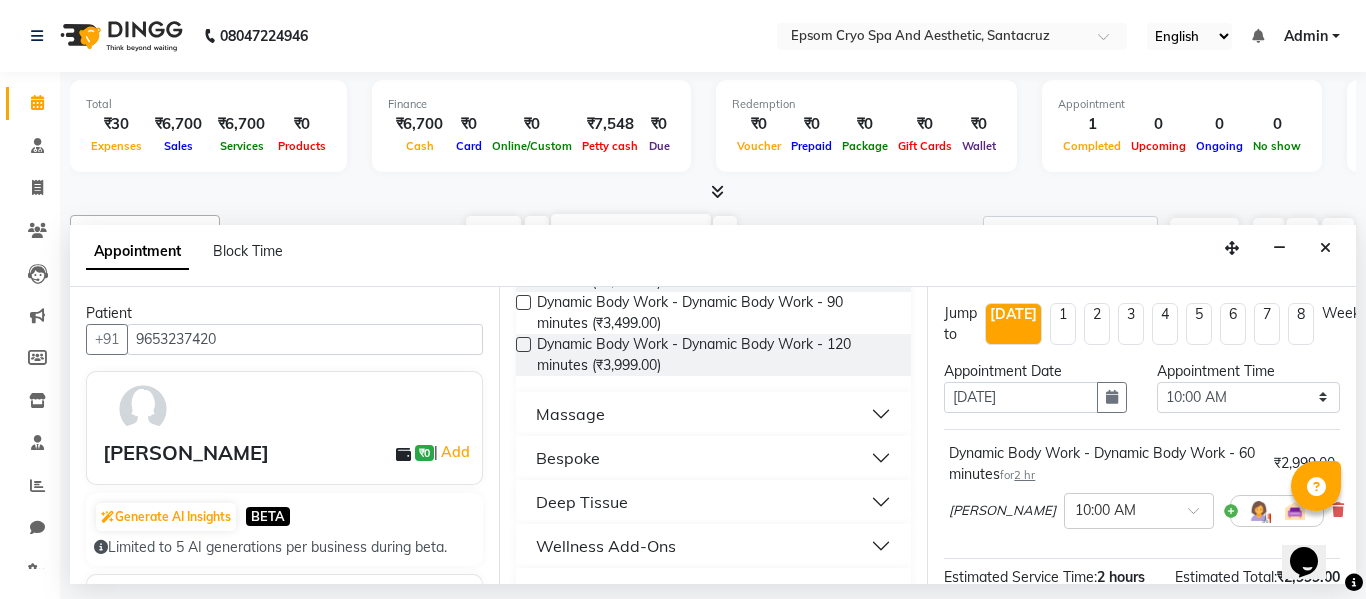 click on "Massage" at bounding box center [570, 414] 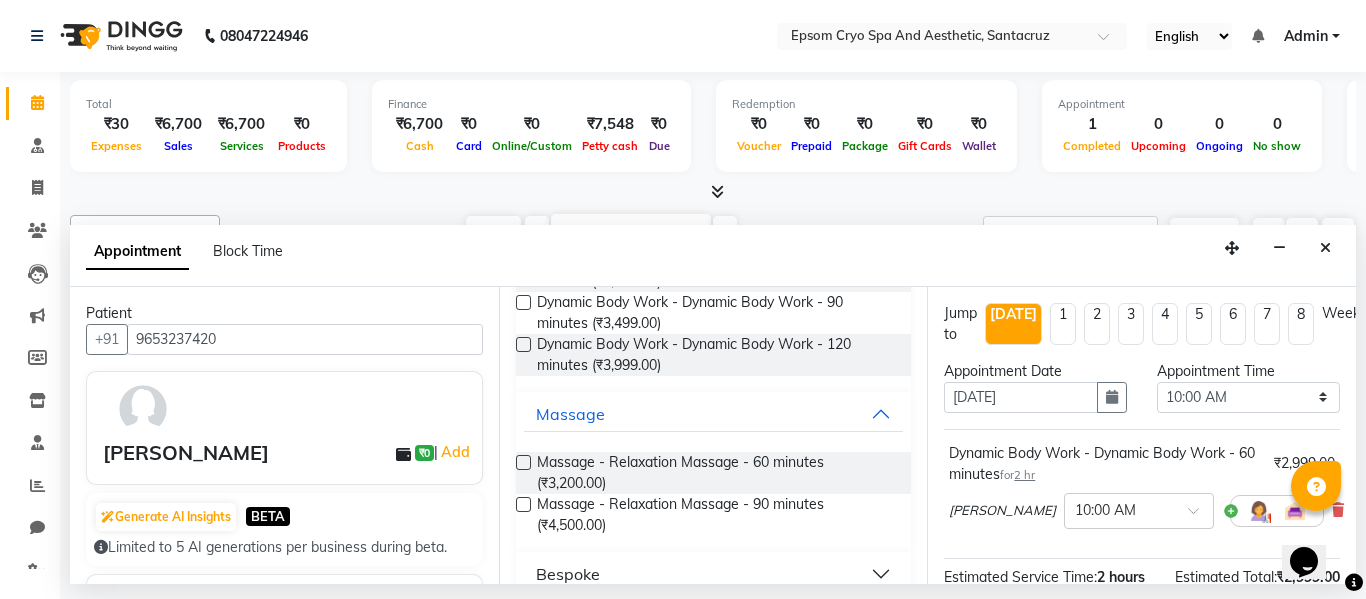 click at bounding box center [523, 462] 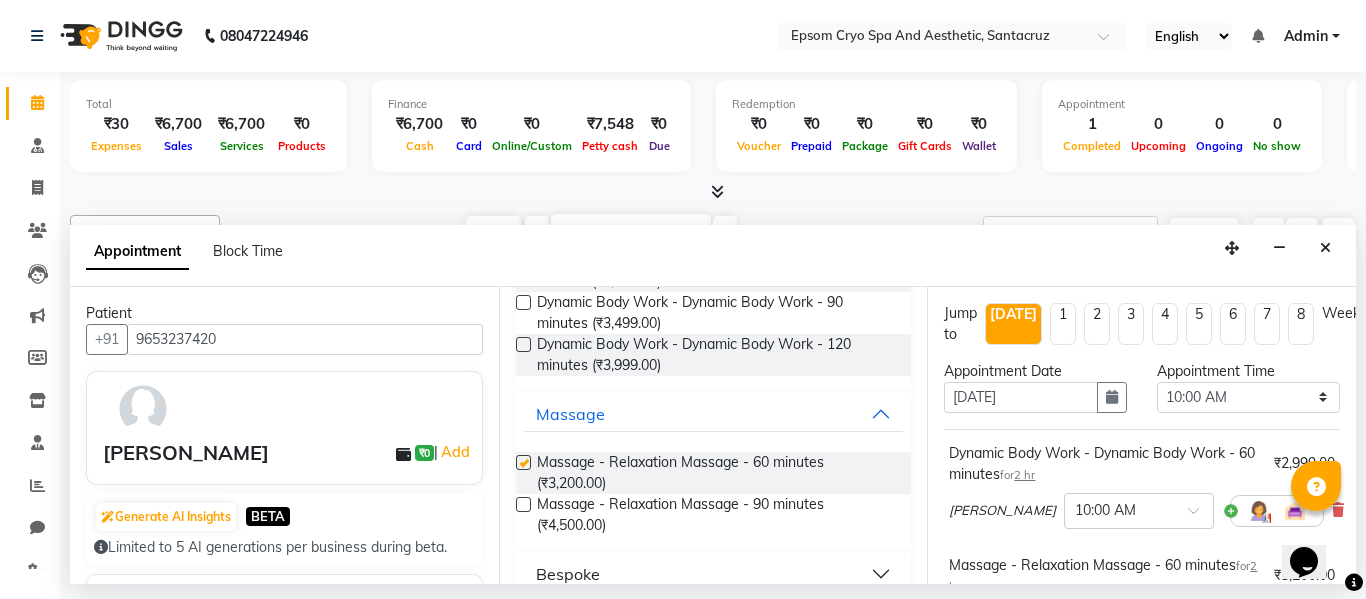 checkbox on "false" 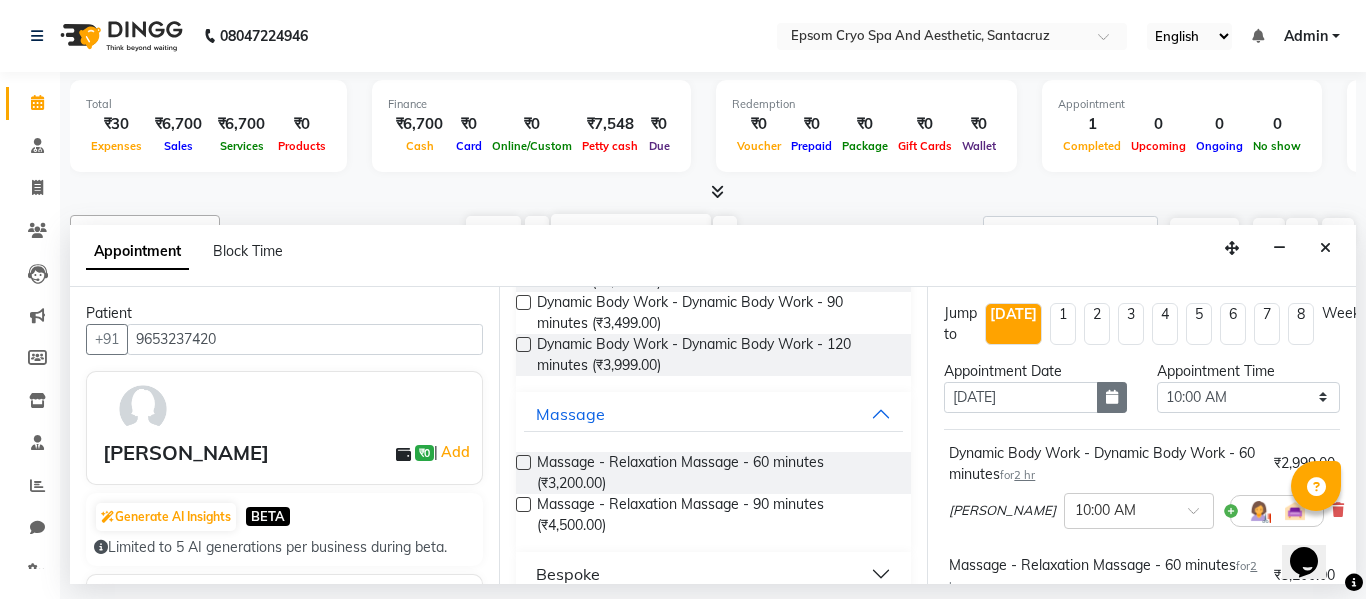 click at bounding box center [1112, 397] 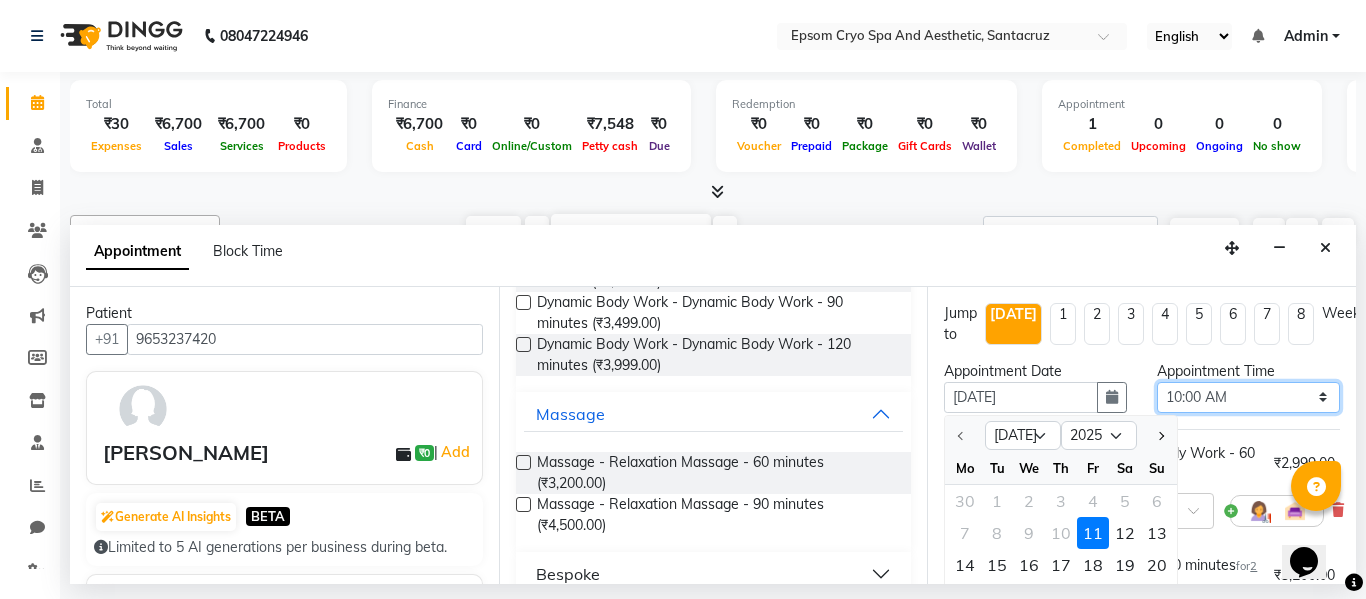 click on "Select 10:00 AM 10:15 AM 10:30 AM 10:45 AM 11:00 AM 11:15 AM 11:30 AM 11:45 AM 12:00 PM 12:15 PM 12:30 PM 12:45 PM 01:00 PM 01:15 PM 01:30 PM 01:45 PM 02:00 PM 02:15 PM 02:30 PM 02:45 PM 03:00 PM 03:15 PM 03:30 PM 03:45 PM 04:00 PM 04:15 PM 04:30 PM 04:45 PM 05:00 PM 05:15 PM 05:30 PM 05:45 PM 06:00 PM 06:15 PM 06:30 PM 06:45 PM 07:00 PM 07:15 PM 07:30 PM 07:45 PM 08:00 PM 08:15 PM 08:30 PM 08:45 PM 09:00 PM 09:15 PM 09:30 PM 09:45 PM 10:00 PM" at bounding box center (1248, 397) 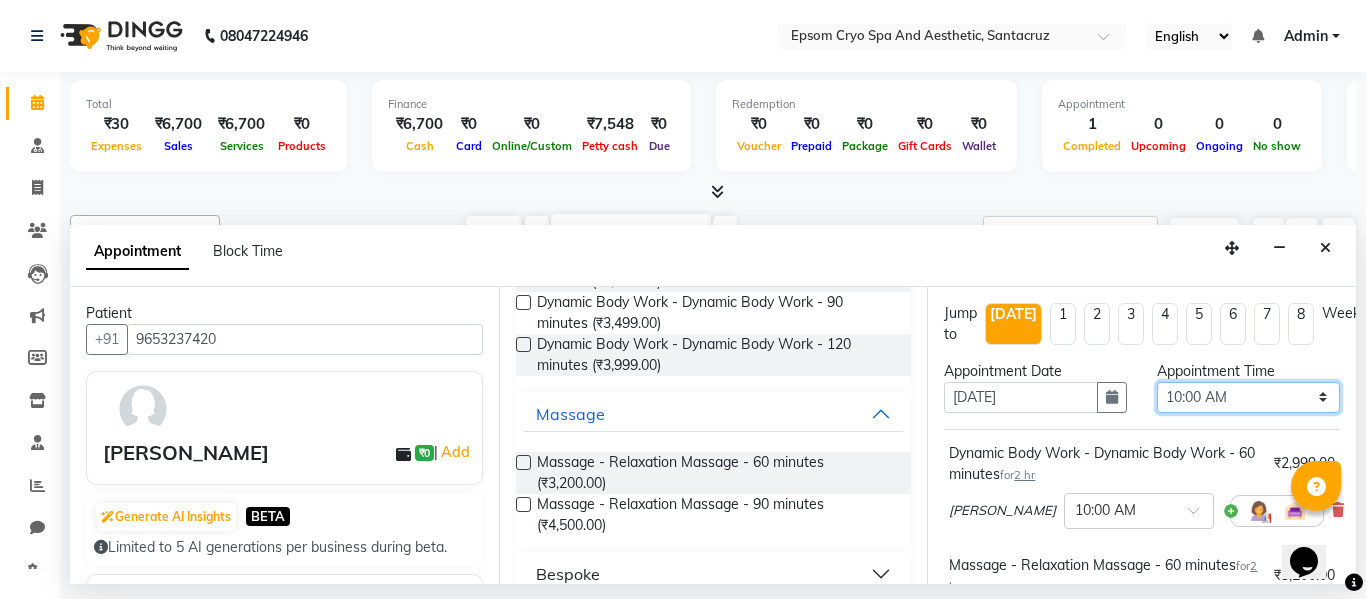 click on "Select 10:00 AM 10:15 AM 10:30 AM 10:45 AM 11:00 AM 11:15 AM 11:30 AM 11:45 AM 12:00 PM 12:15 PM 12:30 PM 12:45 PM 01:00 PM 01:15 PM 01:30 PM 01:45 PM 02:00 PM 02:15 PM 02:30 PM 02:45 PM 03:00 PM 03:15 PM 03:30 PM 03:45 PM 04:00 PM 04:15 PM 04:30 PM 04:45 PM 05:00 PM 05:15 PM 05:30 PM 05:45 PM 06:00 PM 06:15 PM 06:30 PM 06:45 PM 07:00 PM 07:15 PM 07:30 PM 07:45 PM 08:00 PM 08:15 PM 08:30 PM 08:45 PM 09:00 PM 09:15 PM 09:30 PM 09:45 PM 10:00 PM" at bounding box center (1248, 397) 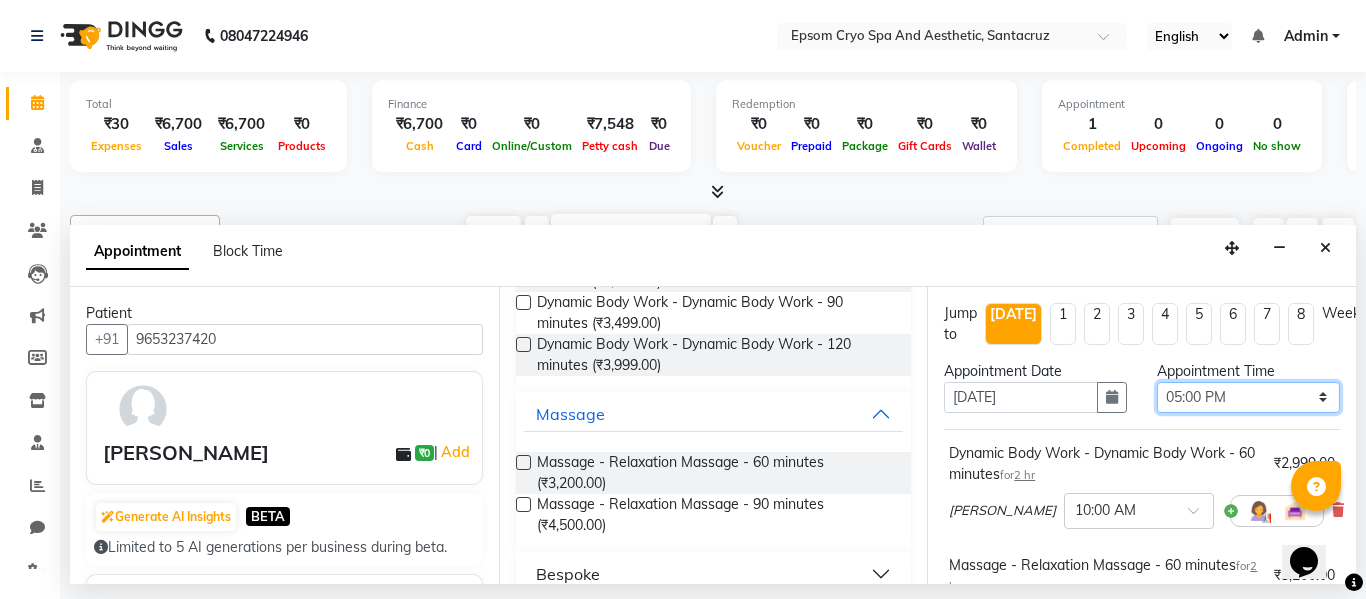 click on "Select 10:00 AM 10:15 AM 10:30 AM 10:45 AM 11:00 AM 11:15 AM 11:30 AM 11:45 AM 12:00 PM 12:15 PM 12:30 PM 12:45 PM 01:00 PM 01:15 PM 01:30 PM 01:45 PM 02:00 PM 02:15 PM 02:30 PM 02:45 PM 03:00 PM 03:15 PM 03:30 PM 03:45 PM 04:00 PM 04:15 PM 04:30 PM 04:45 PM 05:00 PM 05:15 PM 05:30 PM 05:45 PM 06:00 PM 06:15 PM 06:30 PM 06:45 PM 07:00 PM 07:15 PM 07:30 PM 07:45 PM 08:00 PM 08:15 PM 08:30 PM 08:45 PM 09:00 PM 09:15 PM 09:30 PM 09:45 PM 10:00 PM" at bounding box center (1248, 397) 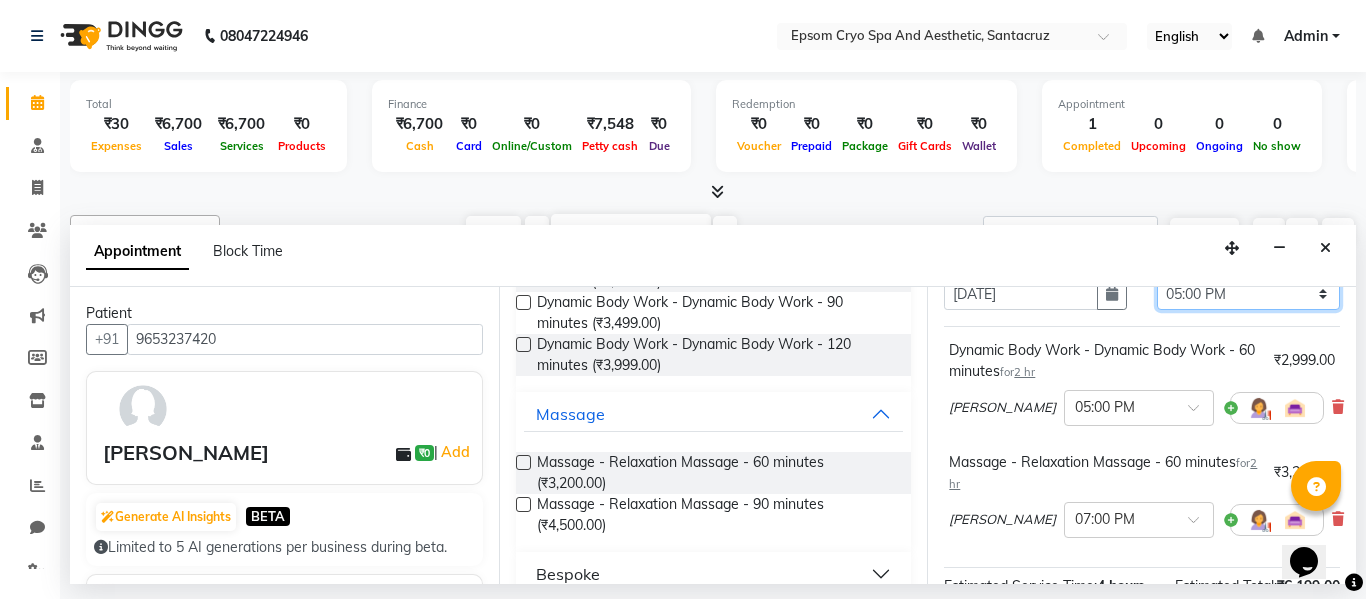 scroll, scrollTop: 100, scrollLeft: 0, axis: vertical 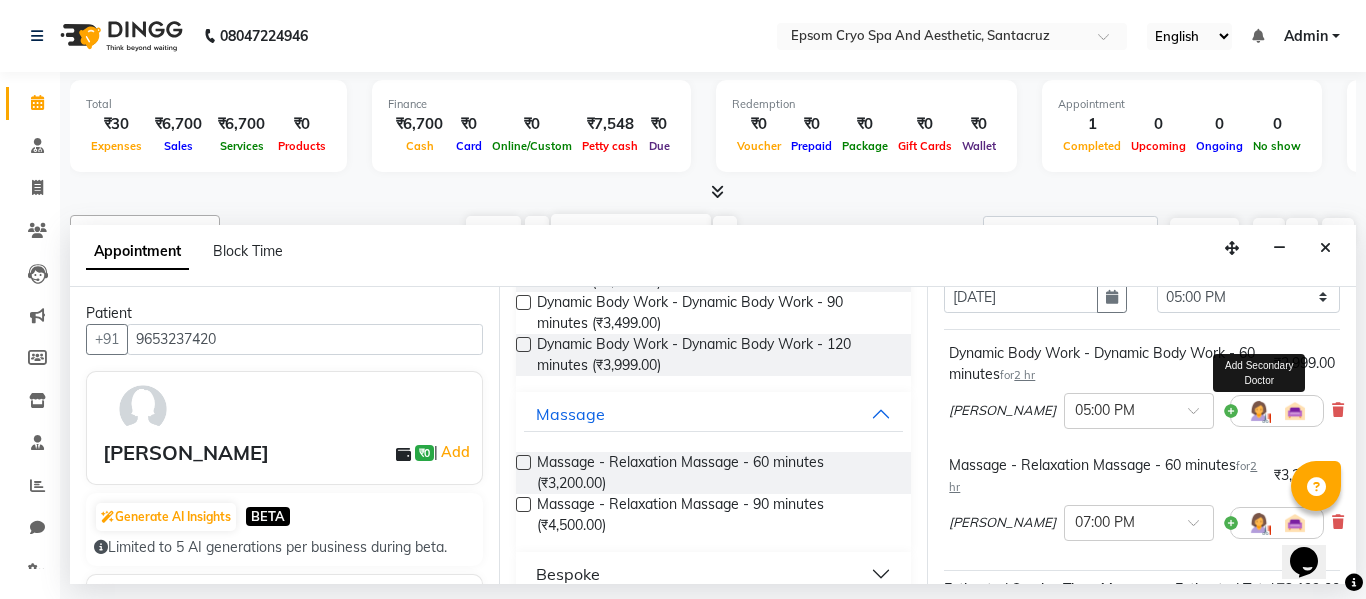 click at bounding box center (1259, 411) 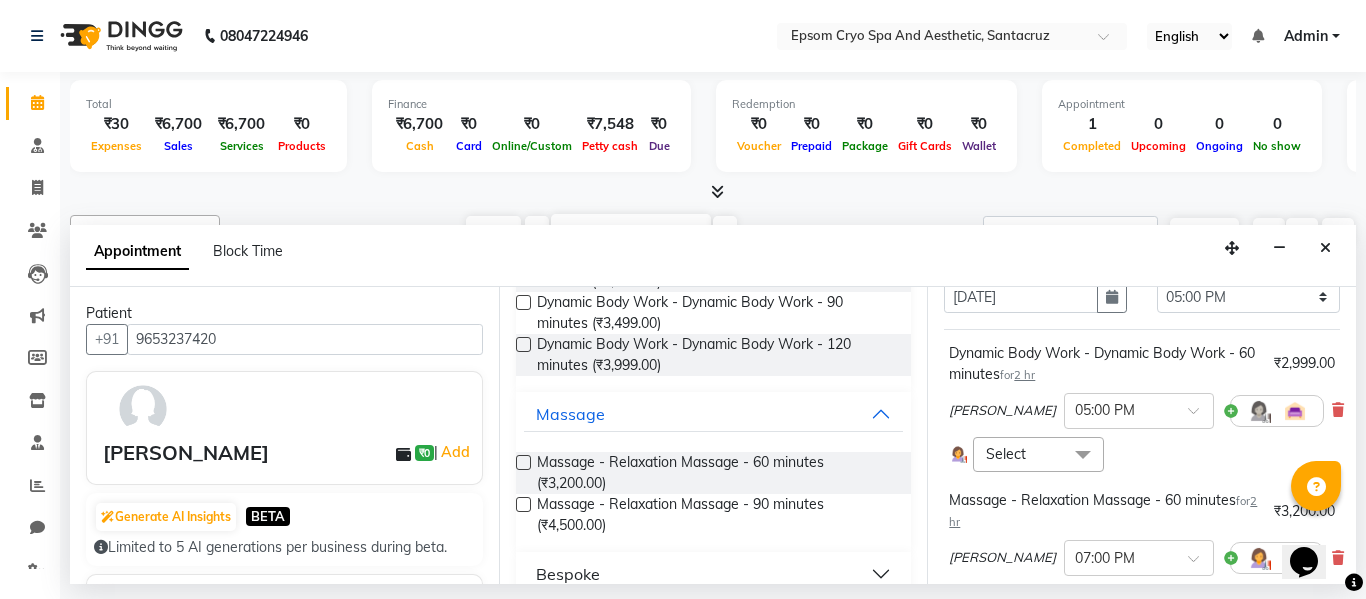 click on "Select" at bounding box center (1038, 454) 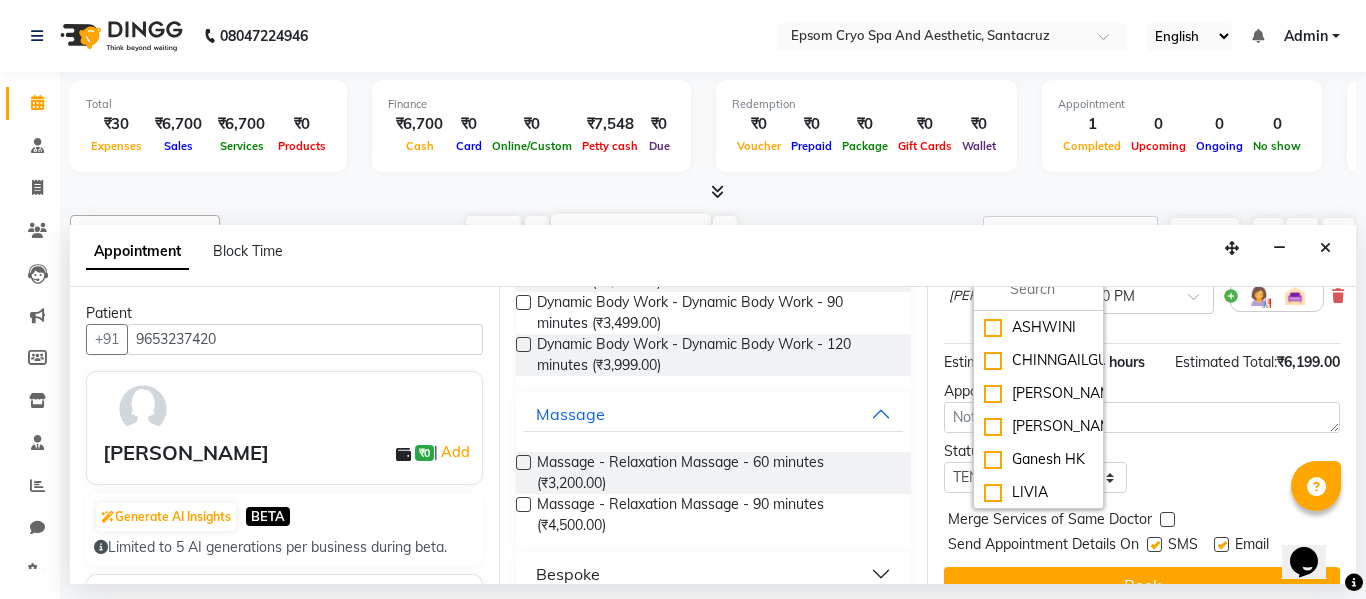 scroll, scrollTop: 367, scrollLeft: 0, axis: vertical 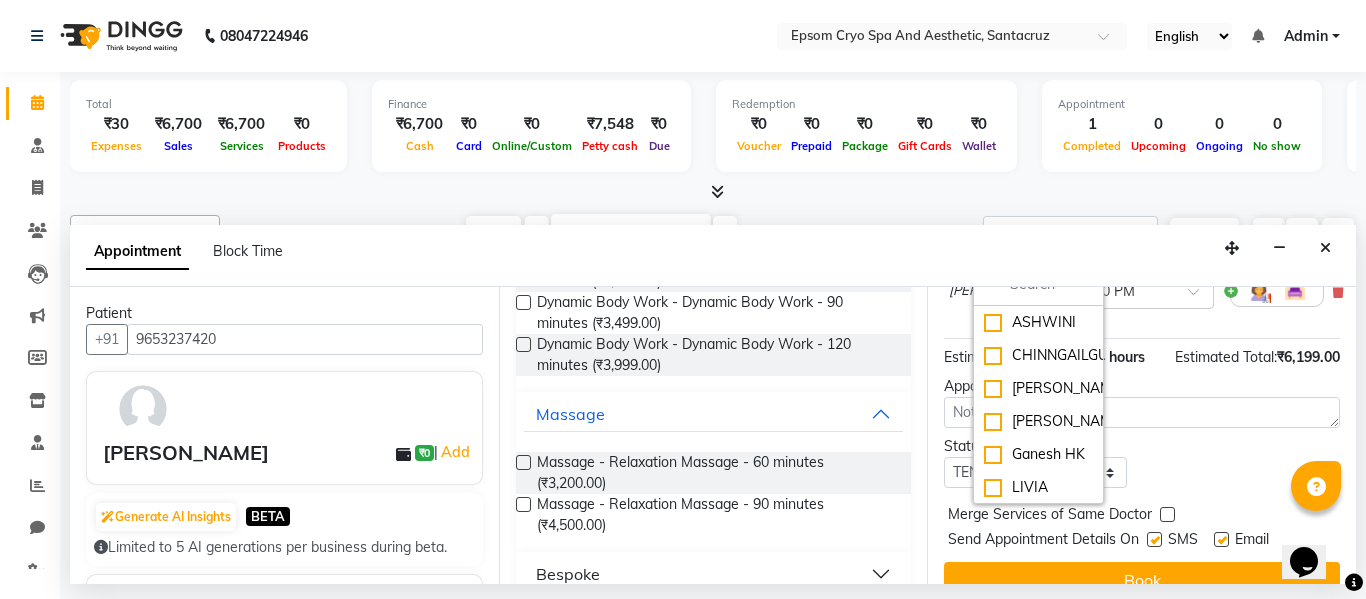 click on "Dynamic Body Work - Dynamic Body Work - 60 minutes   for  2 hr ₹2,999.00 PRICILA × 05:00 PM Select Select All ASHWINI CHINNGAILGUALI Dr. Naman Jha EMMA Ganesh HK LIVIA MALSAWMKIM NUSHRAT Polly RUHI SHAIKH SOFIA SOPHIA CHOWDHURY Massage - Relaxation Massage - 60 minutes   for  2 hr ₹3,200.00 PRICILA × 07:00 PM" at bounding box center [1142, 200] 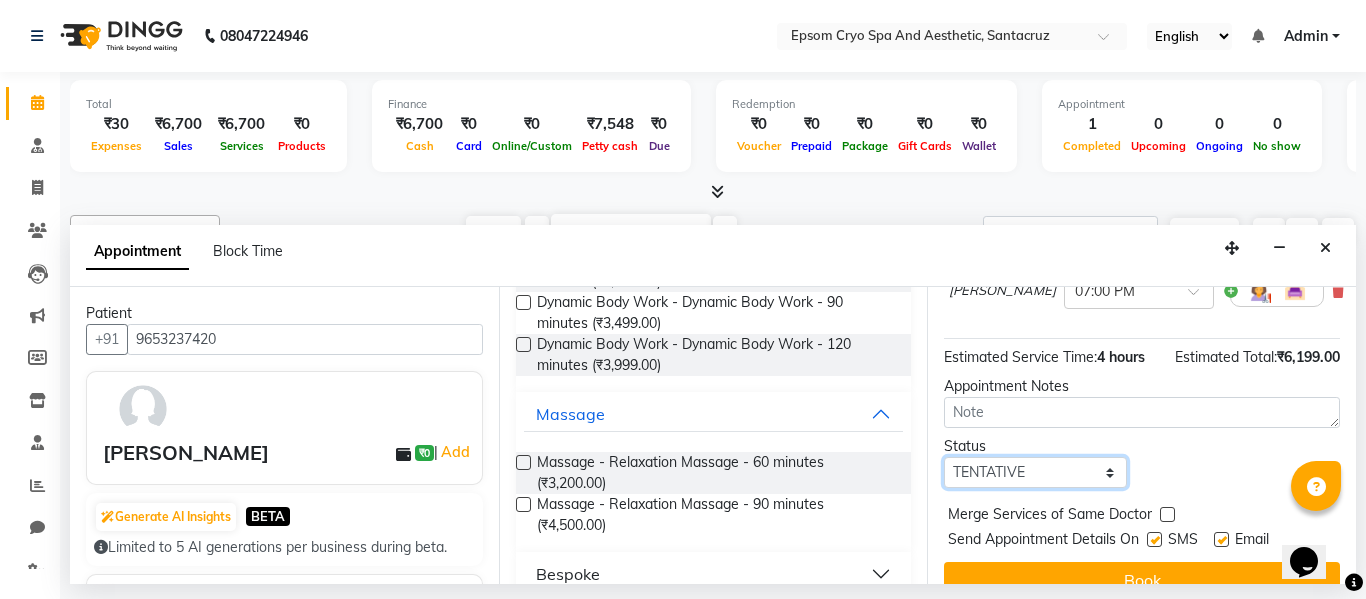 click on "Select TENTATIVE CONFIRM CHECK-IN UPCOMING" at bounding box center [1035, 472] 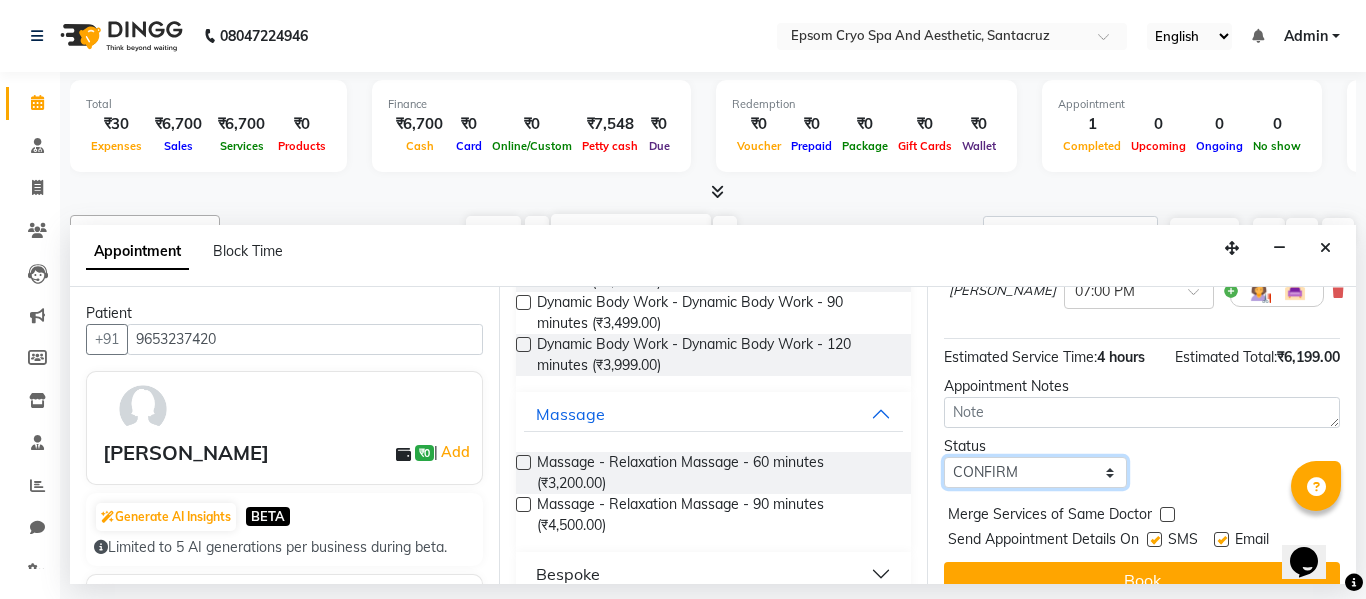 click on "Select TENTATIVE CONFIRM CHECK-IN UPCOMING" at bounding box center [1035, 472] 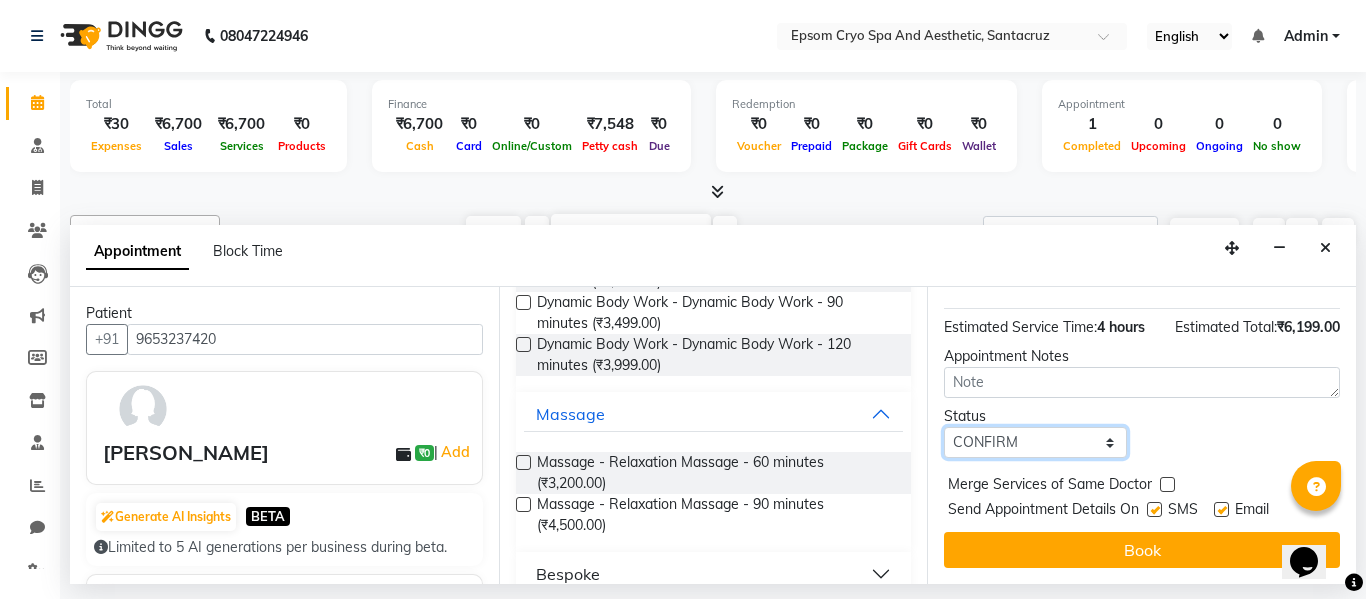 scroll, scrollTop: 433, scrollLeft: 0, axis: vertical 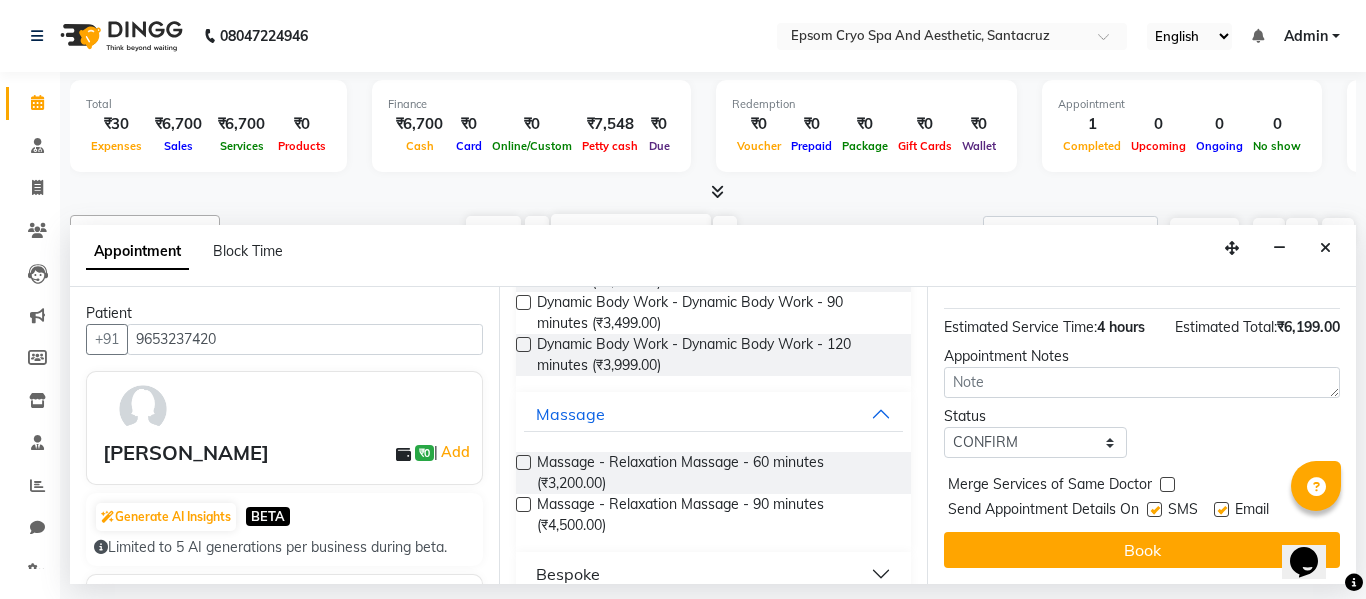 click at bounding box center [1153, 513] 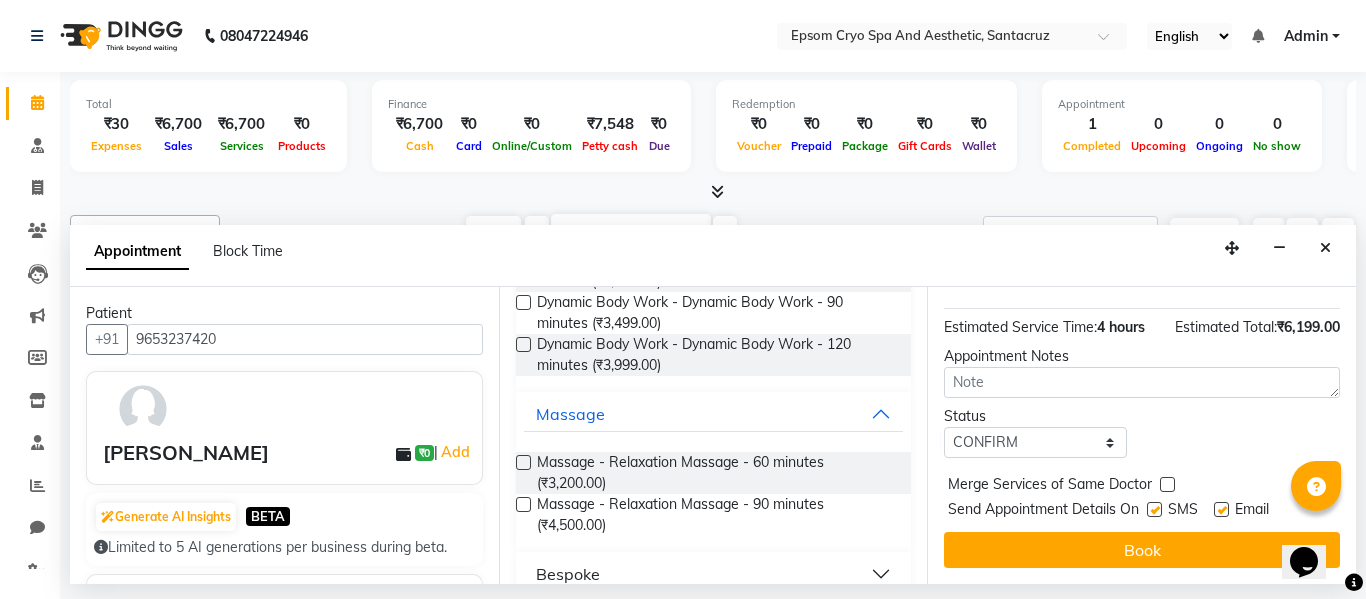click at bounding box center (1154, 509) 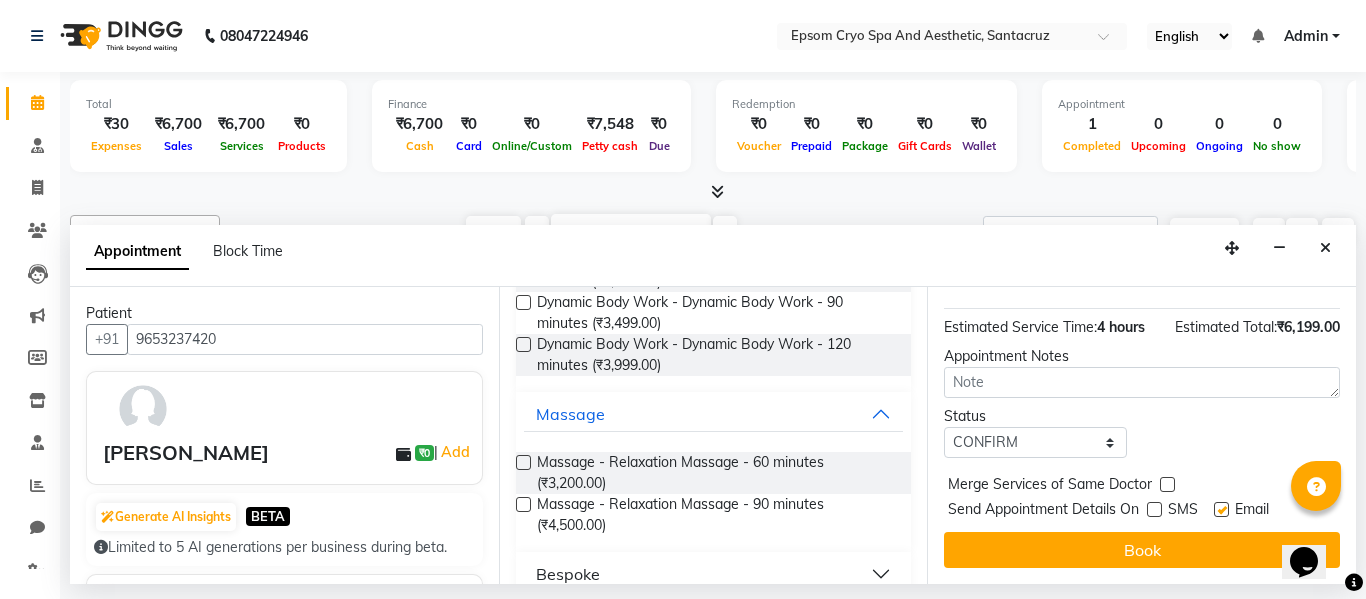 click at bounding box center (1154, 509) 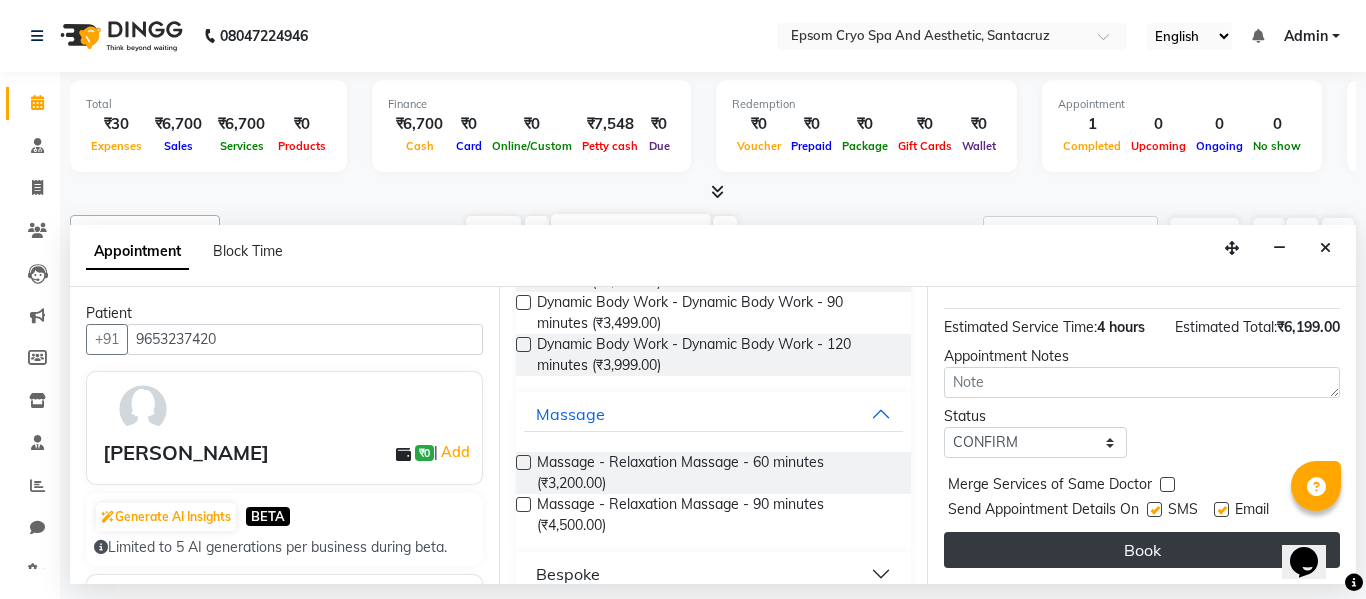 click on "Book" at bounding box center [1142, 550] 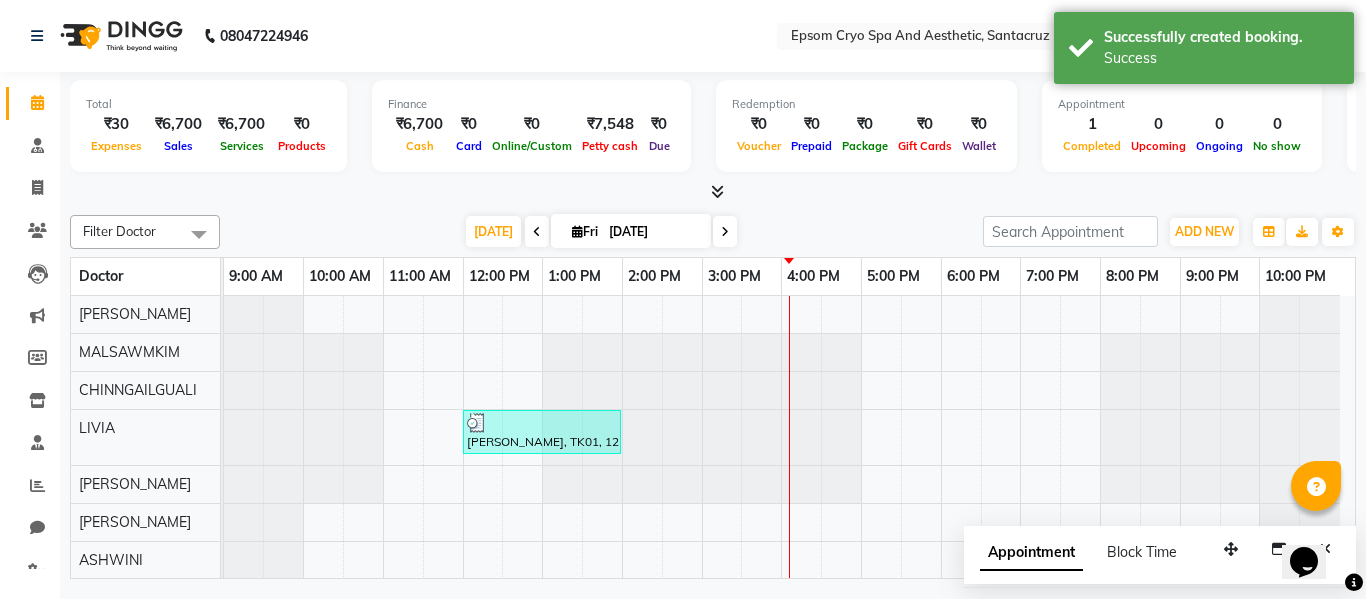 scroll, scrollTop: 21, scrollLeft: 0, axis: vertical 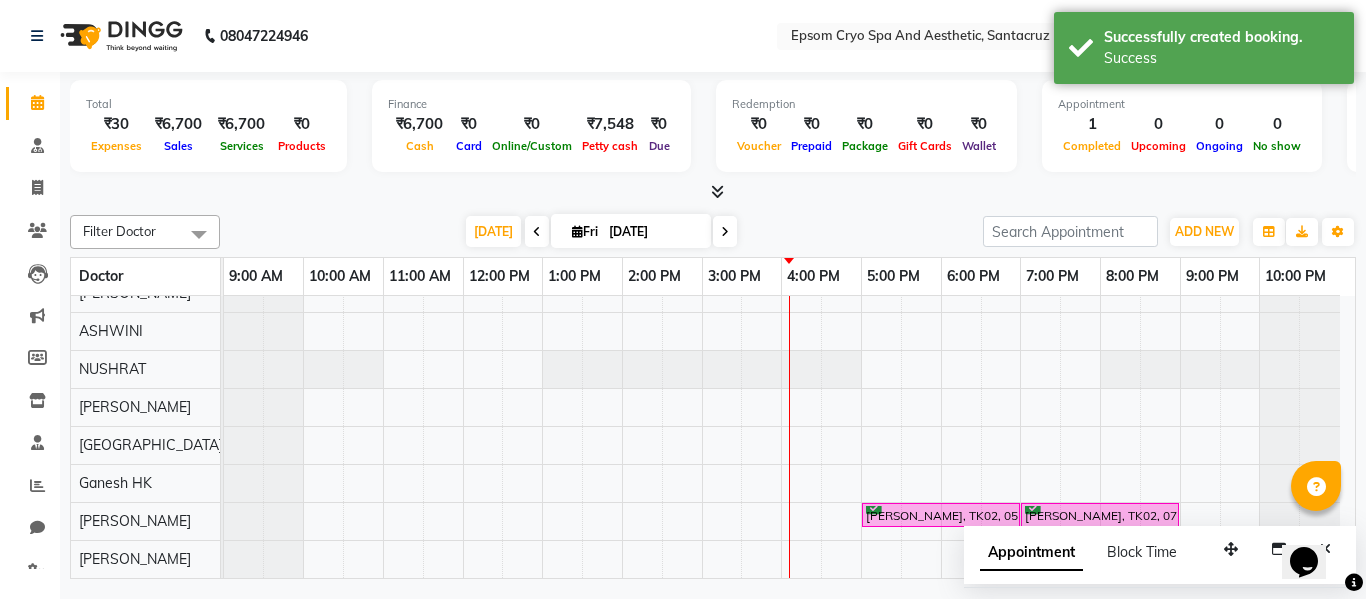 click at bounding box center (1354, 583) 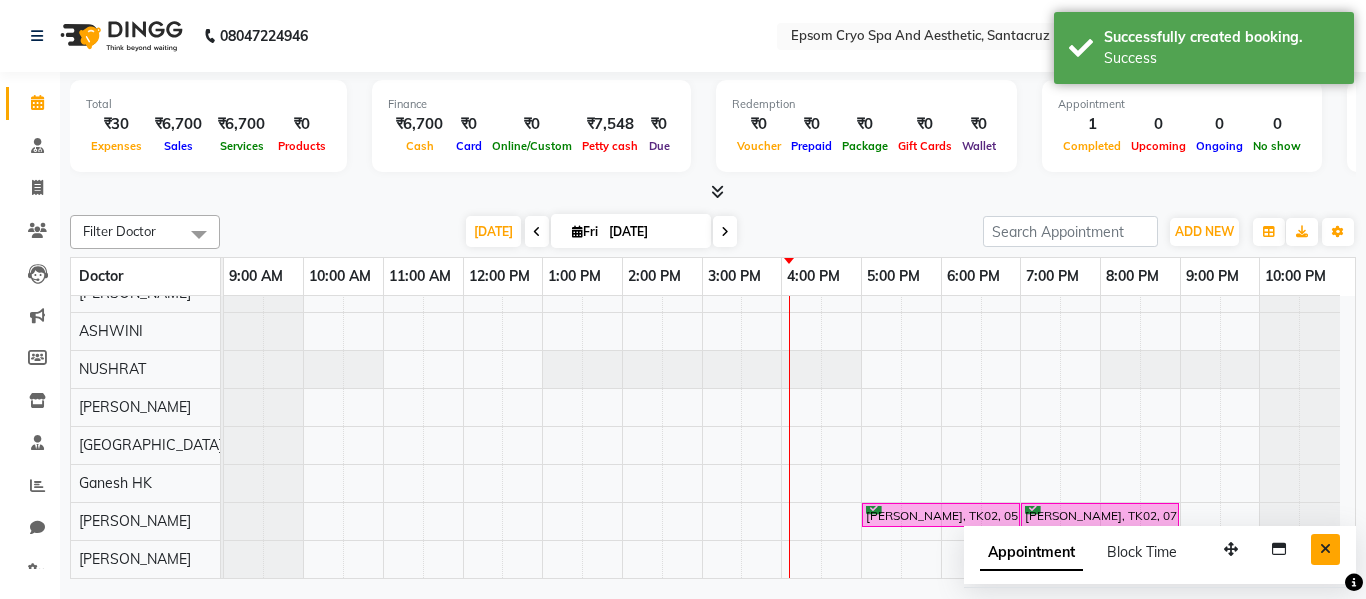 click at bounding box center (1325, 549) 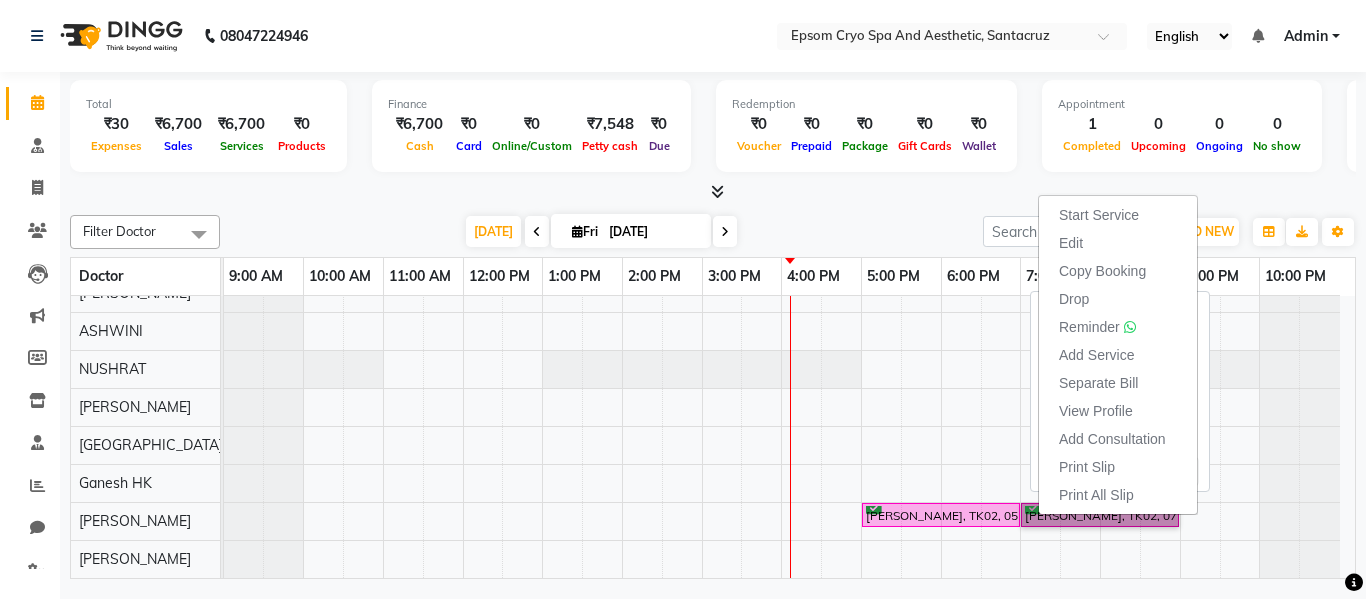 click on "[PERSON_NAME], TK02, 05:00 PM-07:00 PM, Dynamic Body Work - Dynamic Body Work - 60 minutes" at bounding box center (941, 515) 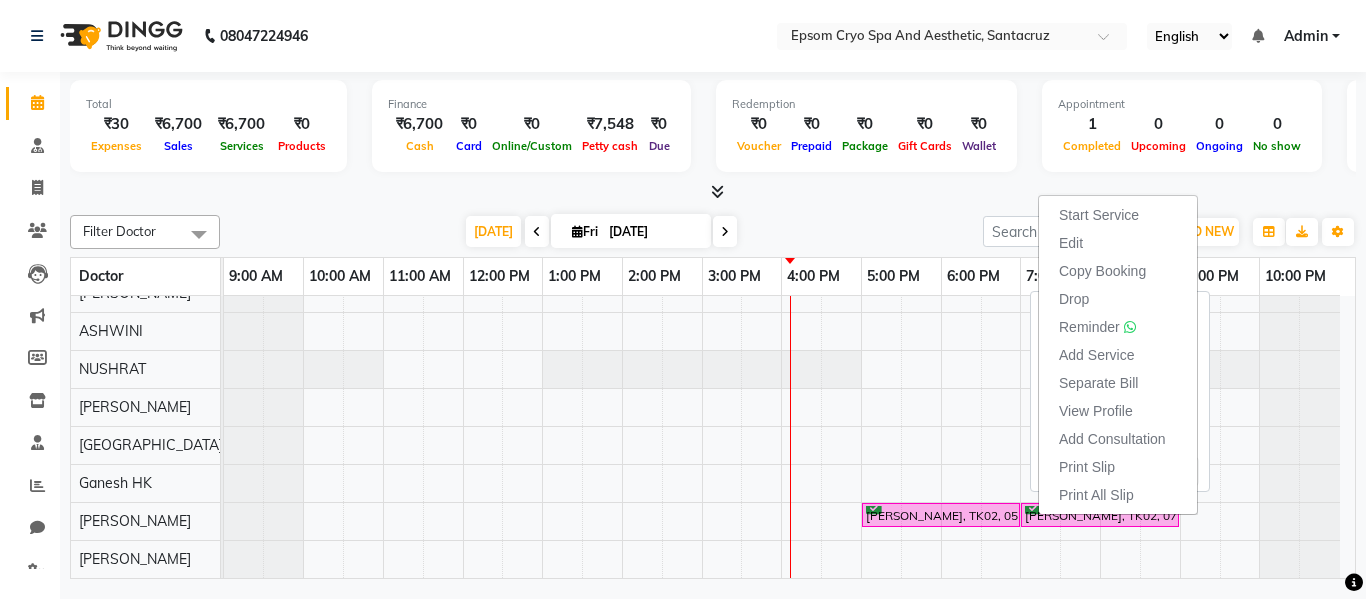 select on "6" 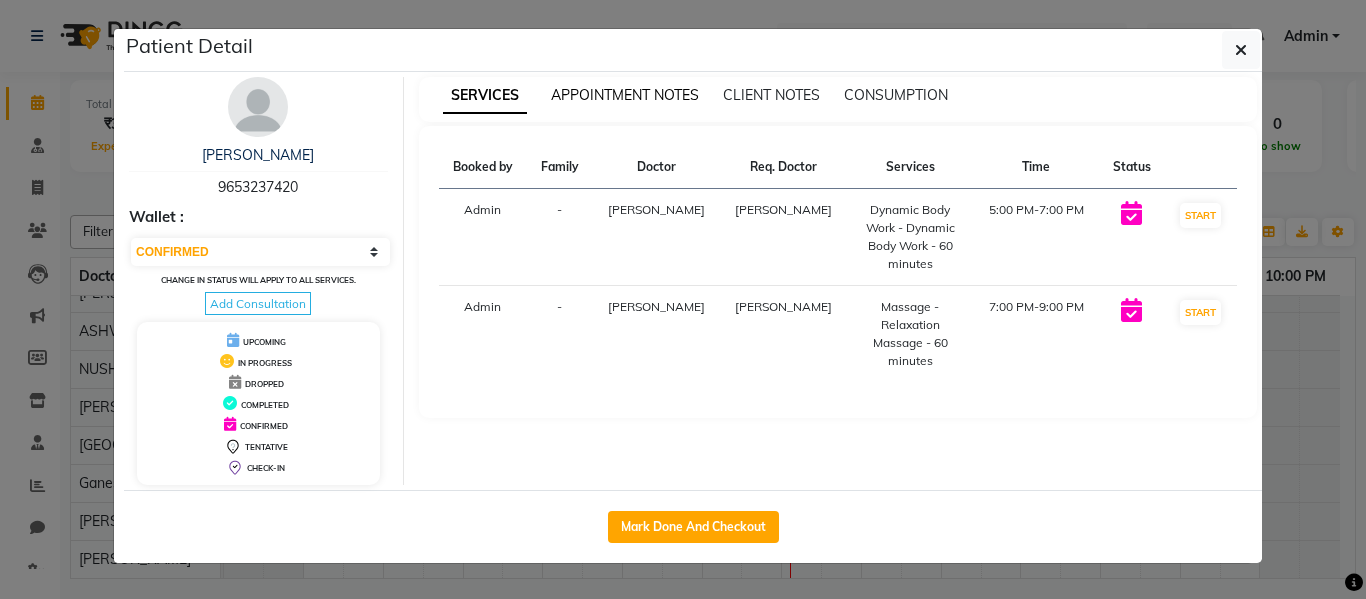 click on "APPOINTMENT NOTES" at bounding box center (625, 95) 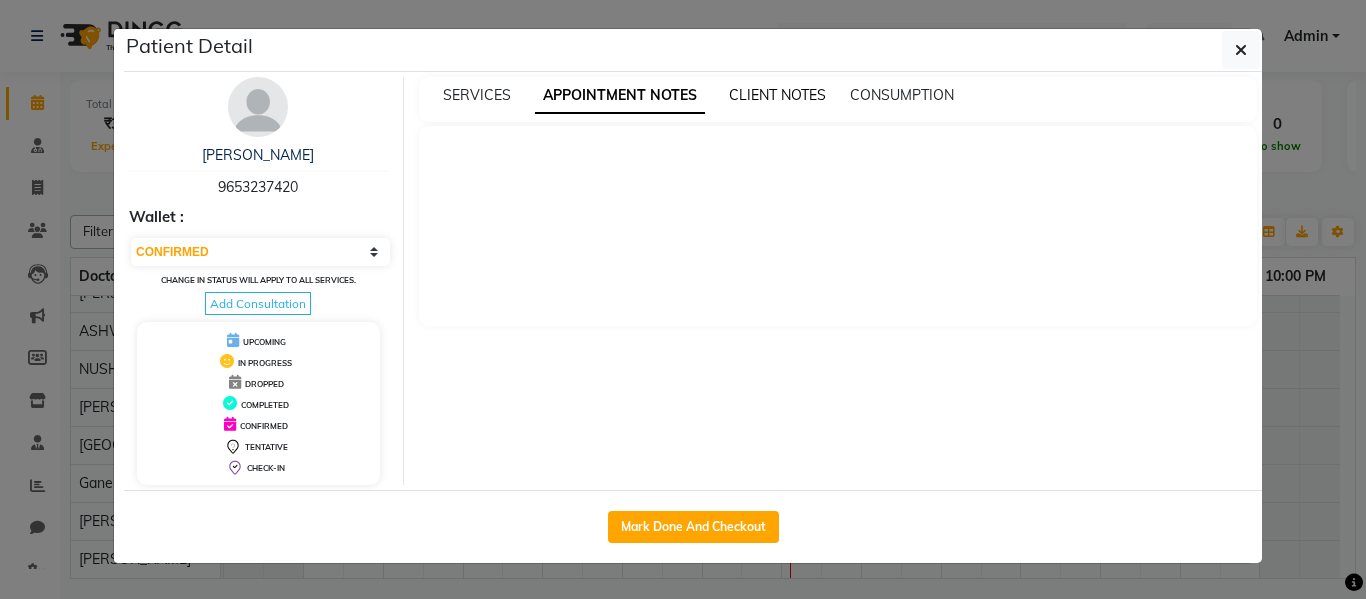 click on "CLIENT NOTES" at bounding box center (777, 95) 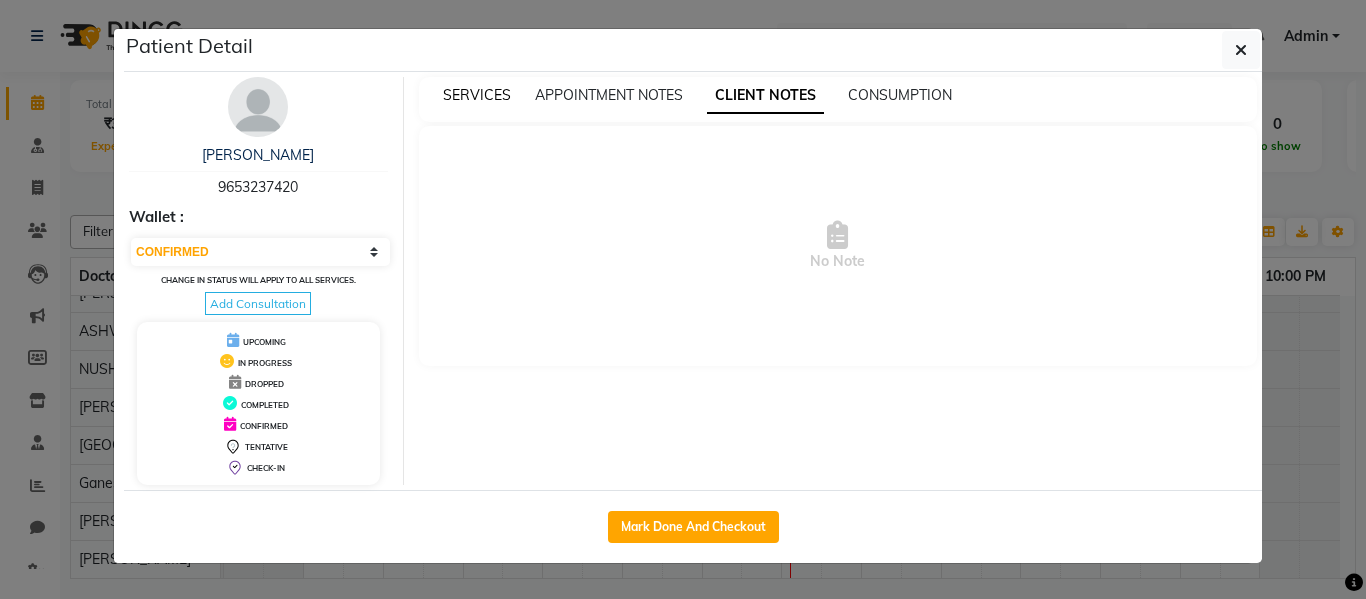 click on "SERVICES" at bounding box center (477, 95) 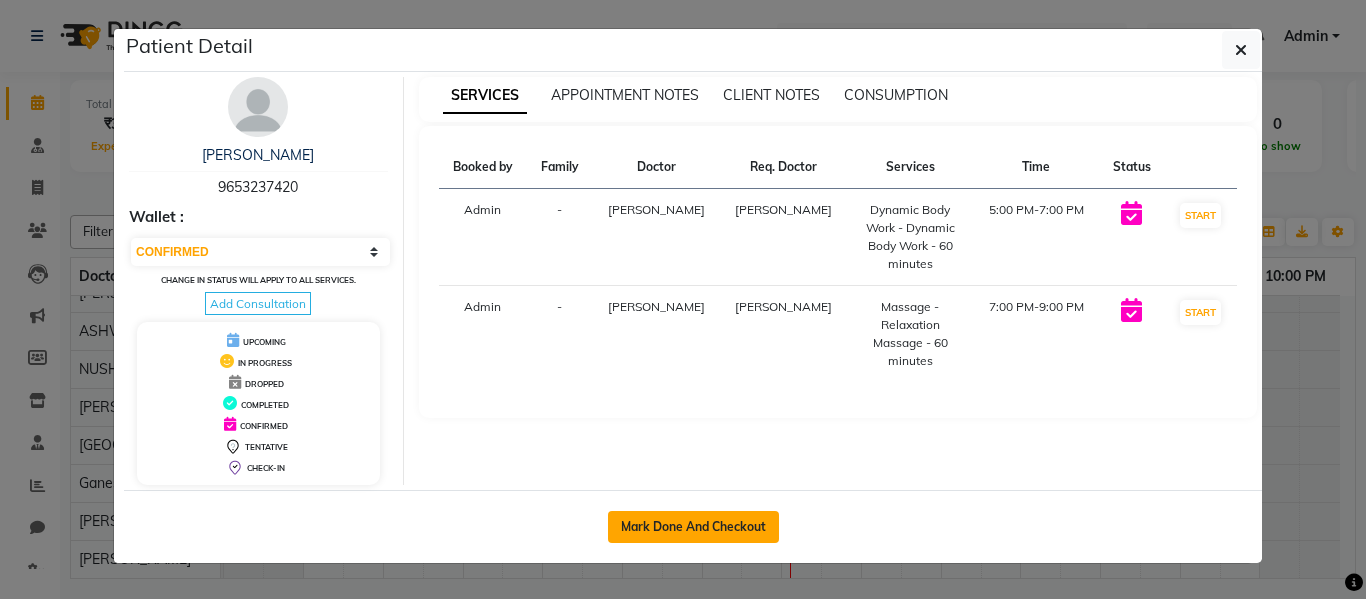 click on "Mark Done And Checkout" 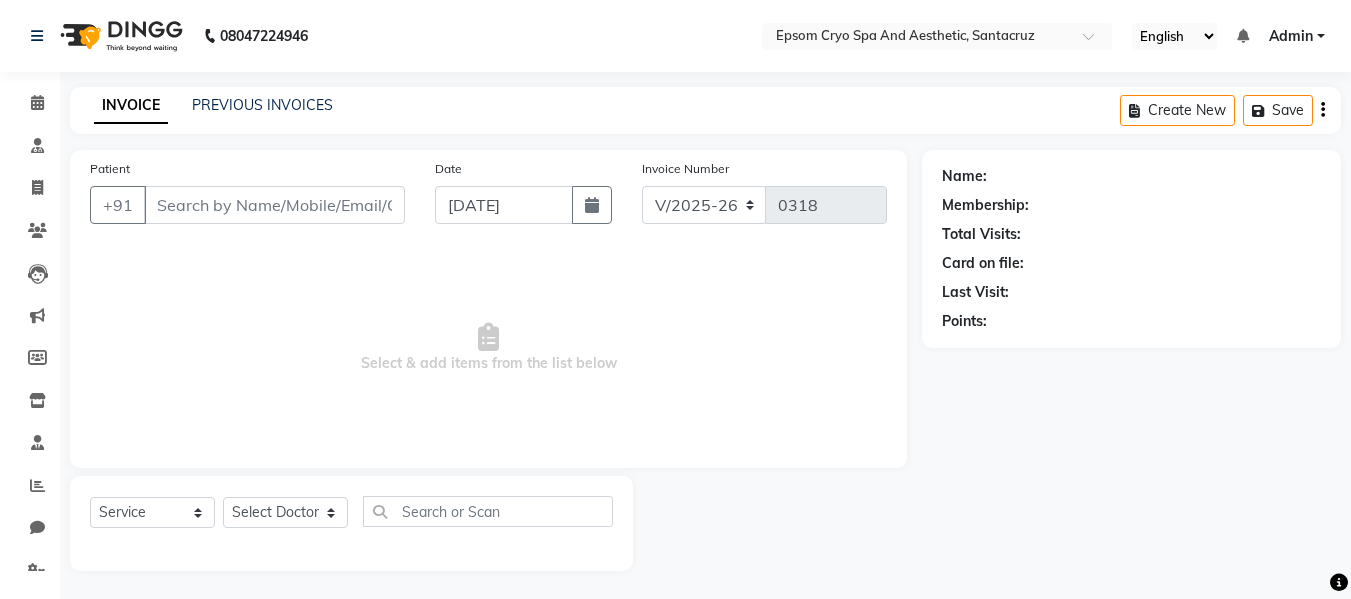 type on "9653237420" 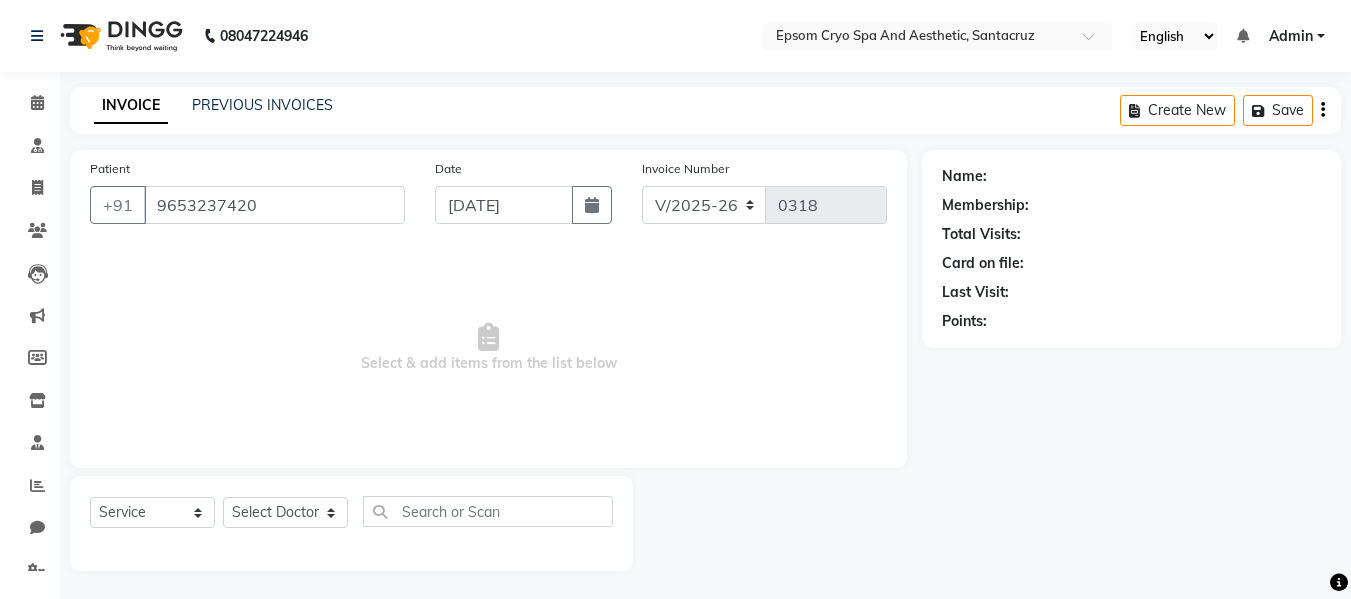 select on "78953" 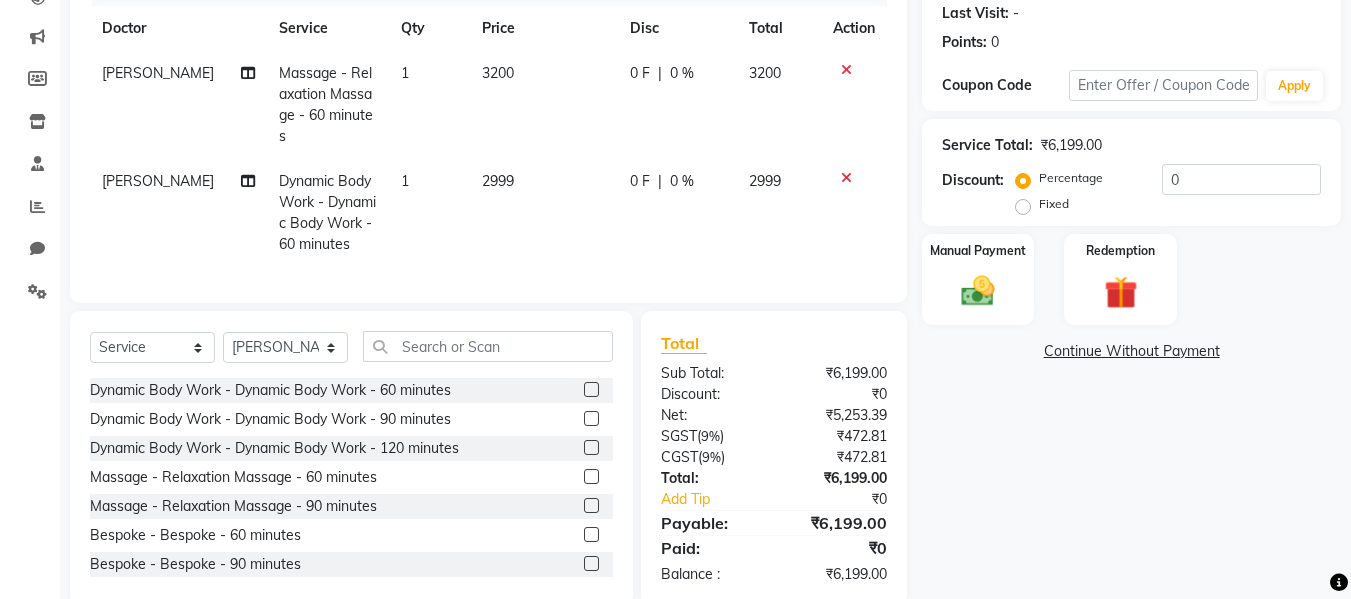 scroll, scrollTop: 280, scrollLeft: 0, axis: vertical 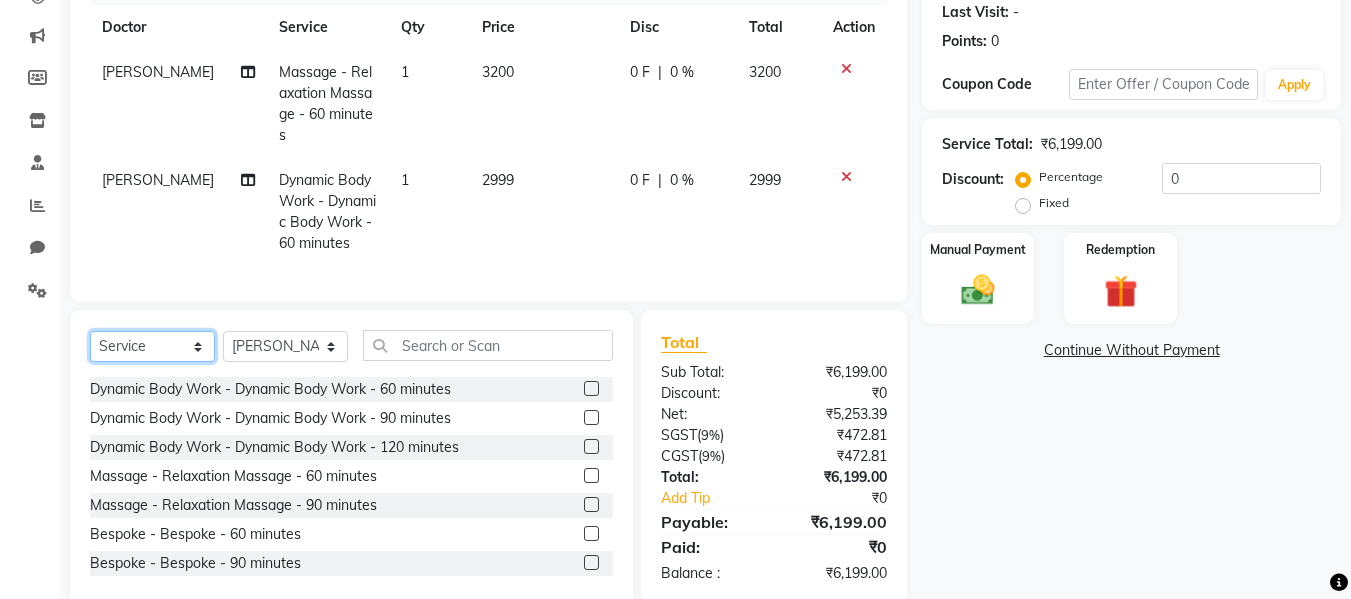 click on "Select  Service  Product  Membership  Package Voucher Prepaid Gift Card" 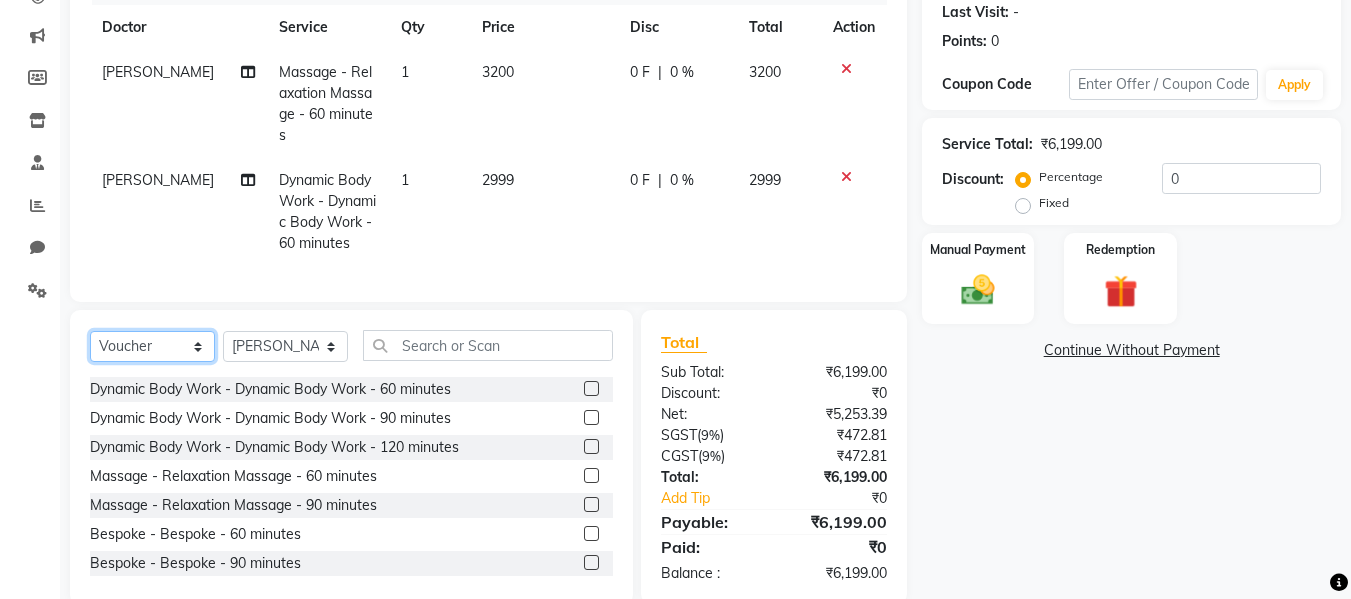 click on "Select  Service  Product  Membership  Package Voucher Prepaid Gift Card" 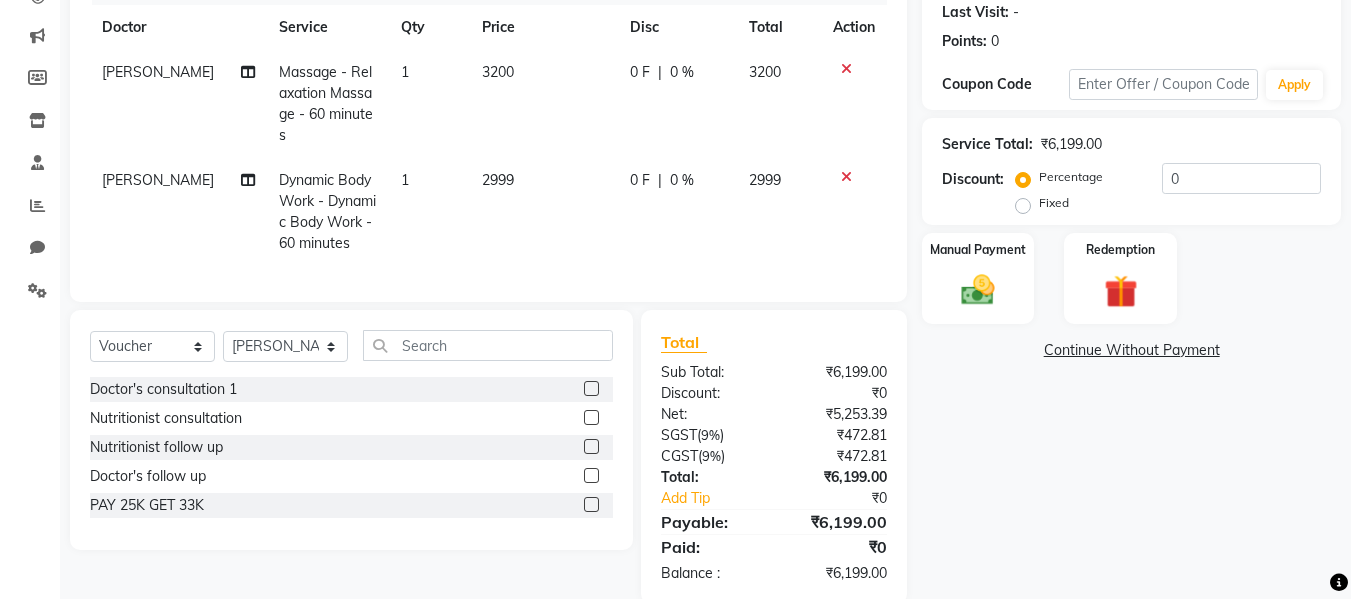 click on "Select  Service  Product  Membership  Package Voucher Prepaid Gift Card  Select Doctor ASHWINI BINDU CHETNA OPS  CHINNGAILGUALI Dr. Naman Jha EMELIA EMMA Ganesh HK HARIOM IRISH LIVIA MALSAWMKIM Miral MUKESH NUSHRAT Polly PRICILA RUHI SHAIKH SAIRA THATIYA SOFIA SOPHIA CHOWDHURY UTKARSH DUBEY" 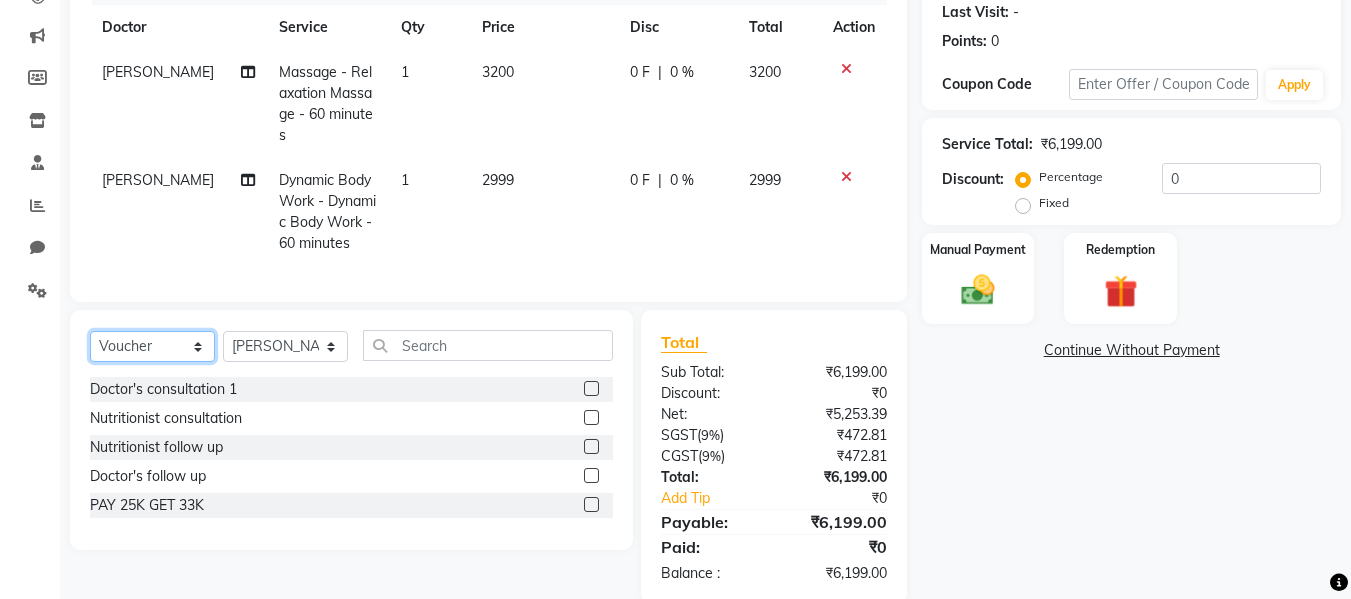 click on "Select  Service  Product  Membership  Package Voucher Prepaid Gift Card" 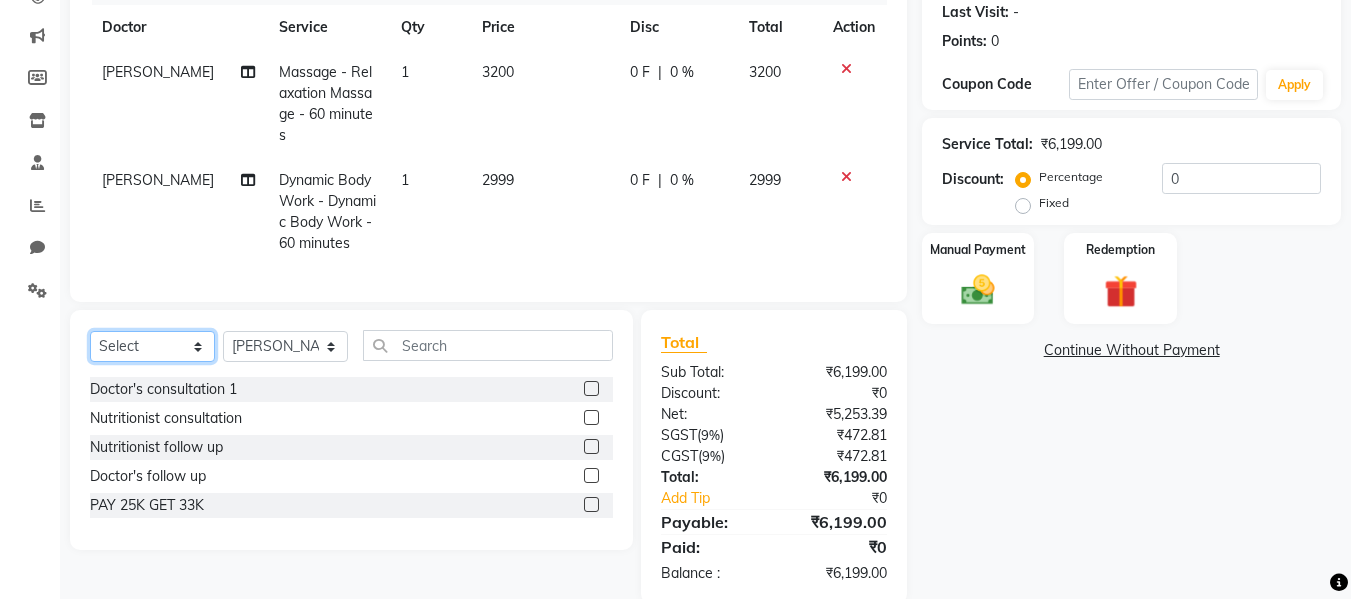 click on "Select  Service  Product  Membership  Package Voucher Prepaid Gift Card" 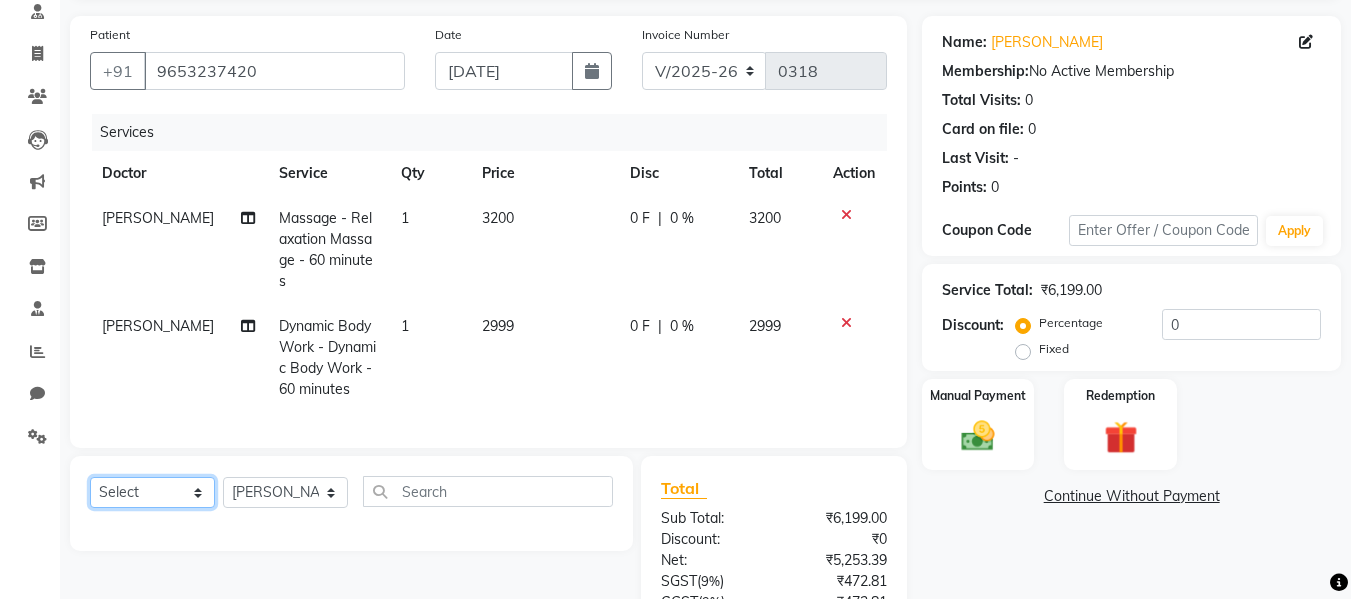 scroll, scrollTop: 93, scrollLeft: 0, axis: vertical 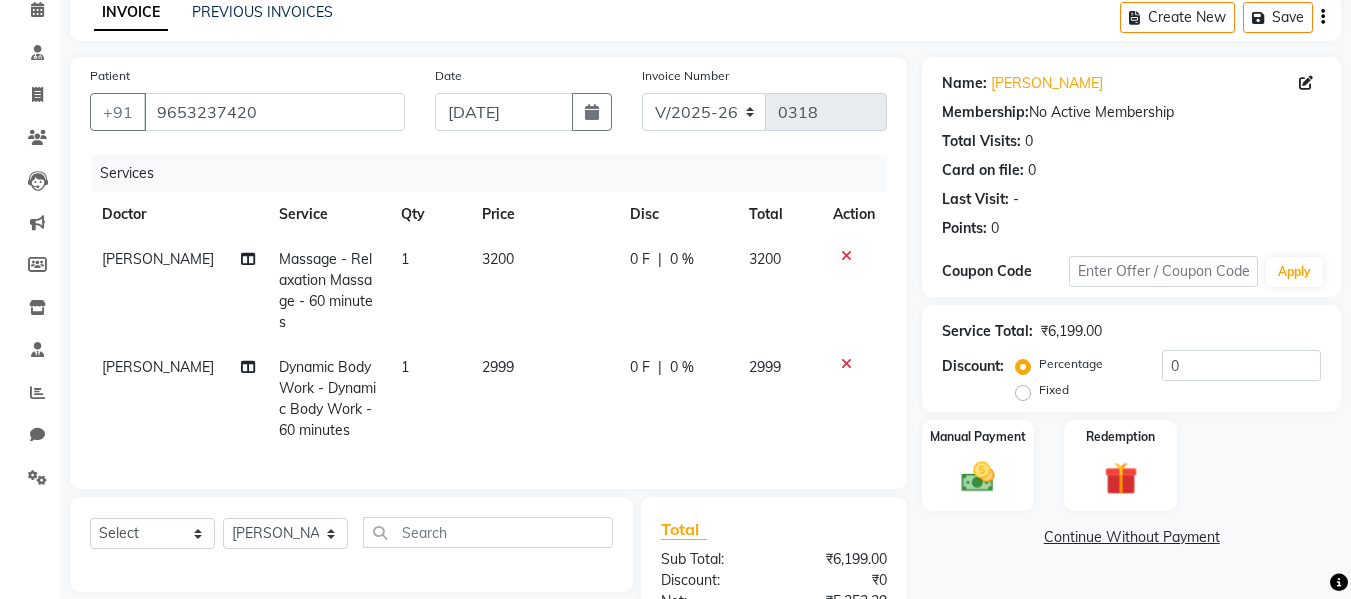 click on "0 F | 0 %" 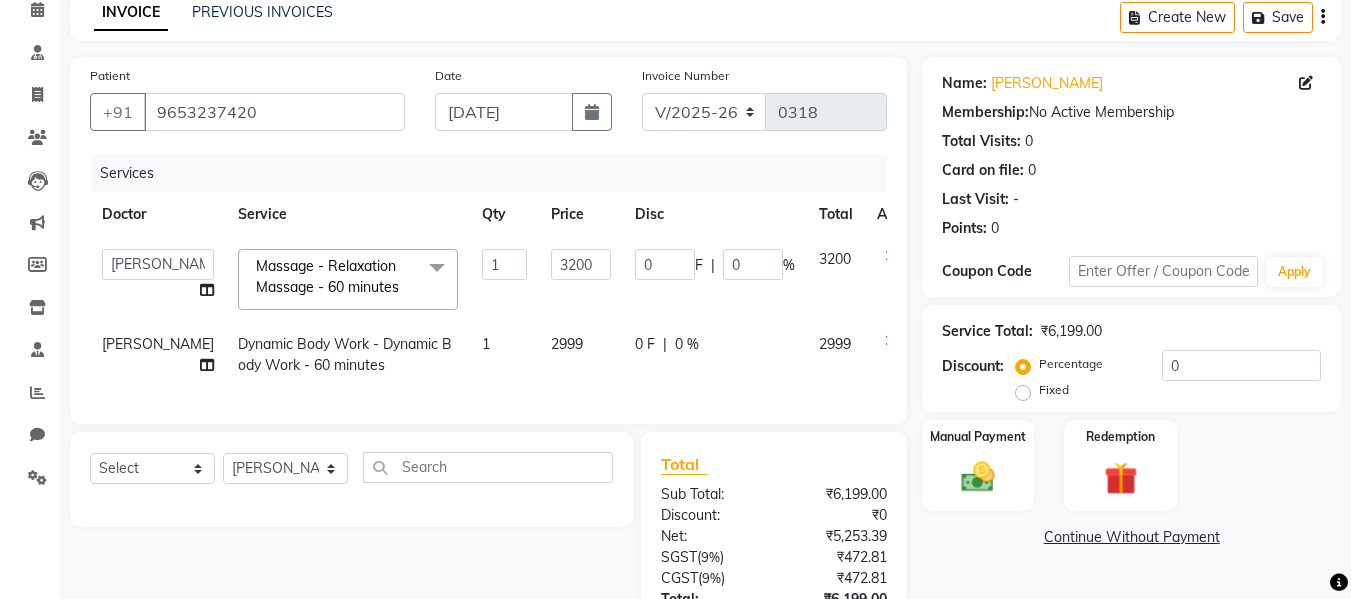 click on "0" 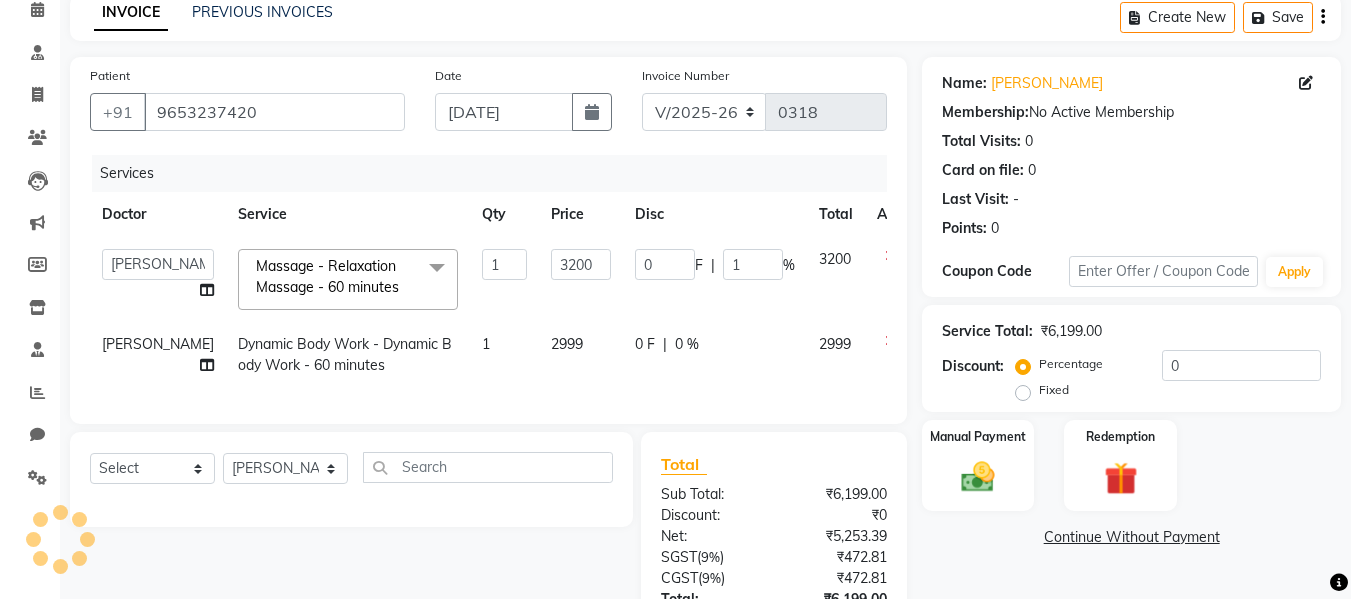 type on "10" 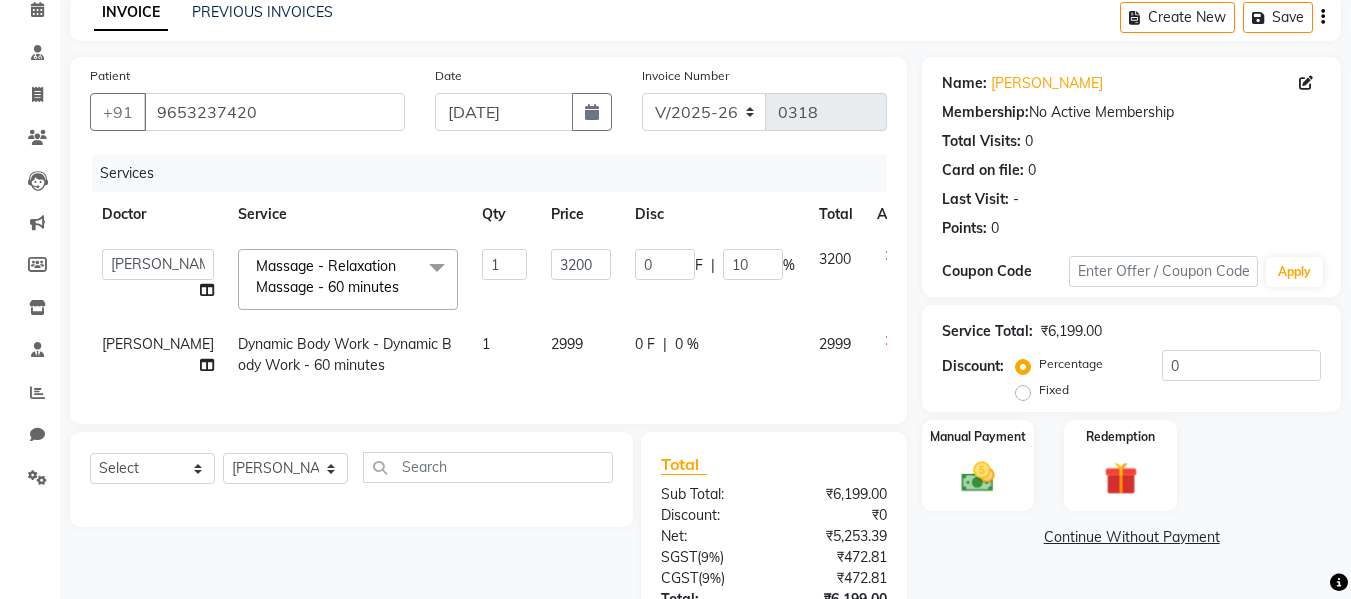 click on "0 F | 10 %" 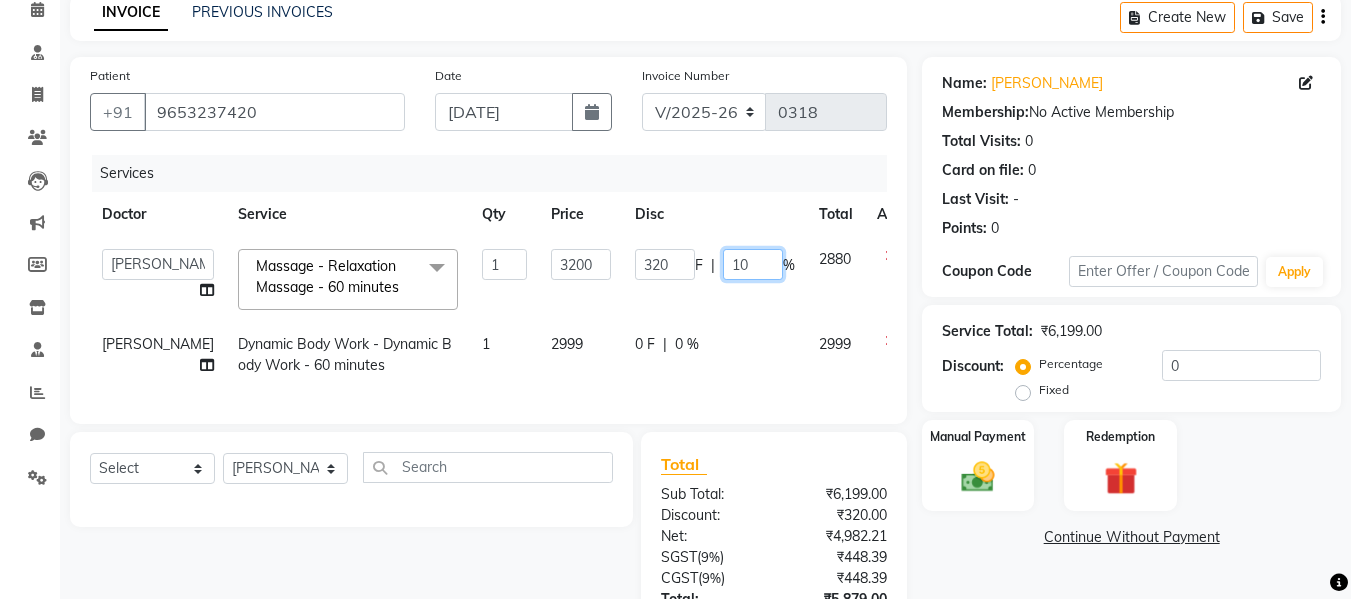 click on "10" 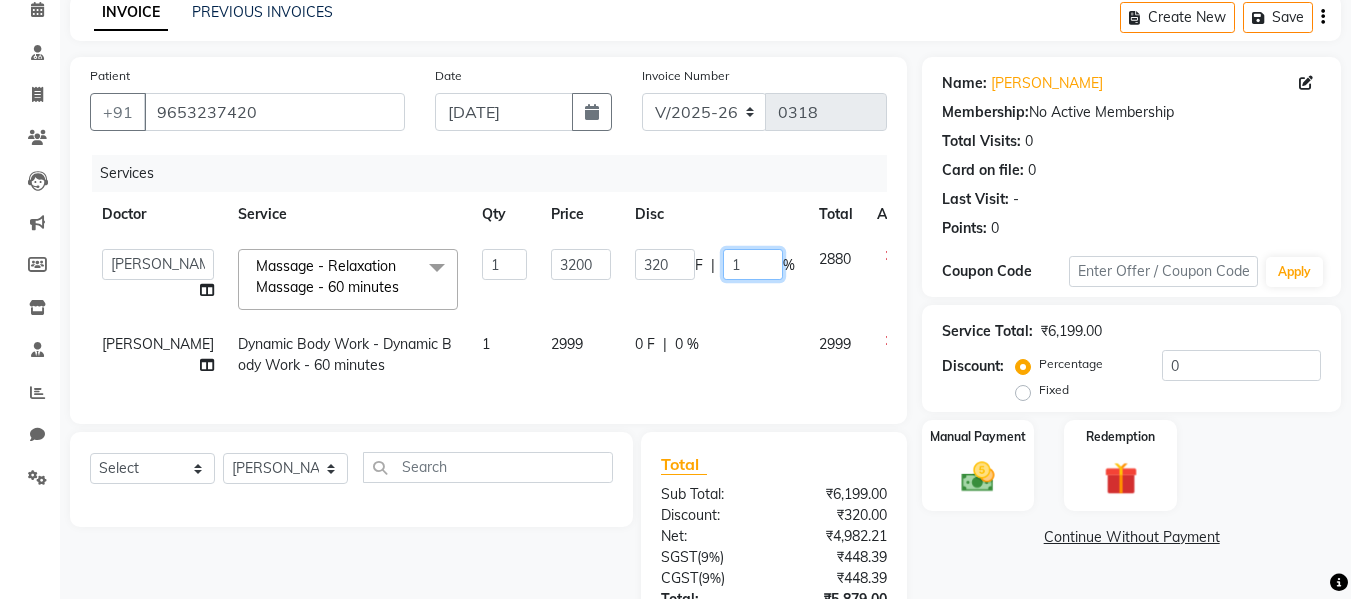 type 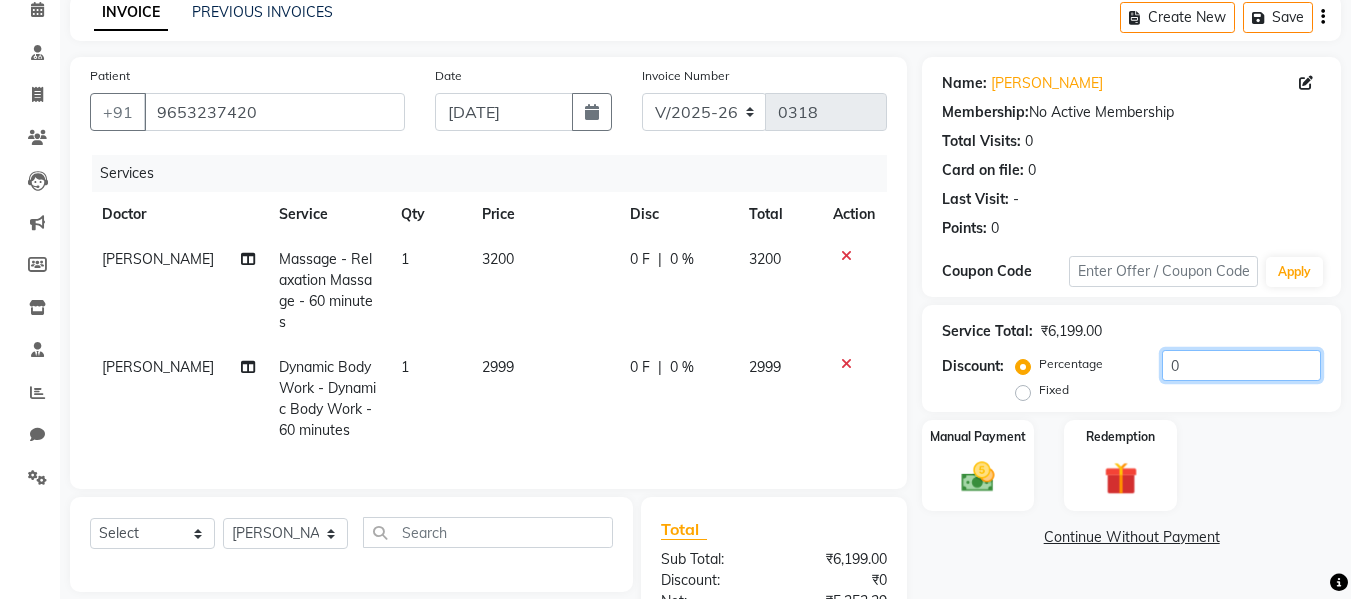 click on "0" 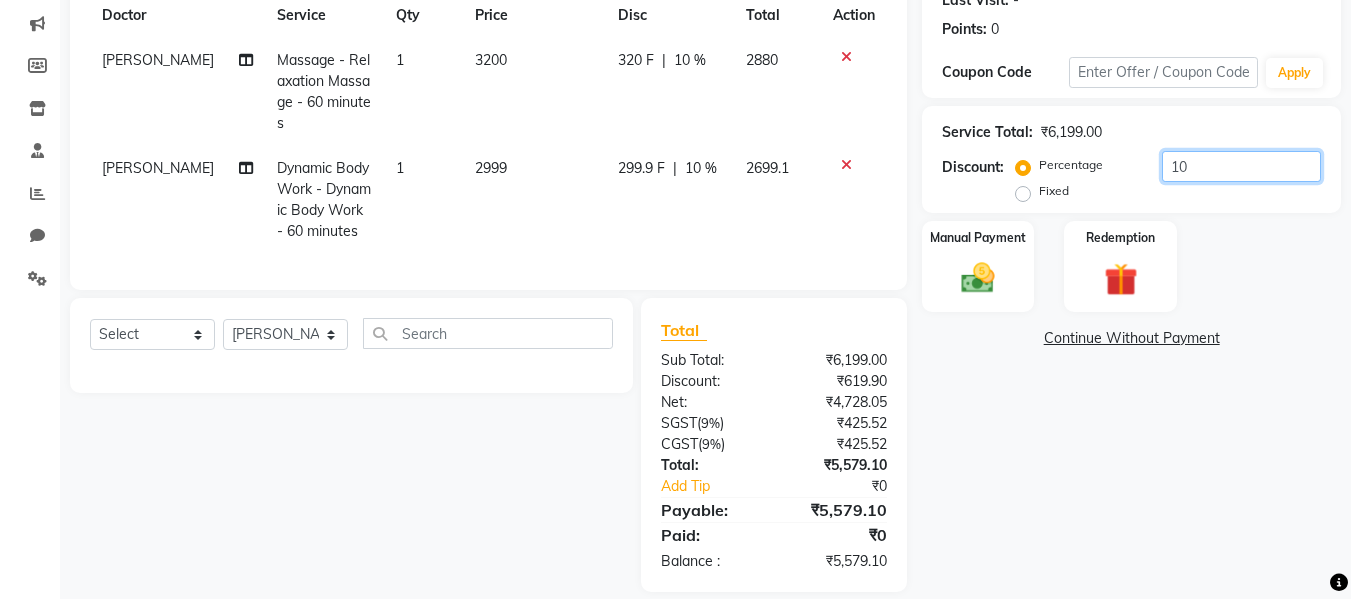 scroll, scrollTop: 330, scrollLeft: 0, axis: vertical 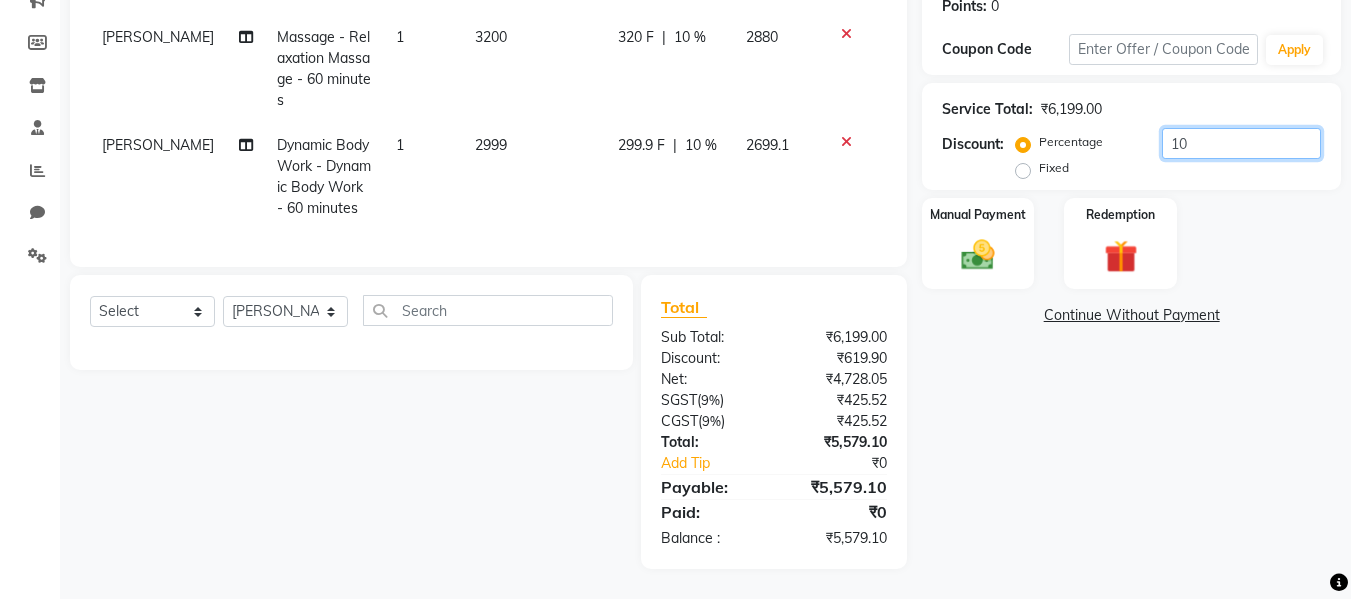 type on "1" 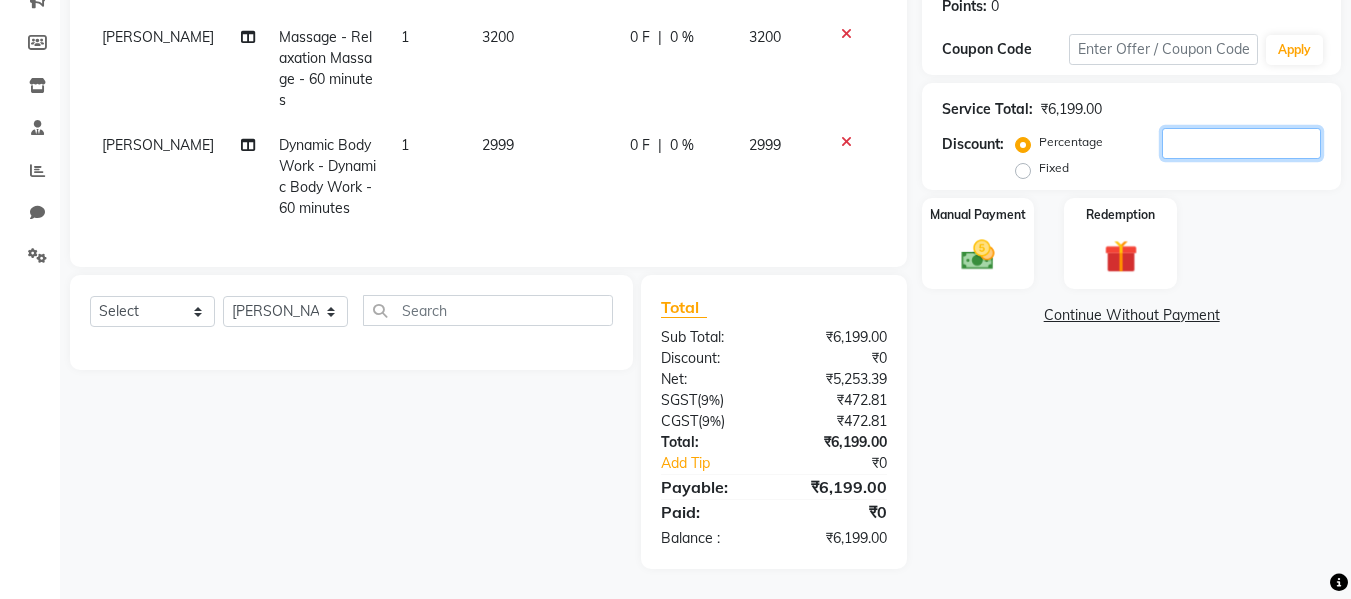 type 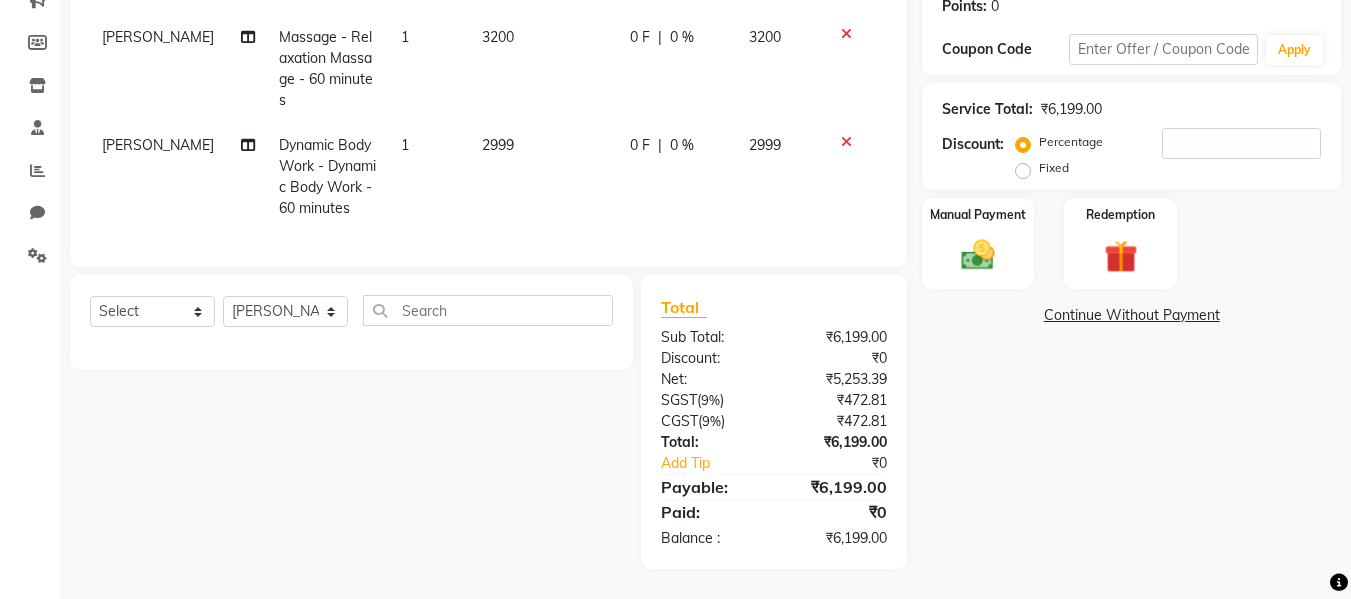 click on "Continue Without Payment" 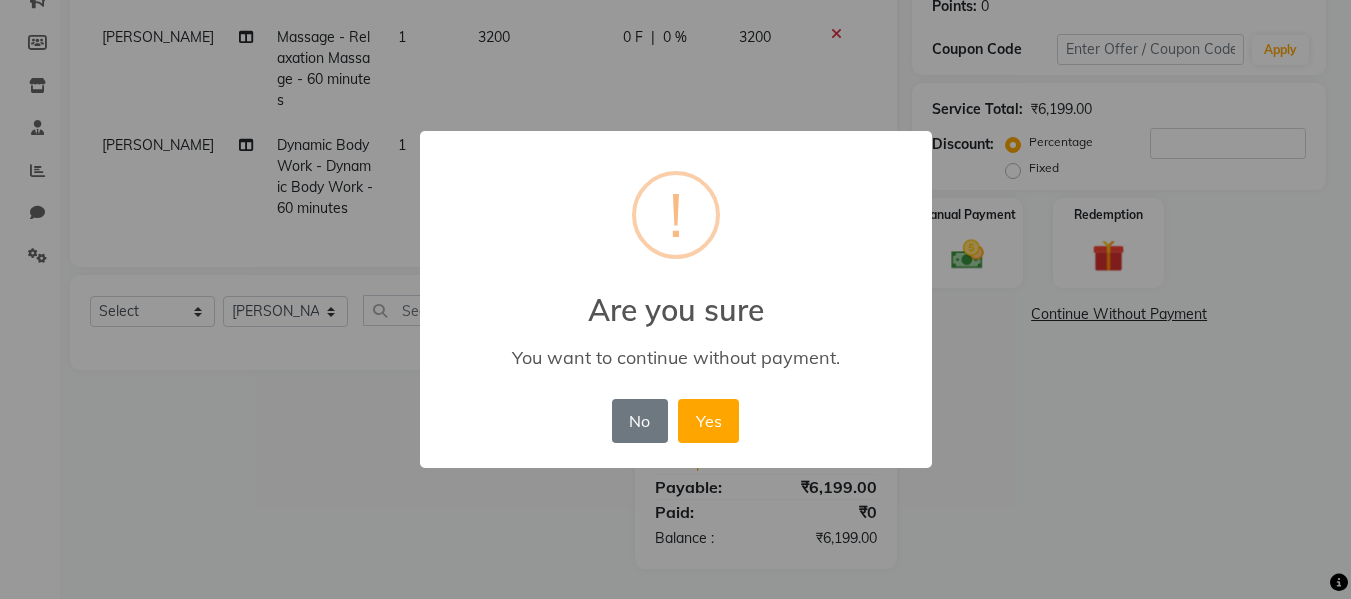 scroll, scrollTop: 309, scrollLeft: 0, axis: vertical 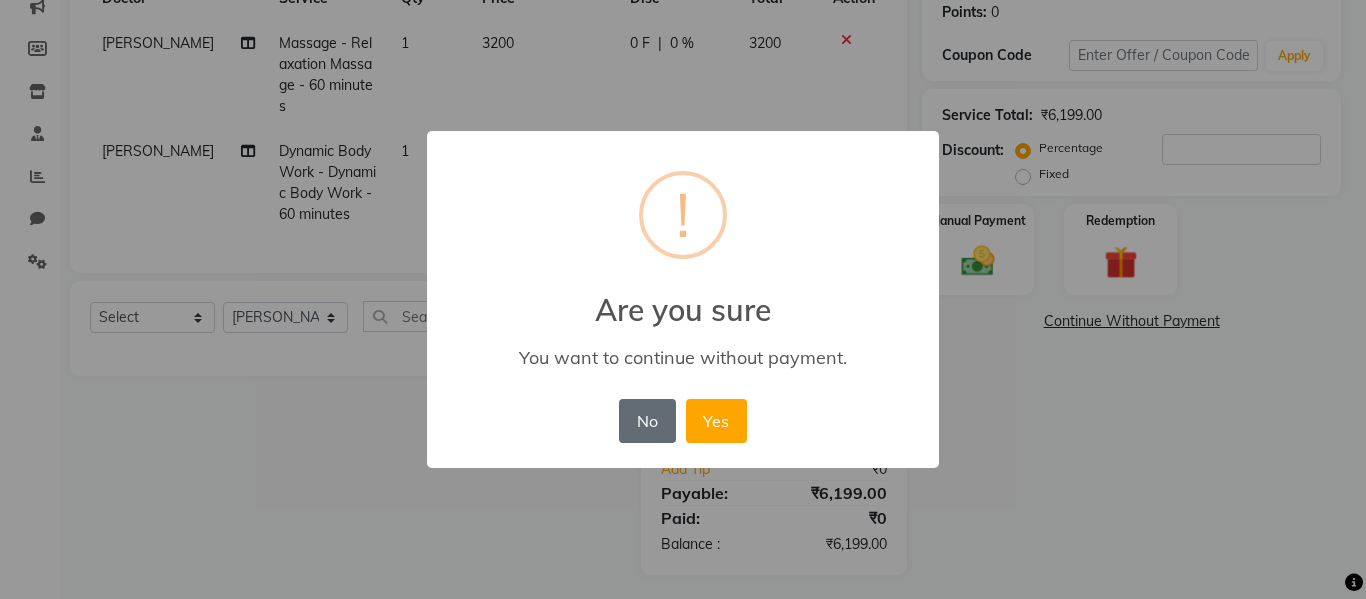 click on "No" at bounding box center (647, 421) 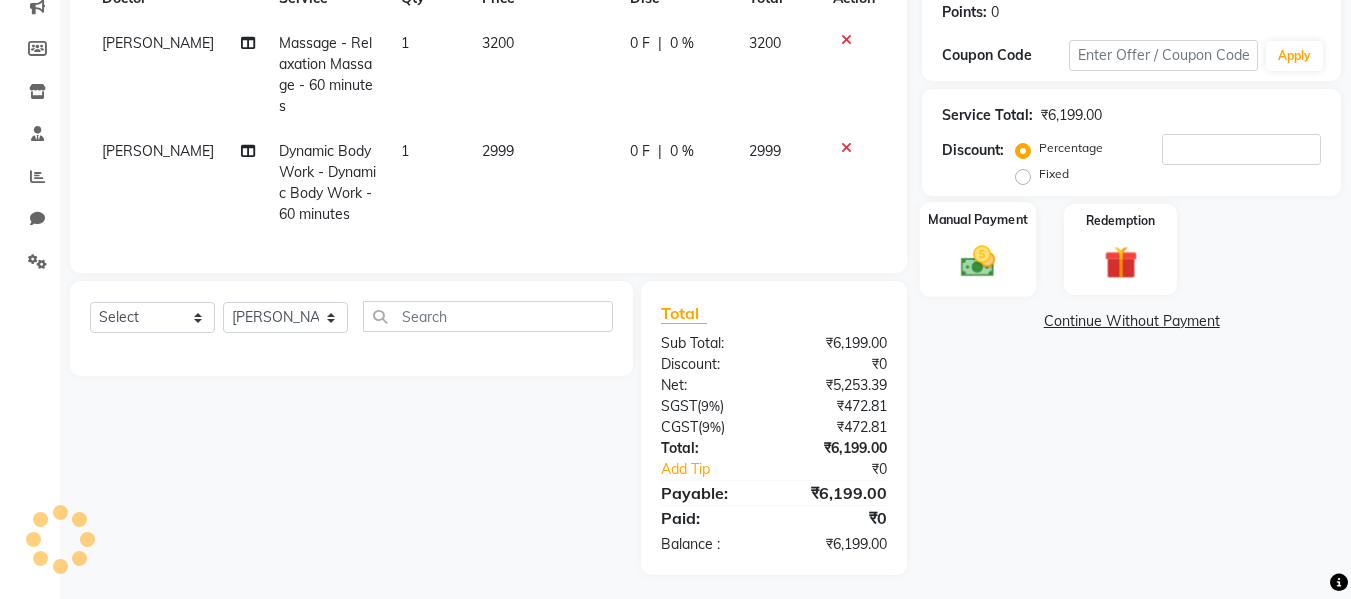 click 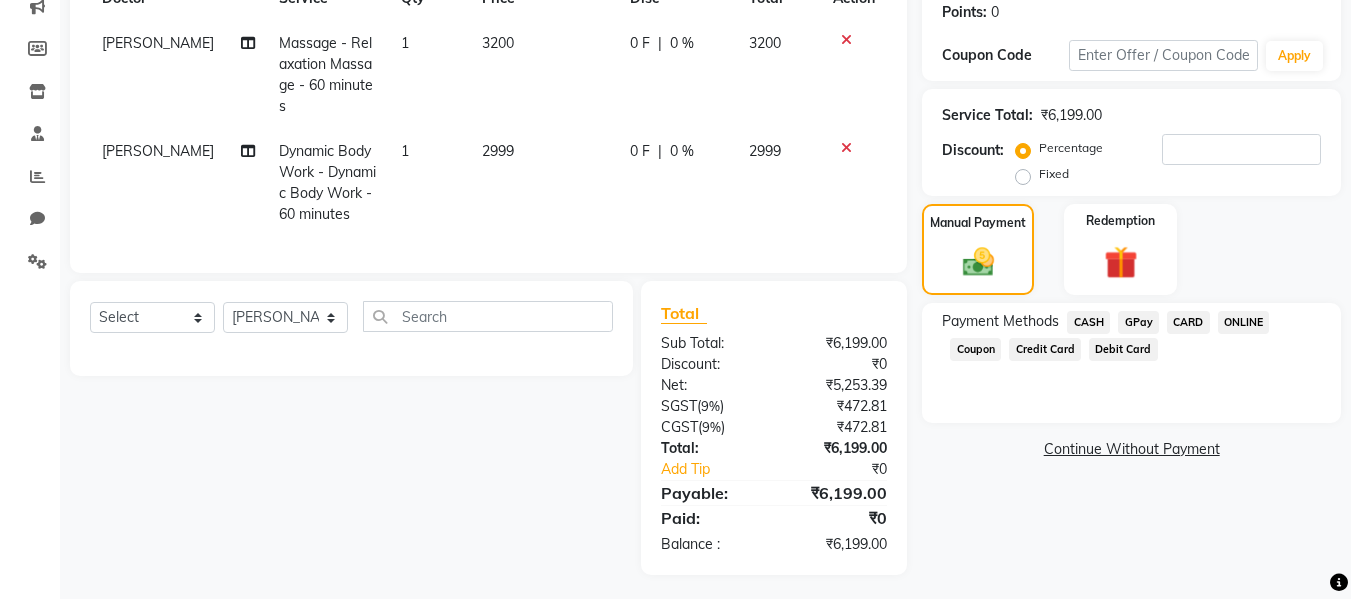 click on "CASH" 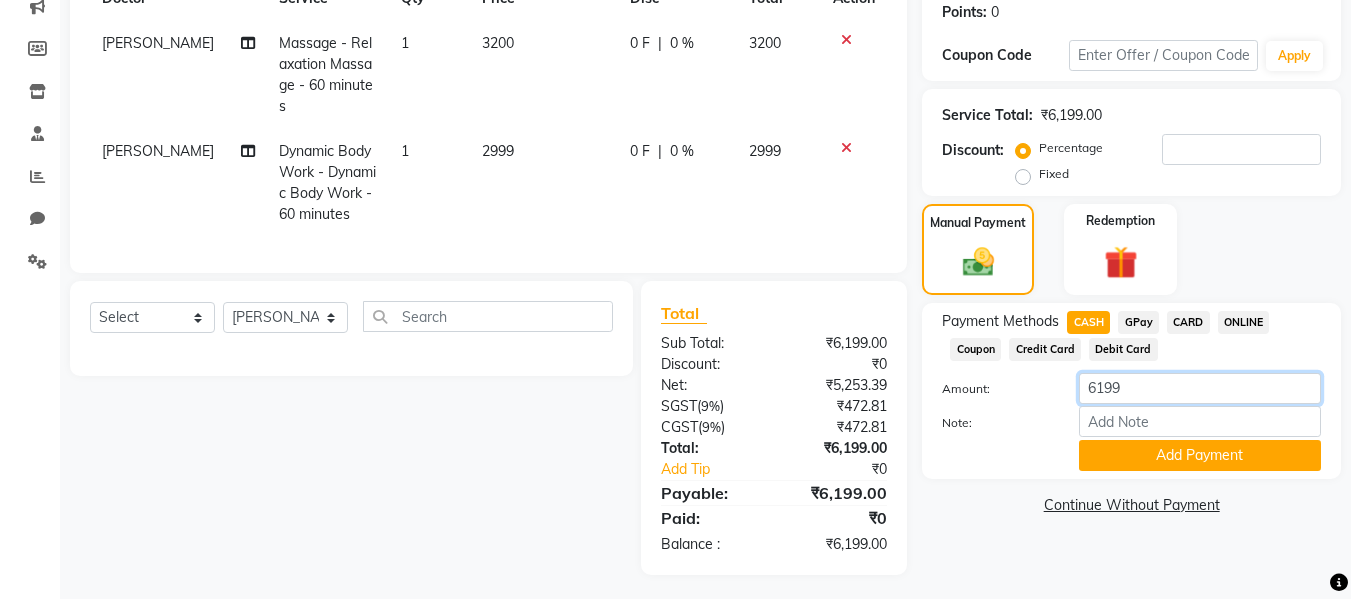 click on "6199" 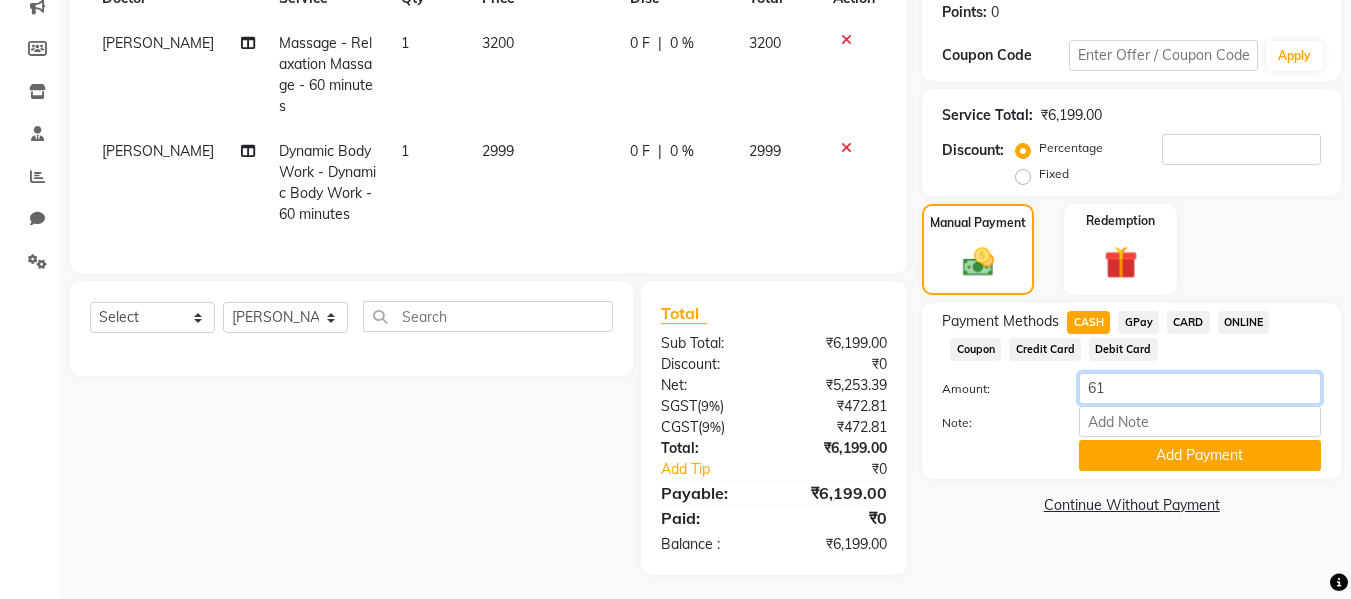 type on "6" 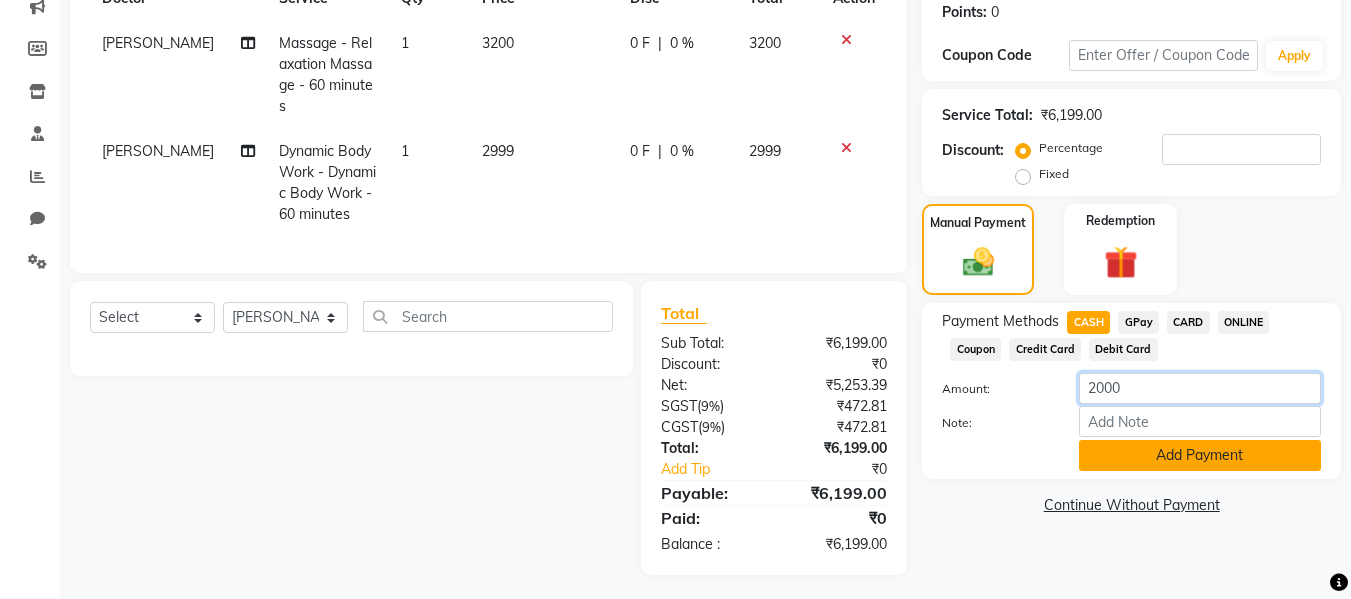 type on "2000" 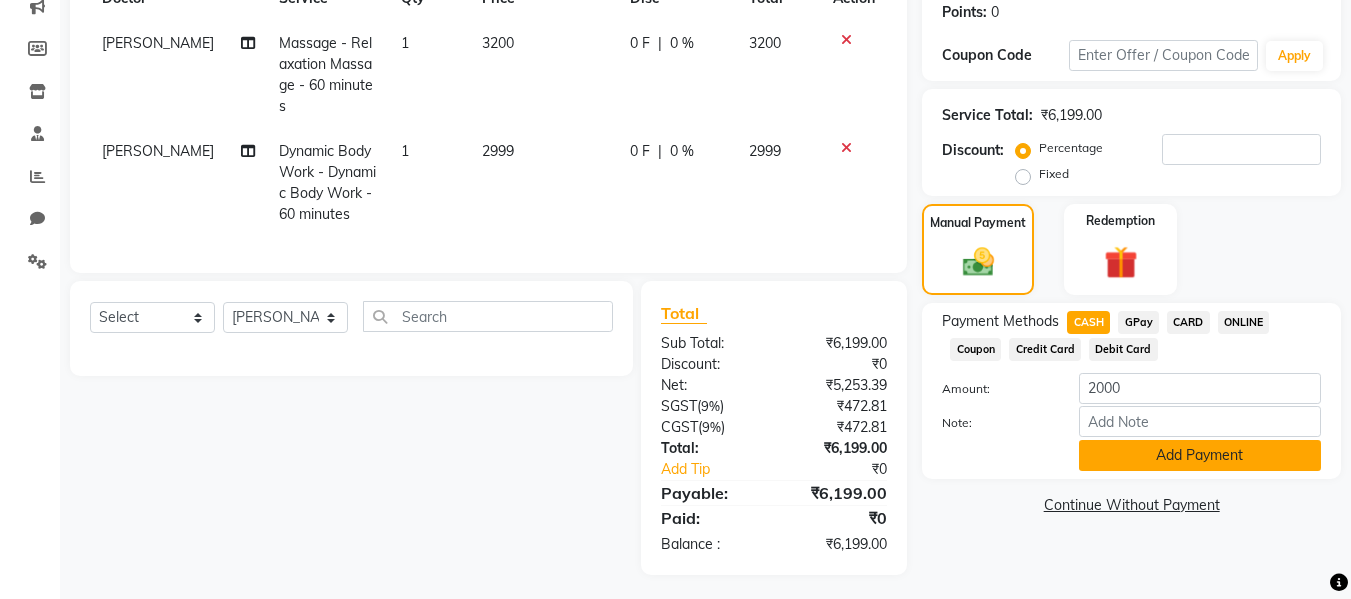 click on "Add Payment" 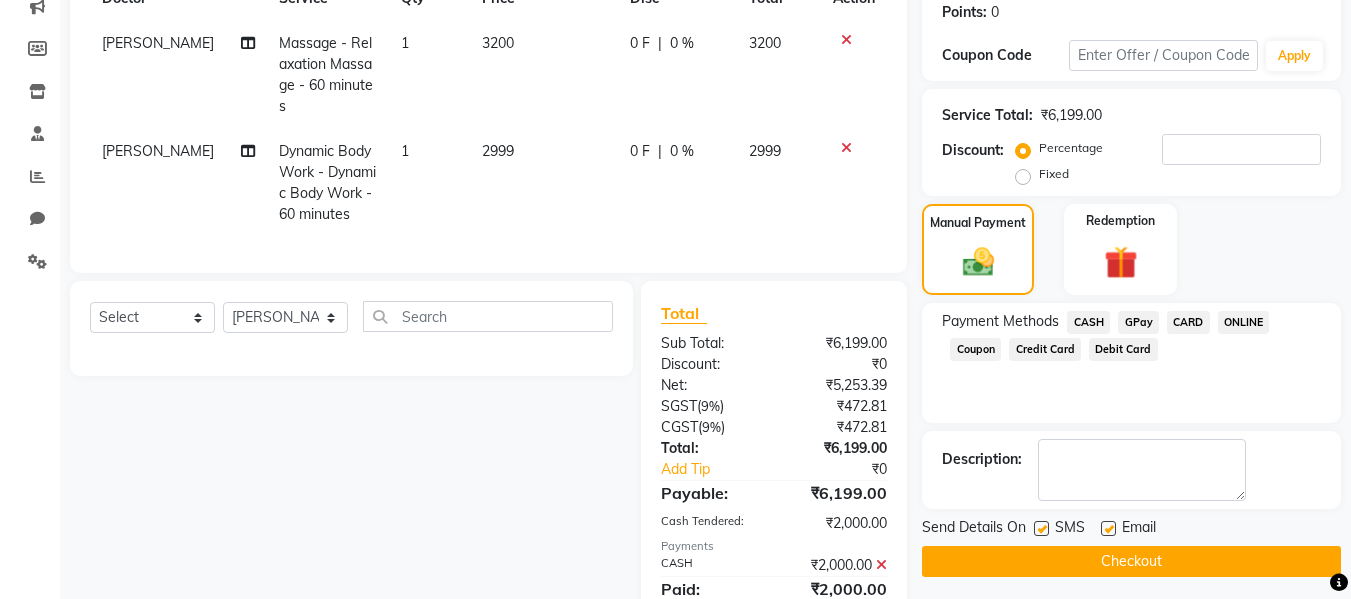 click on "GPay" 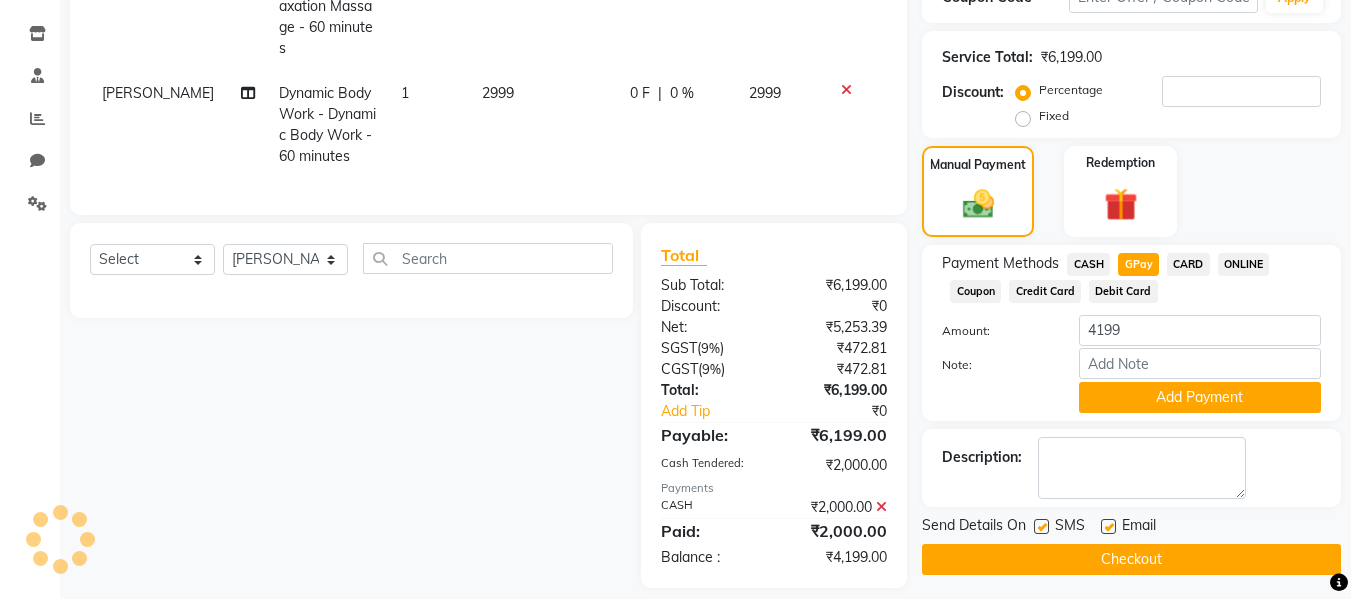 scroll, scrollTop: 401, scrollLeft: 0, axis: vertical 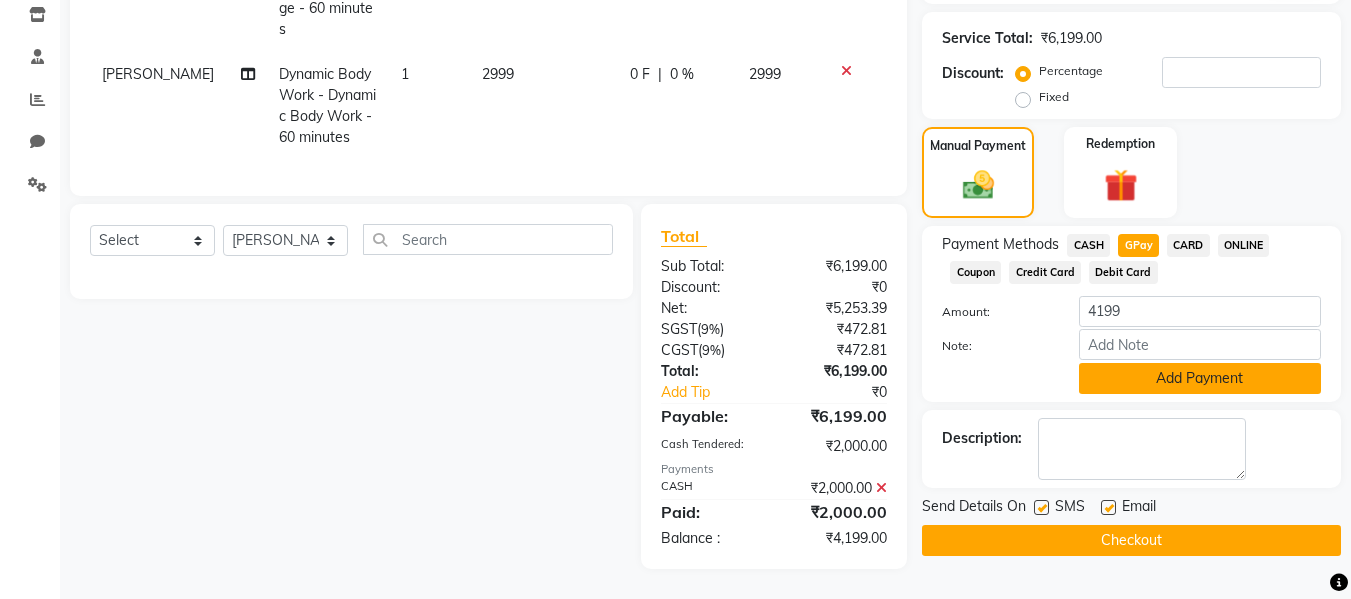 click on "Add Payment" 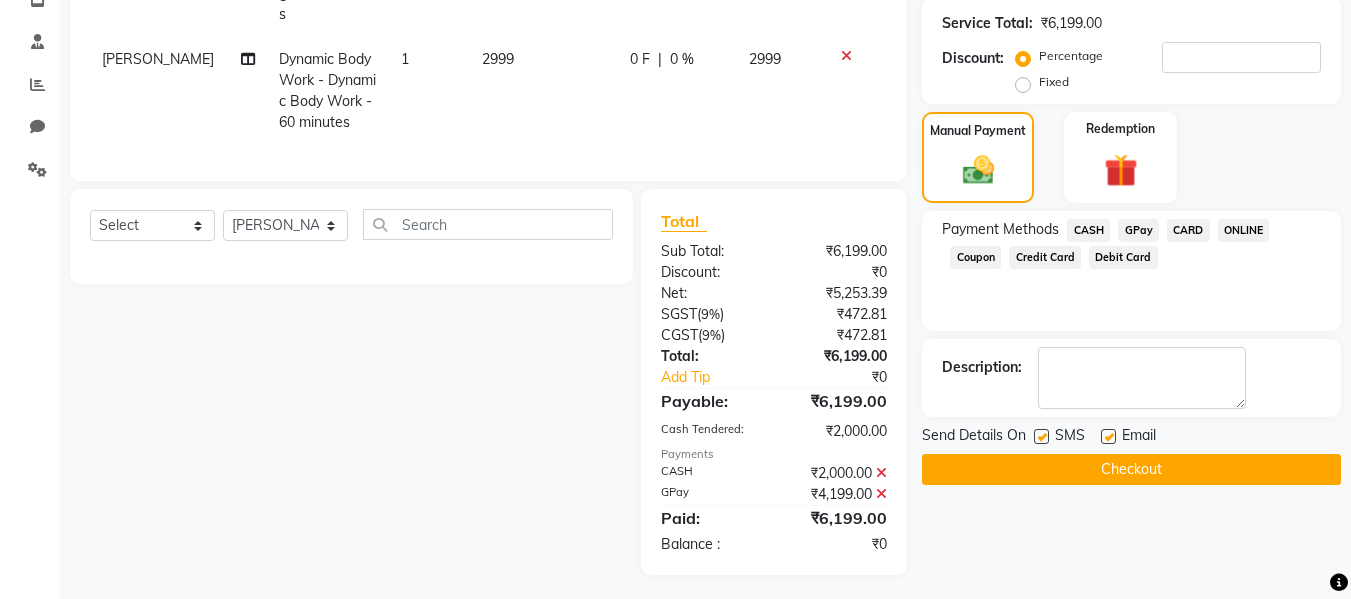 scroll, scrollTop: 422, scrollLeft: 0, axis: vertical 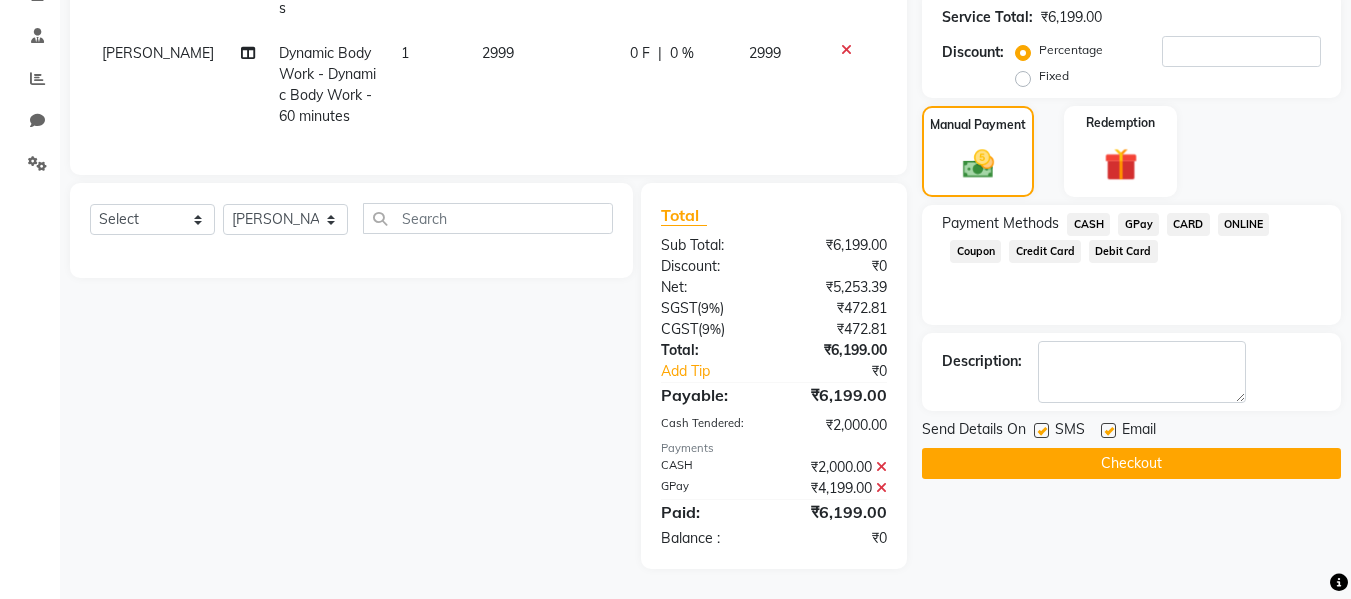 click on "Checkout" 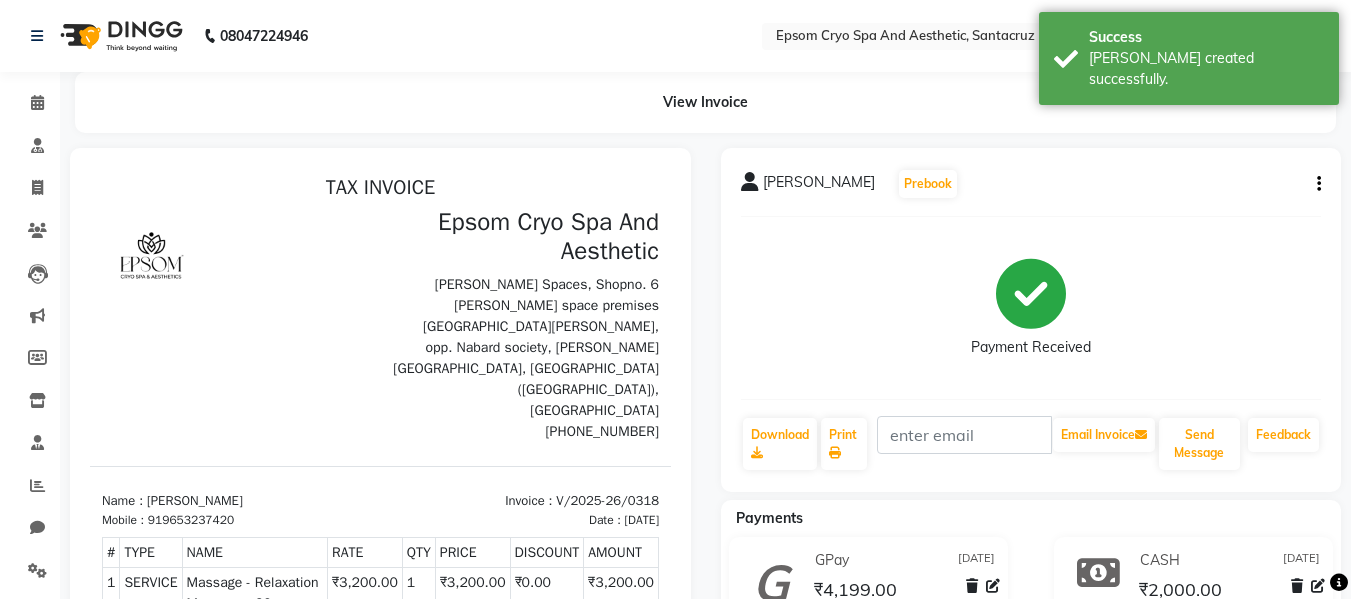 scroll, scrollTop: 0, scrollLeft: 0, axis: both 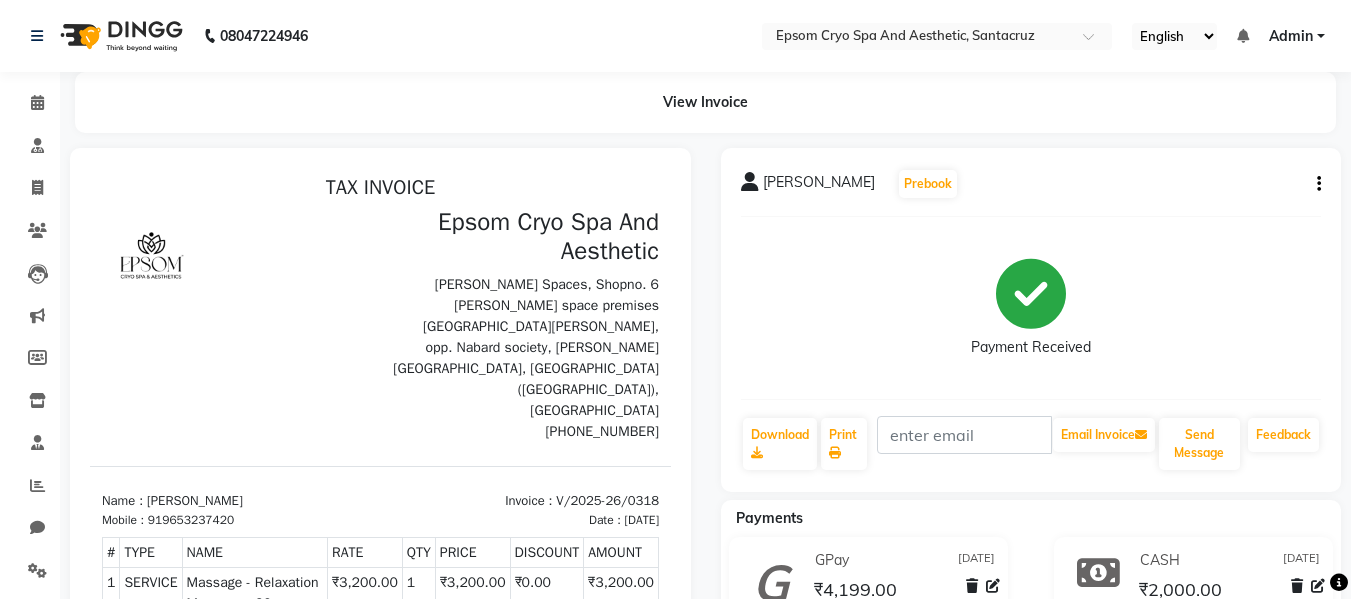 click on "Payment Received" 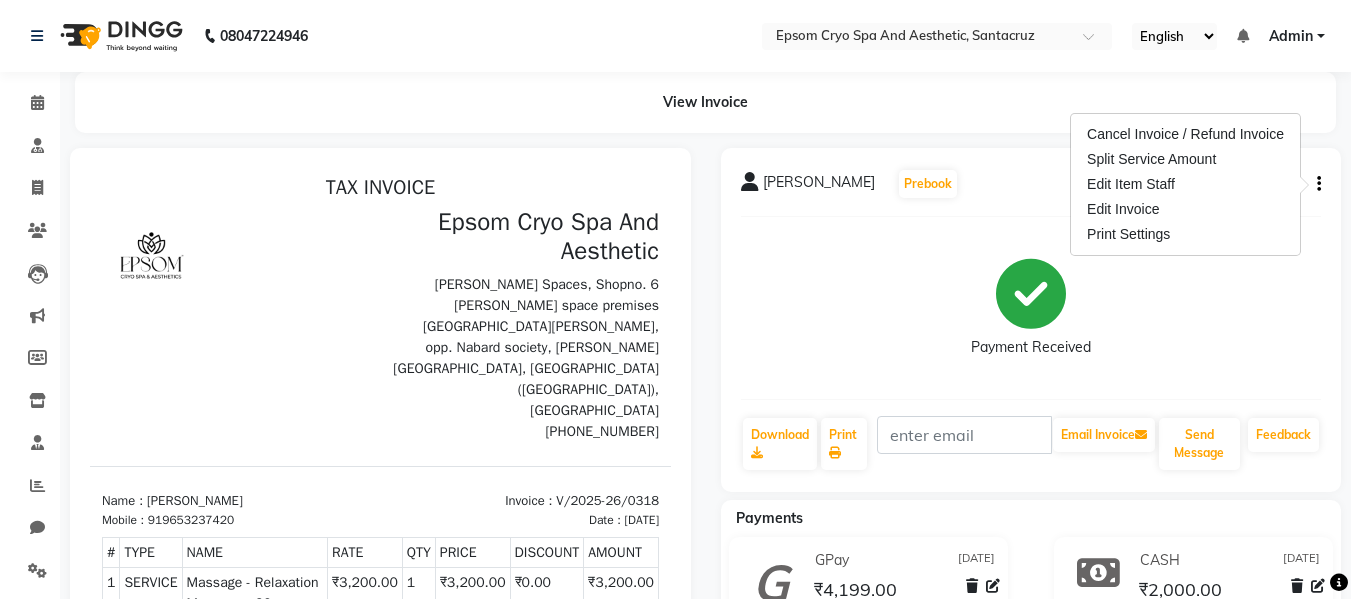 click on "EKTA SINGH  Prebook   Payment Received  Download  Print   Email Invoice   Send Message Feedback" 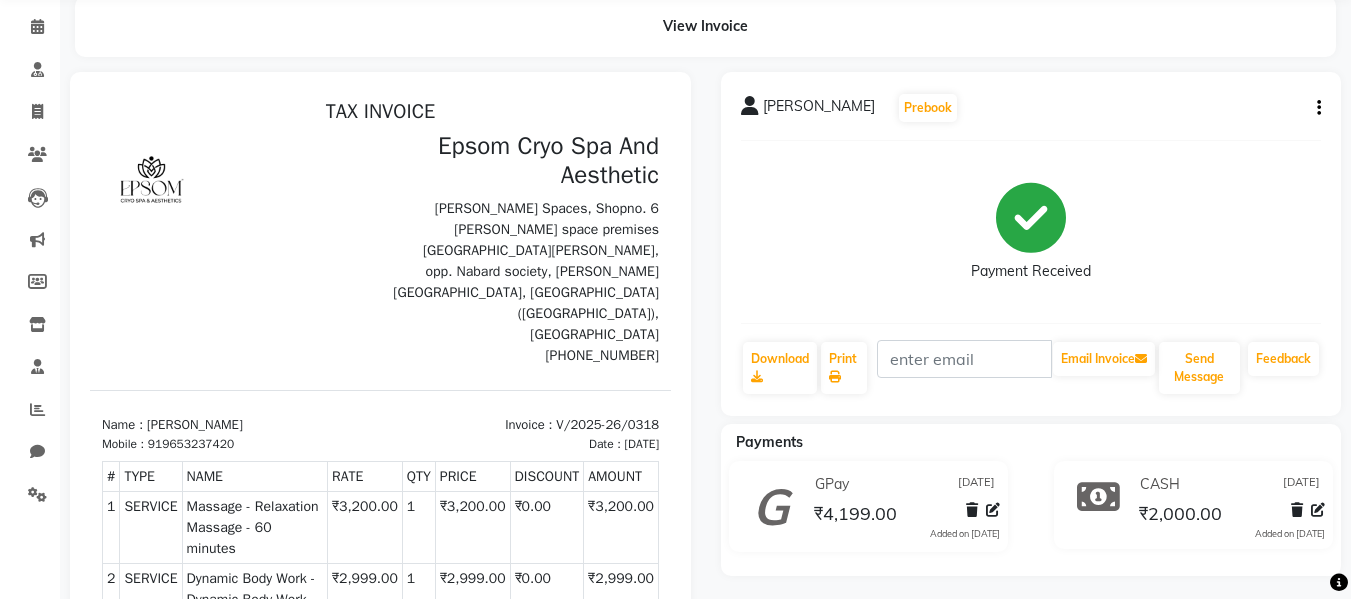 scroll, scrollTop: 0, scrollLeft: 0, axis: both 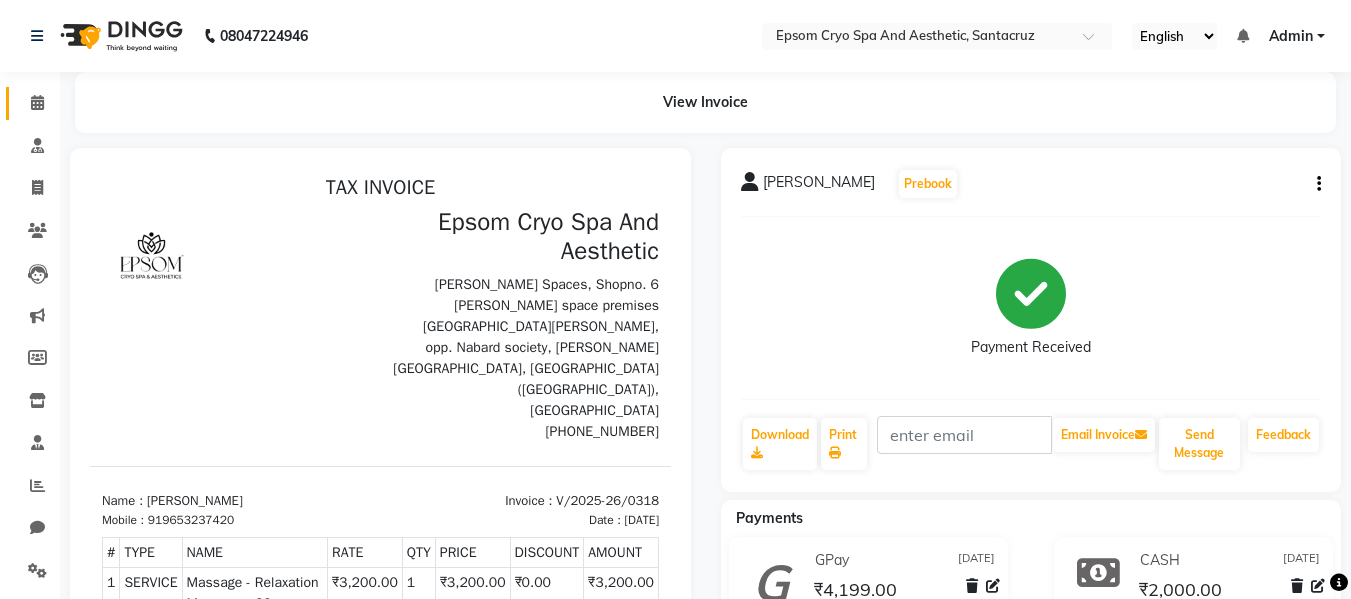 click on "Calendar" 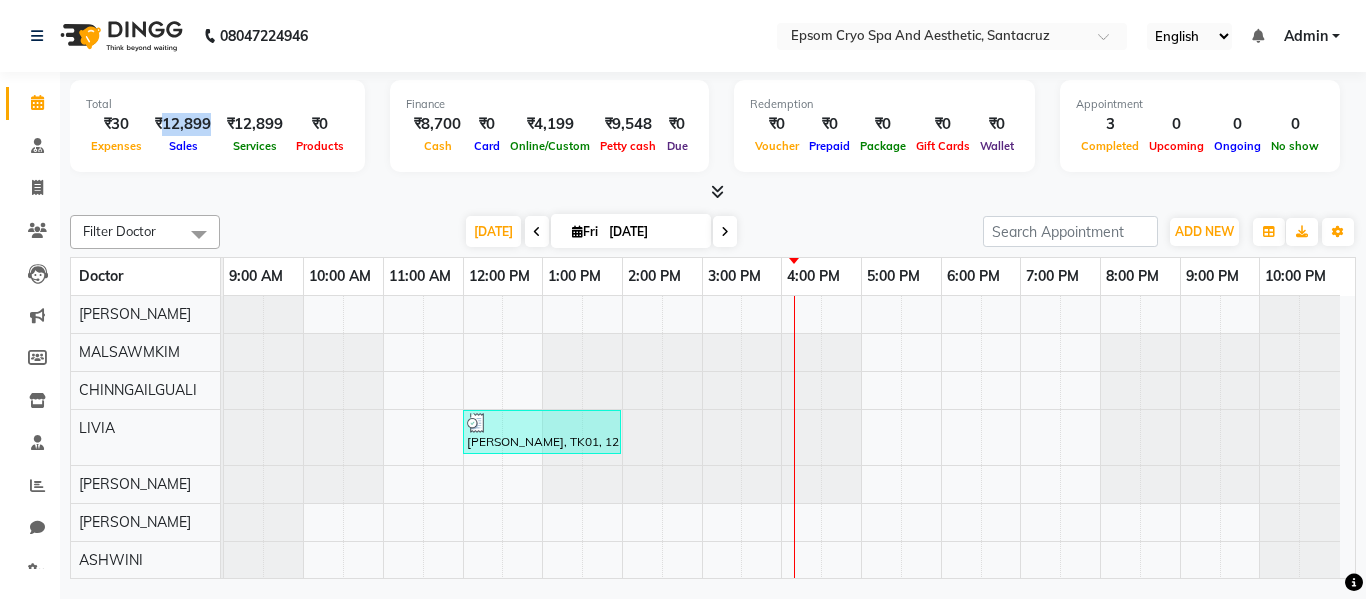 drag, startPoint x: 161, startPoint y: 117, endPoint x: 211, endPoint y: 116, distance: 50.01 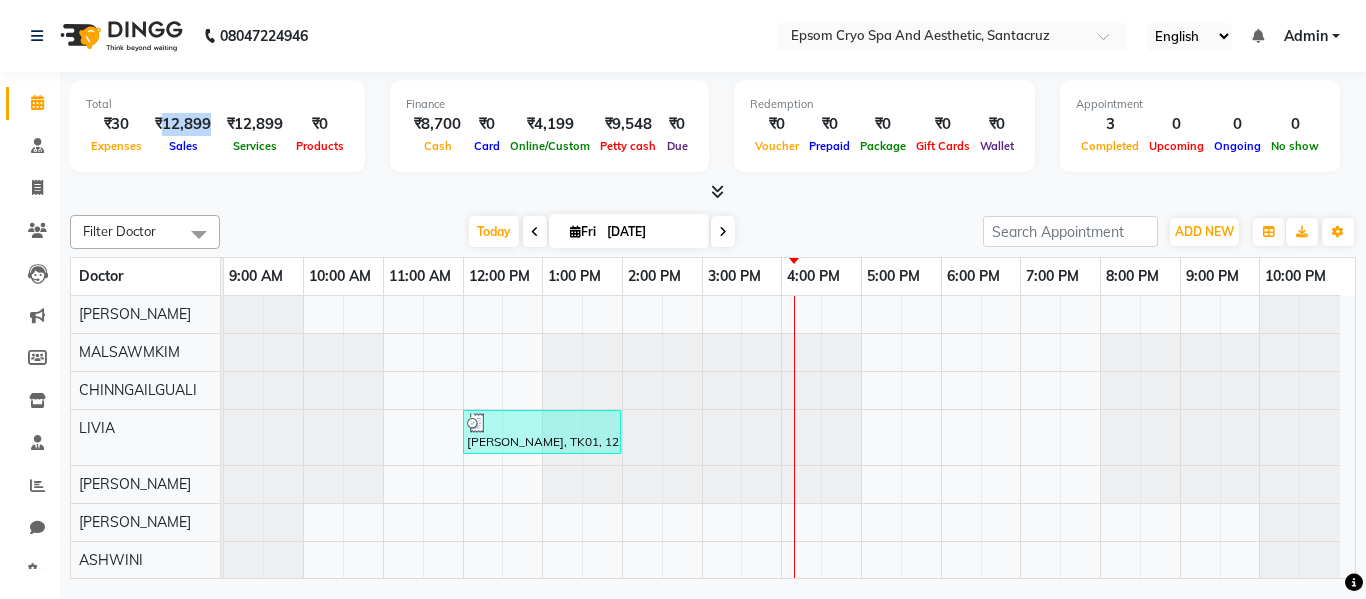 click on "₹12,899" at bounding box center [183, 124] 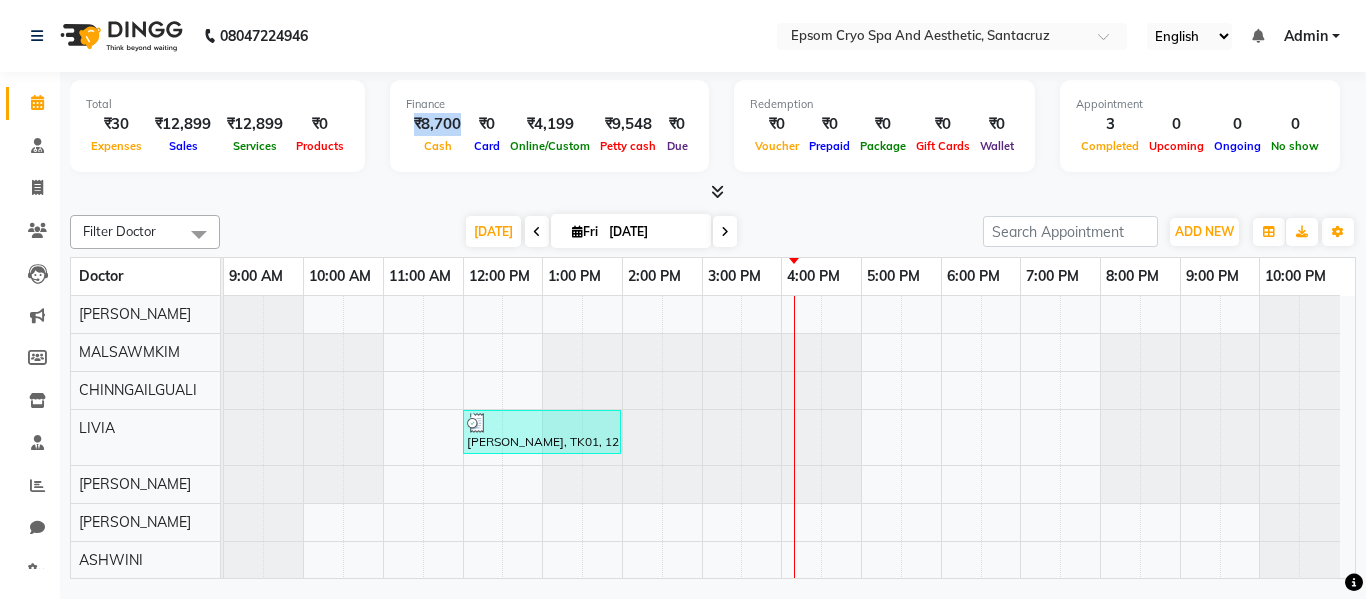 drag, startPoint x: 416, startPoint y: 117, endPoint x: 466, endPoint y: 120, distance: 50.08992 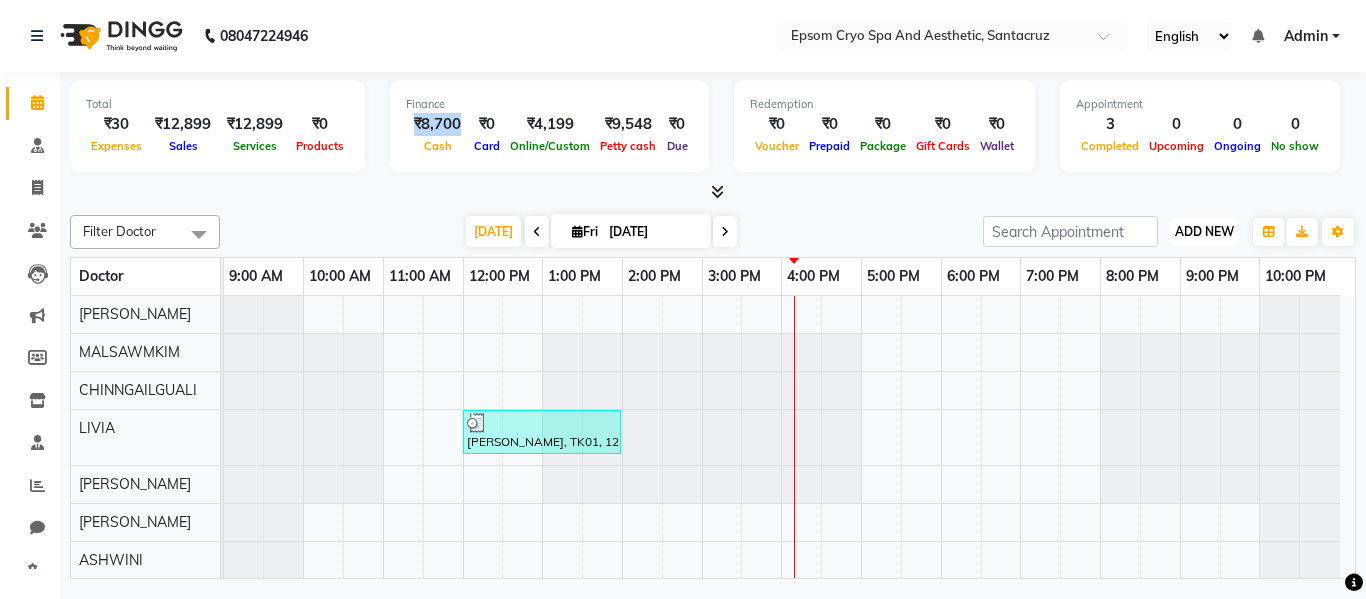 click on "ADD NEW" at bounding box center [1204, 231] 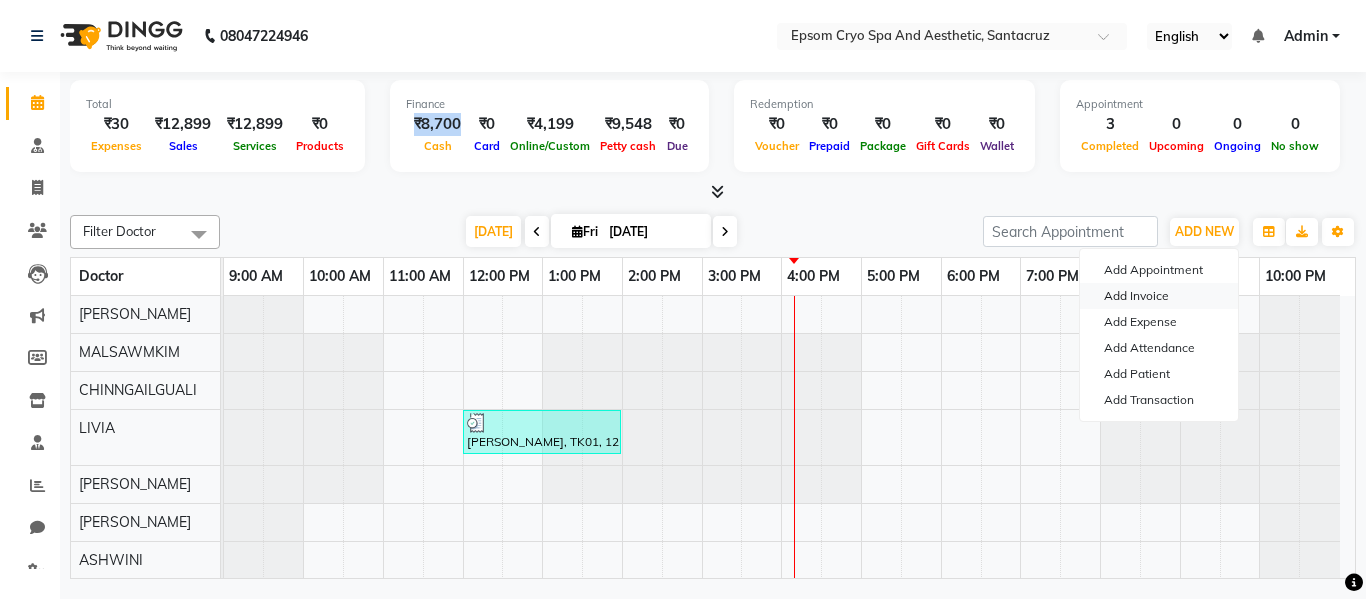 click on "Add Invoice" at bounding box center [1159, 296] 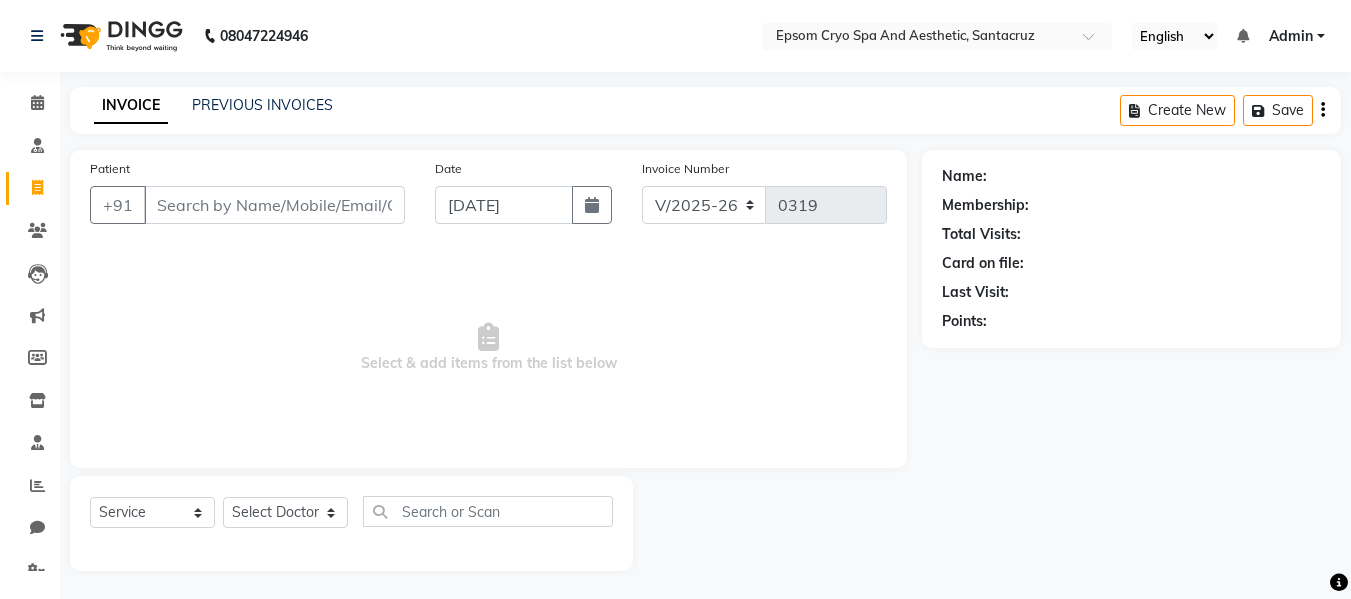 click on "Patient" at bounding box center [274, 205] 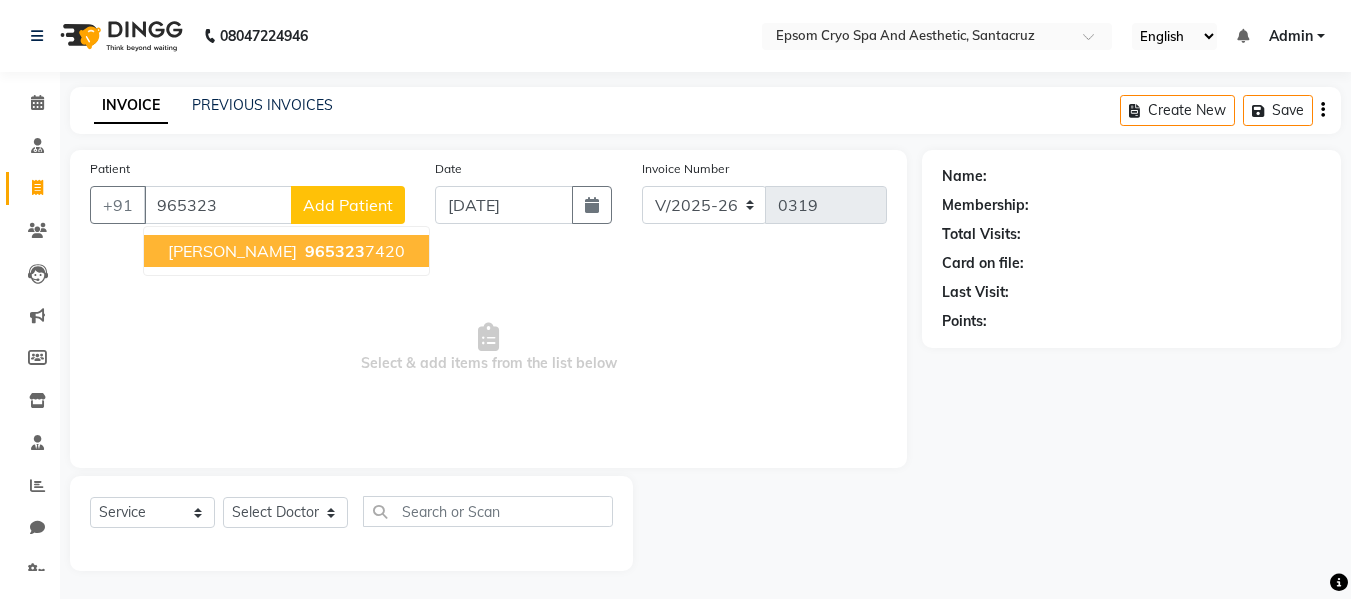 click on "[PERSON_NAME]" at bounding box center [232, 251] 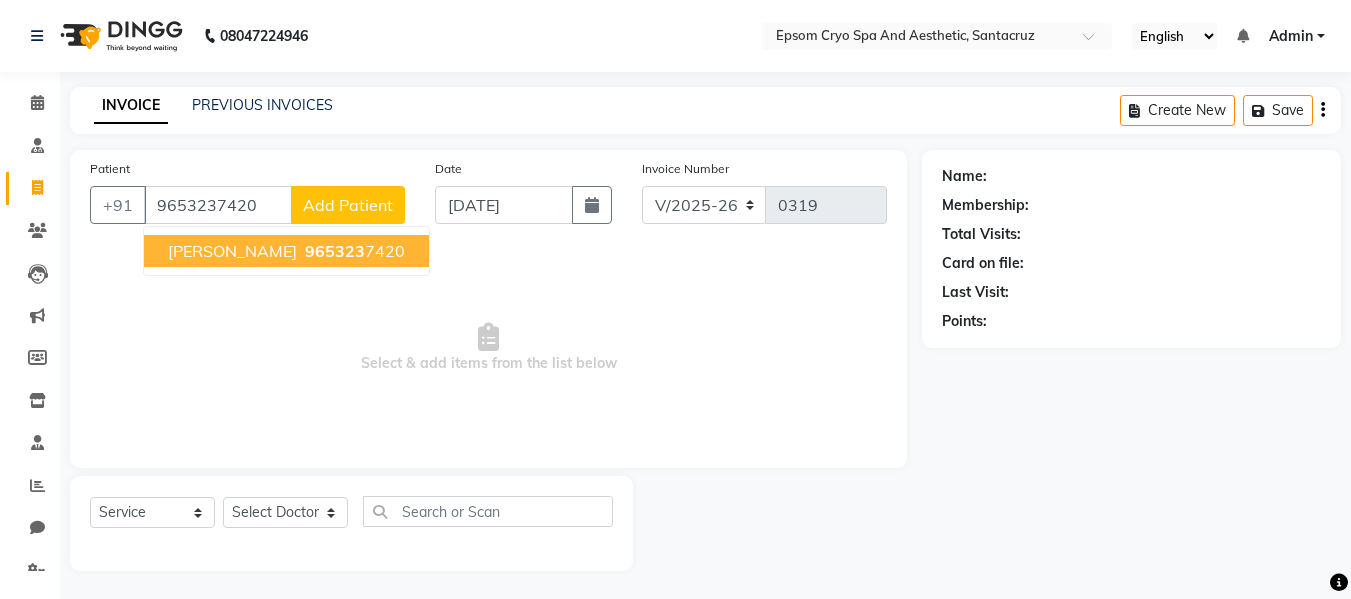 type on "9653237420" 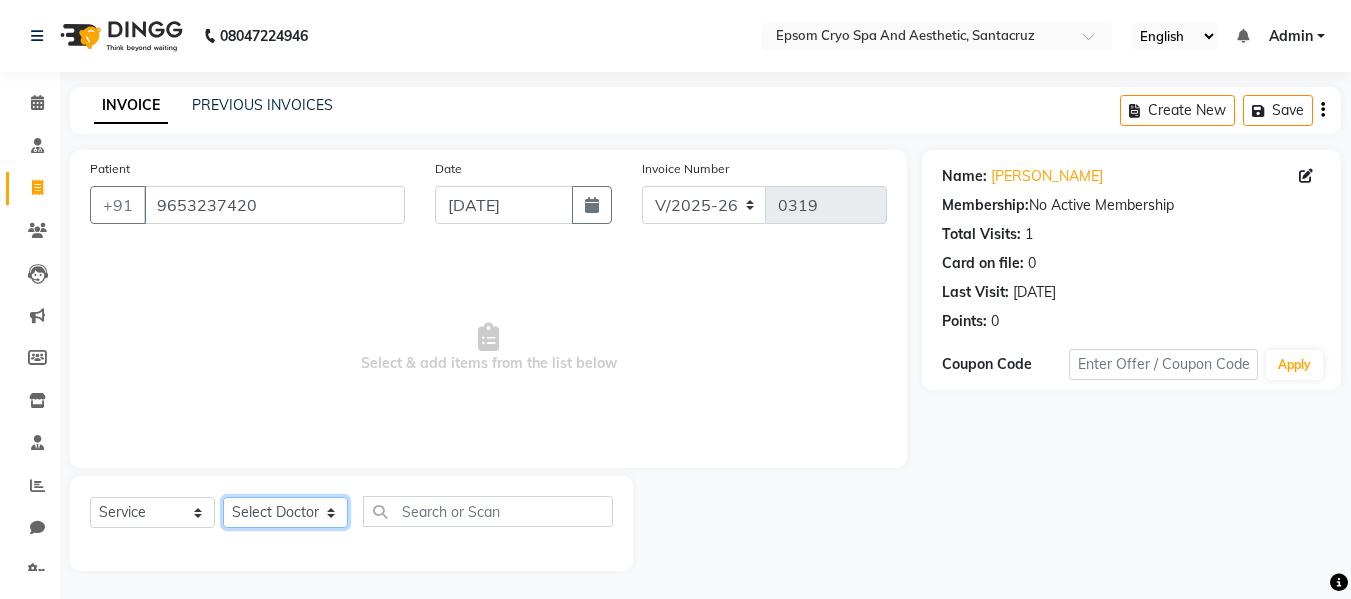 click on "Select Doctor ASHWINI [PERSON_NAME] [PERSON_NAME] OPS  [GEOGRAPHIC_DATA] [PERSON_NAME] [PERSON_NAME] [PERSON_NAME] IRISH [PERSON_NAME] Miral MUKESH NUSHRAT [PERSON_NAME] [PERSON_NAME] [PERSON_NAME] [PERSON_NAME] [PERSON_NAME]" 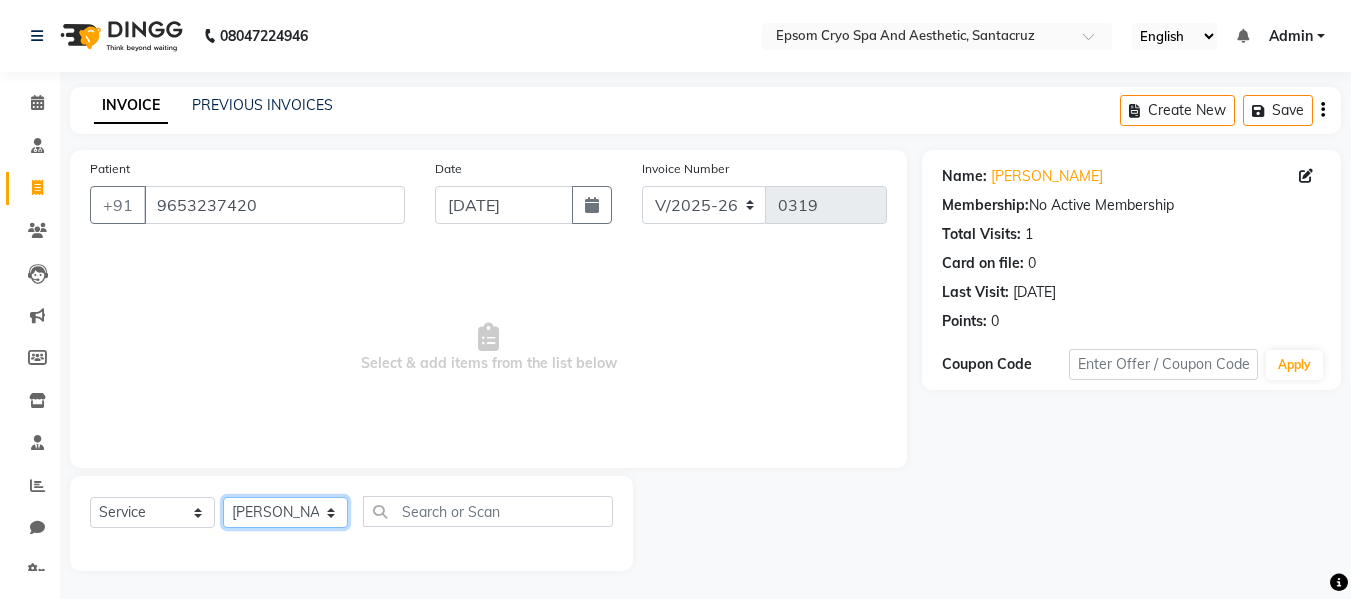 click on "Select Doctor ASHWINI [PERSON_NAME] [PERSON_NAME] OPS  [GEOGRAPHIC_DATA] [PERSON_NAME] [PERSON_NAME] [PERSON_NAME] IRISH [PERSON_NAME] Miral MUKESH NUSHRAT [PERSON_NAME] [PERSON_NAME] [PERSON_NAME] [PERSON_NAME] [PERSON_NAME]" 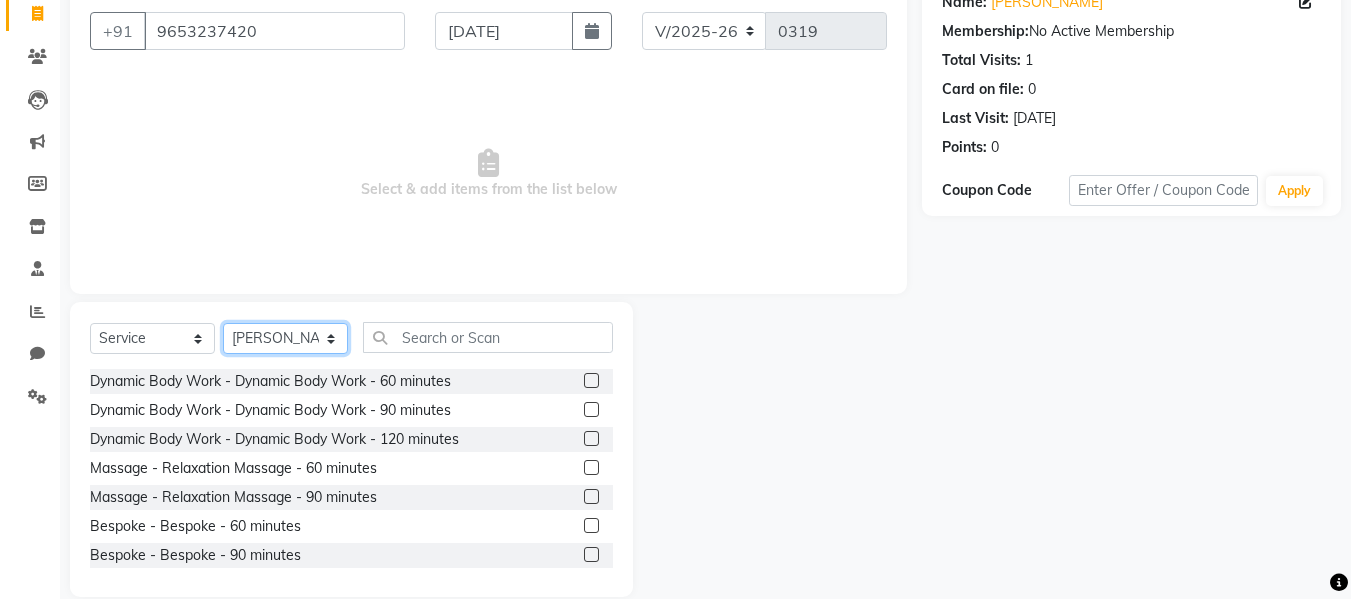 scroll, scrollTop: 189, scrollLeft: 0, axis: vertical 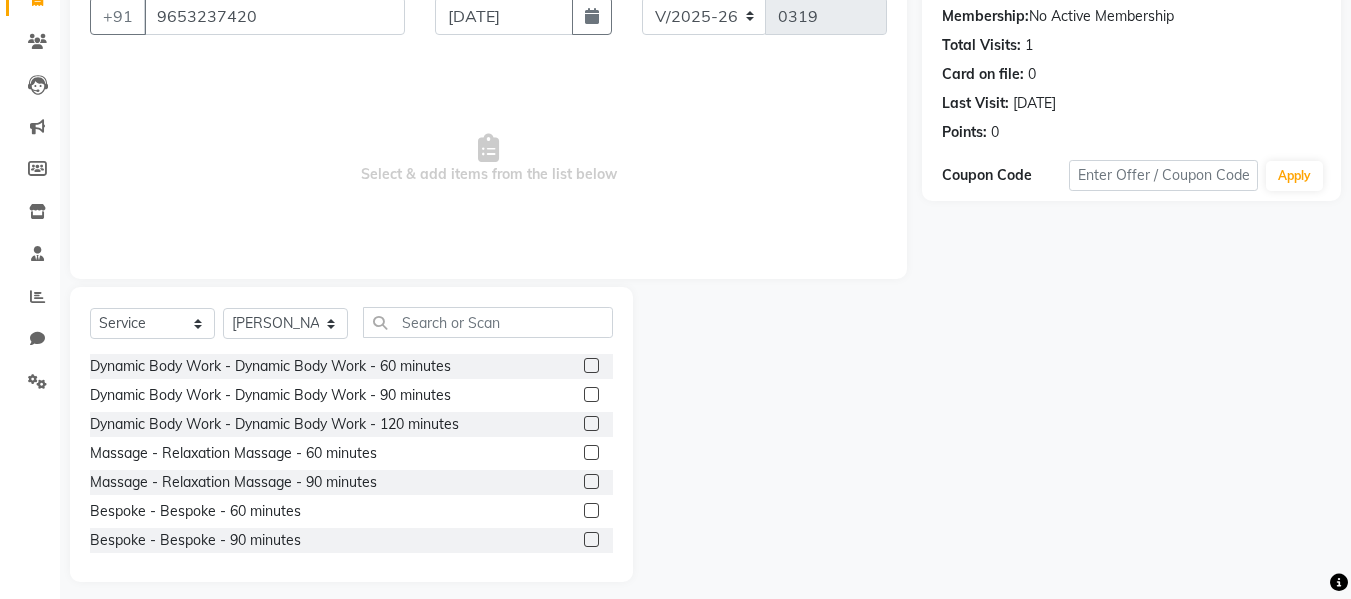 click 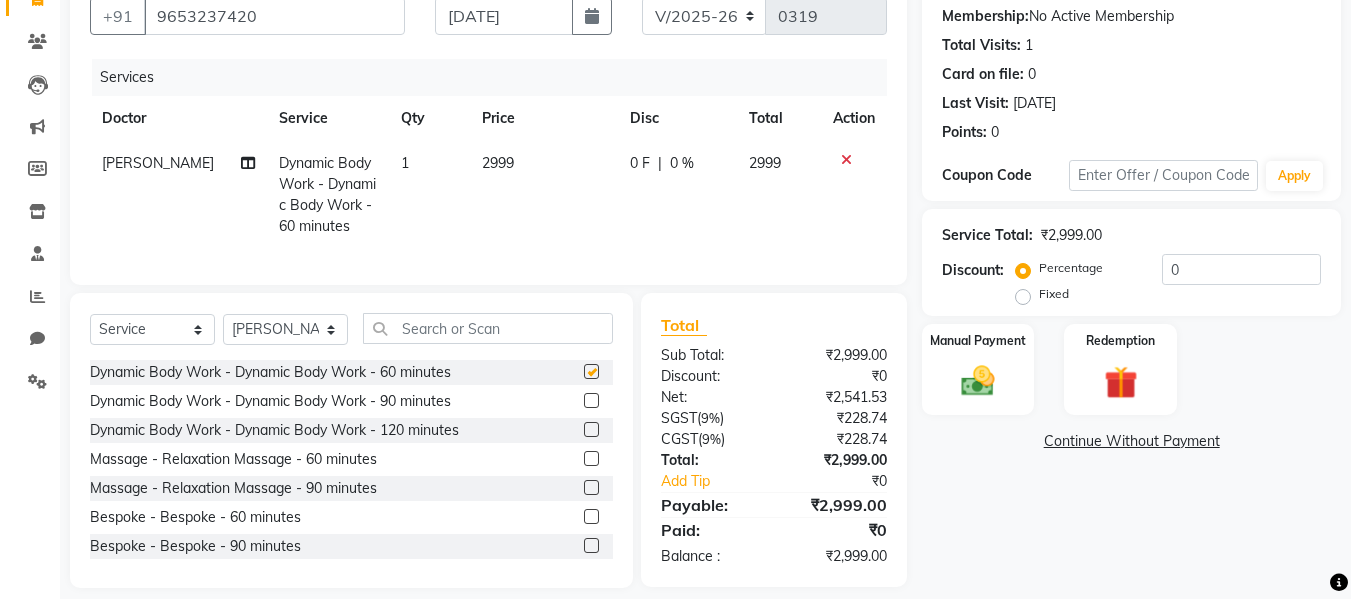 checkbox on "false" 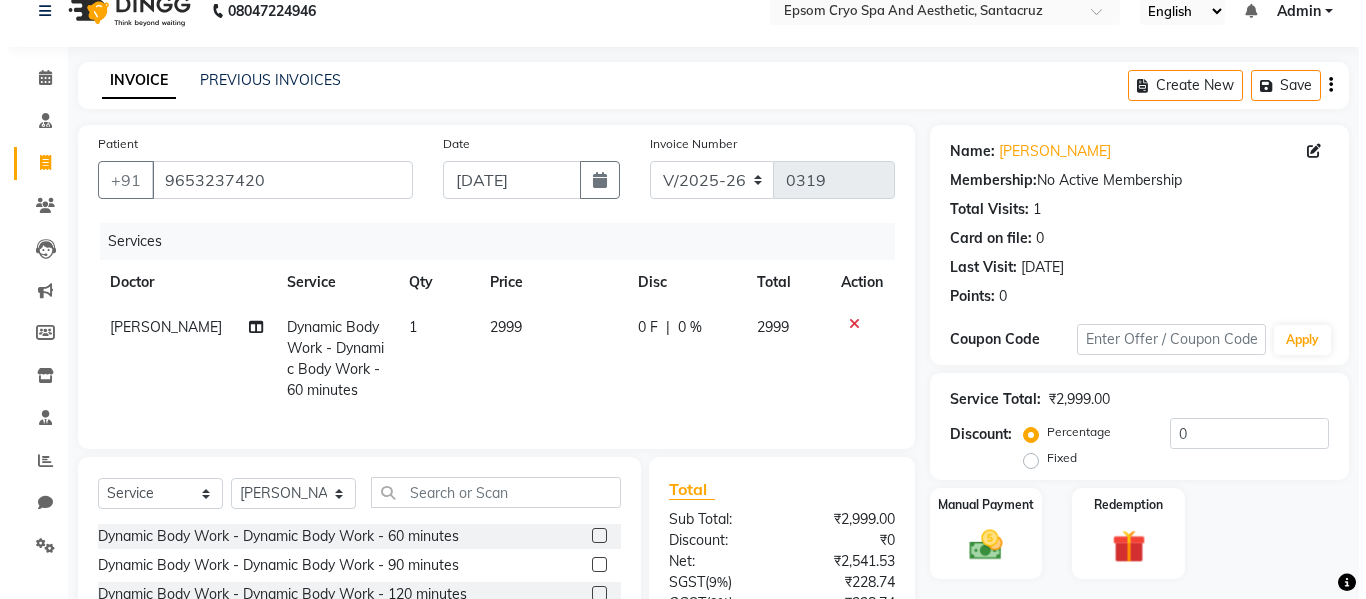 scroll, scrollTop: 0, scrollLeft: 0, axis: both 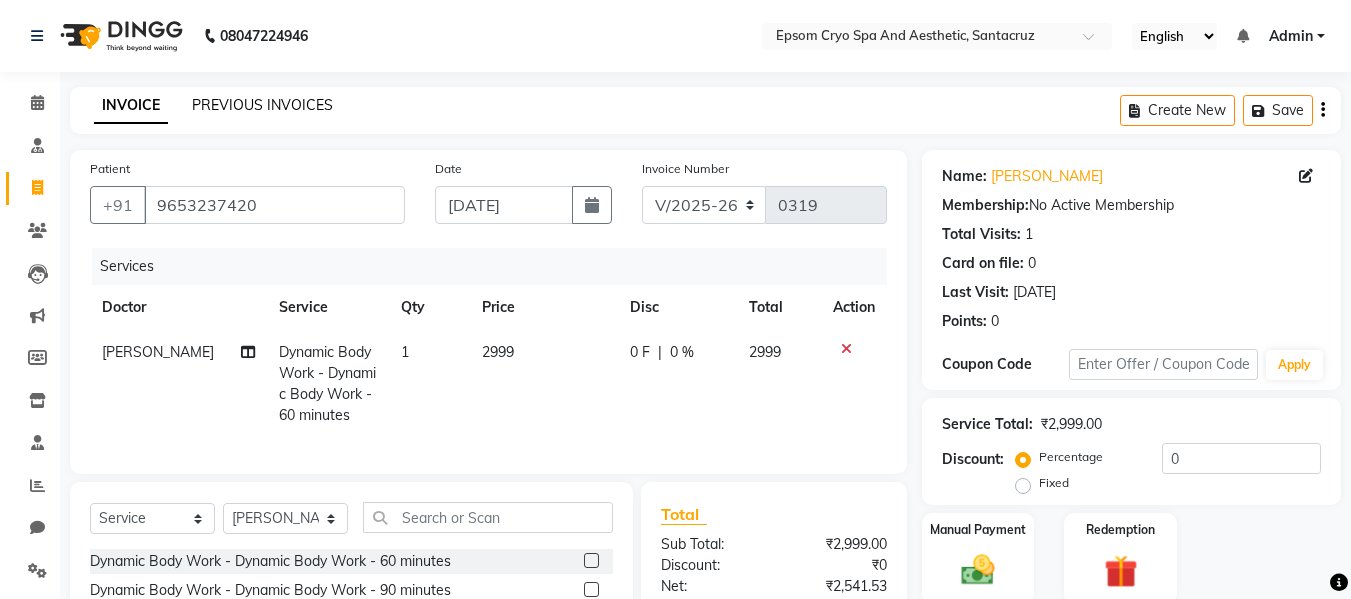 click on "PREVIOUS INVOICES" 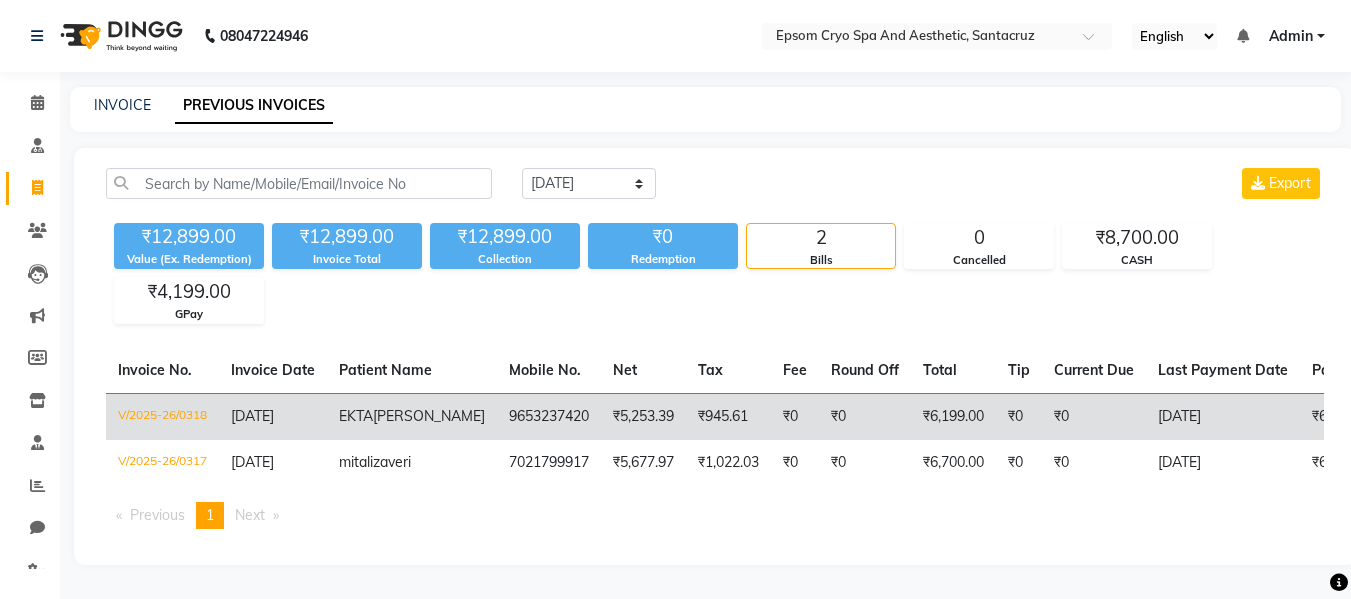 click on "[DATE]" 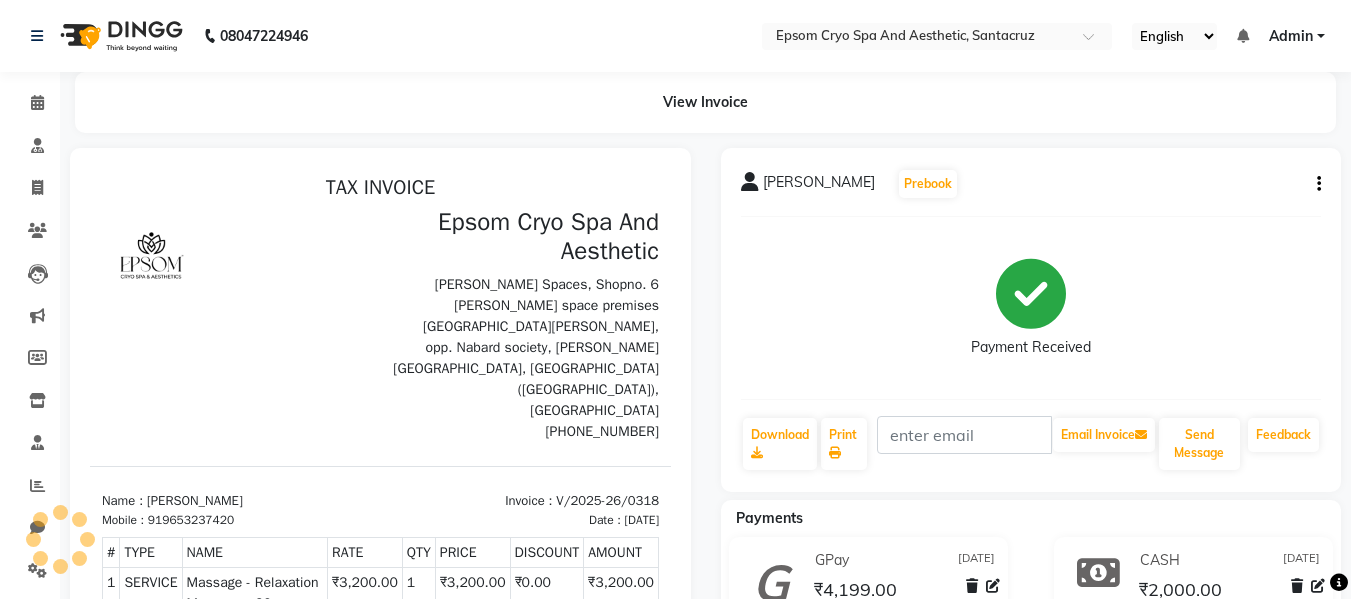 scroll, scrollTop: 0, scrollLeft: 0, axis: both 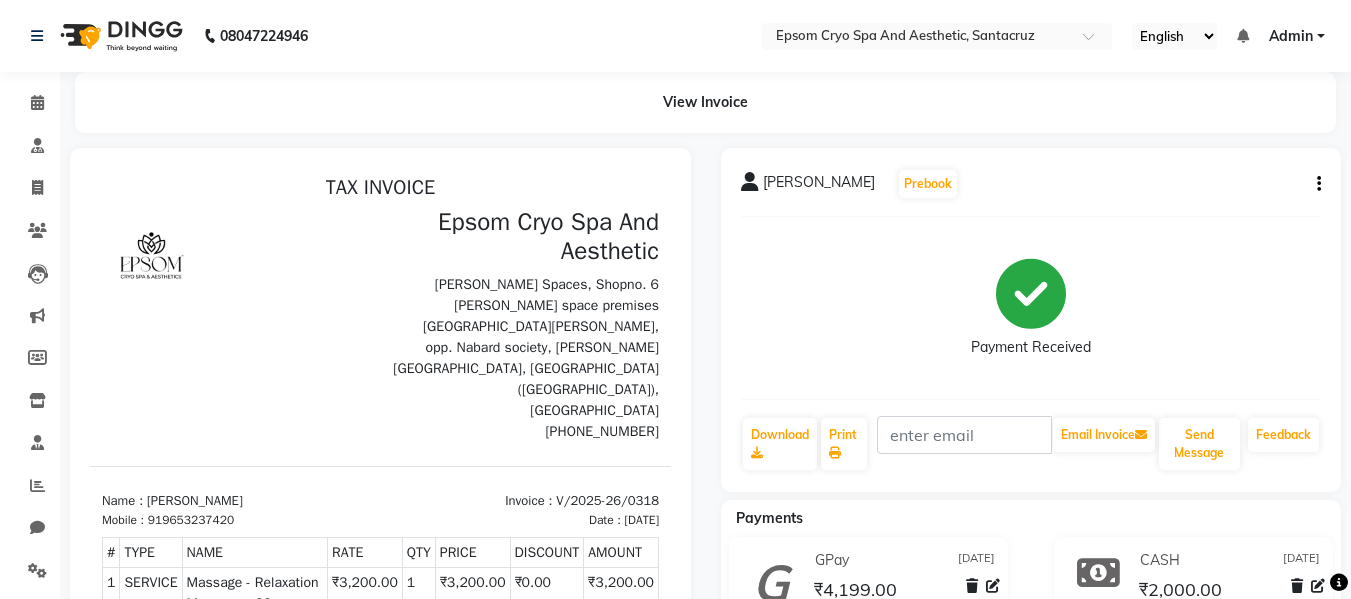 click 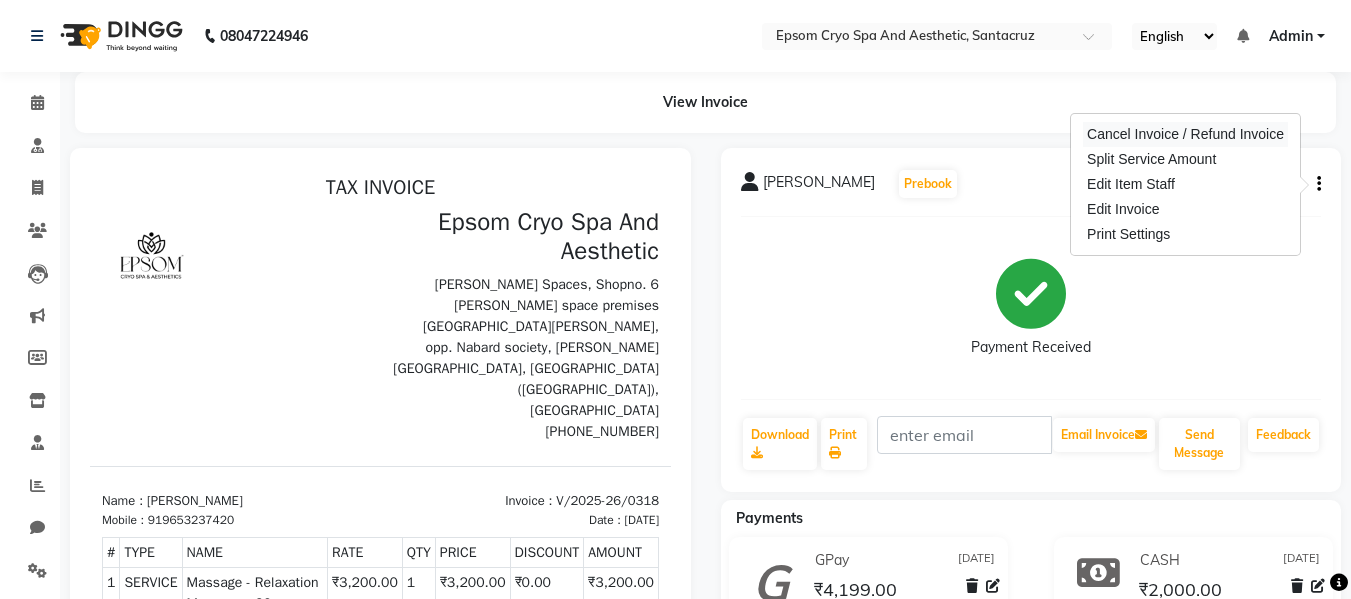 click on "Cancel Invoice / Refund Invoice" at bounding box center (1185, 134) 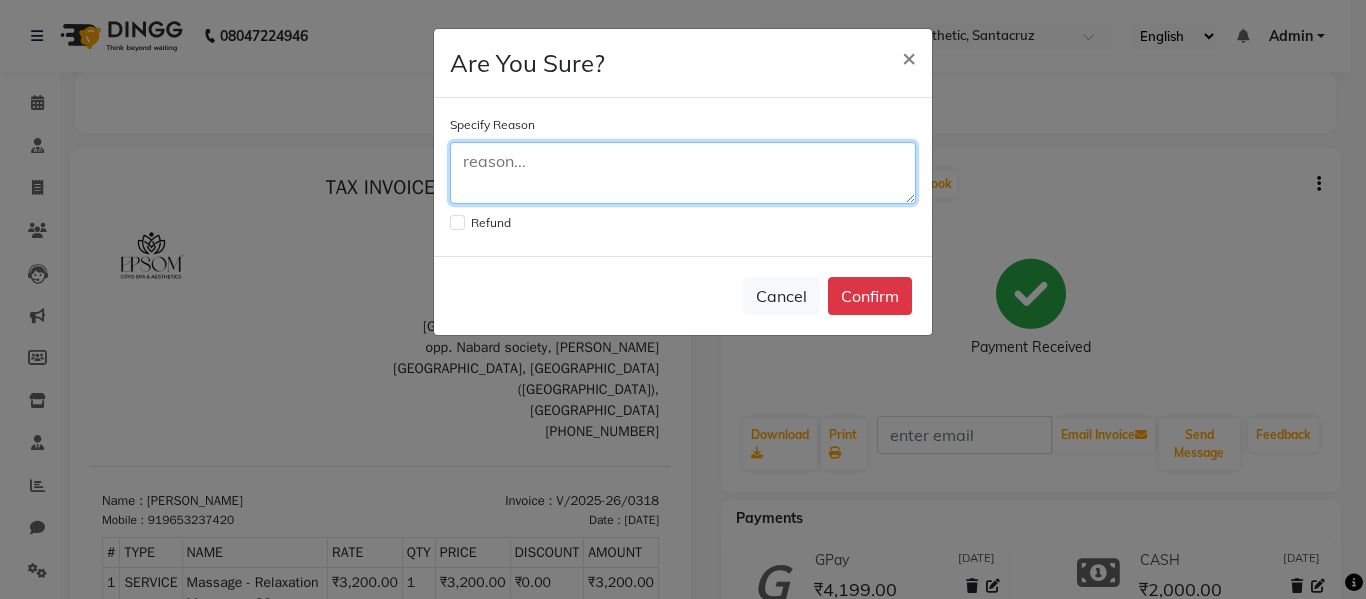 click 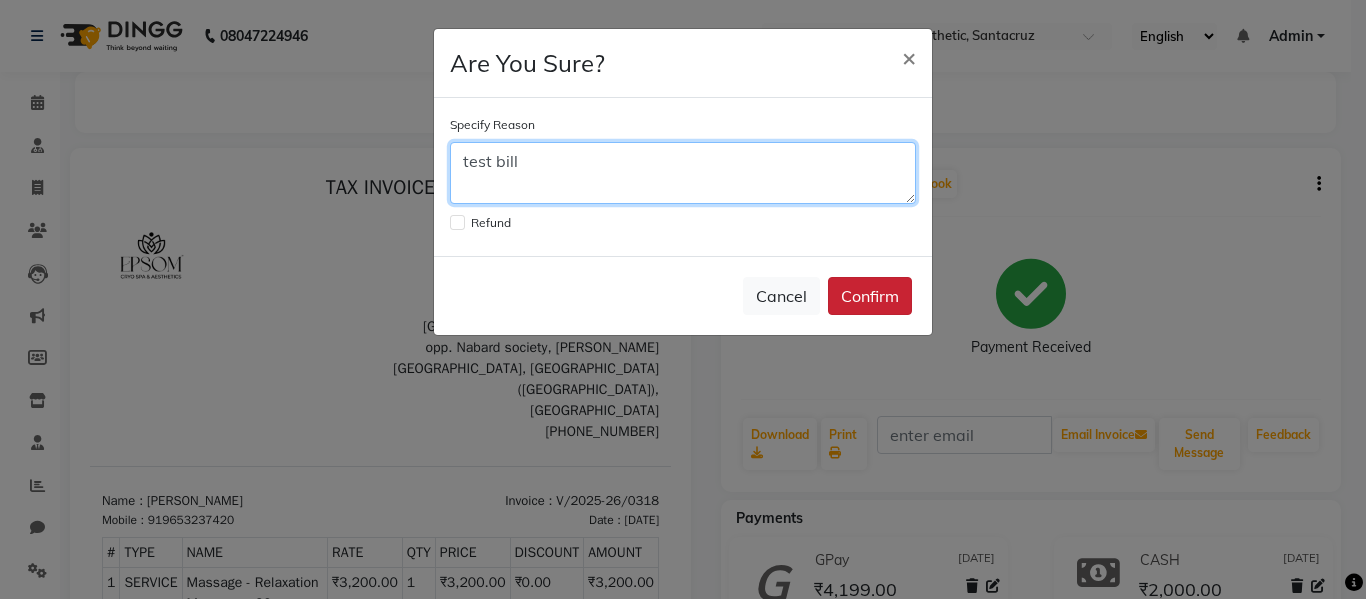 type on "test bill" 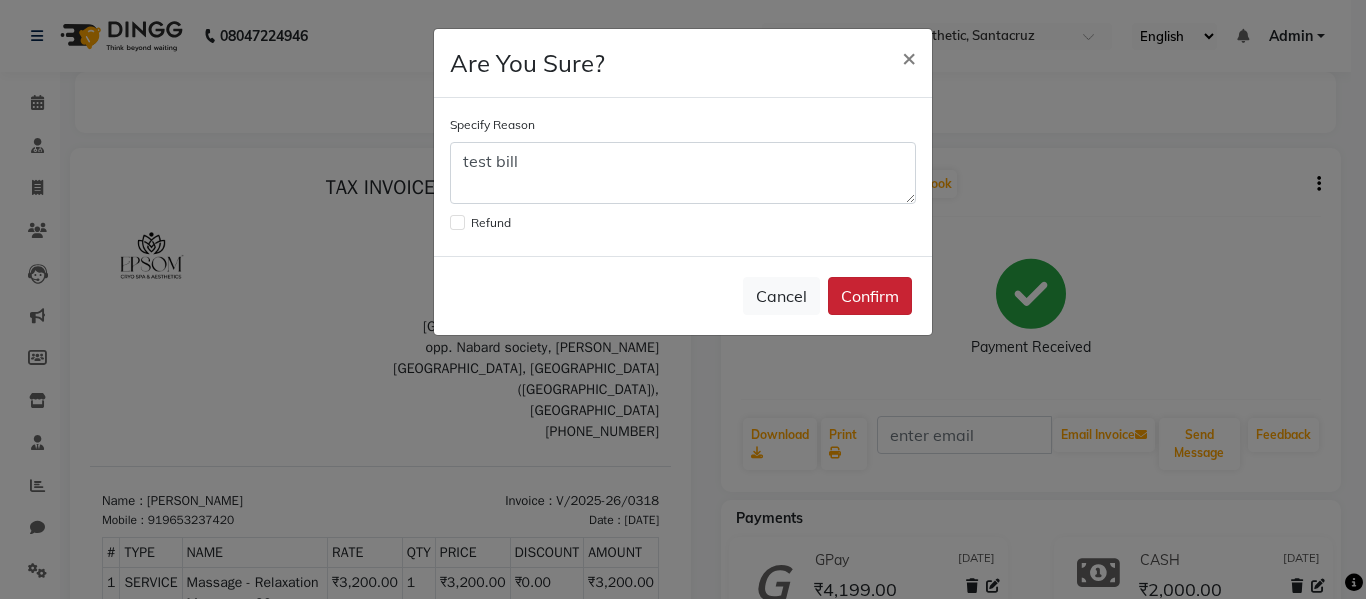 click on "Confirm" 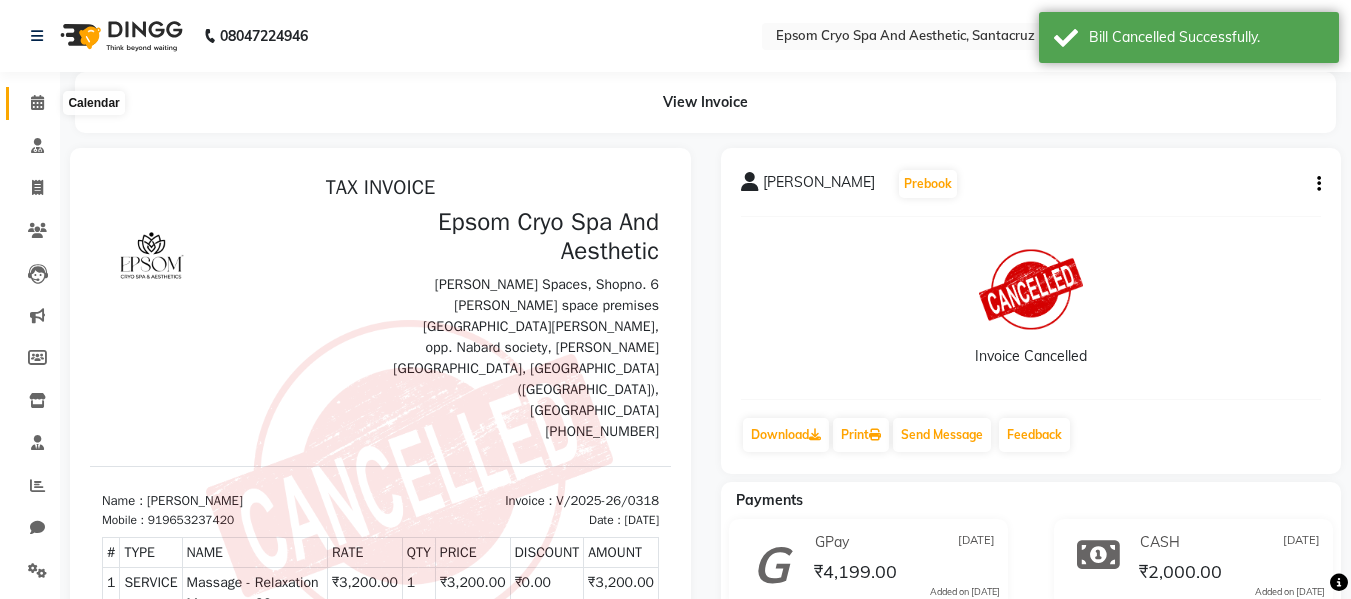 click 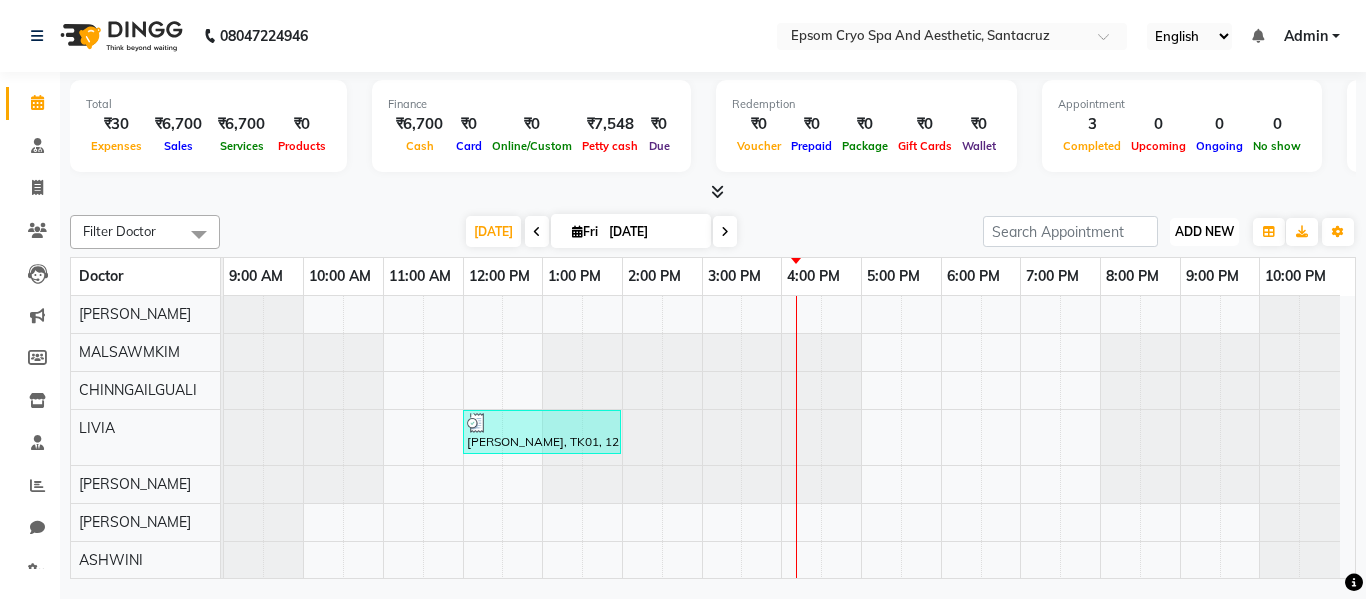 click on "ADD NEW" at bounding box center [1204, 231] 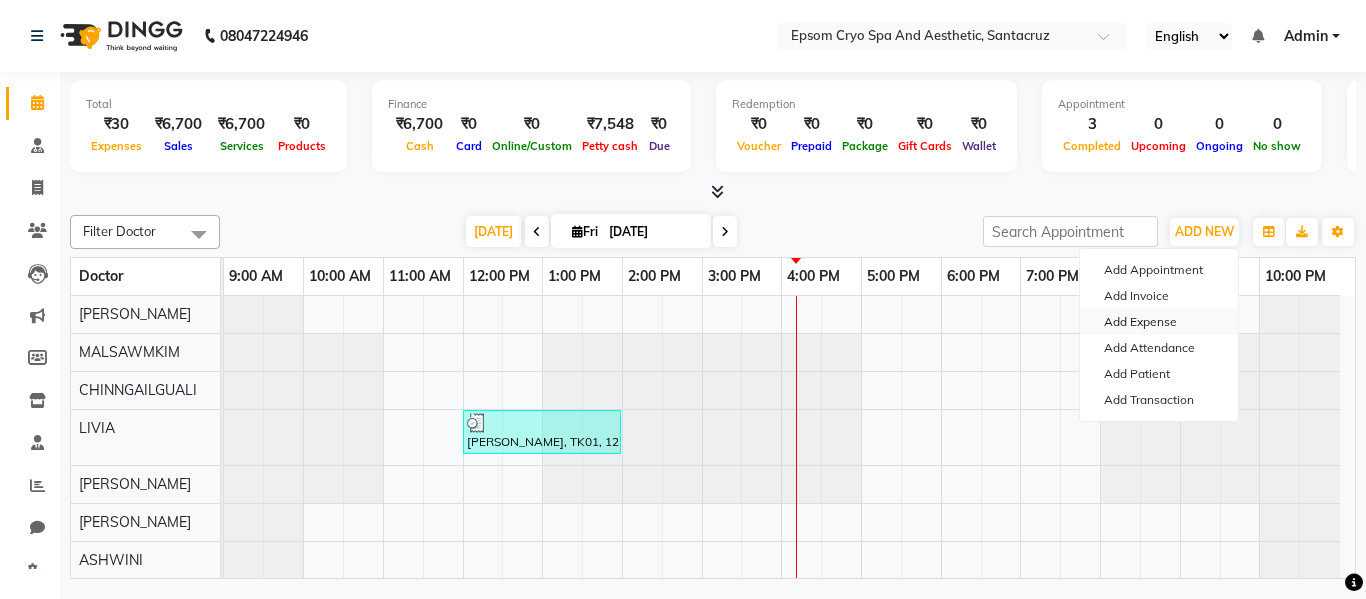 click on "Add Expense" at bounding box center (1159, 322) 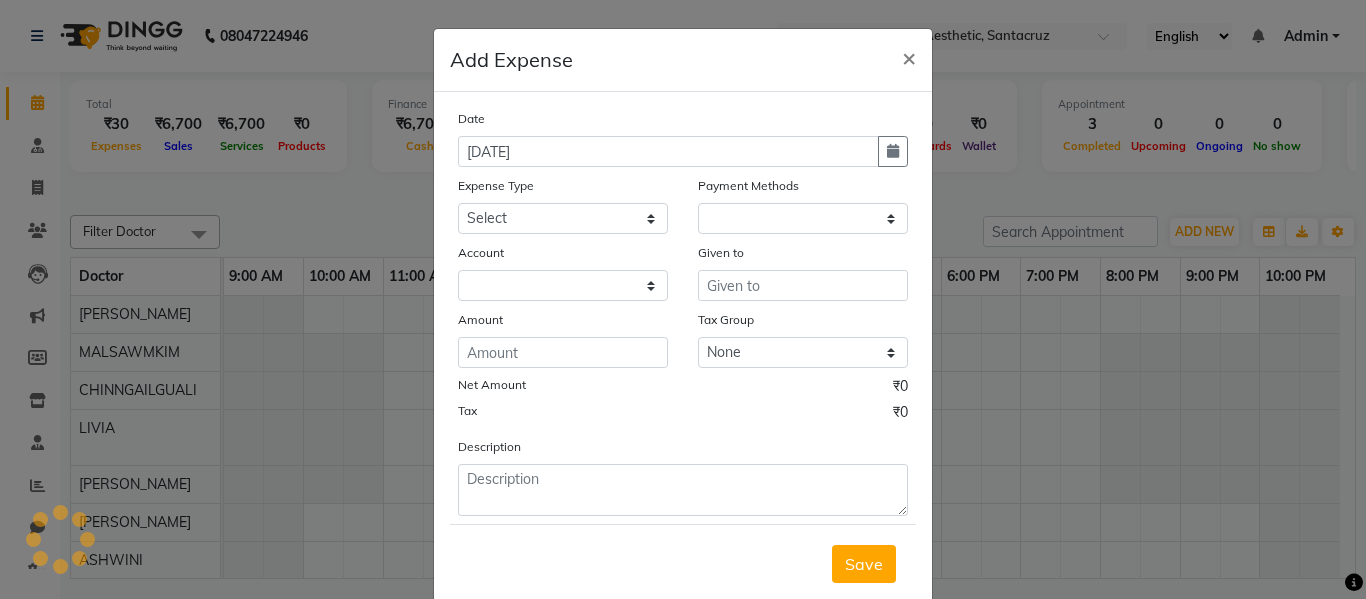 select on "1" 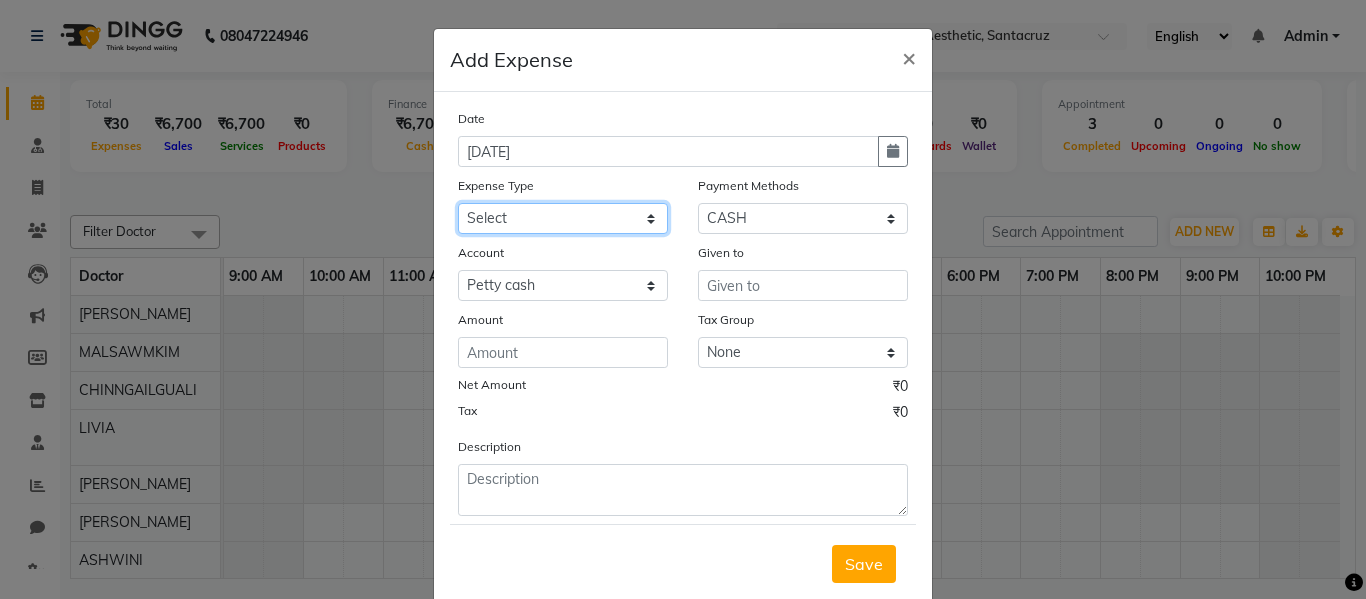click on "Select Advance Salary Bank charges Car maintenance  Cash transfer to bank Cash transfer to hub Client Snacks Clinical charges Equipment Fuel Govt fee Incentive Insurance International purchase Loan Repayment Maintenance Marketing Miscellaneous MRA Other Pantry Product Rent Salary Staff Snacks Tax Tea & Refreshment Utilities" 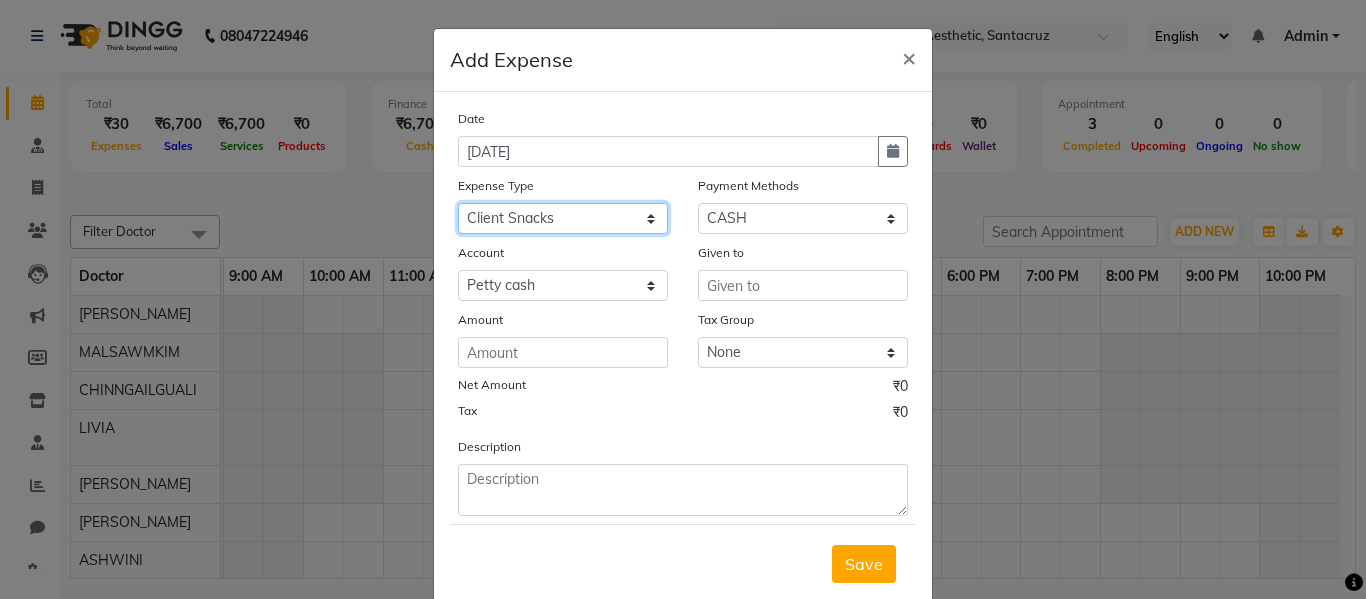 click on "Select Advance Salary Bank charges Car maintenance  Cash transfer to bank Cash transfer to hub Client Snacks Clinical charges Equipment Fuel Govt fee Incentive Insurance International purchase Loan Repayment Maintenance Marketing Miscellaneous MRA Other Pantry Product Rent Salary Staff Snacks Tax Tea & Refreshment Utilities" 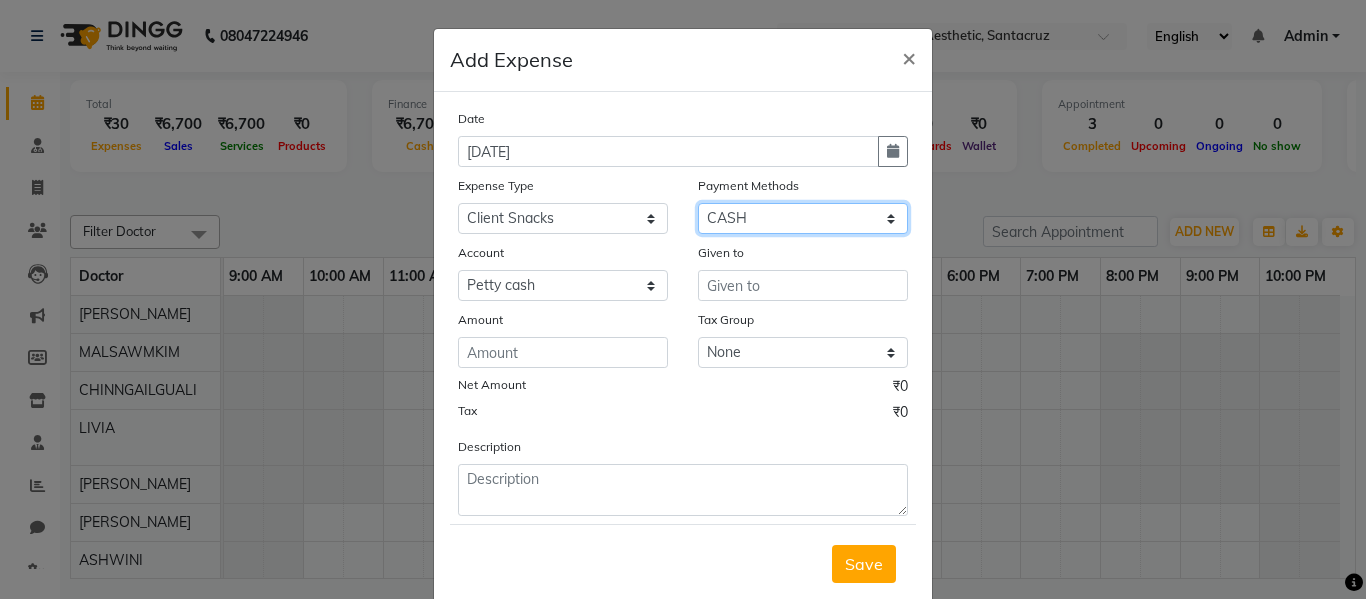 click on "Select CASH GPay CARD ONLINE Voucher Prepaid Coupon Points Credit Card Wallet Debit Card" 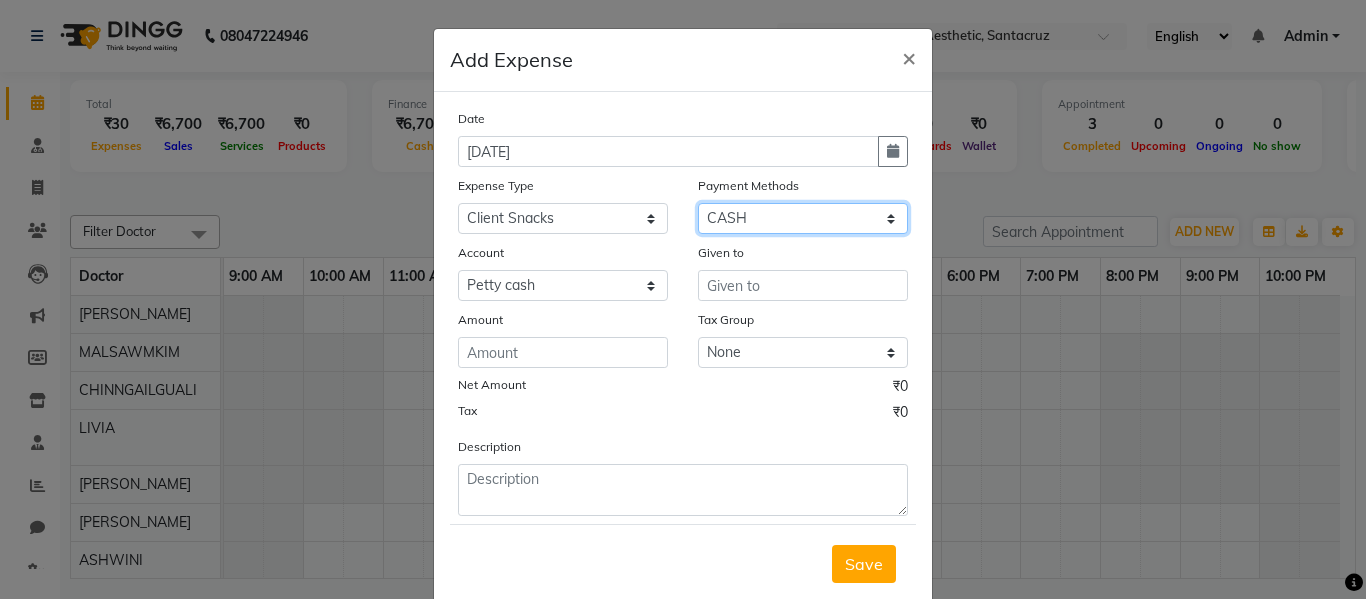 click on "Select CASH GPay CARD ONLINE Voucher Prepaid Coupon Points Credit Card Wallet Debit Card" 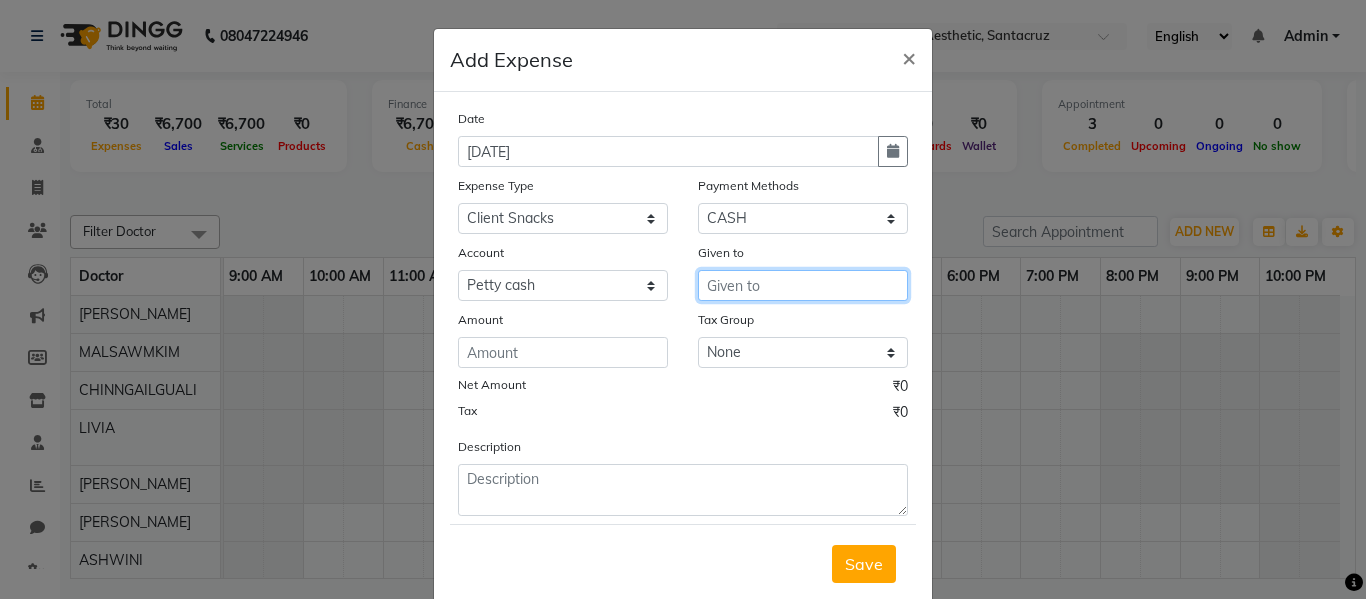 click at bounding box center (803, 285) 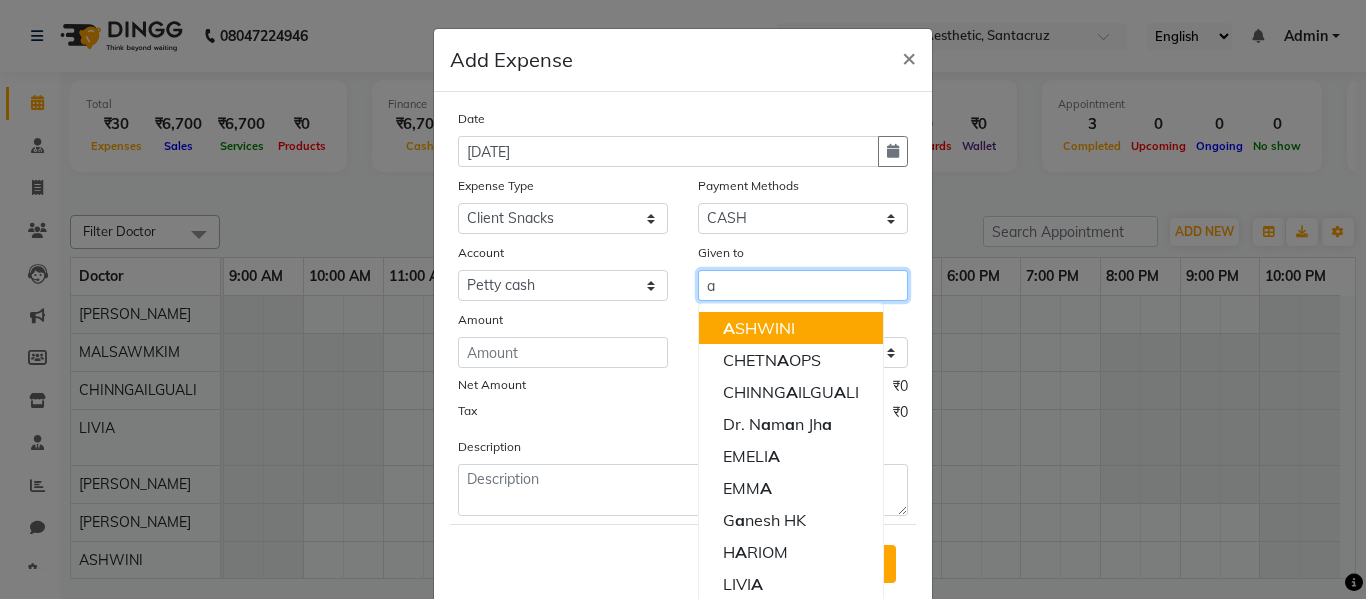 click on "A SHWINI" at bounding box center (759, 328) 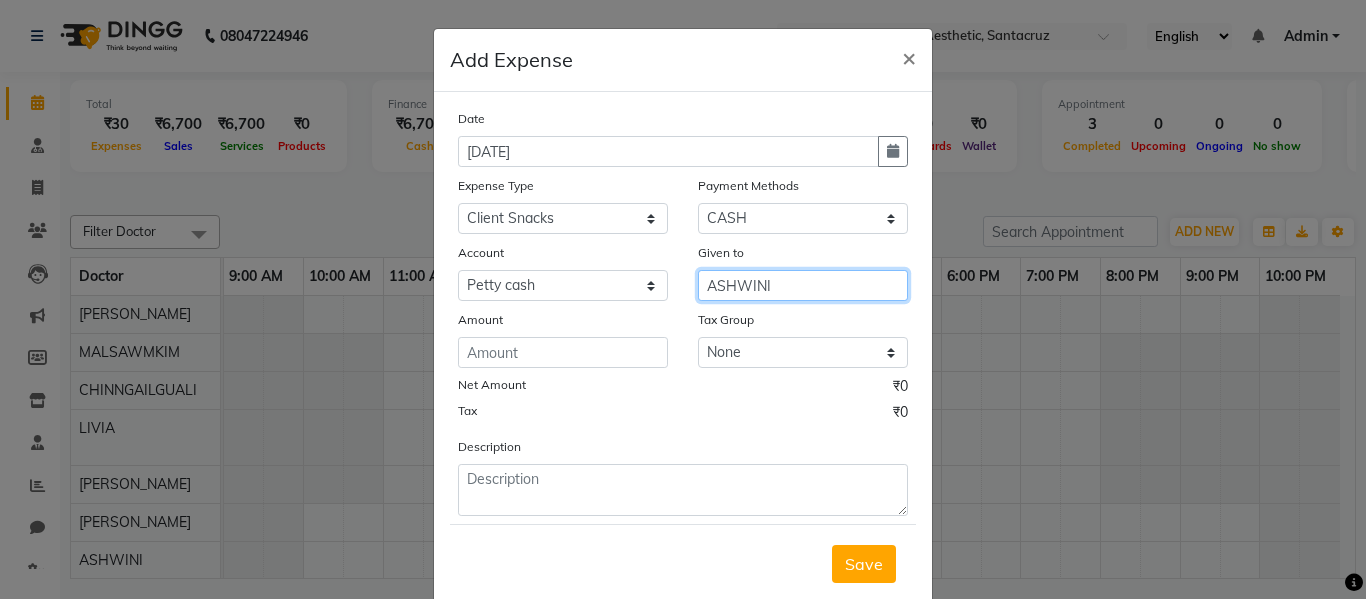 type on "ASHWINI" 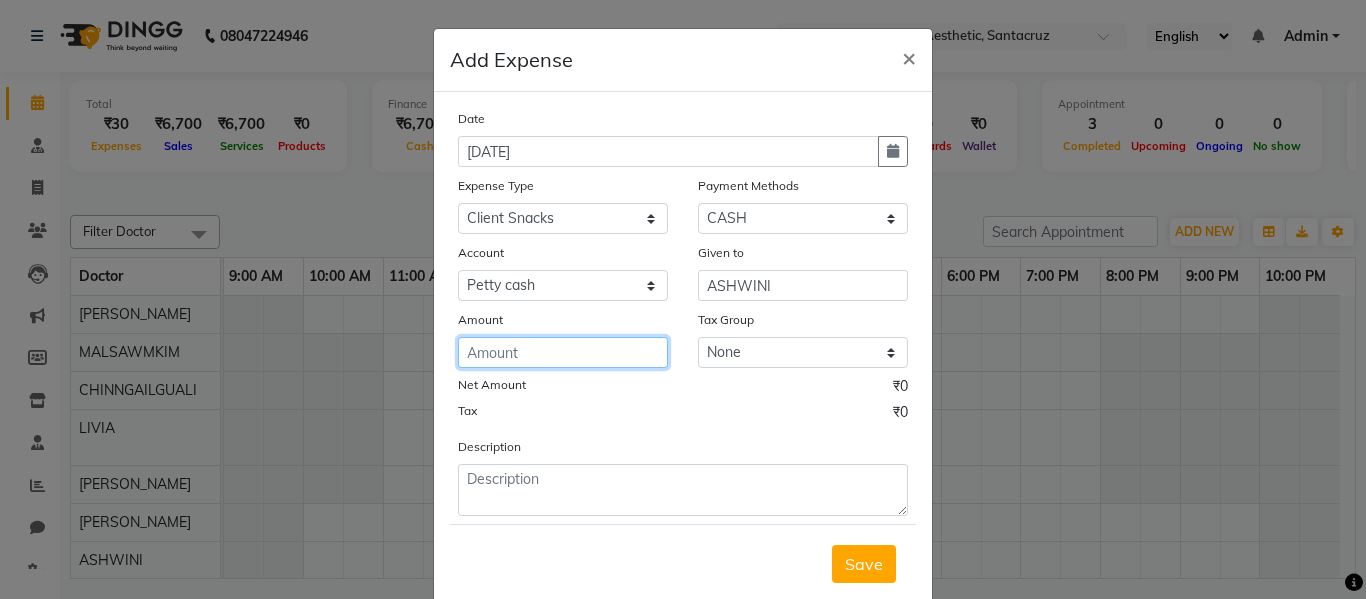 click 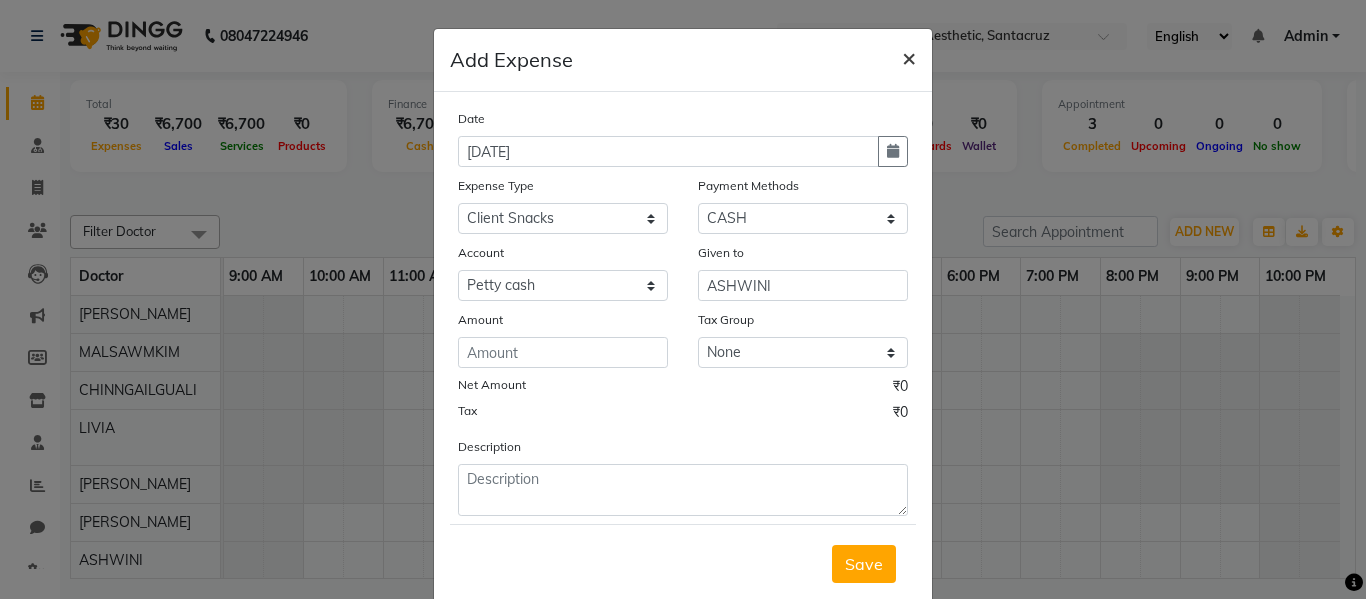 click on "×" 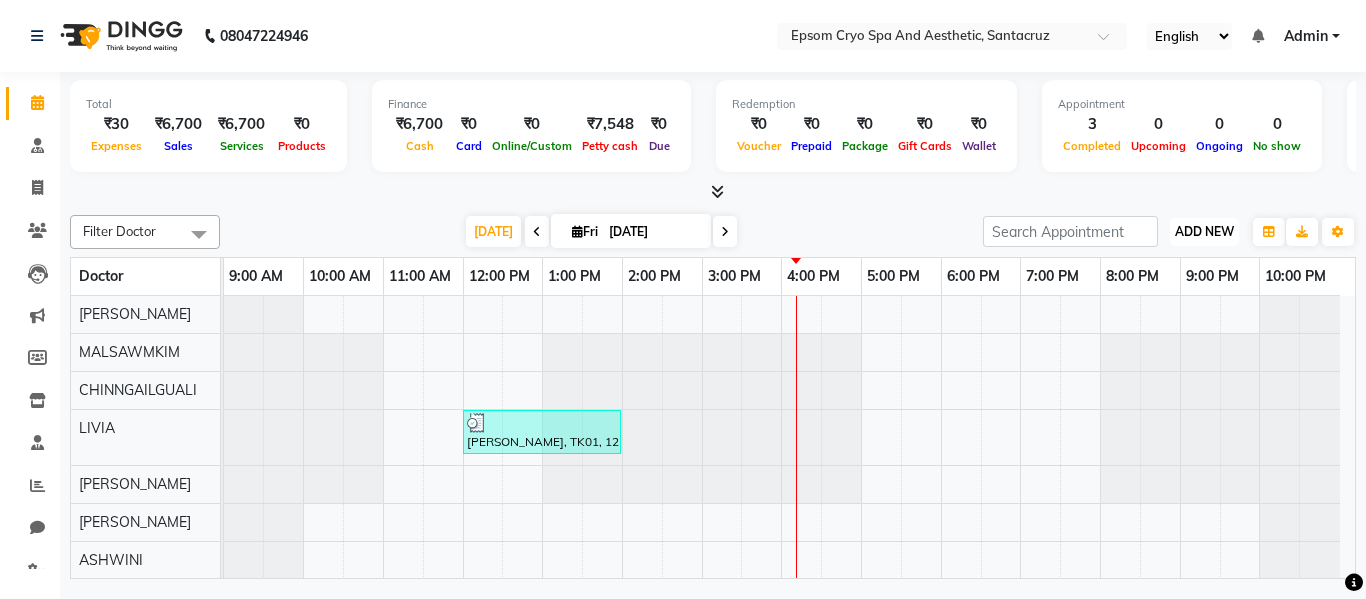 click on "ADD NEW" at bounding box center (1204, 231) 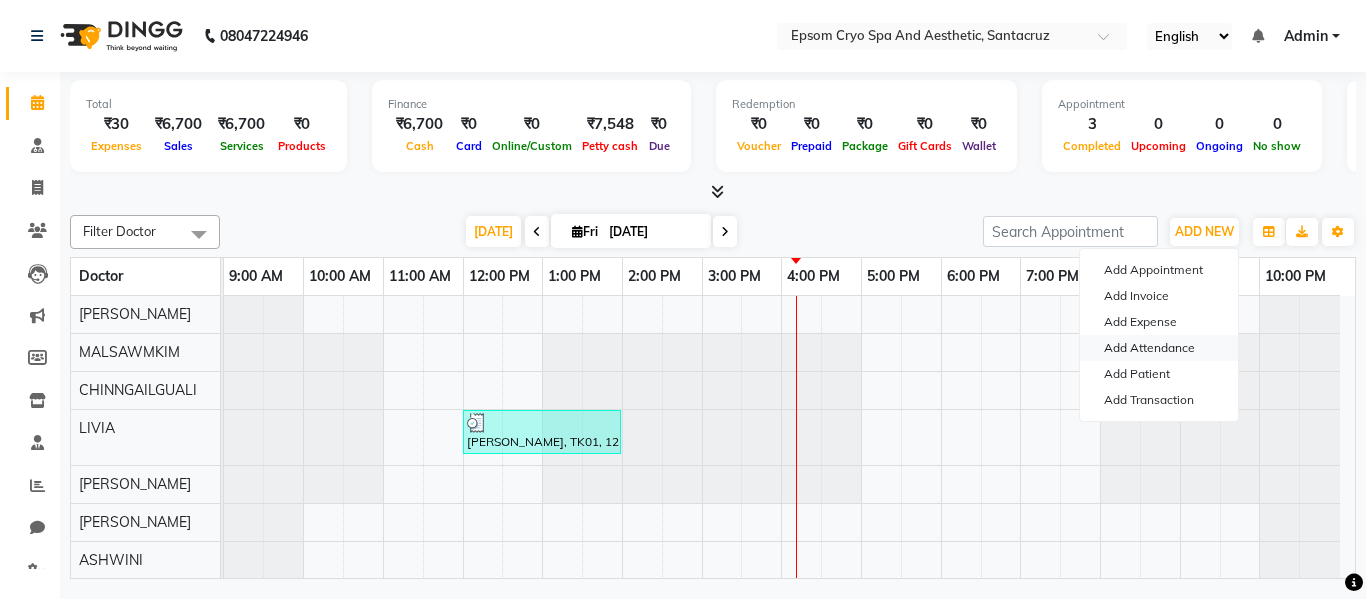 click on "Add Attendance" at bounding box center [1159, 348] 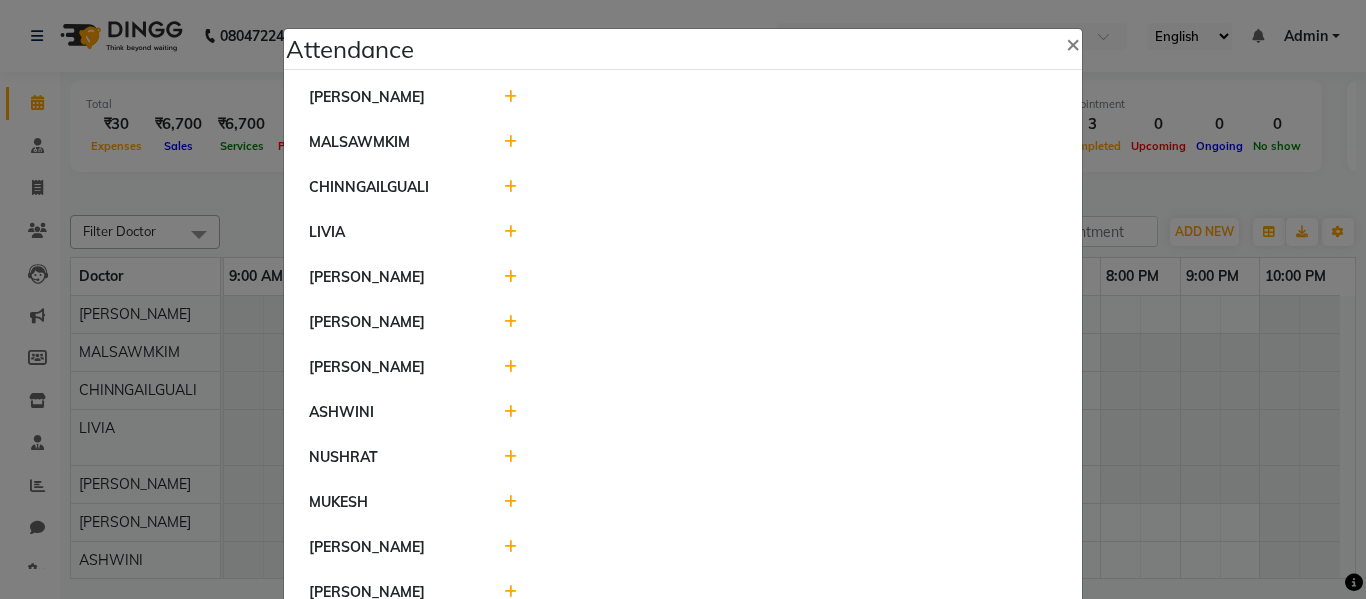 click 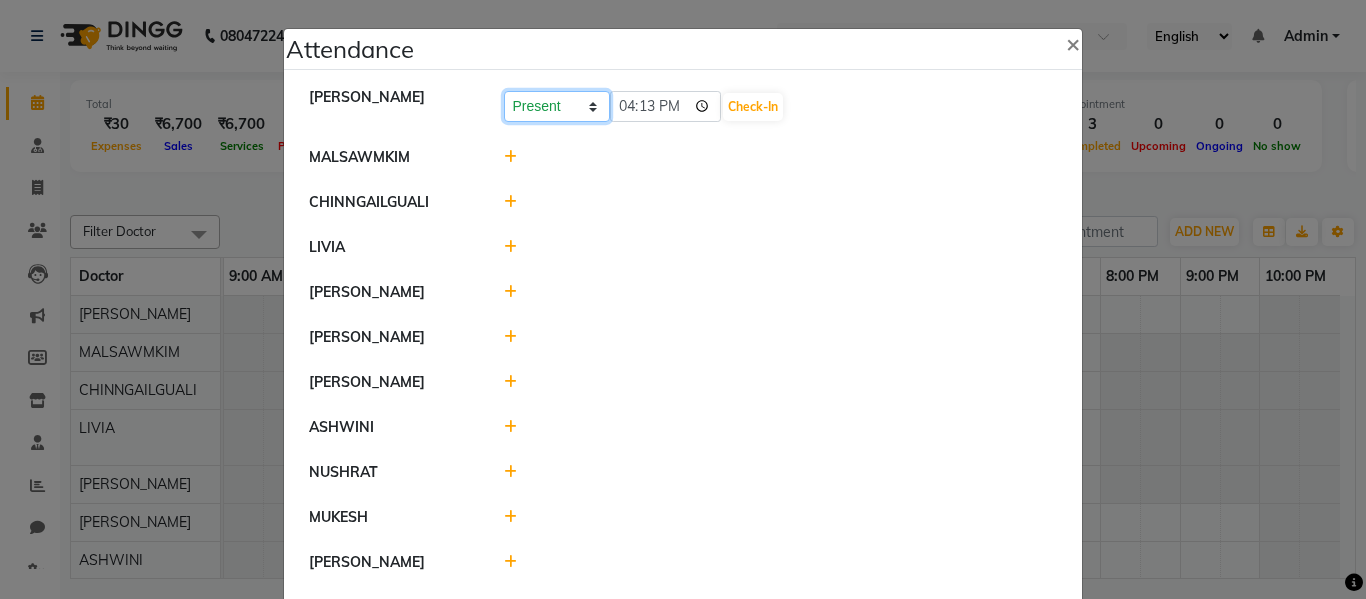 click on "Present Absent Late Half Day Weekly Off" 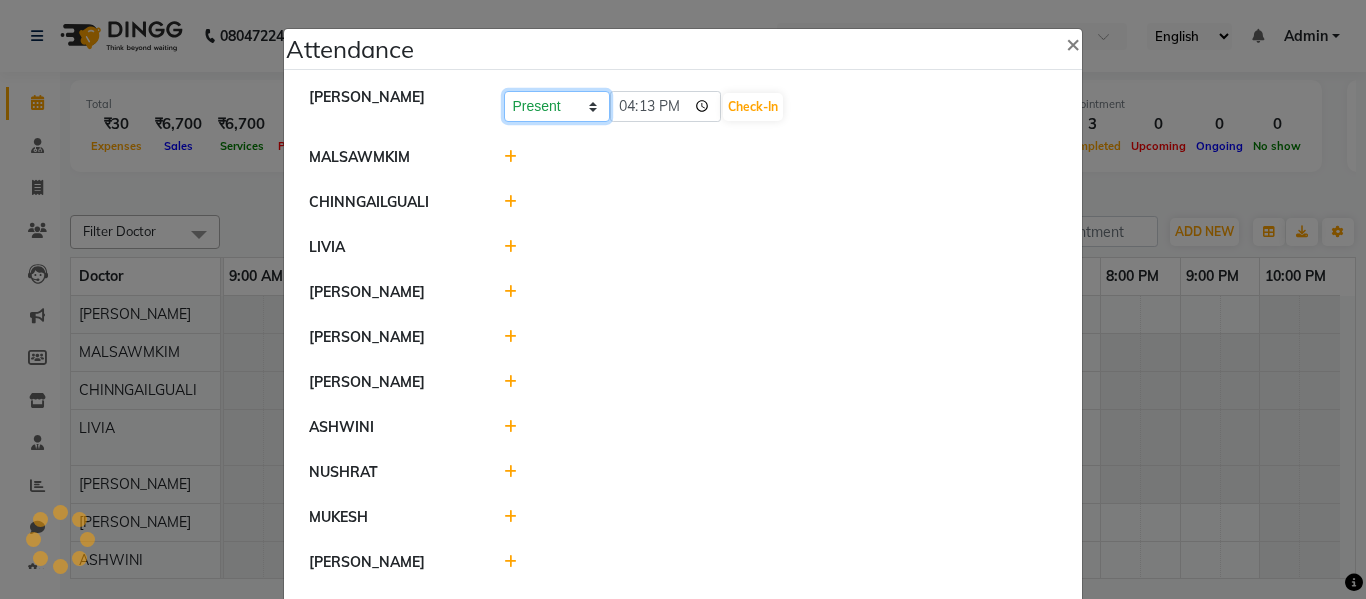 click on "Present Absent Late Half Day Weekly Off" 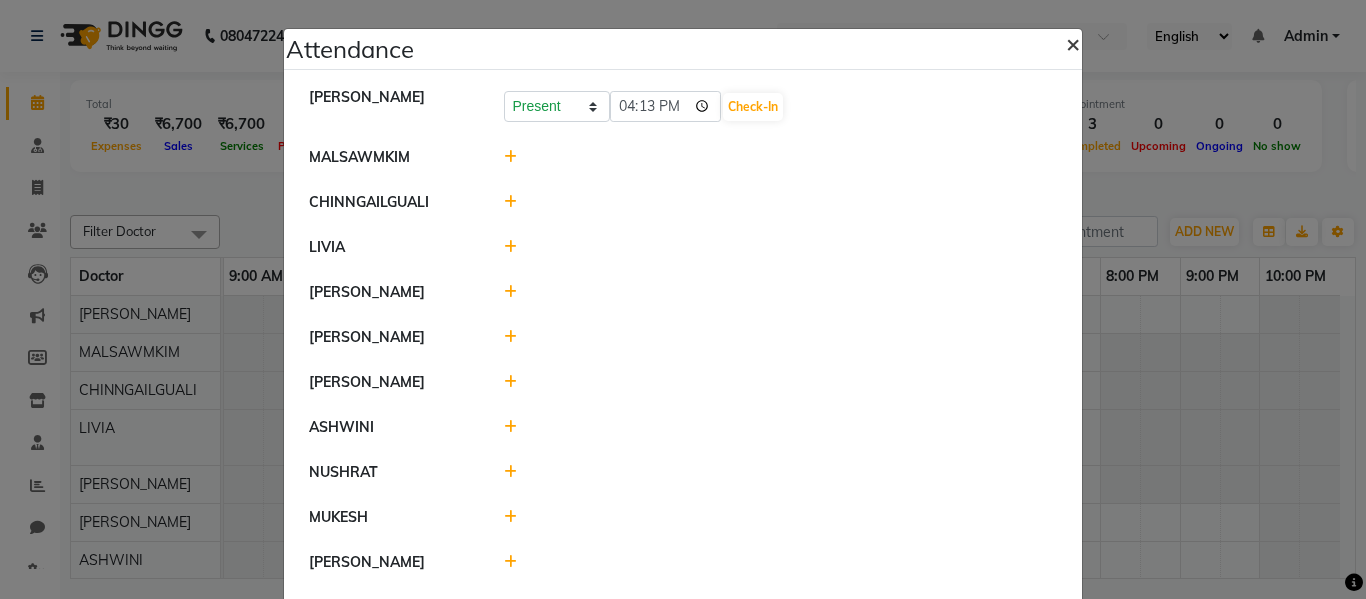 click on "×" 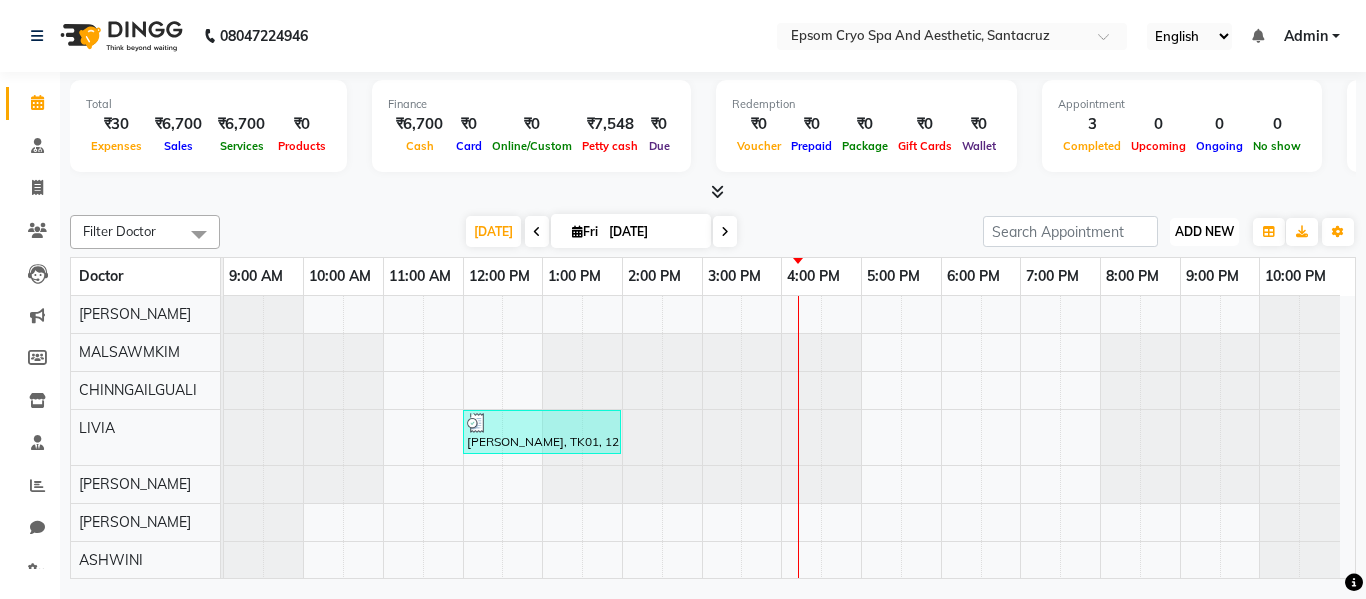 click on "ADD NEW" at bounding box center [1204, 231] 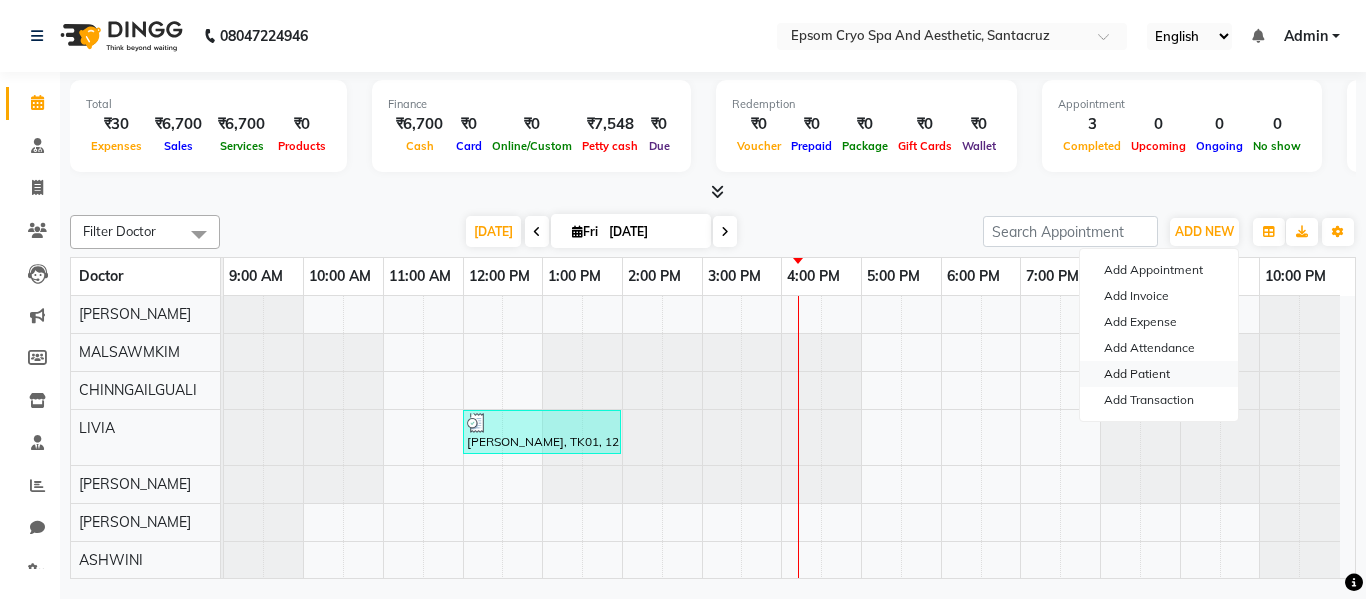 click on "Add Patient" at bounding box center (1159, 374) 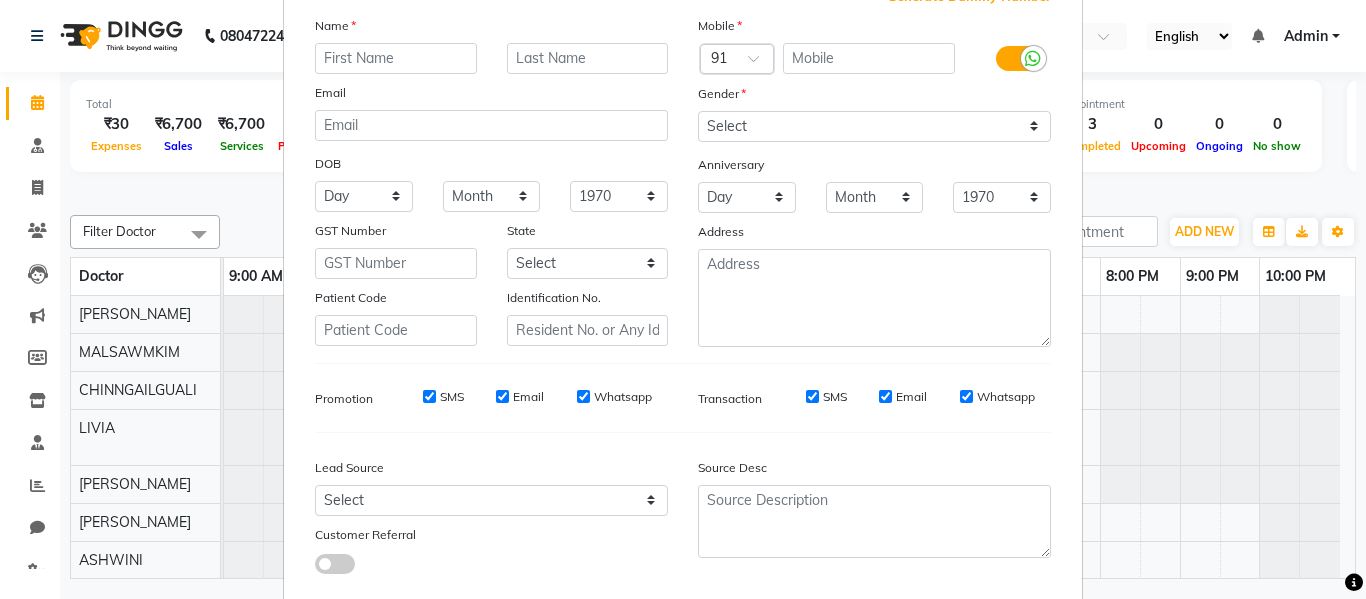 scroll, scrollTop: 250, scrollLeft: 0, axis: vertical 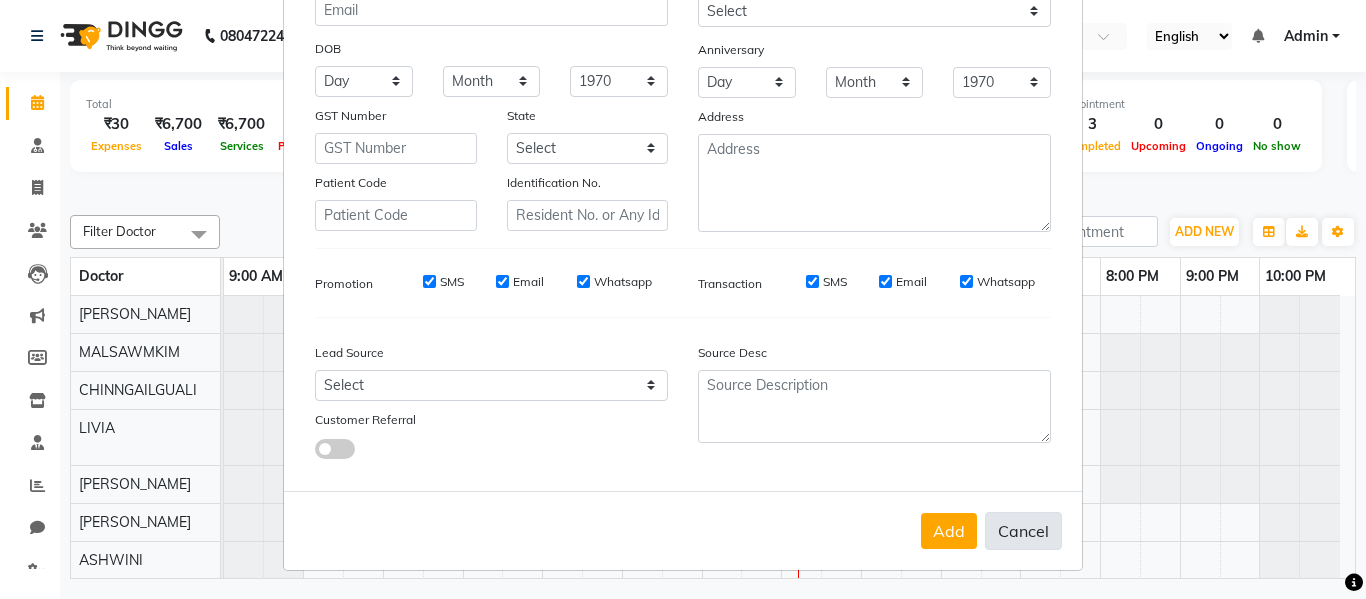 click on "Cancel" at bounding box center (1023, 531) 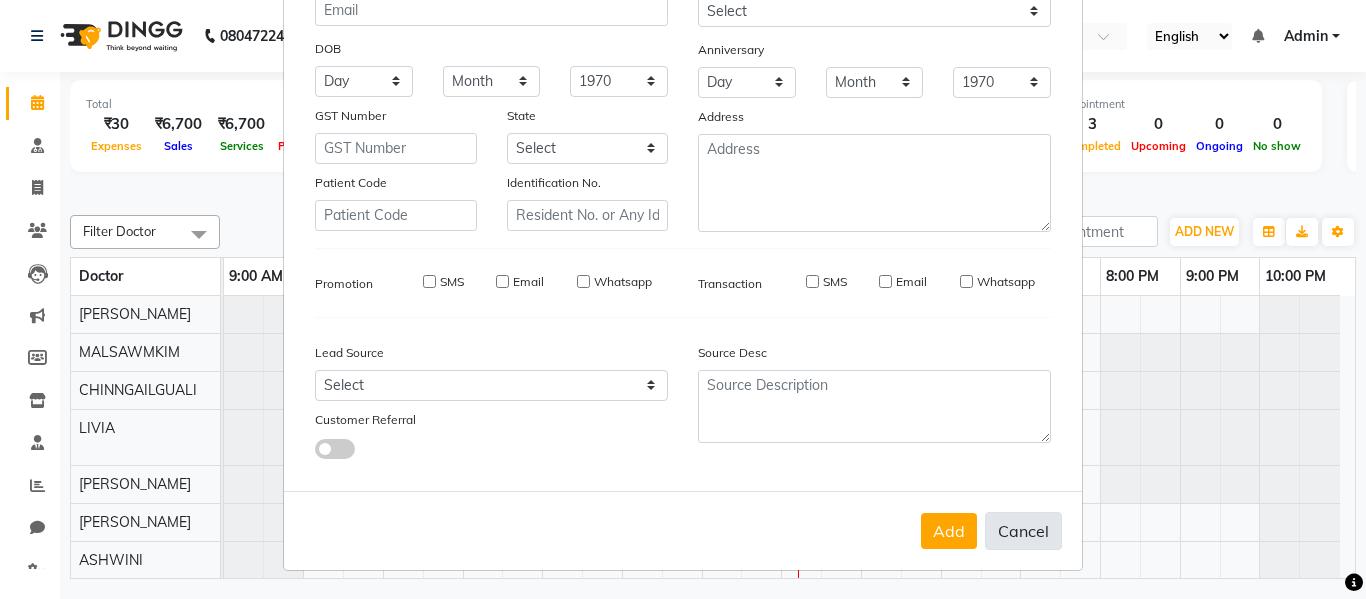 select 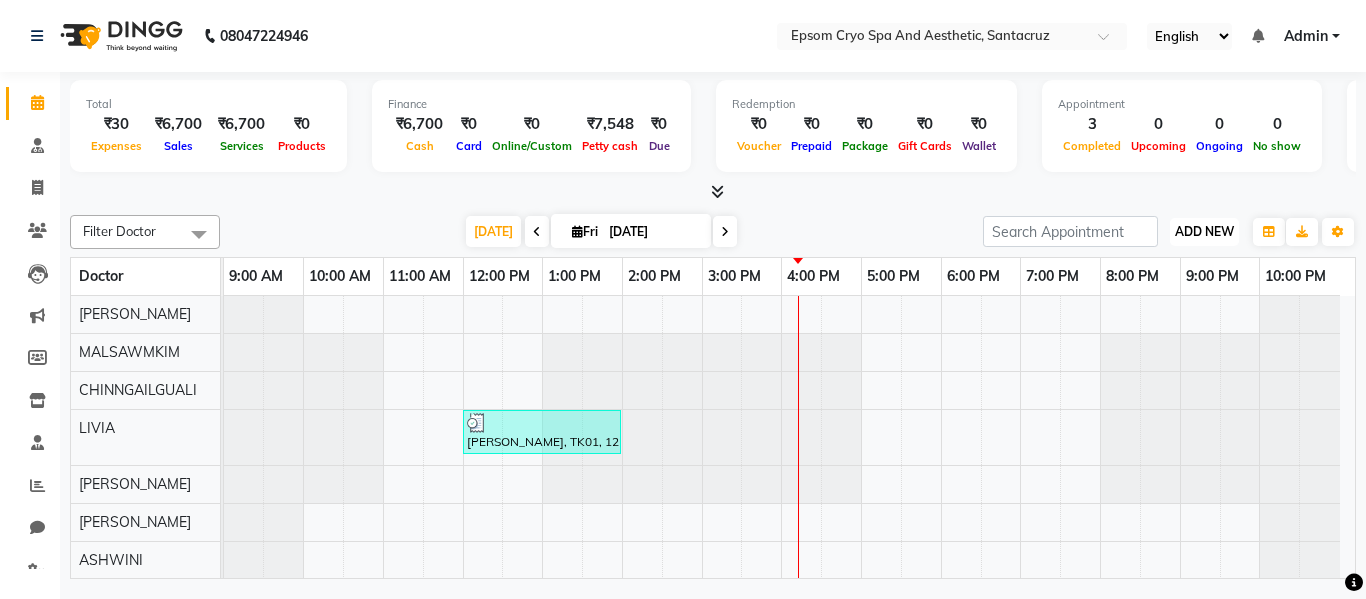 click on "ADD NEW Toggle Dropdown" at bounding box center (1204, 232) 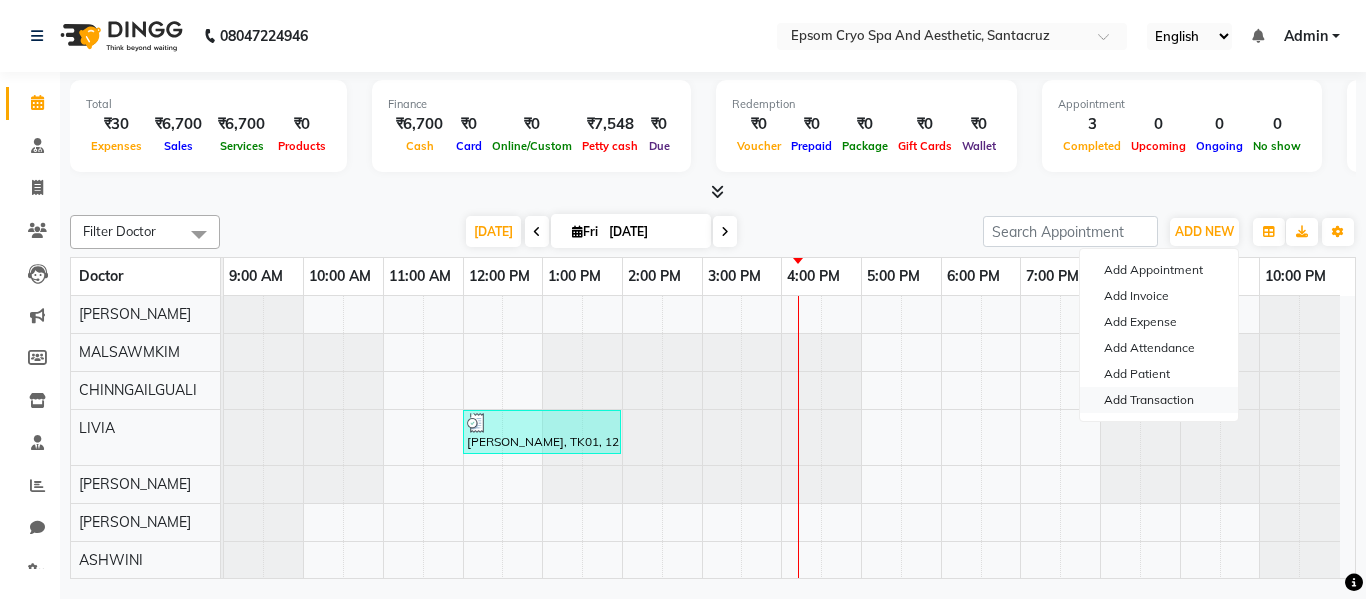 click on "Add Transaction" at bounding box center [1159, 400] 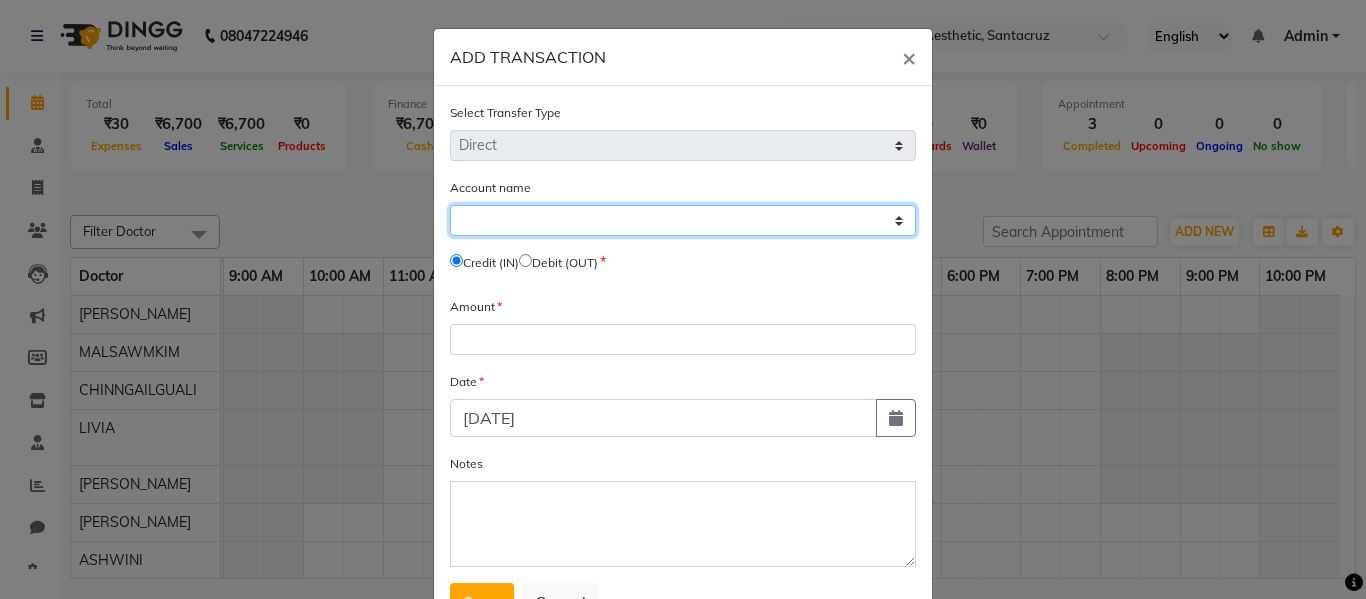 click on "Select [PERSON_NAME] Cash Default Account" 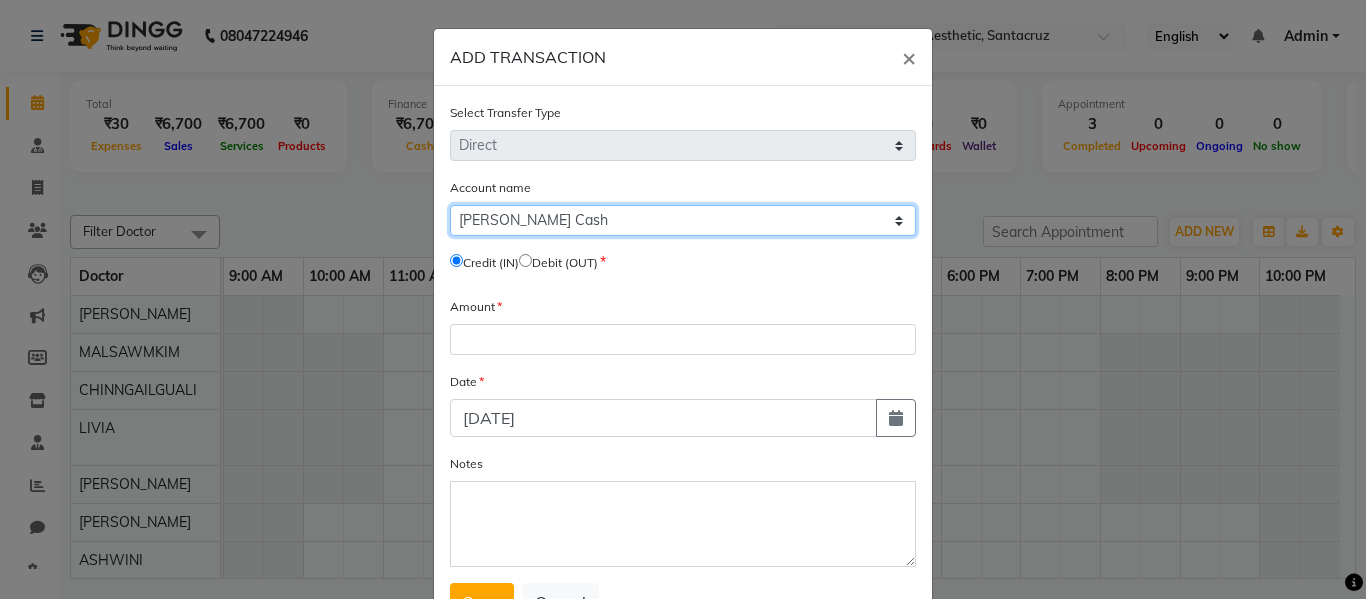 click on "Select [PERSON_NAME] Cash Default Account" 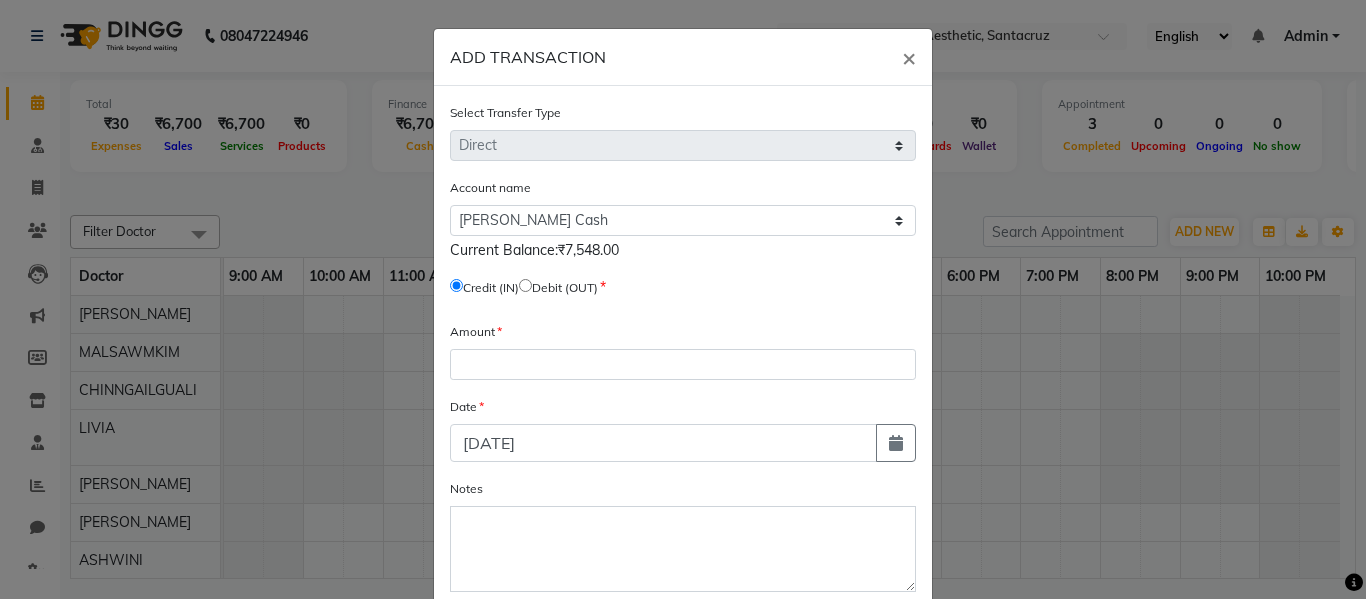 click 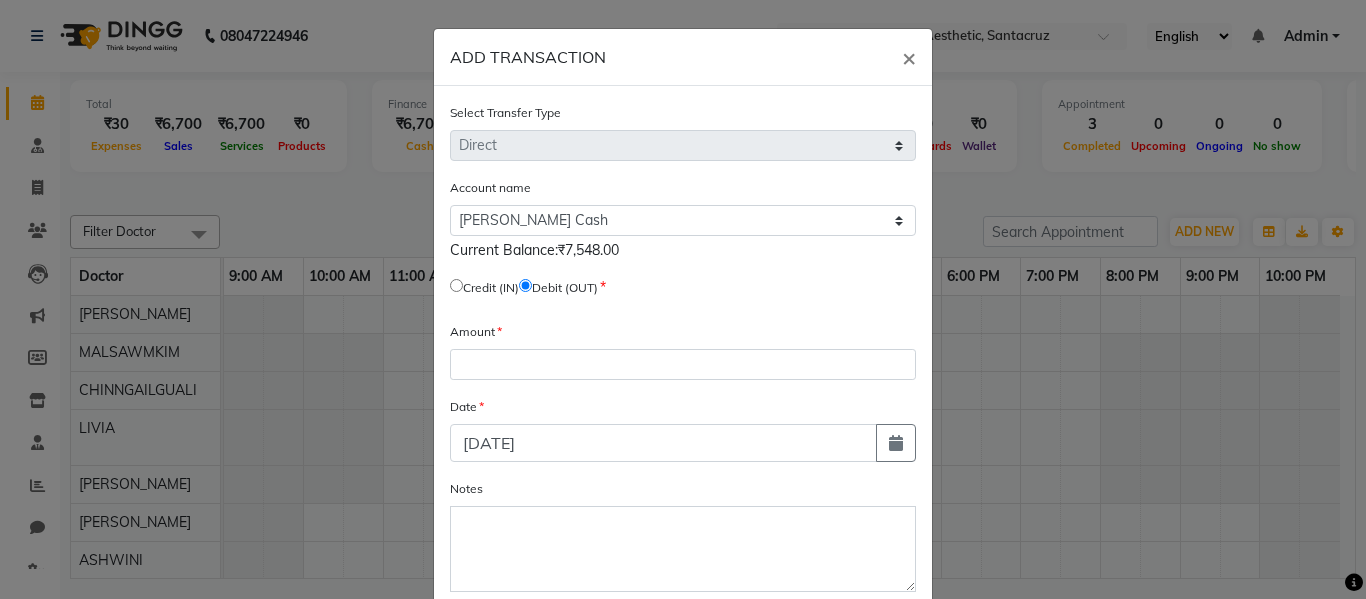 click on "Amount" 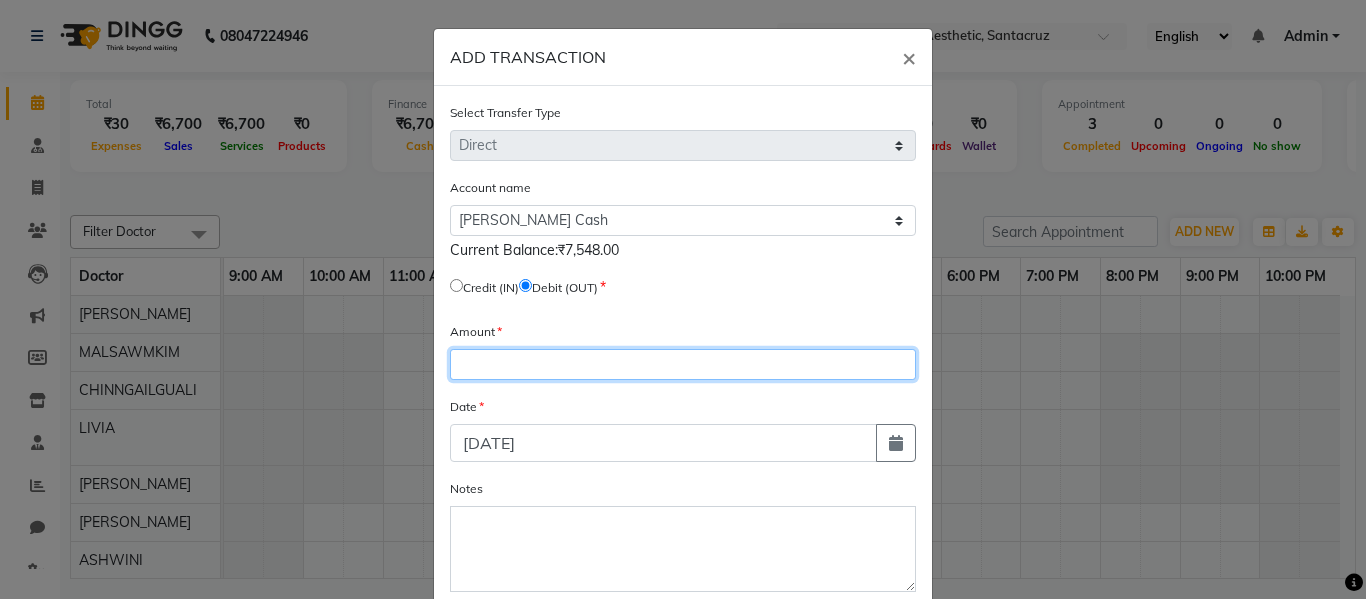 click 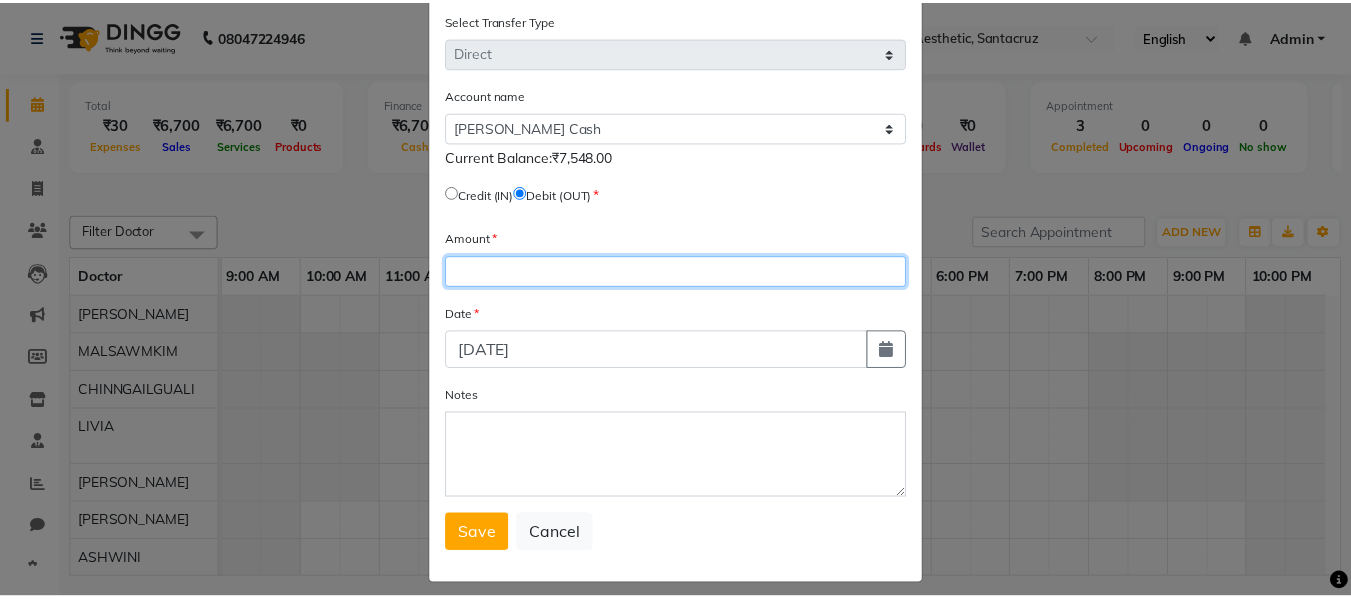 scroll, scrollTop: 108, scrollLeft: 0, axis: vertical 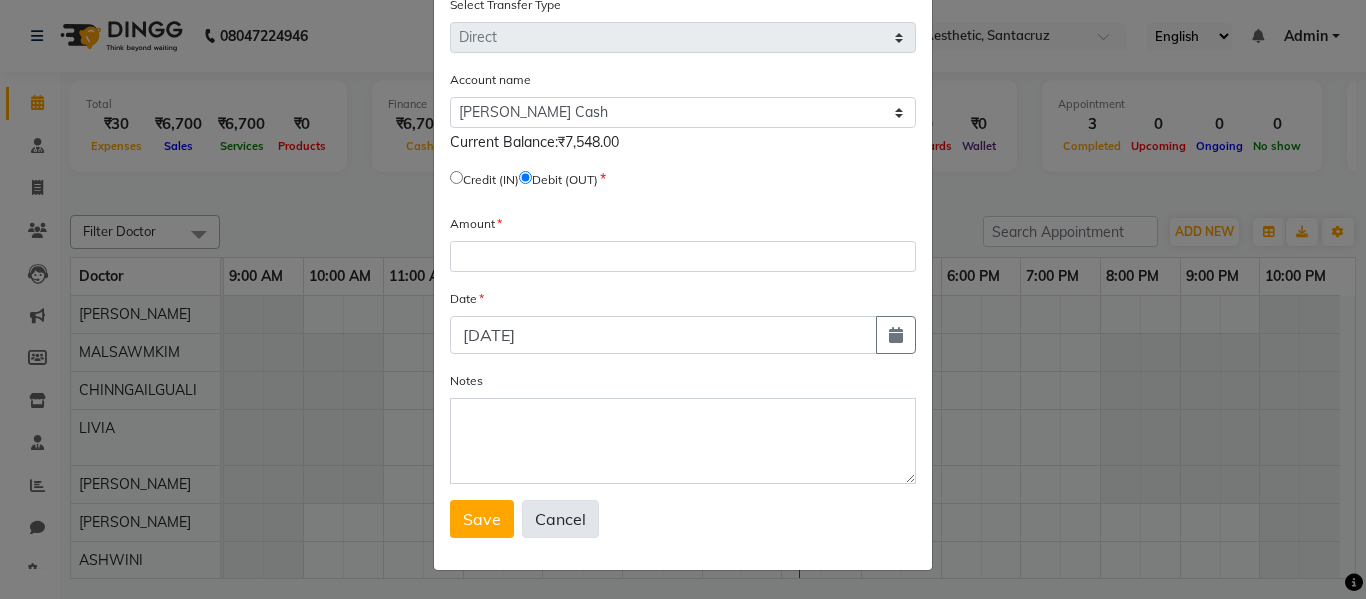 click on "Cancel" 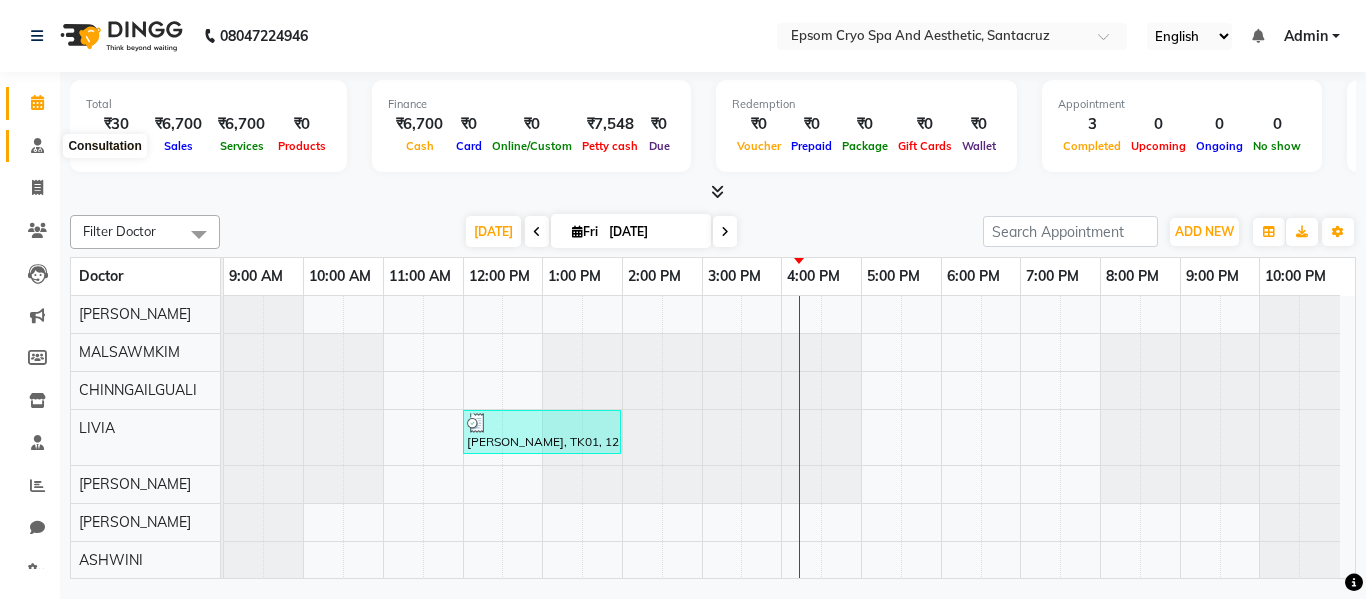 click 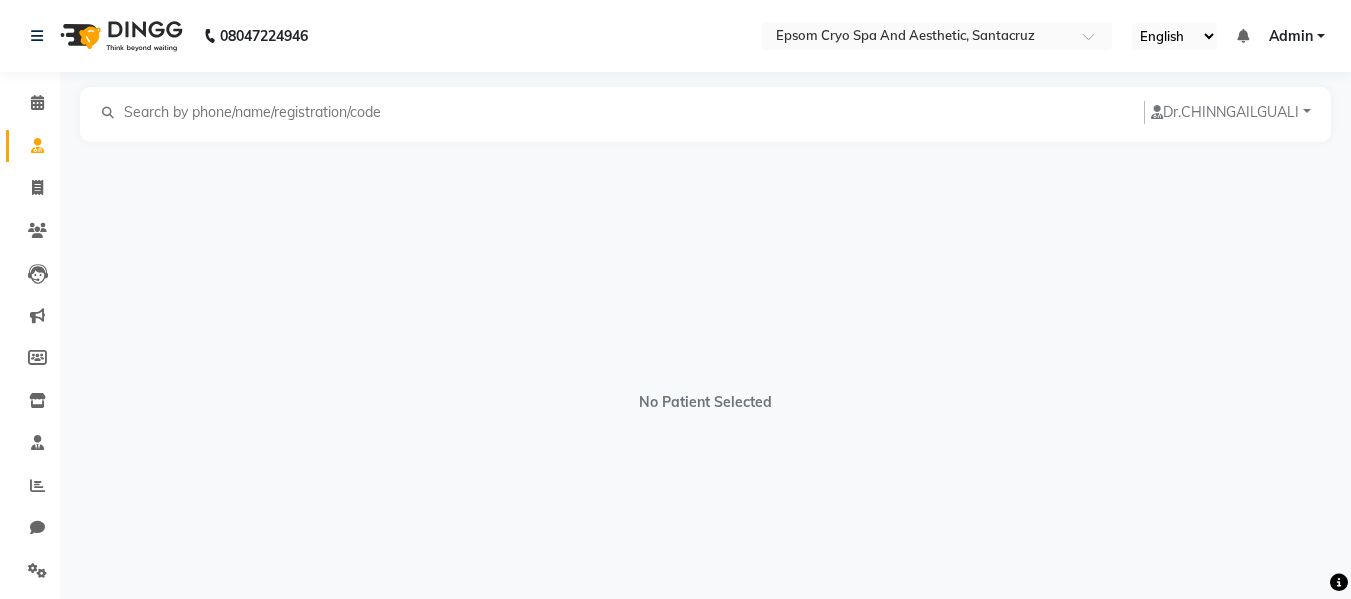 click at bounding box center (259, 112) 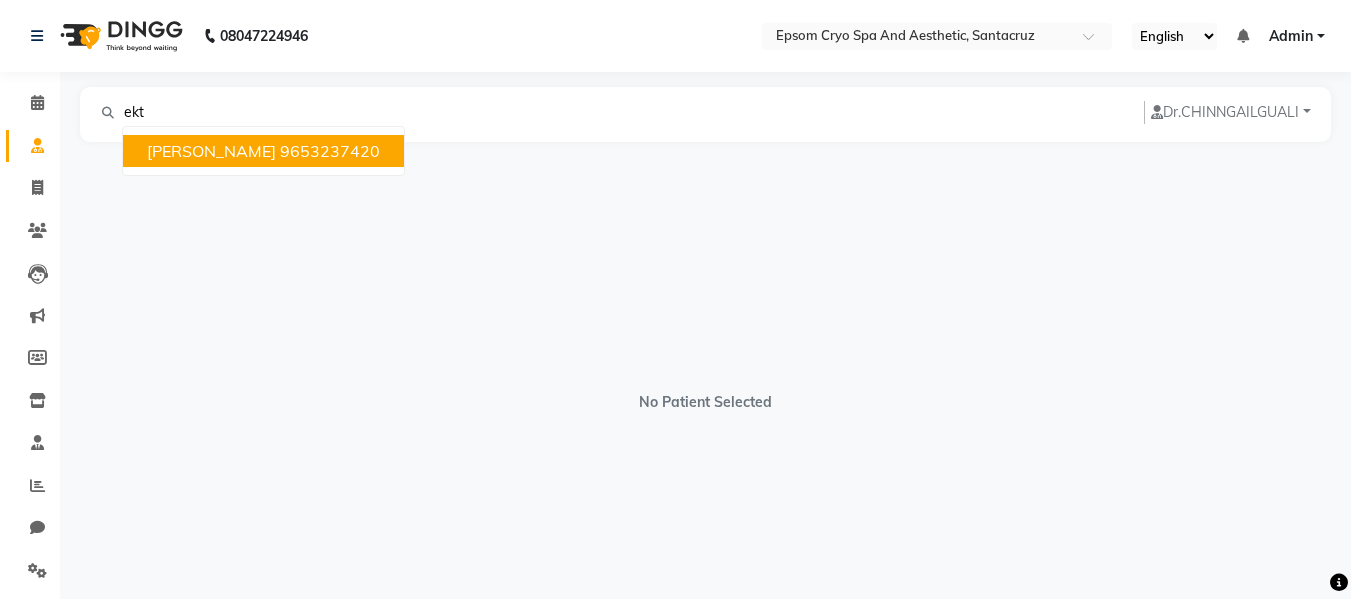 click on "[PERSON_NAME]" at bounding box center [211, 151] 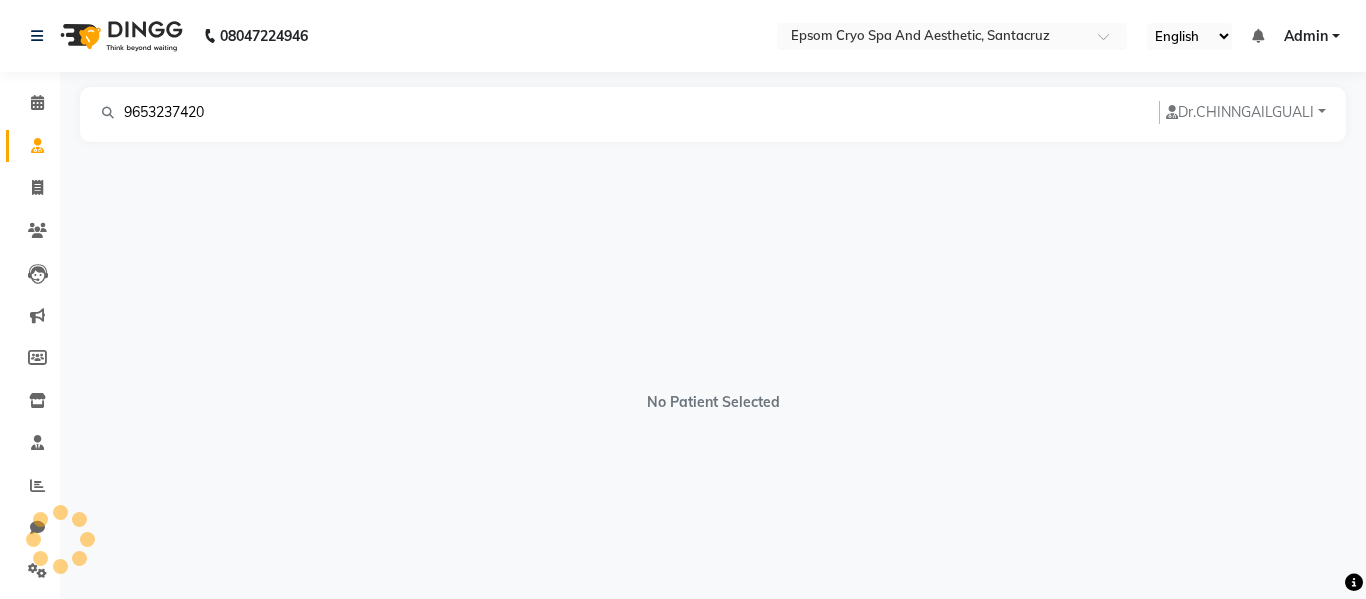 select on "[DEMOGRAPHIC_DATA]" 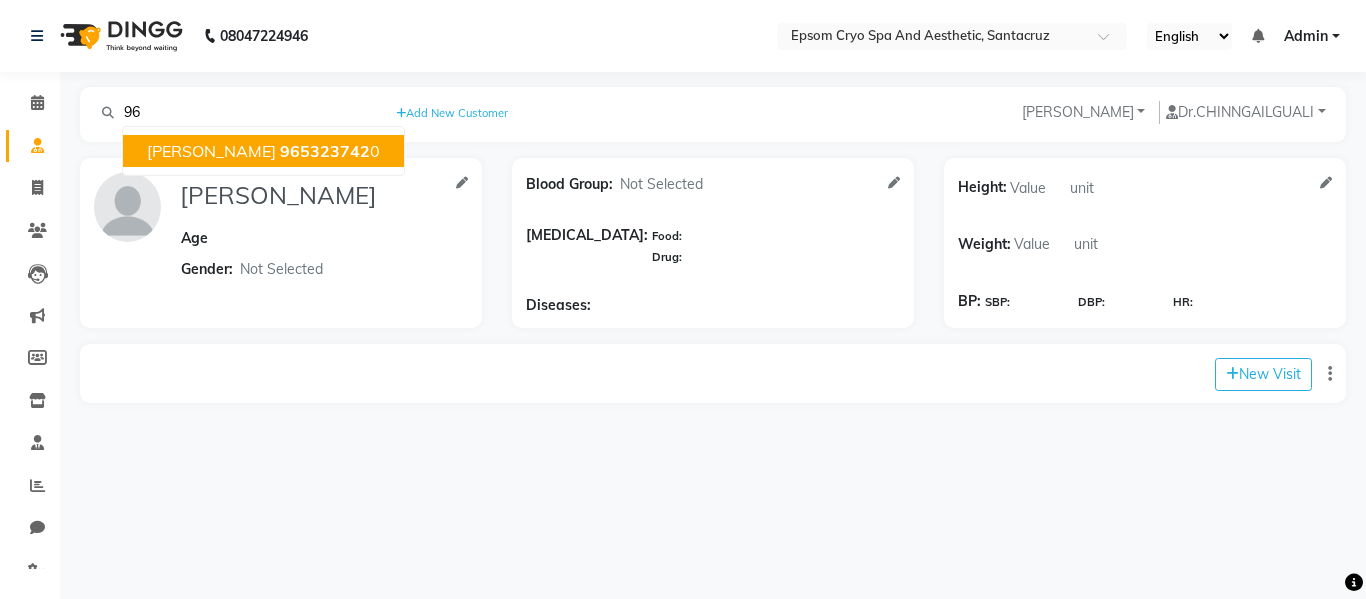 type on "9" 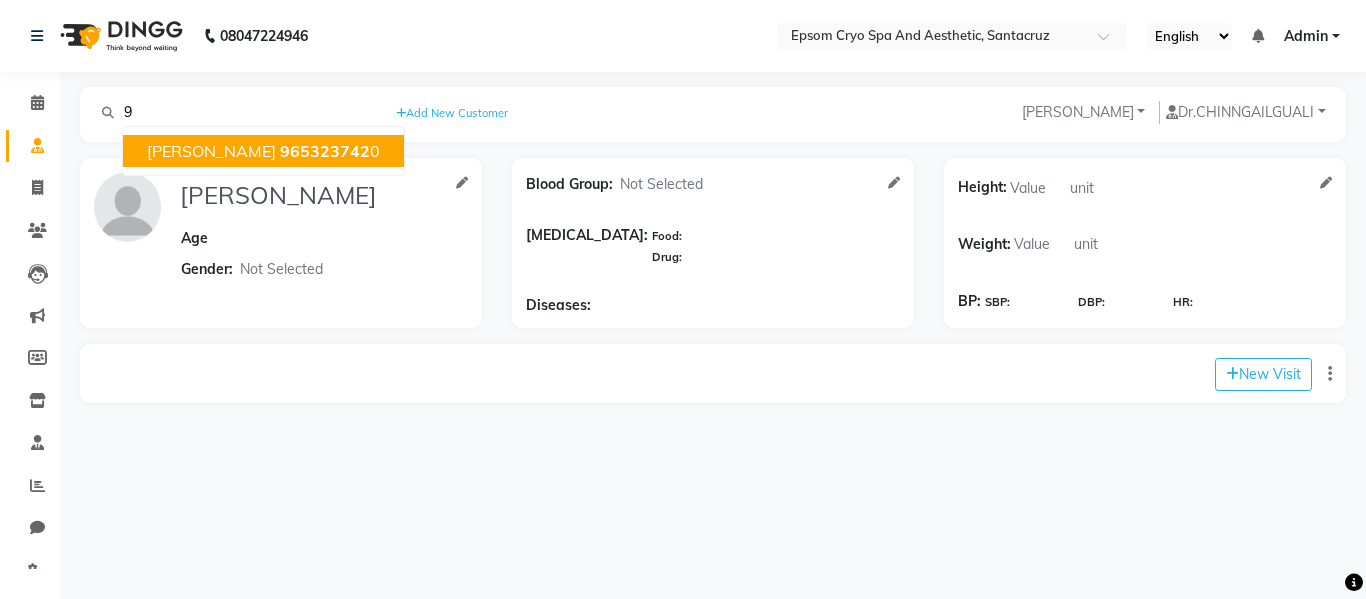 type 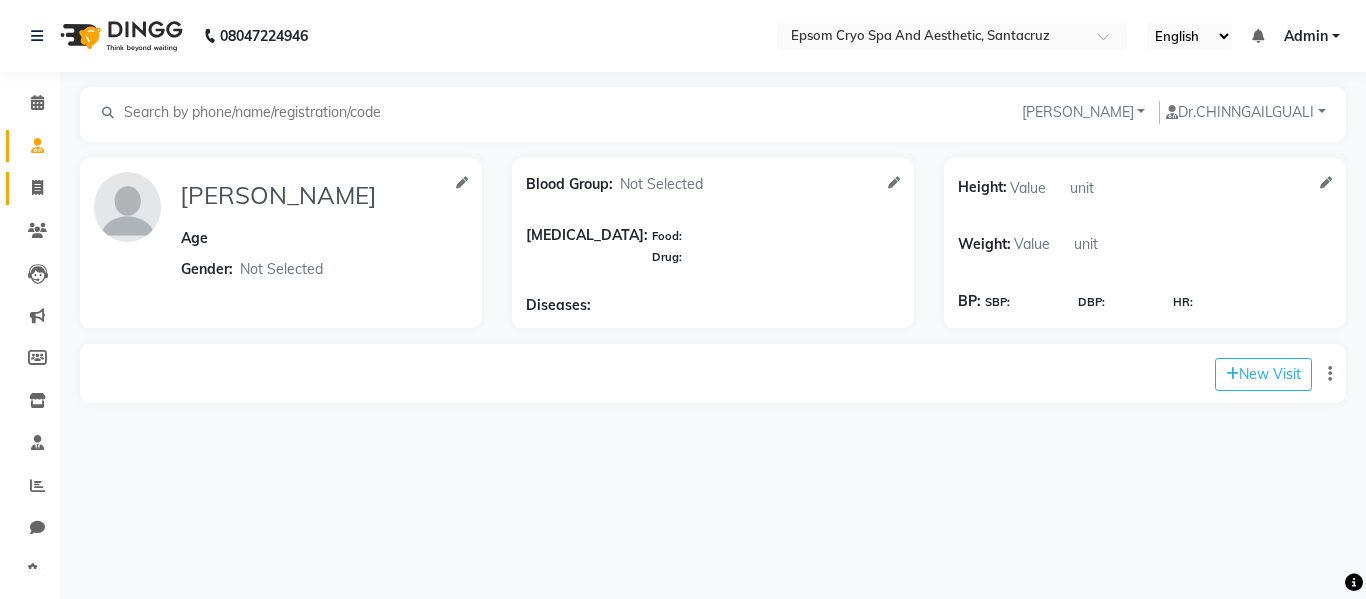click on "Invoice" 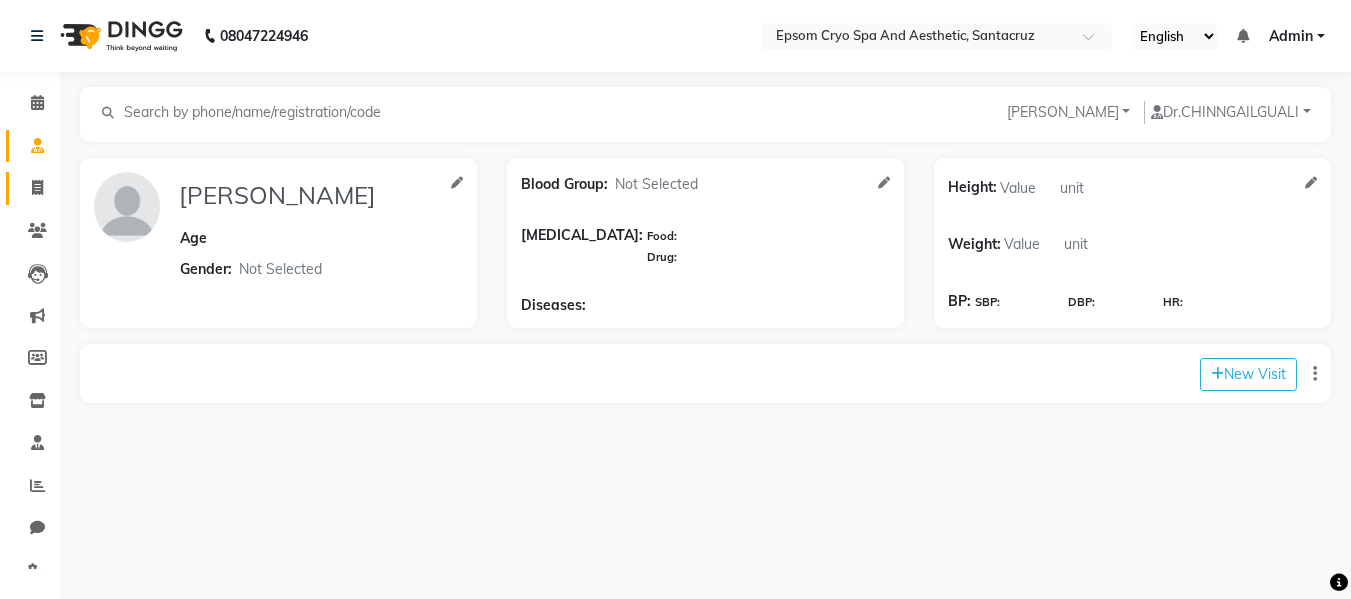 select on "service" 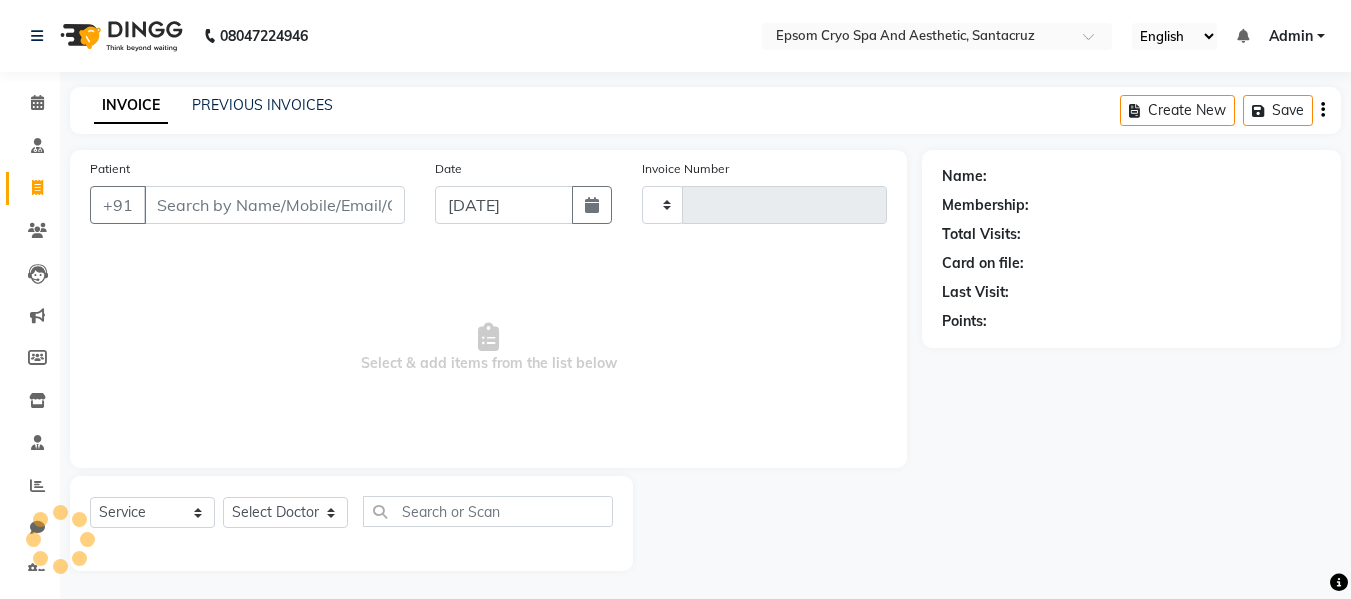 scroll, scrollTop: 1, scrollLeft: 0, axis: vertical 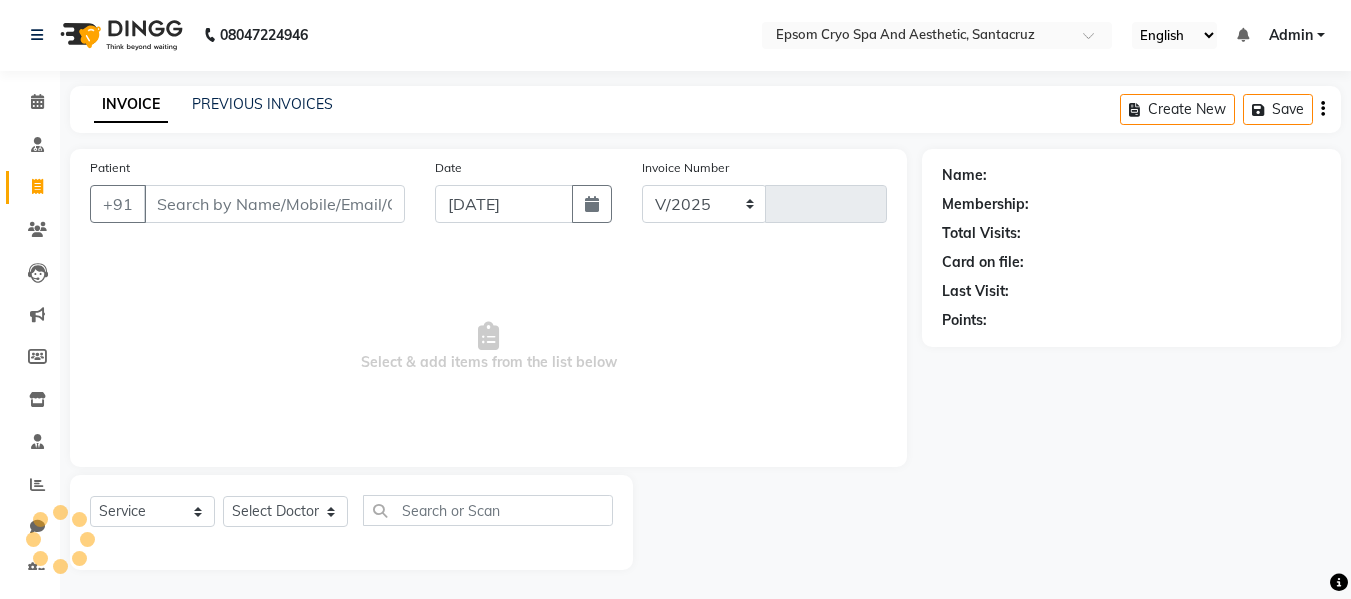 select on "8028" 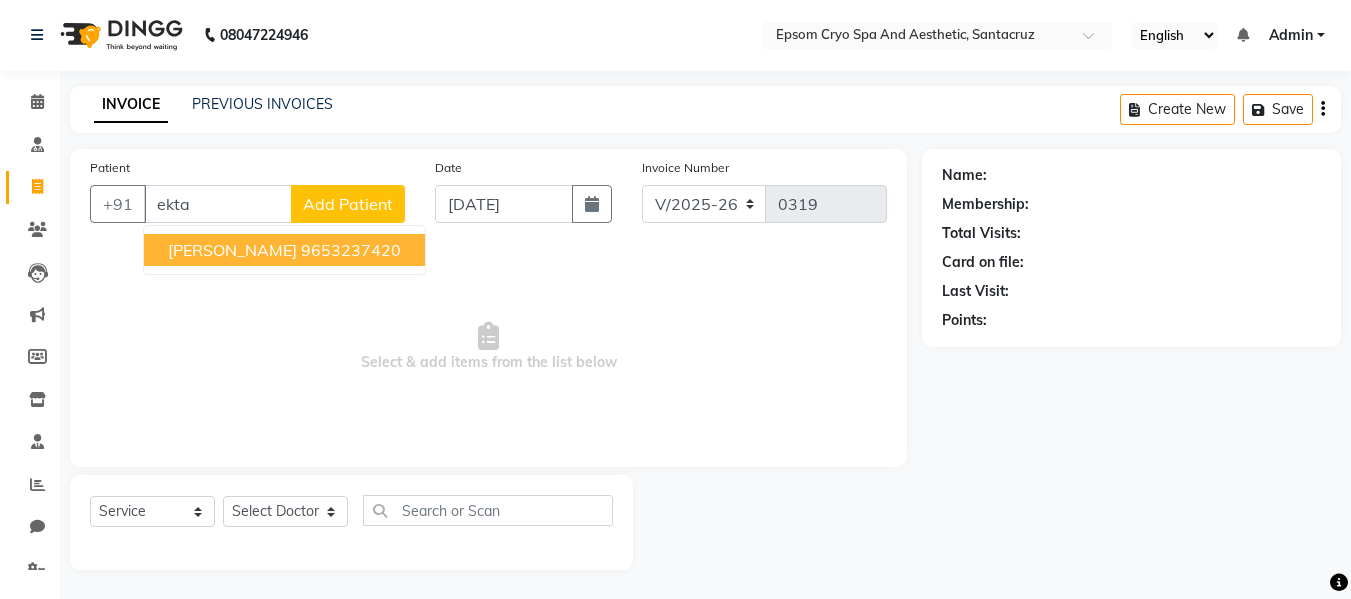 click on "[PERSON_NAME]  9653237420" at bounding box center (284, 250) 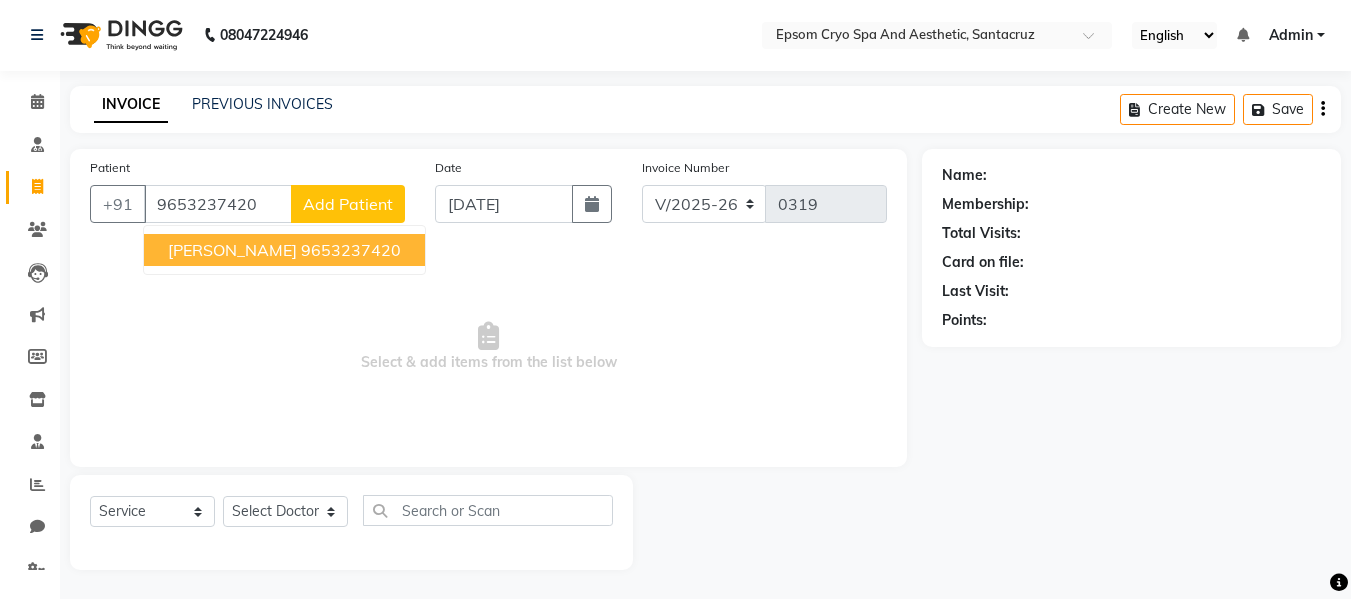 type on "9653237420" 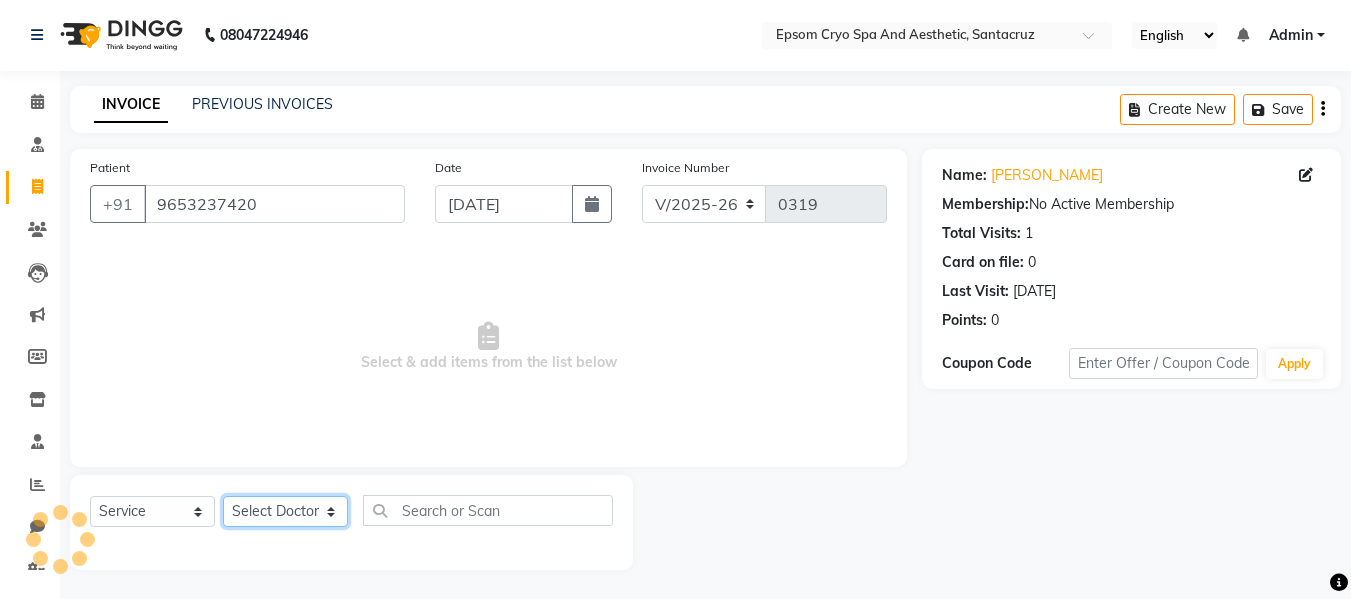 click on "Select Doctor ASHWINI [PERSON_NAME] [PERSON_NAME] OPS  [GEOGRAPHIC_DATA] [PERSON_NAME] [PERSON_NAME] [PERSON_NAME] IRISH [PERSON_NAME] Miral MUKESH NUSHRAT [PERSON_NAME] [PERSON_NAME] [PERSON_NAME] [PERSON_NAME] [PERSON_NAME]" 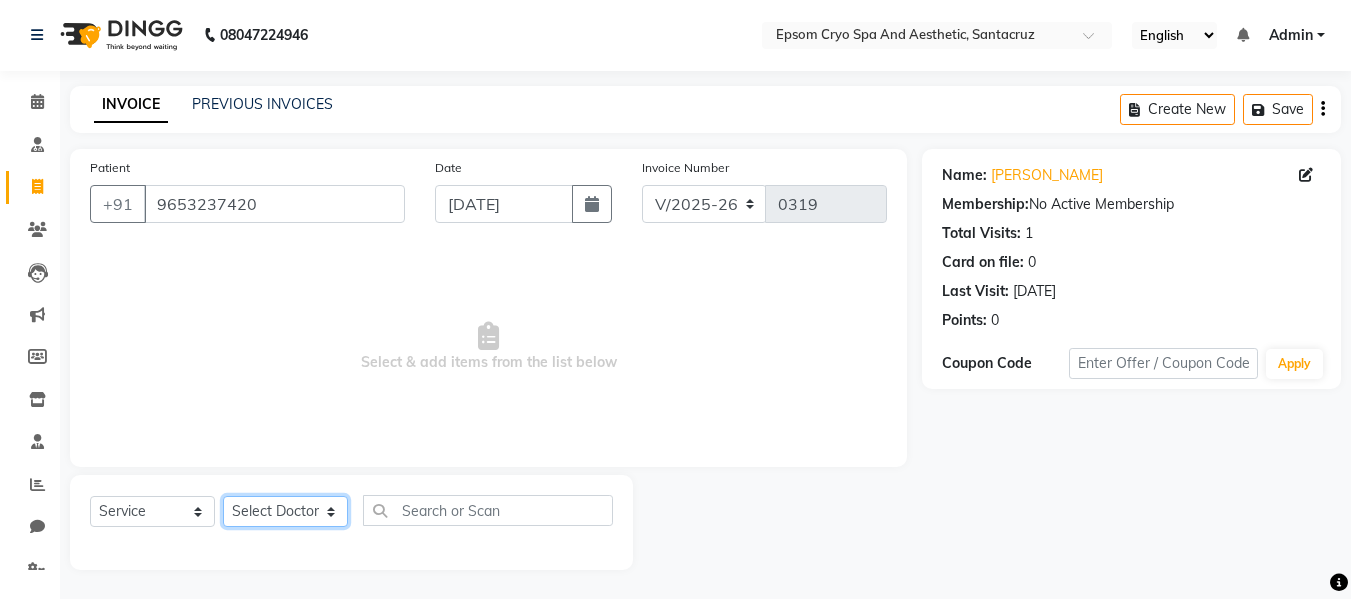 select on "72614" 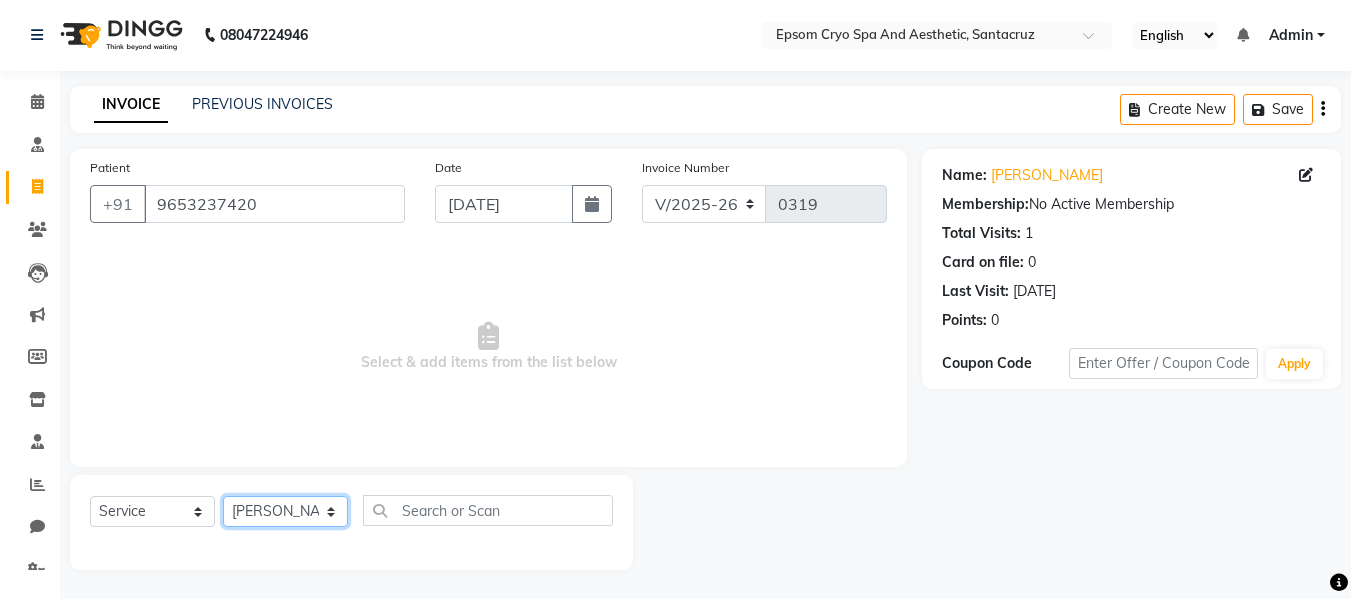 click on "Select Doctor ASHWINI [PERSON_NAME] [PERSON_NAME] OPS  [GEOGRAPHIC_DATA] [PERSON_NAME] [PERSON_NAME] [PERSON_NAME] IRISH [PERSON_NAME] Miral MUKESH NUSHRAT [PERSON_NAME] [PERSON_NAME] [PERSON_NAME] [PERSON_NAME] [PERSON_NAME]" 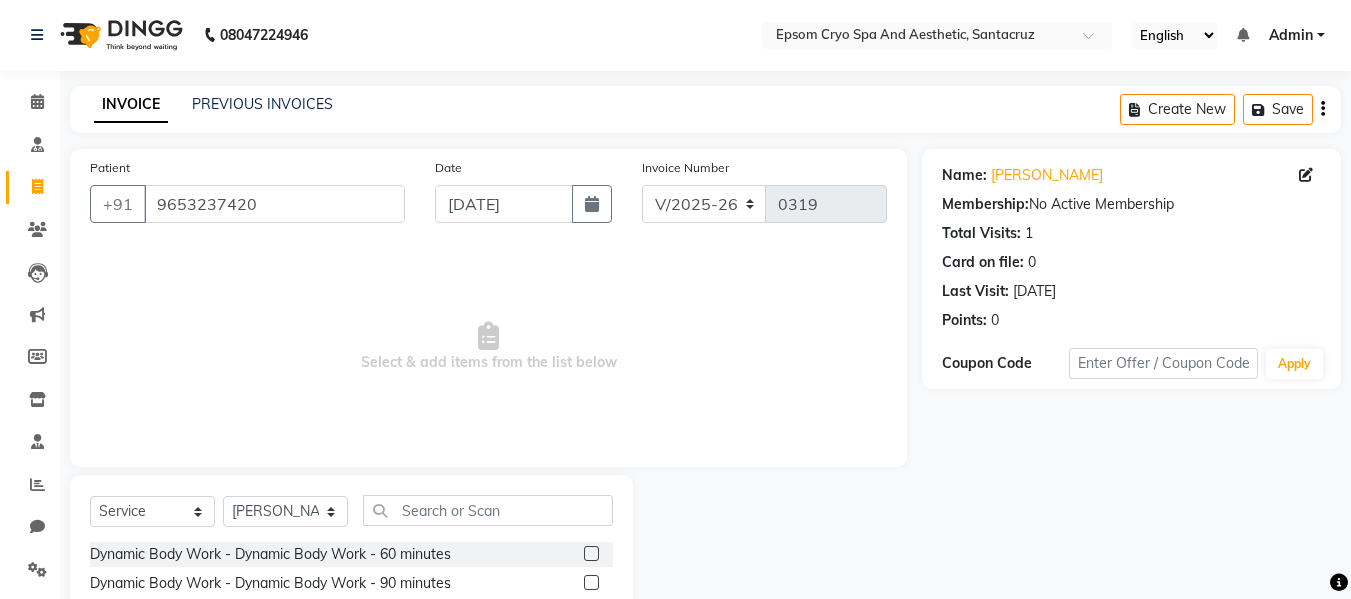 click 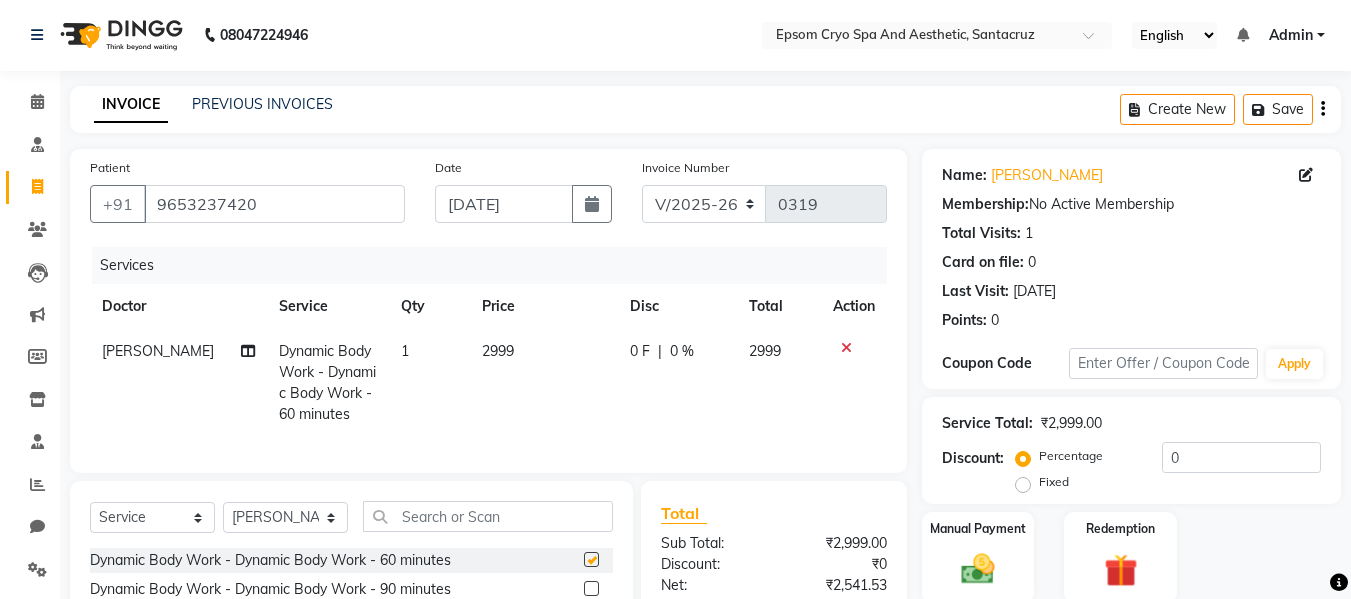 checkbox on "false" 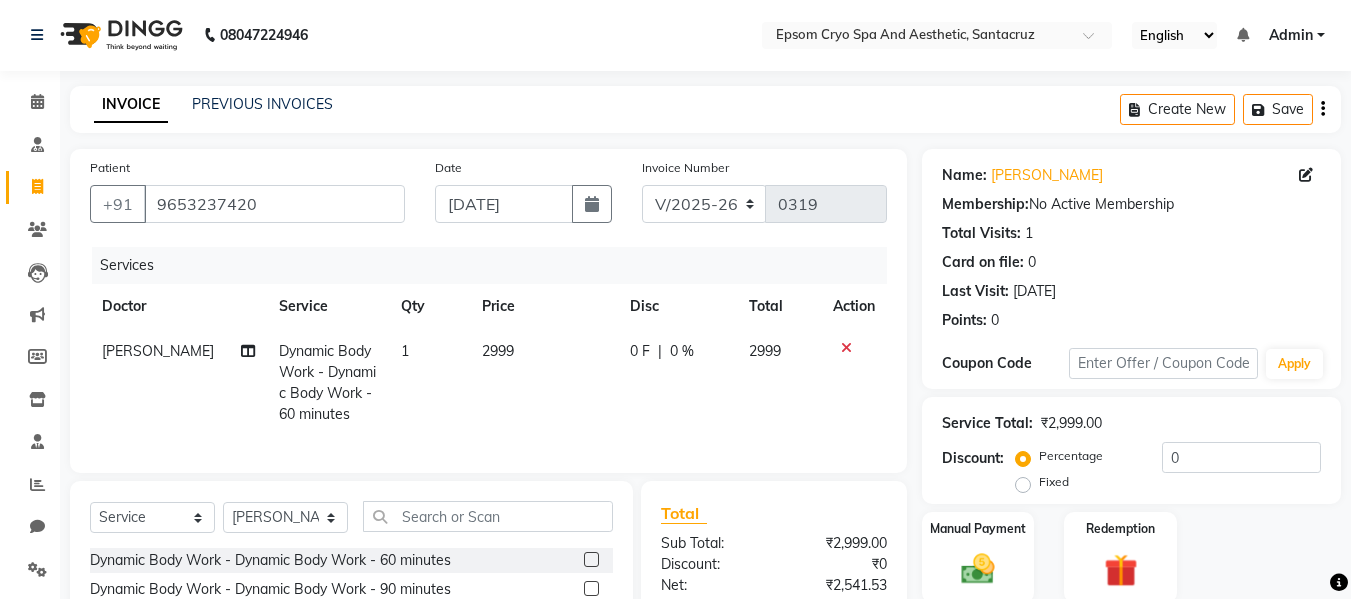 drag, startPoint x: 205, startPoint y: 156, endPoint x: 211, endPoint y: 142, distance: 15.231546 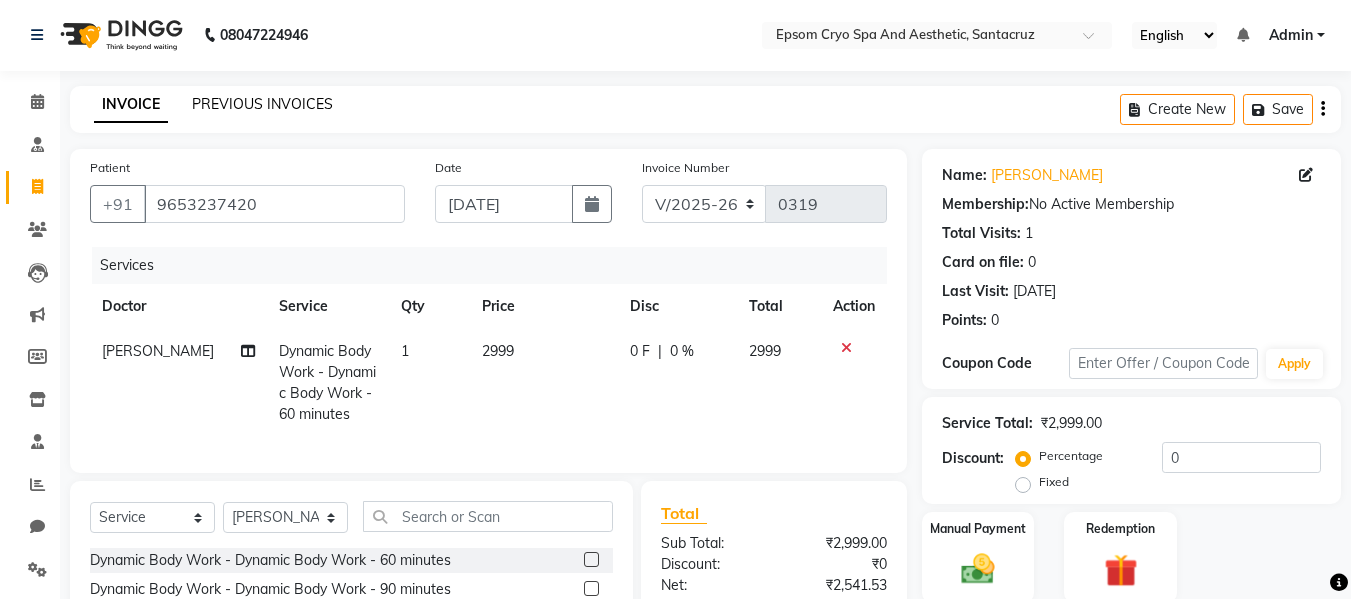 click on "PREVIOUS INVOICES" 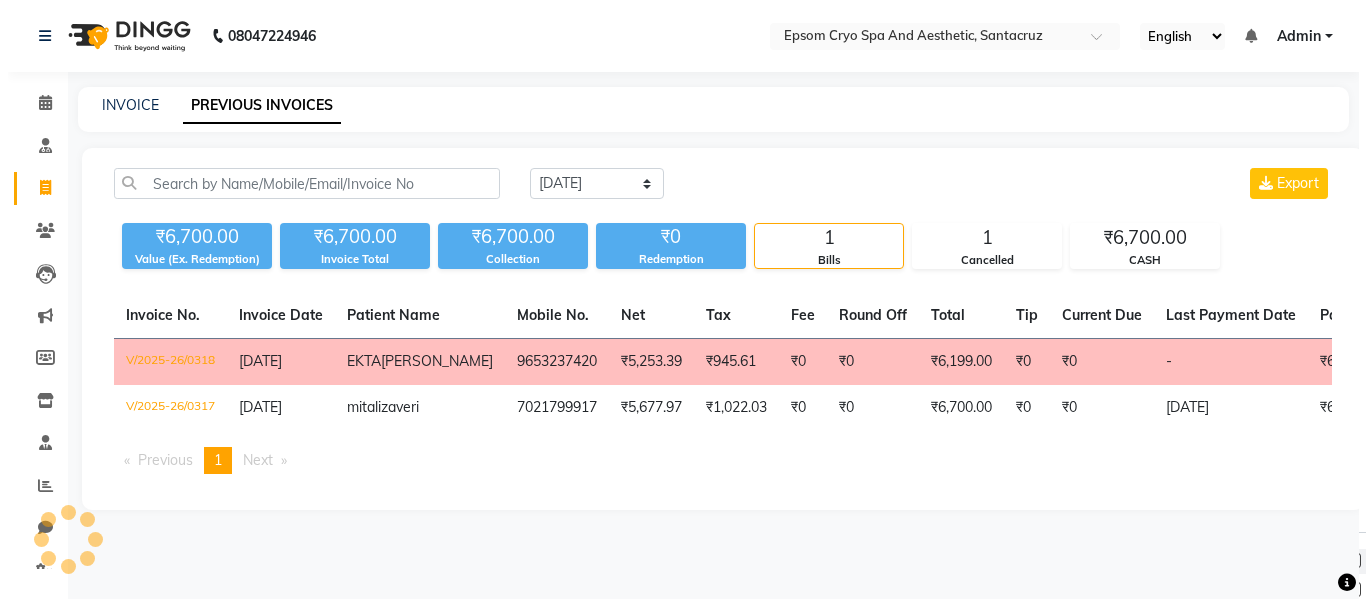 scroll, scrollTop: 0, scrollLeft: 0, axis: both 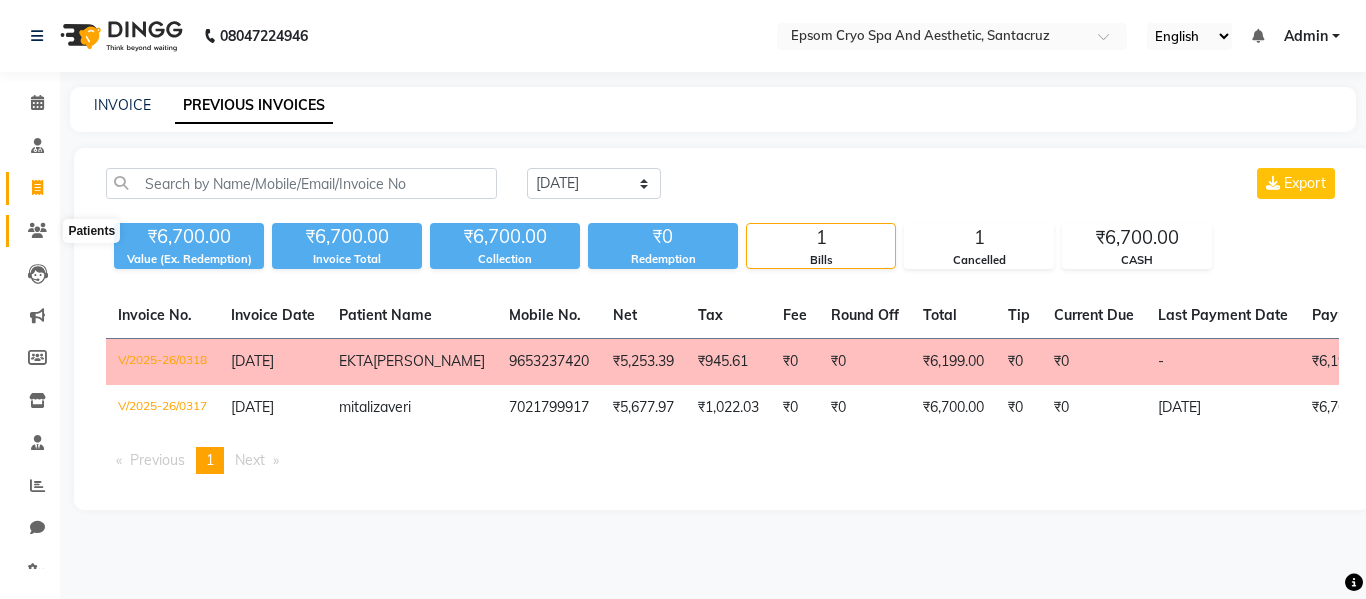 click 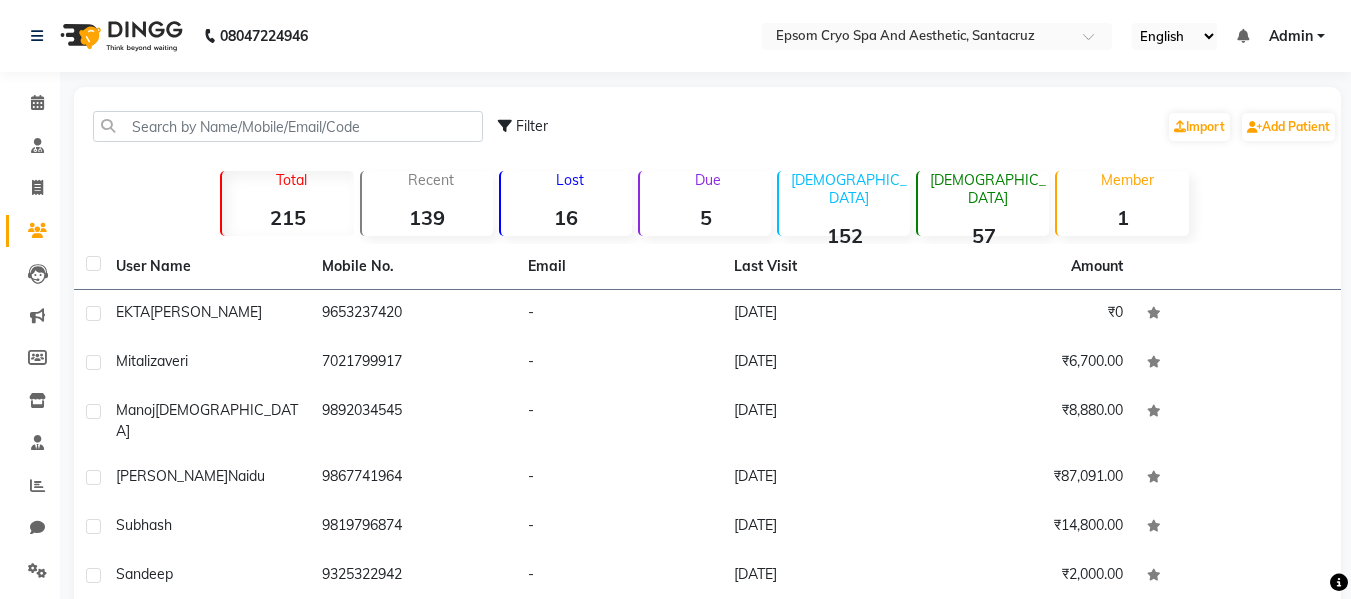 click on "215" 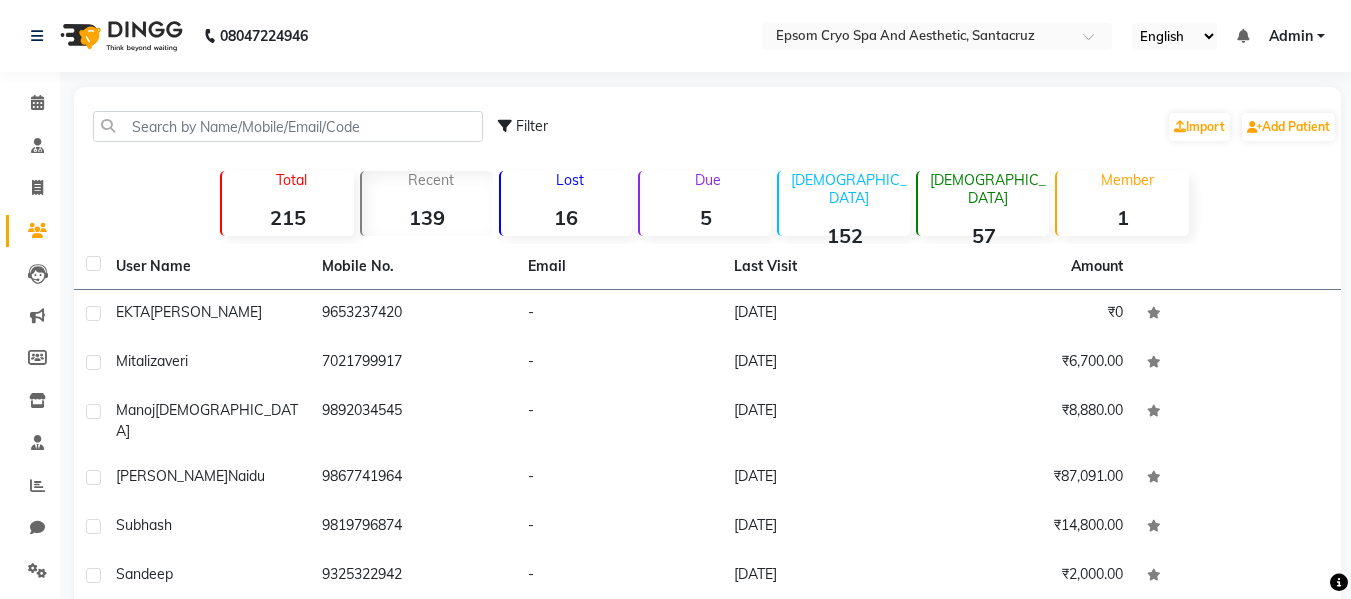 click on "Lost  16" 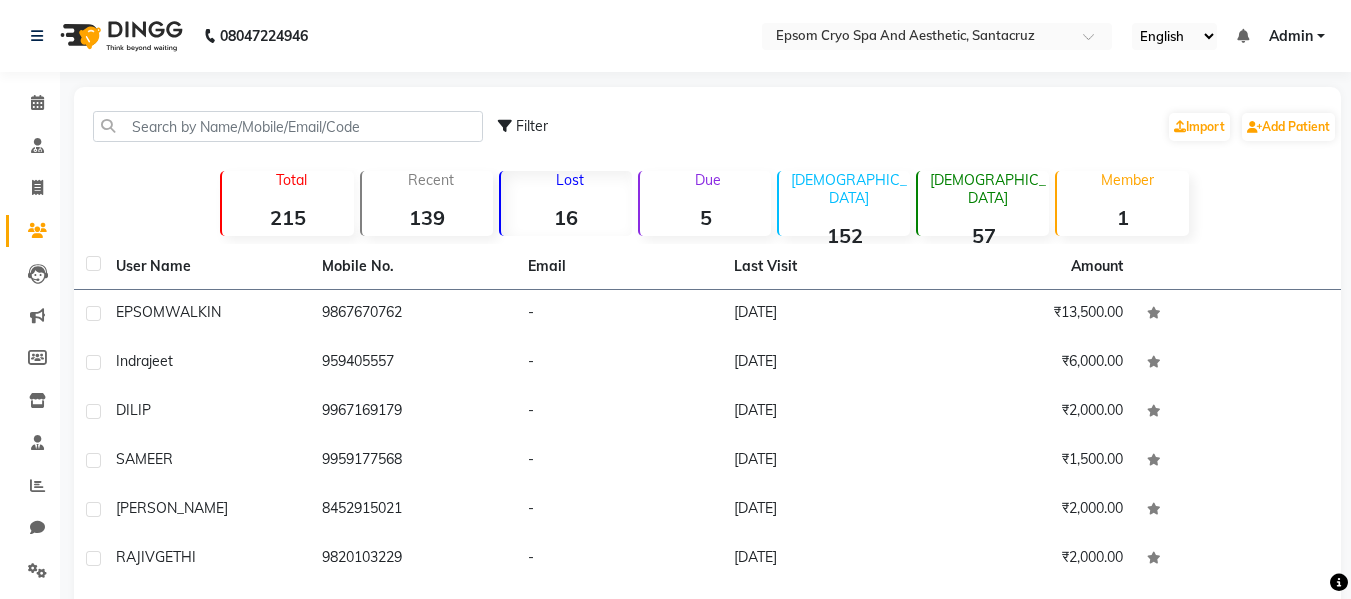 click on "5" 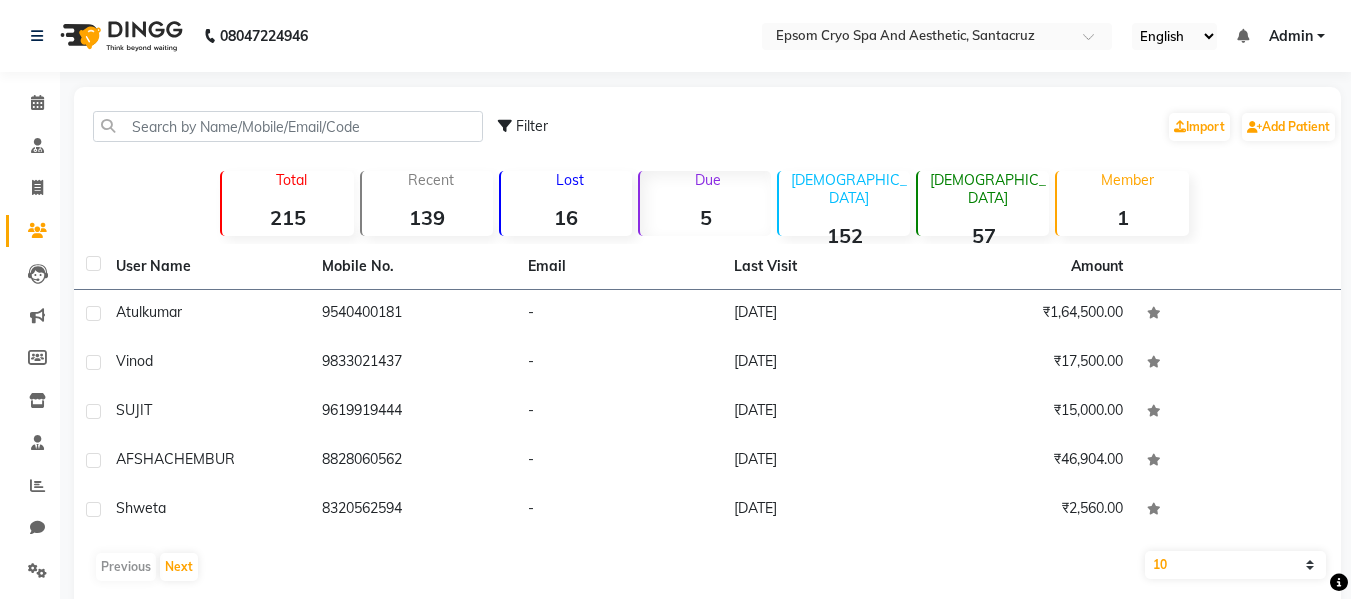 click on "[DEMOGRAPHIC_DATA]  152" 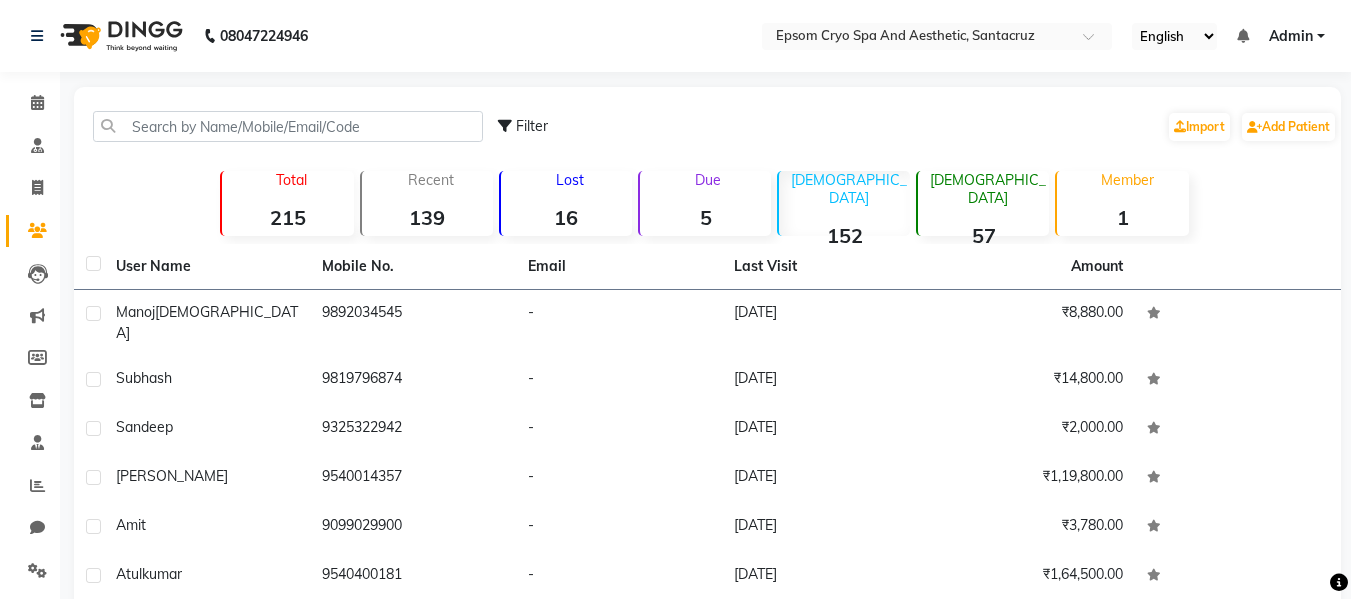 click on "[DEMOGRAPHIC_DATA]  57" 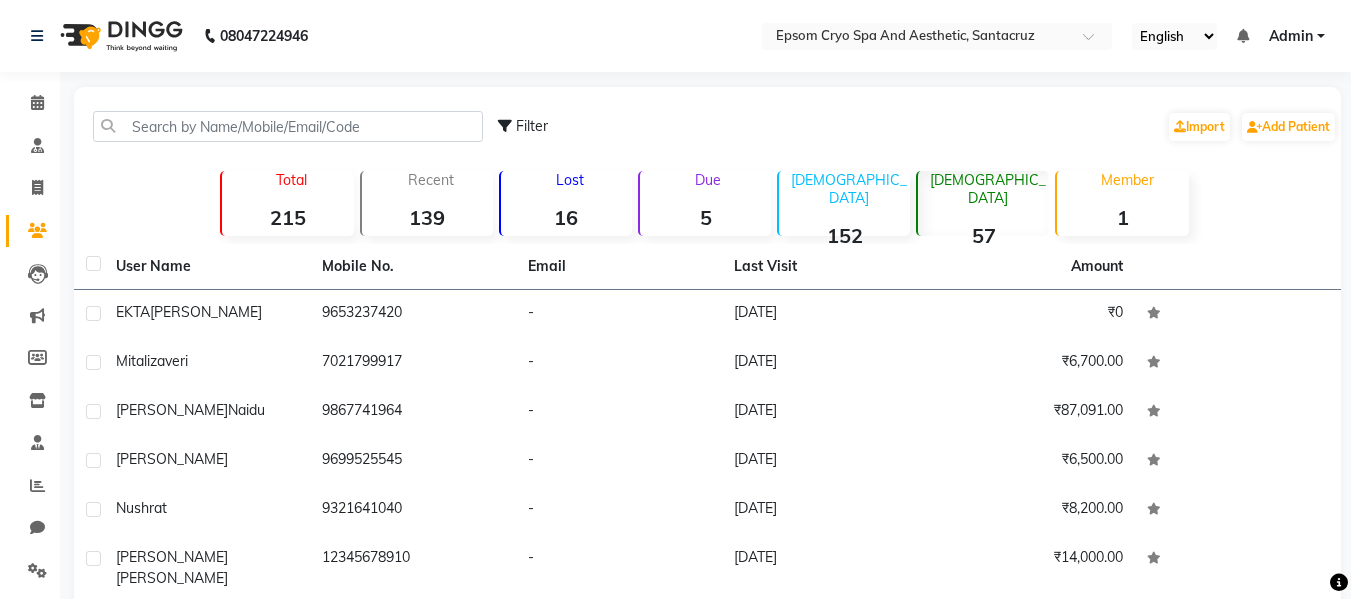 click on "57" 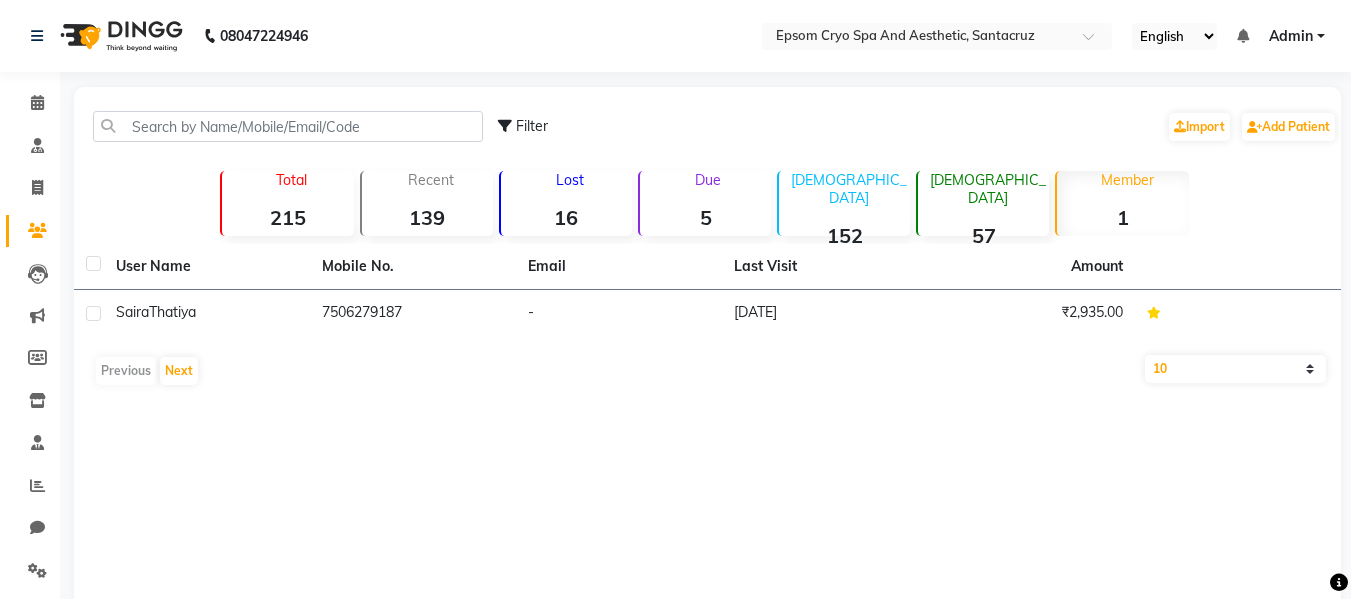 click on "215" 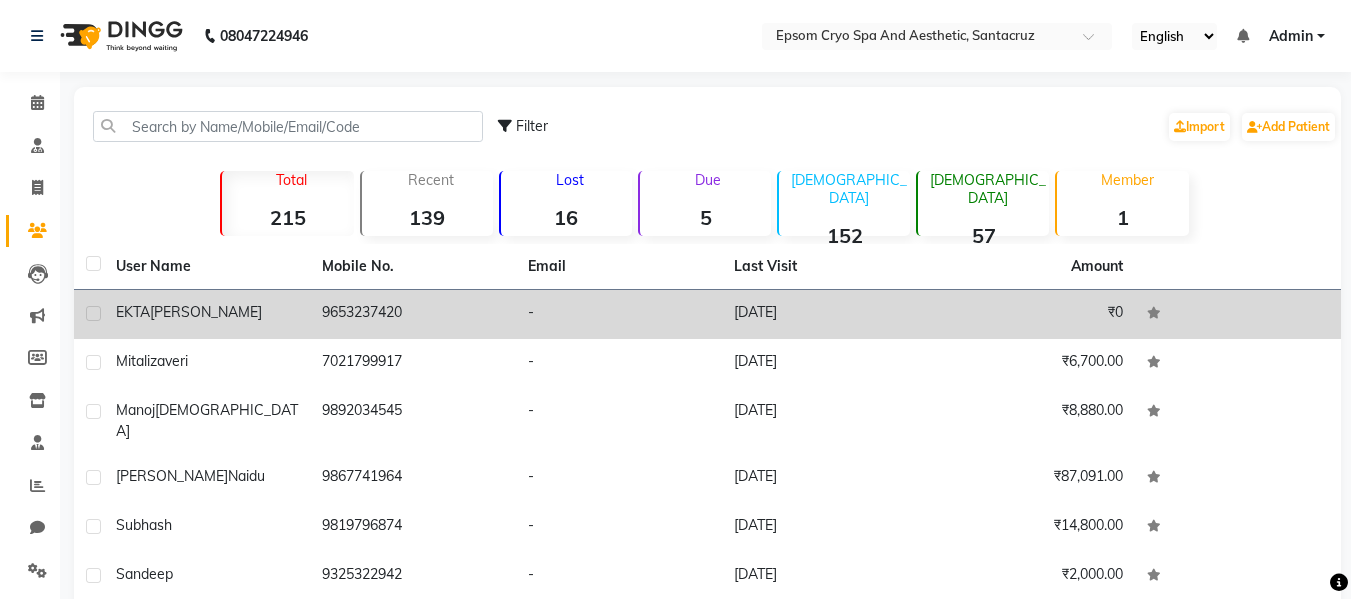 click on "[PERSON_NAME]" 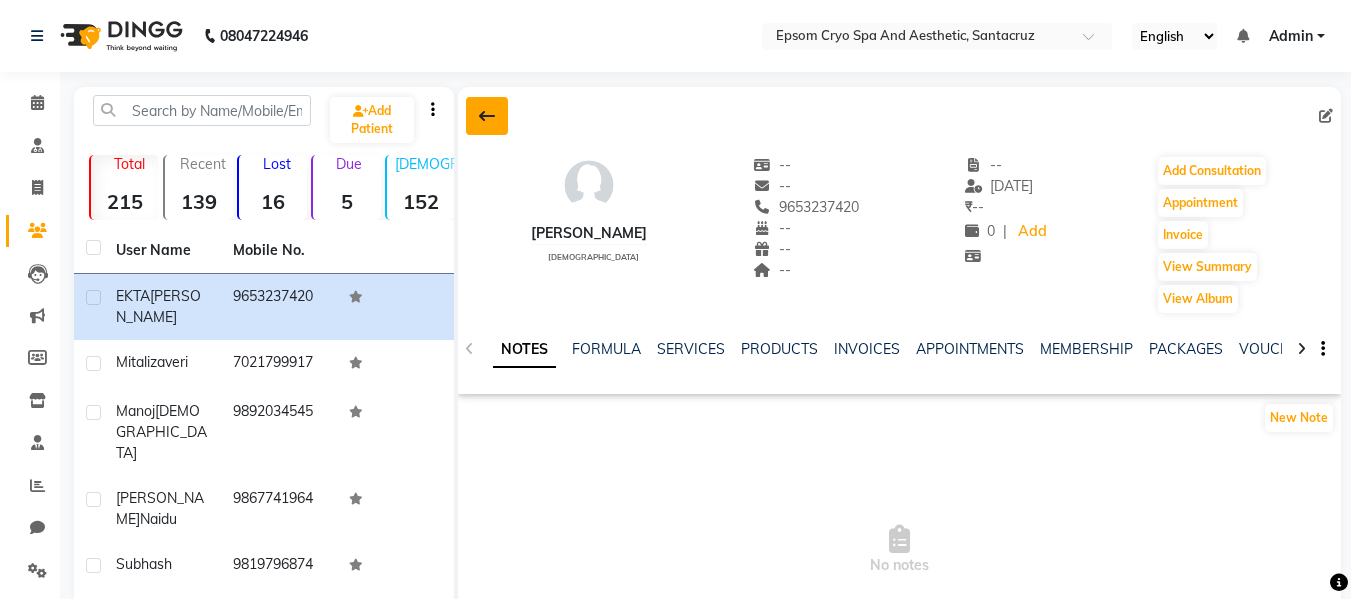 click 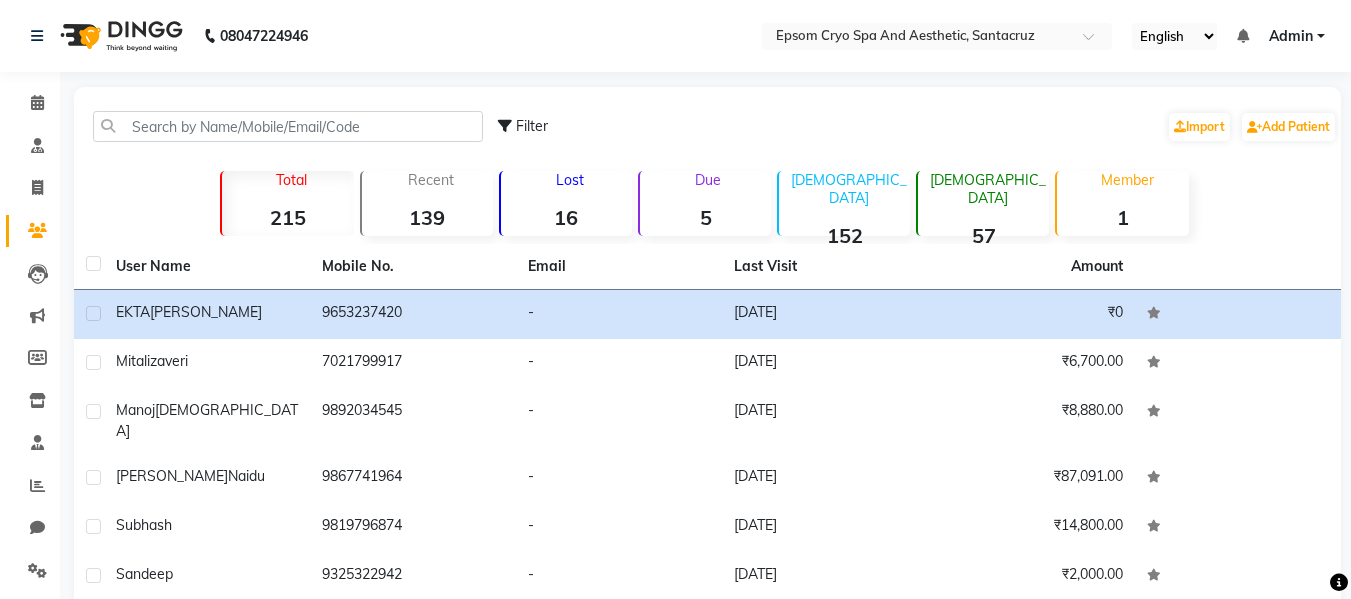 click on "16" 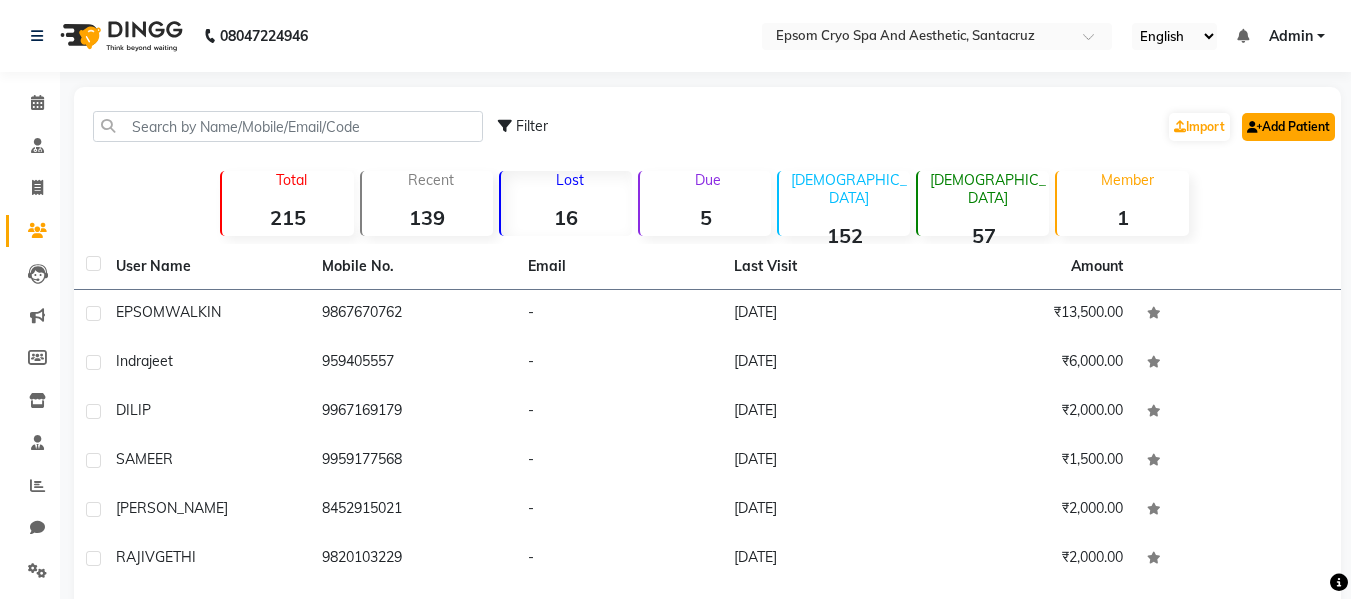 click on "Add Patient" 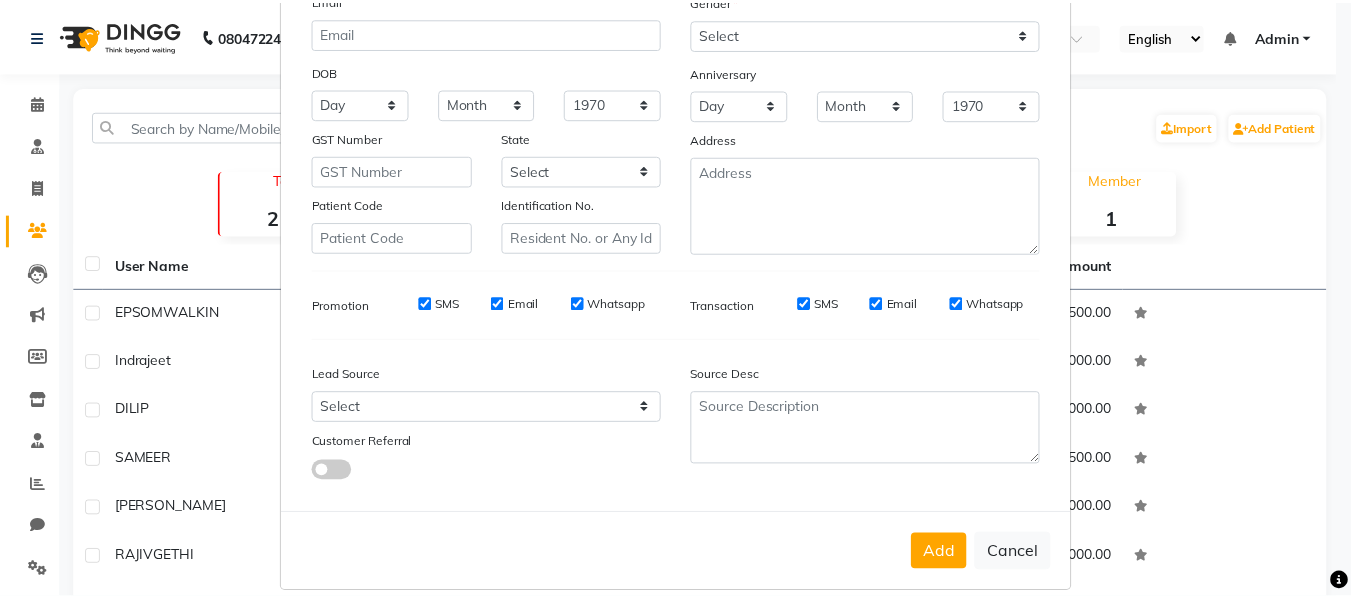 scroll, scrollTop: 250, scrollLeft: 0, axis: vertical 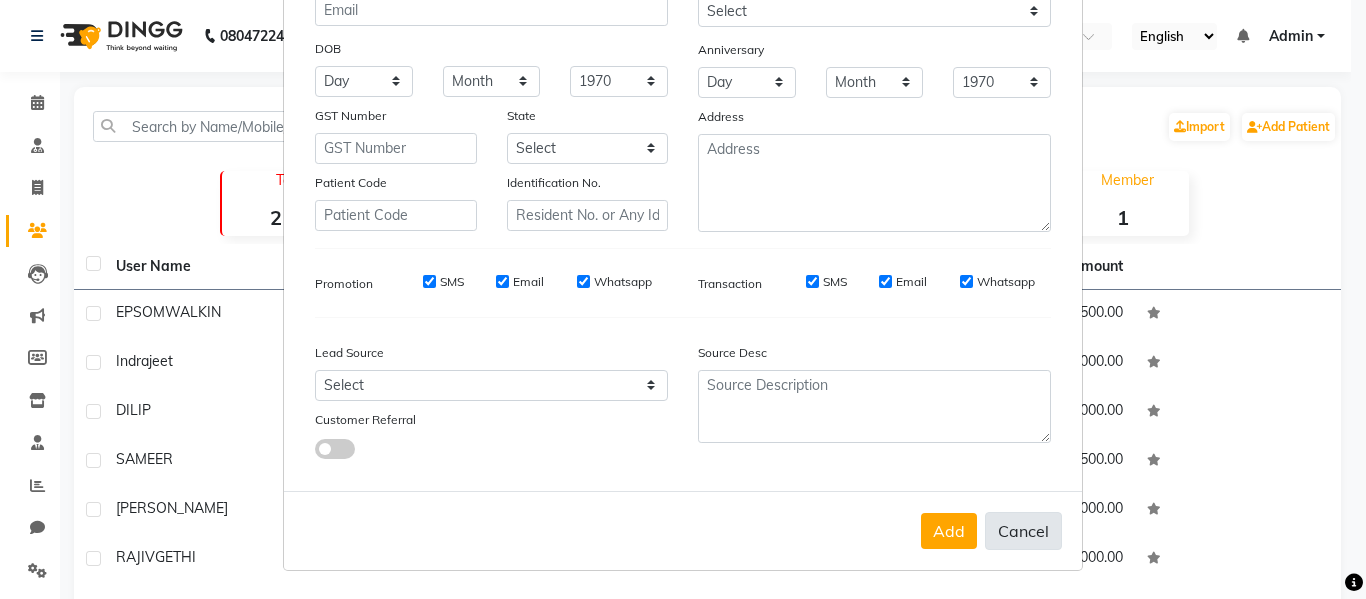 click on "Cancel" at bounding box center (1023, 531) 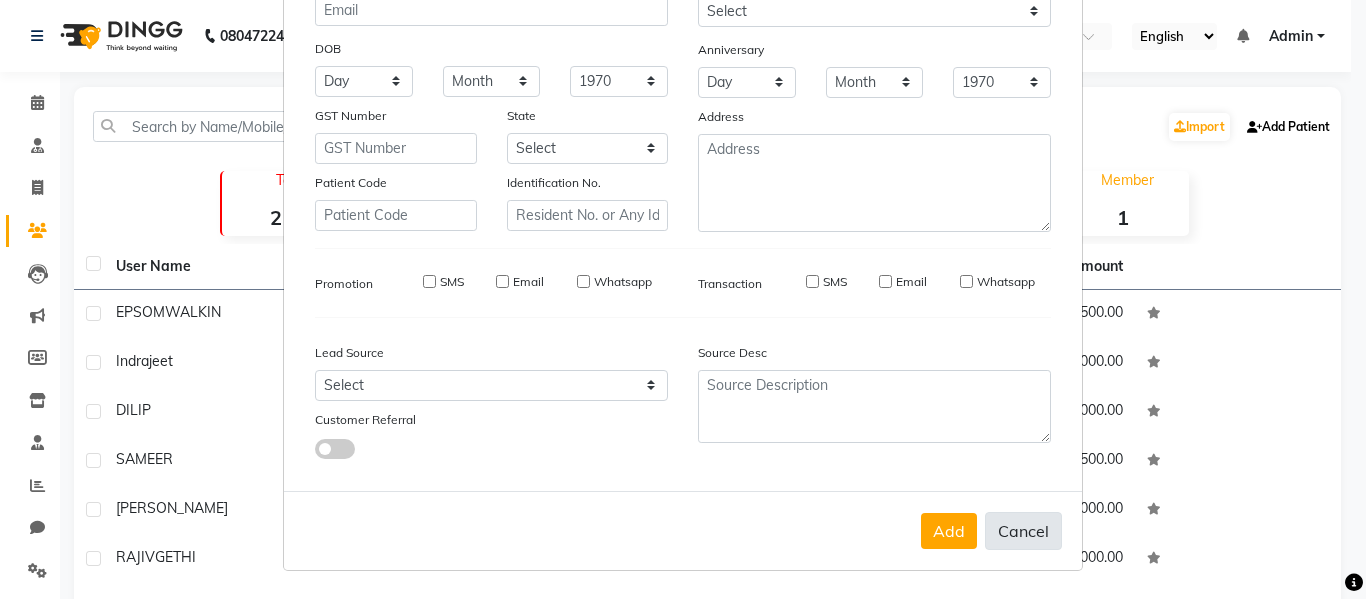 select 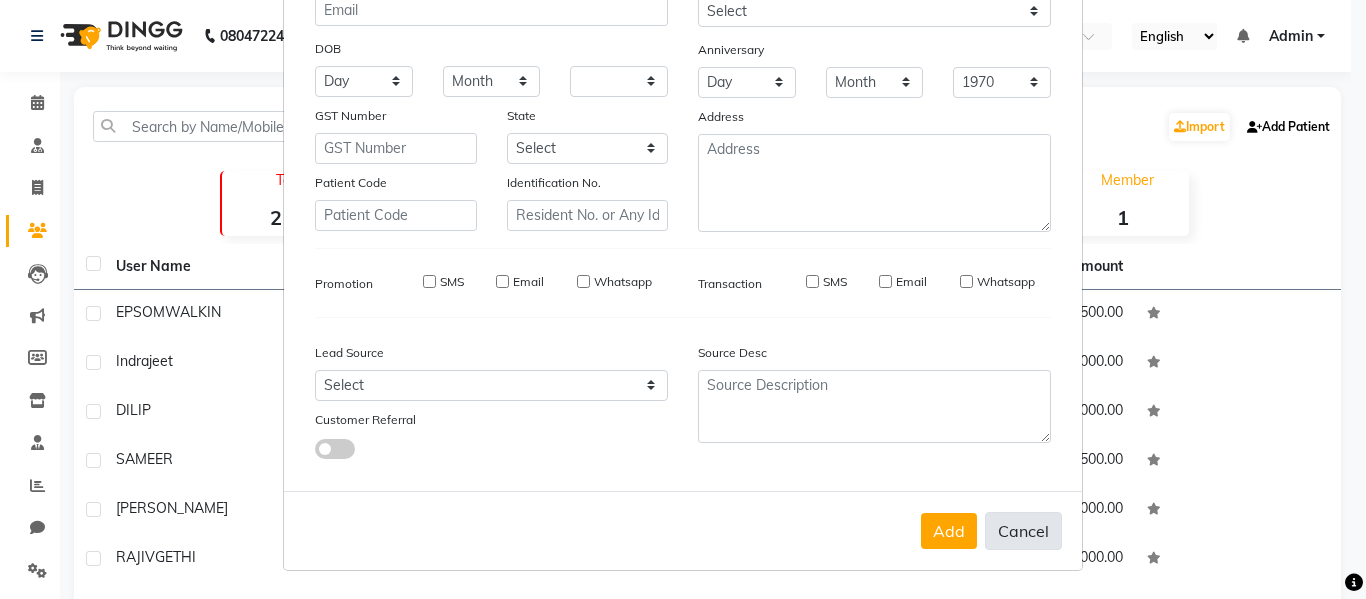 select 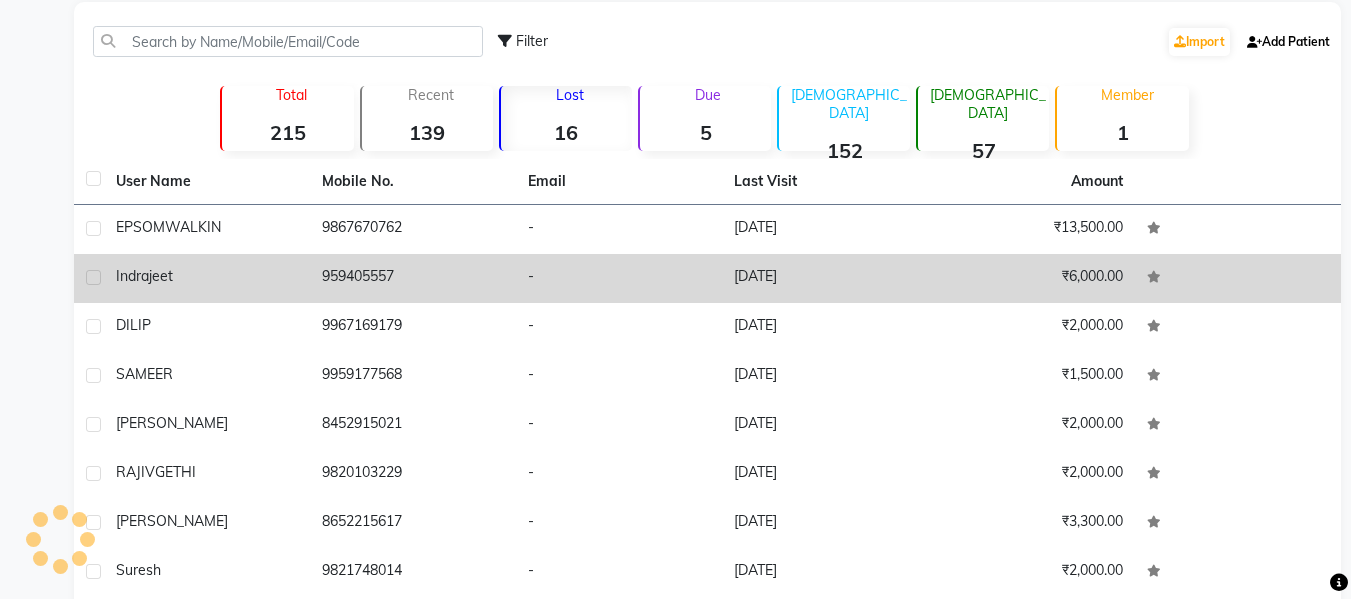 scroll, scrollTop: 0, scrollLeft: 0, axis: both 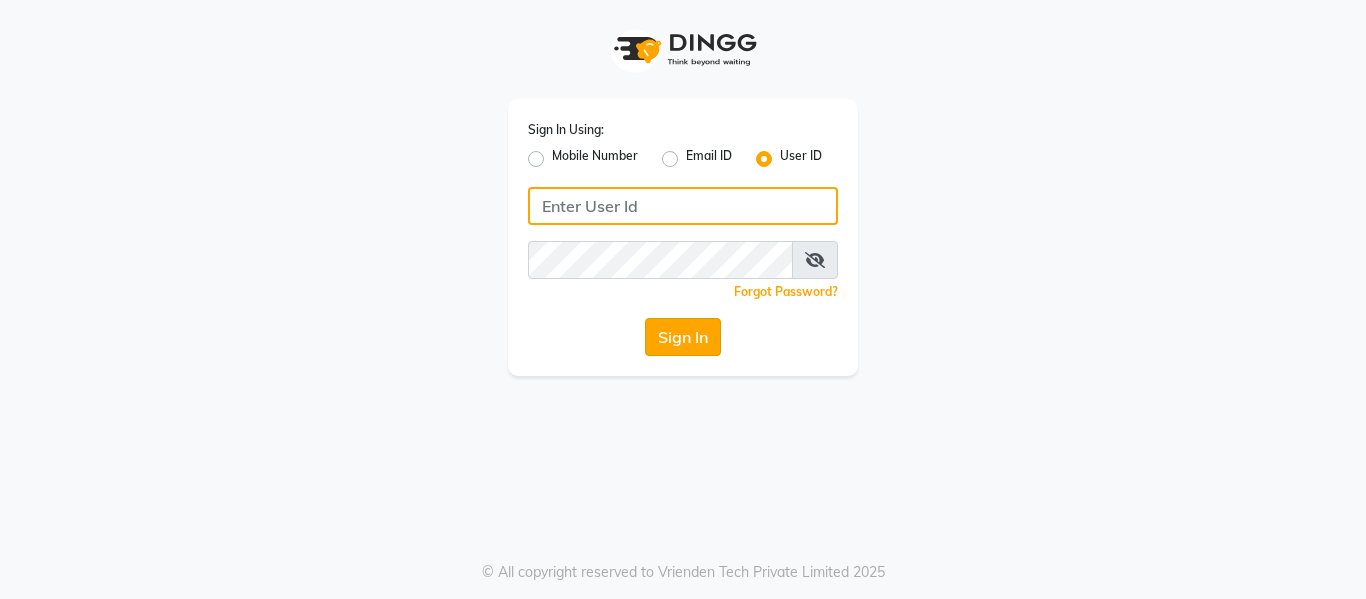 type on "naman" 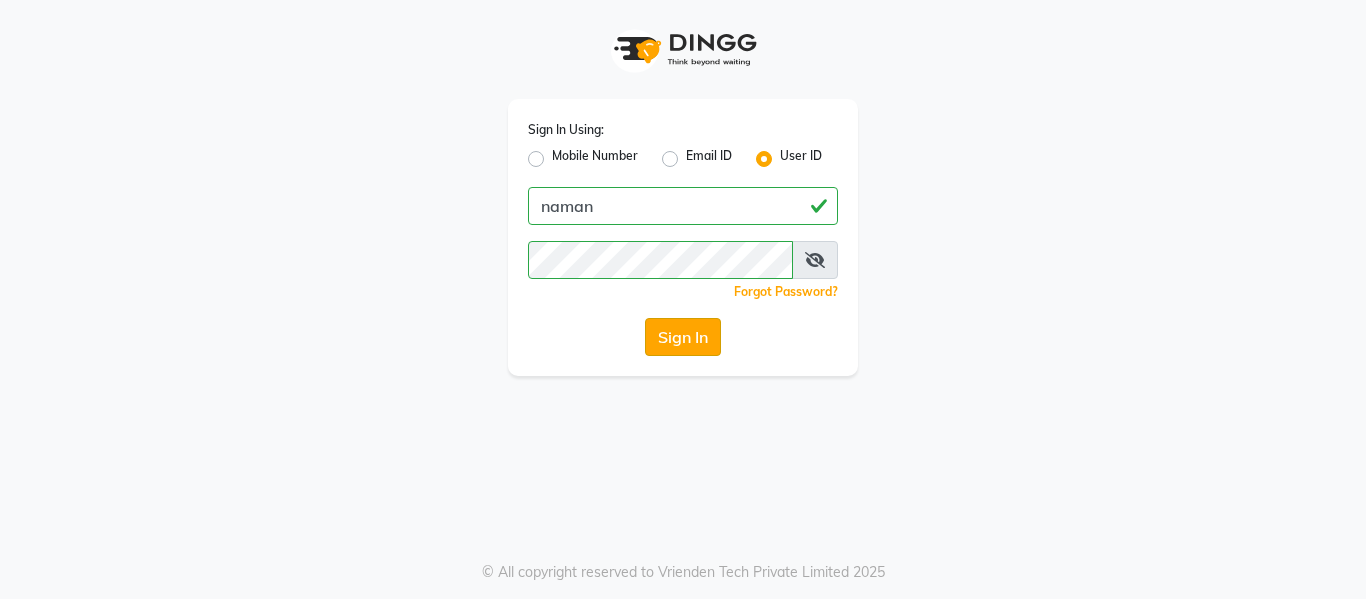click on "Sign In" 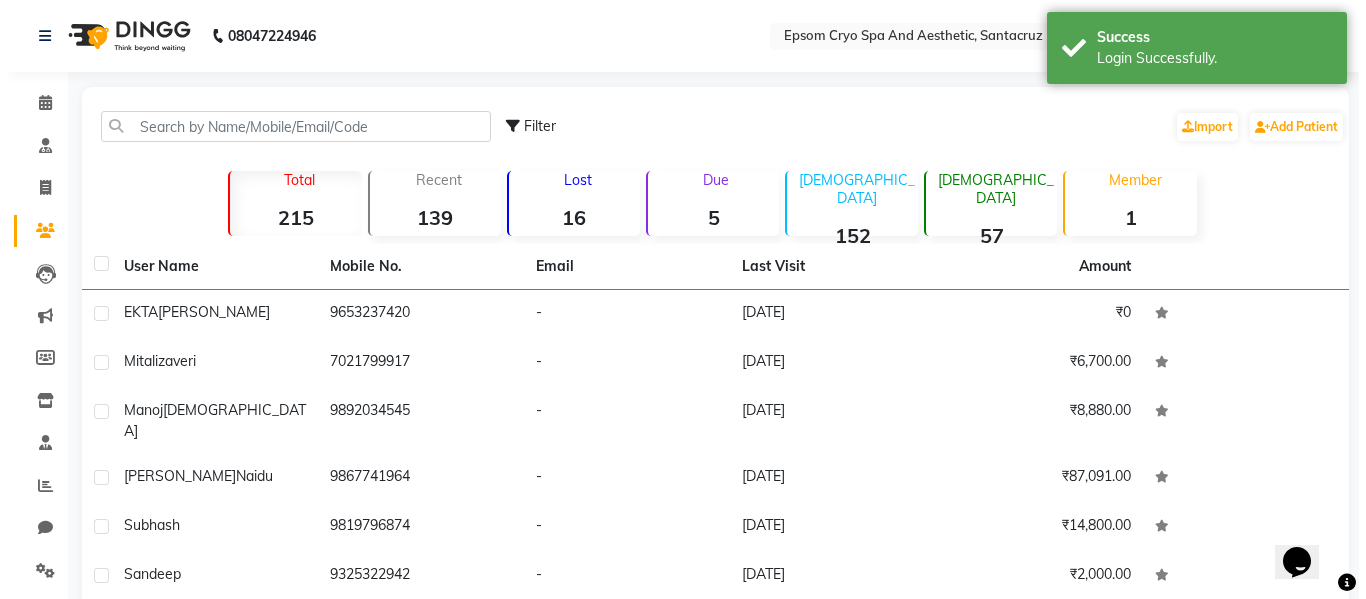 scroll, scrollTop: 0, scrollLeft: 0, axis: both 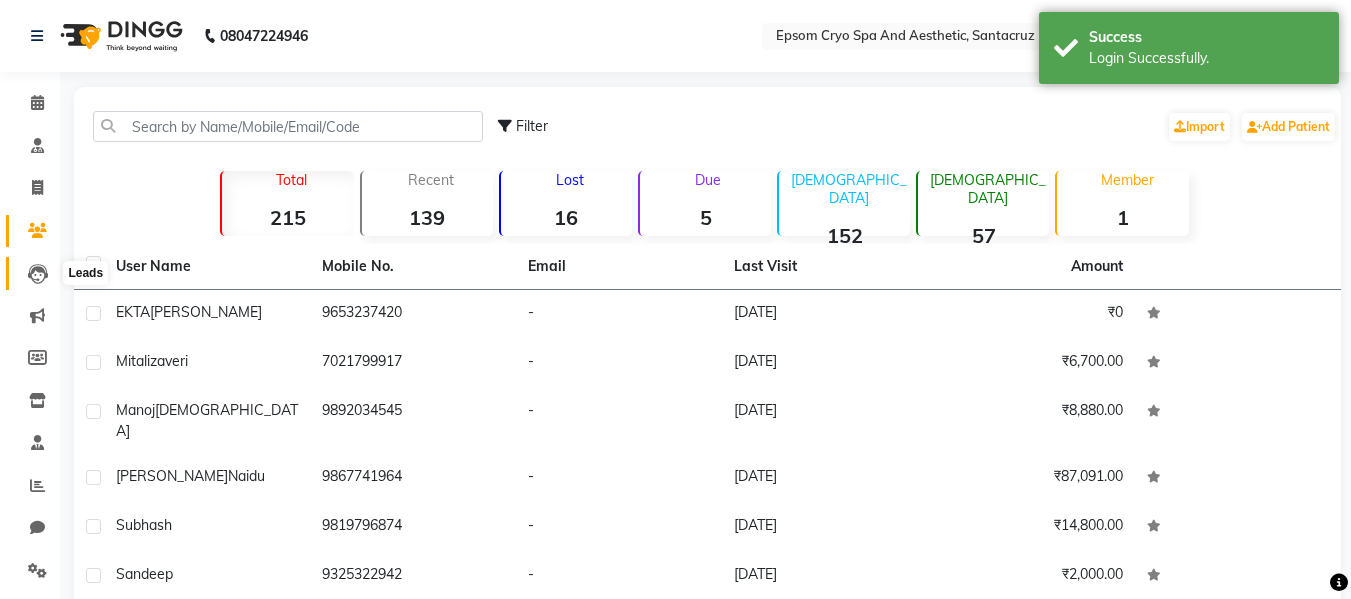 click 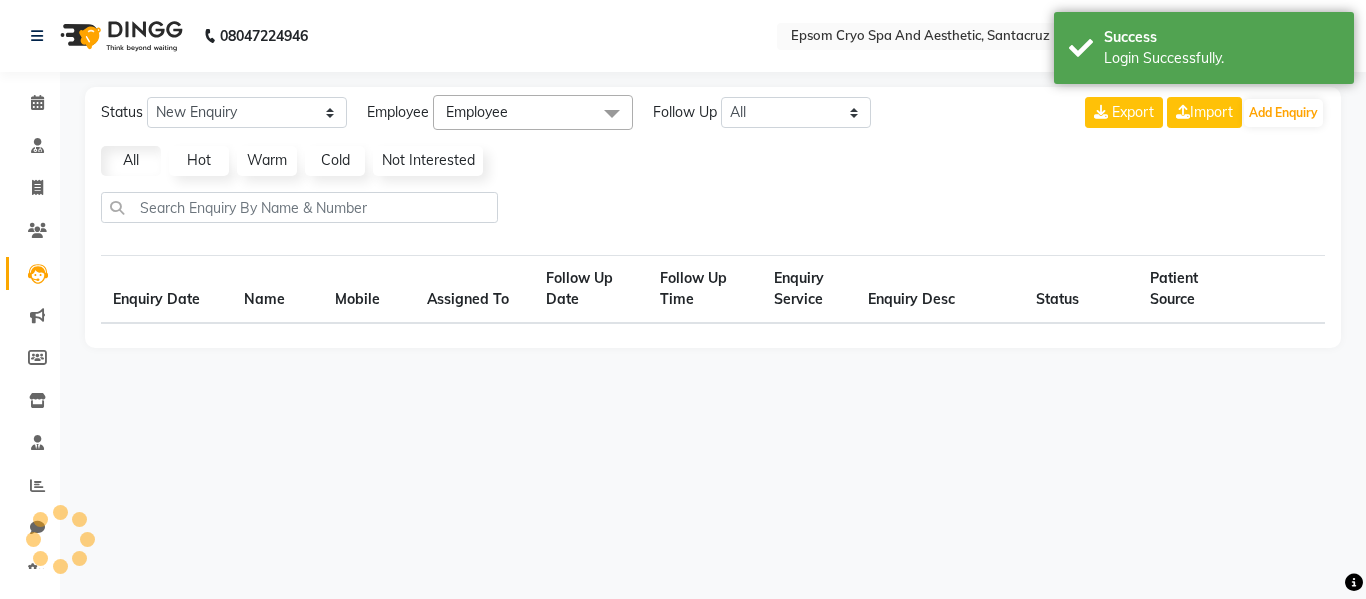 select on "10" 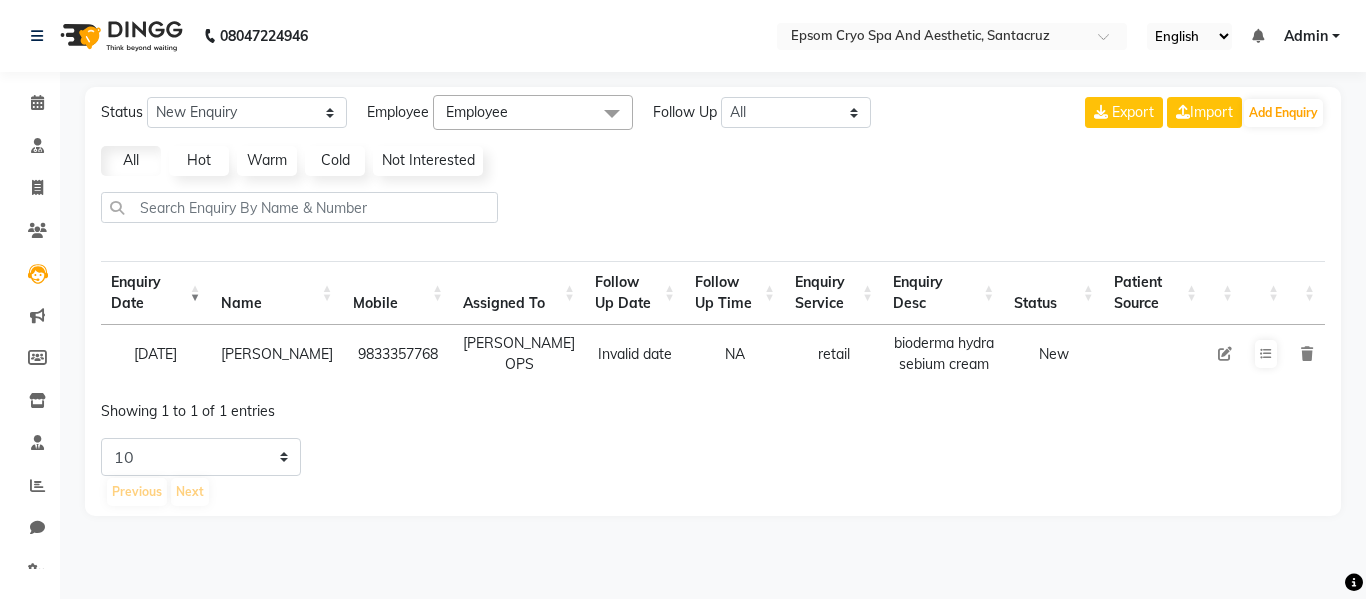 click on "Export  Import  Add Enquiry" 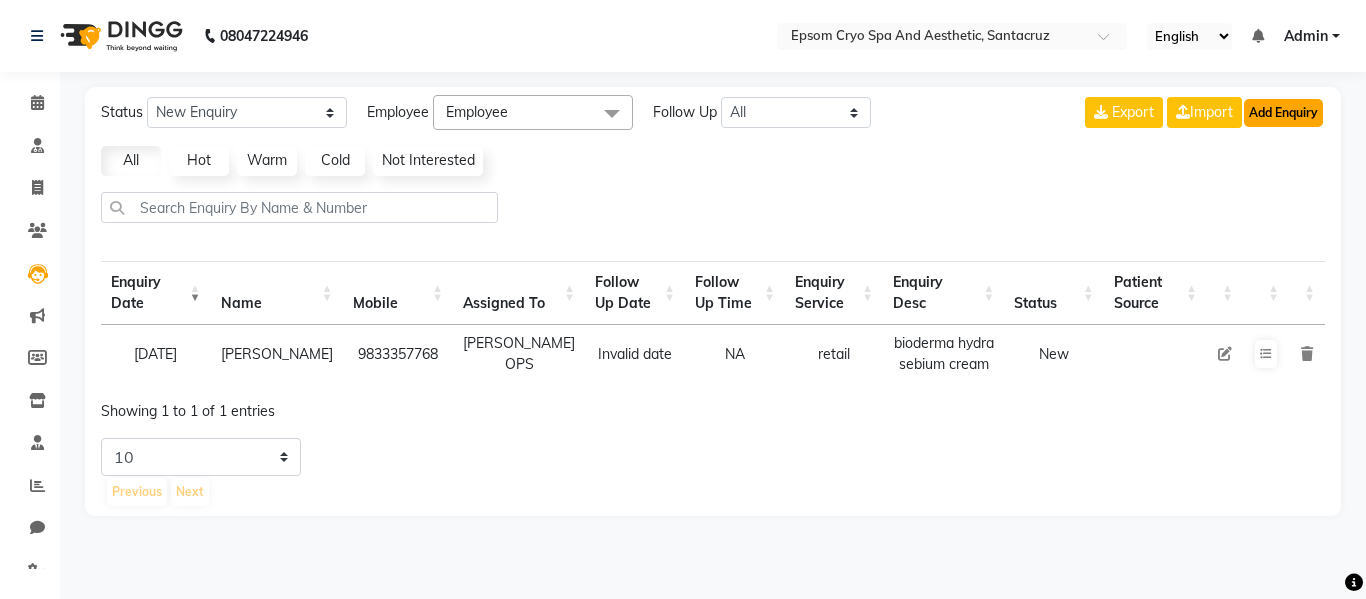 click on "Add Enquiry" 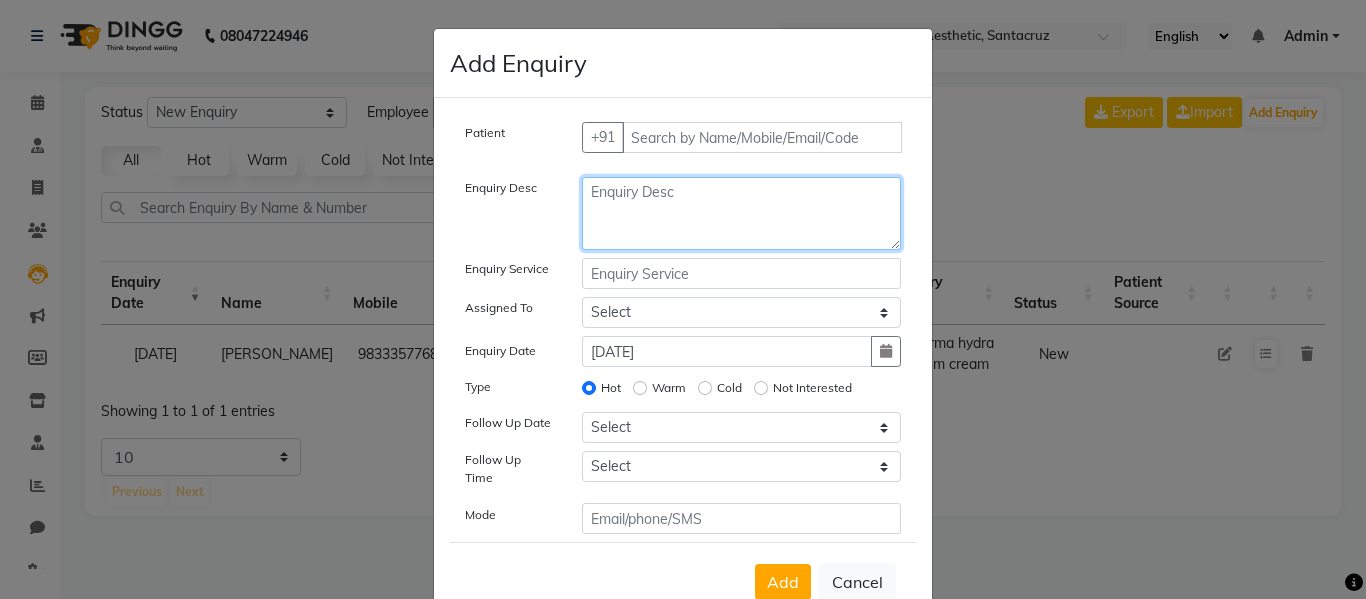 click 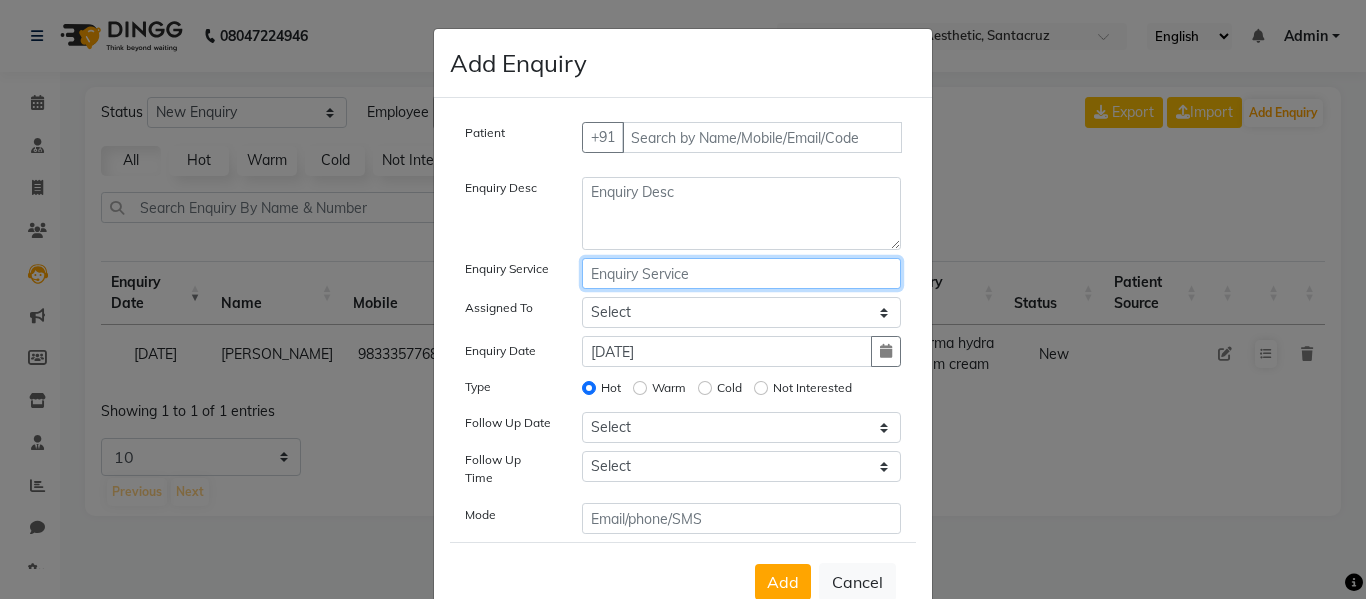 click on "Patient +91 Enquiry Desc Enquiry Service Assigned To Select ASHWINI BINDU CHETNA OPS  CHINNGAILGUALI Dr. Naman Jha EMELIA EMMA Ganesh HK HARIOM IRISH LIVIA MALSAWMKIM Miral MUKESH NUSHRAT Polly PRICILA RUHI SHAIKH SAIRA THATIYA SOFIA SOPHIA CHOWDHURY UTKARSH DUBEY Enquiry Date 11-07-2025 Type Hot Warm Cold Not Interested Follow Up Date Select Today Tomorrow In 2 days (Sunday) In 3 days (Monday) In 4 days (Tuesday) In 5 days (Wednesday) In 6 days (Thursday) In 1 Week (2025-07-18) In 2 Week (2025-07-25) In 1 Month (2025-08-11) In 2 Month (2025-09-11) In 3 Month (2025-10-11) Custom Date  Follow Up Time Select 07:00 AM 07:15 AM 07:30 AM 07:45 AM 08:00 AM 08:15 AM 08:30 AM 08:45 AM 09:00 AM 09:15 AM 09:30 AM 09:45 AM 10:00 AM 10:15 AM 10:30 AM 10:45 AM 11:00 AM 11:15 AM 11:30 AM 11:45 AM 12:00 PM 12:15 PM 12:30 PM 12:45 PM 01:00 PM 01:15 PM 01:30 PM 01:45 PM 02:00 PM 02:15 PM 02:30 PM 02:45 PM 03:00 PM 03:15 PM 03:30 PM 03:45 PM 04:00 PM 04:15 PM 04:30 PM 04:45 PM 05:00 PM 05:15 PM 05:30 PM 05:45 PM 06:00 PM Mode" 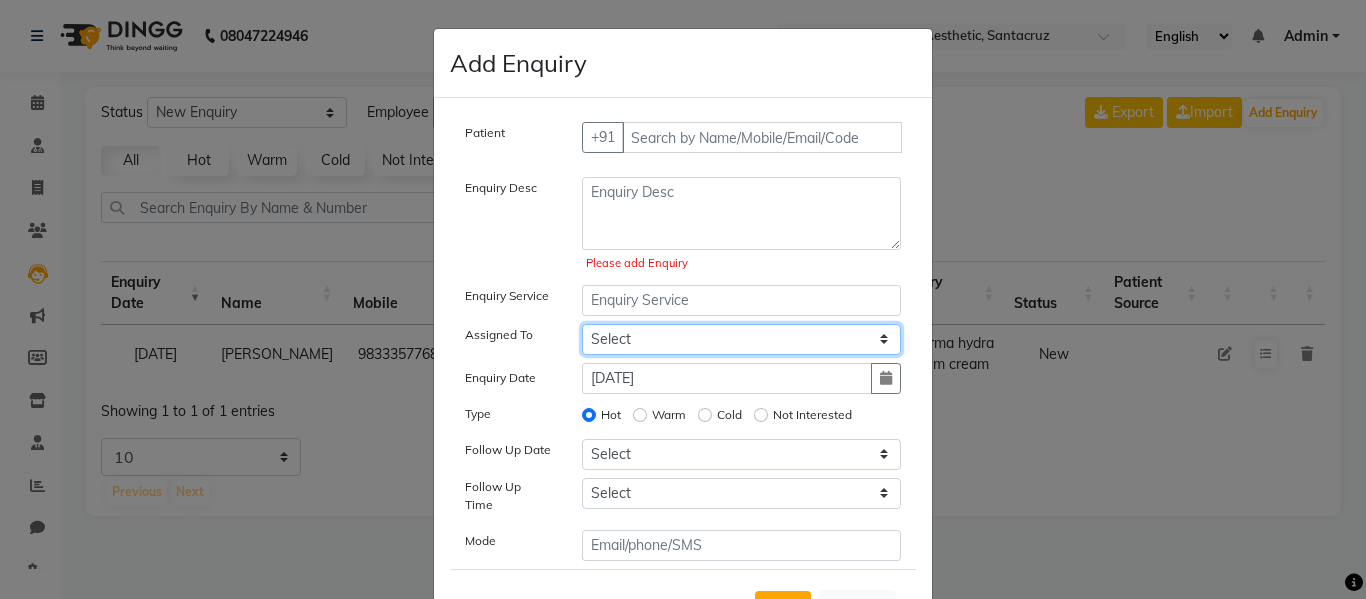 click on "Select ASHWINI BINDU CHETNA OPS  CHINNGAILGUALI Dr. Naman Jha EMELIA EMMA Ganesh HK HARIOM IRISH LIVIA MALSAWMKIM Miral MUKESH NUSHRAT Polly PRICILA RUHI SHAIKH SAIRA THATIYA SOFIA SOPHIA CHOWDHURY UTKARSH DUBEY" 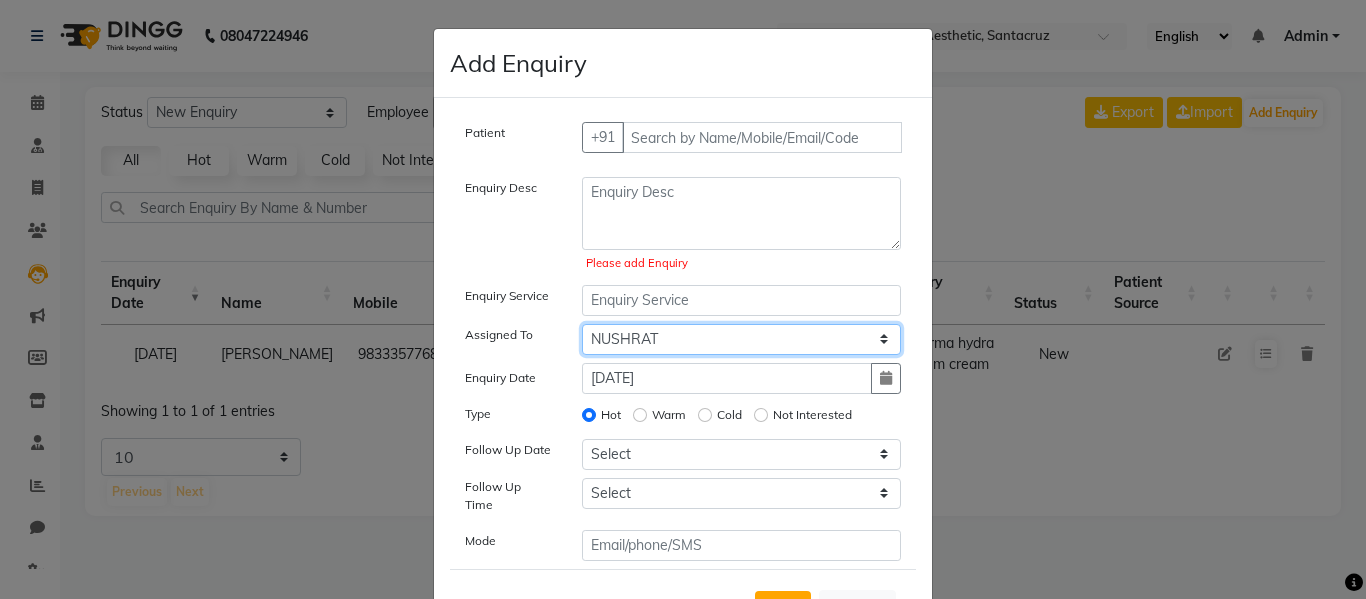 click on "Select ASHWINI BINDU CHETNA OPS  CHINNGAILGUALI Dr. Naman Jha EMELIA EMMA Ganesh HK HARIOM IRISH LIVIA MALSAWMKIM Miral MUKESH NUSHRAT Polly PRICILA RUHI SHAIKH SAIRA THATIYA SOFIA SOPHIA CHOWDHURY UTKARSH DUBEY" 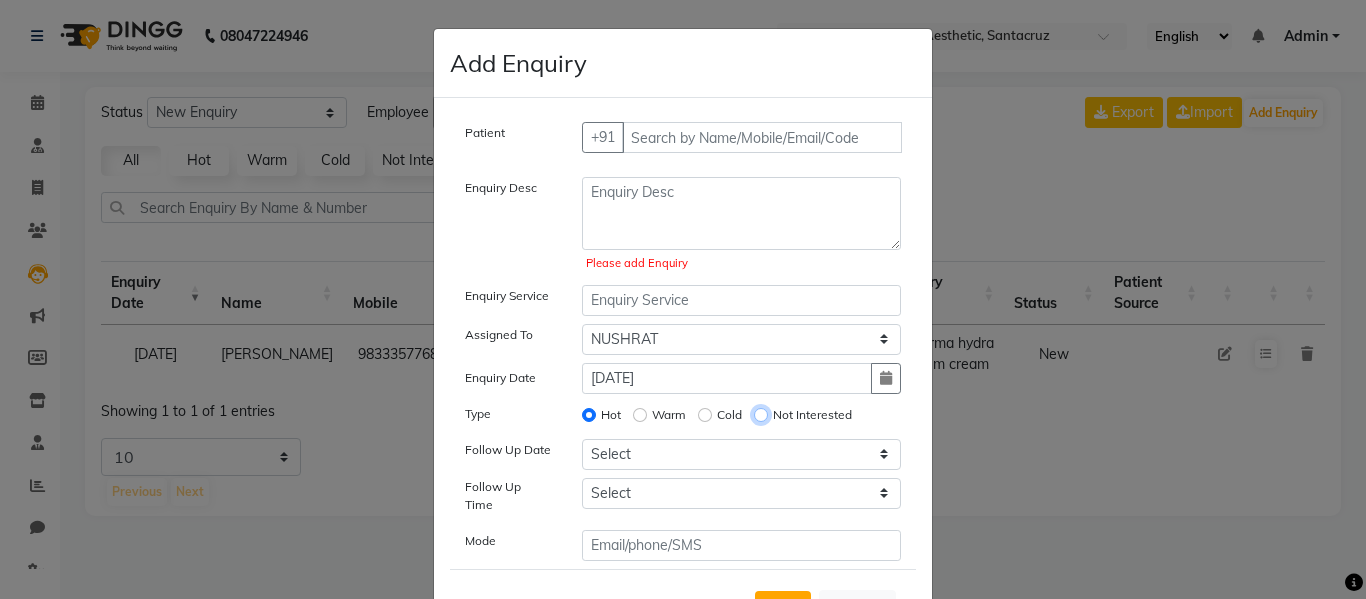click on "Not Interested" at bounding box center [761, 415] 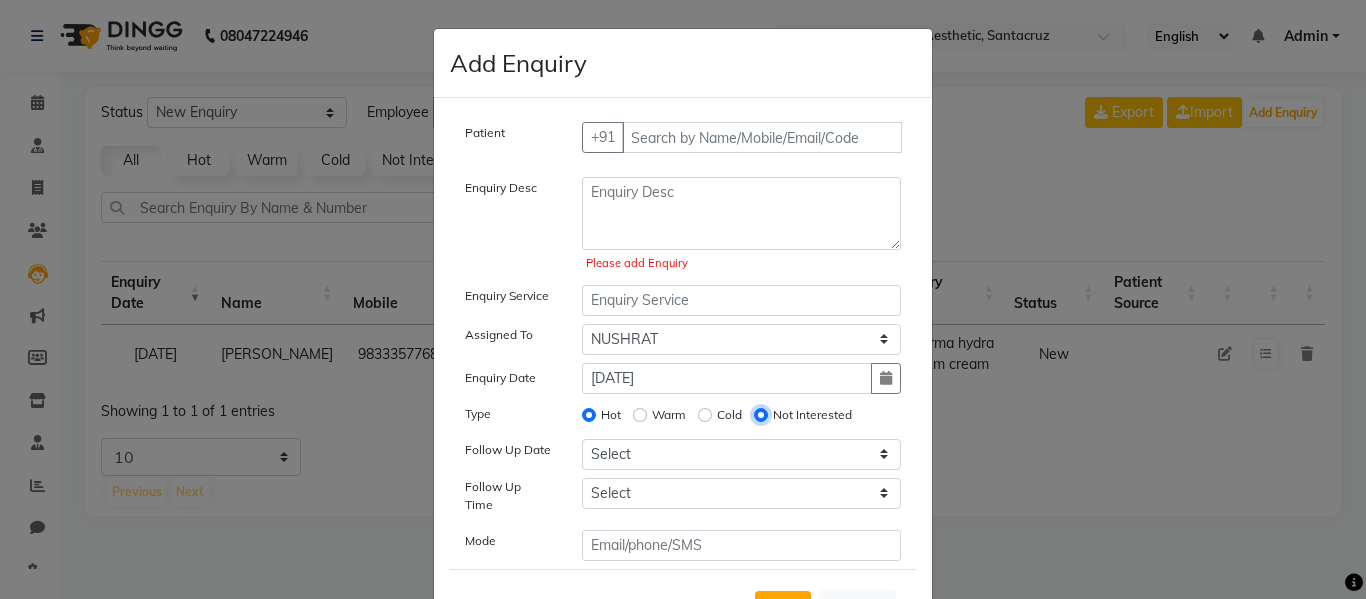 radio on "false" 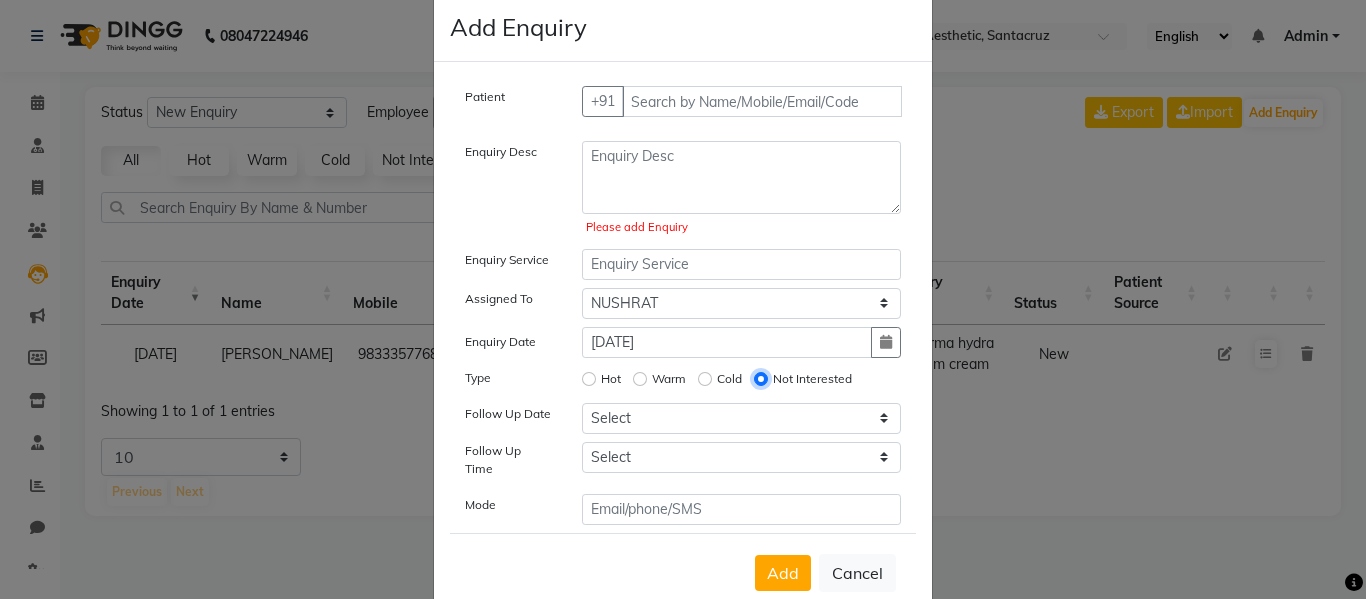 scroll, scrollTop: 81, scrollLeft: 0, axis: vertical 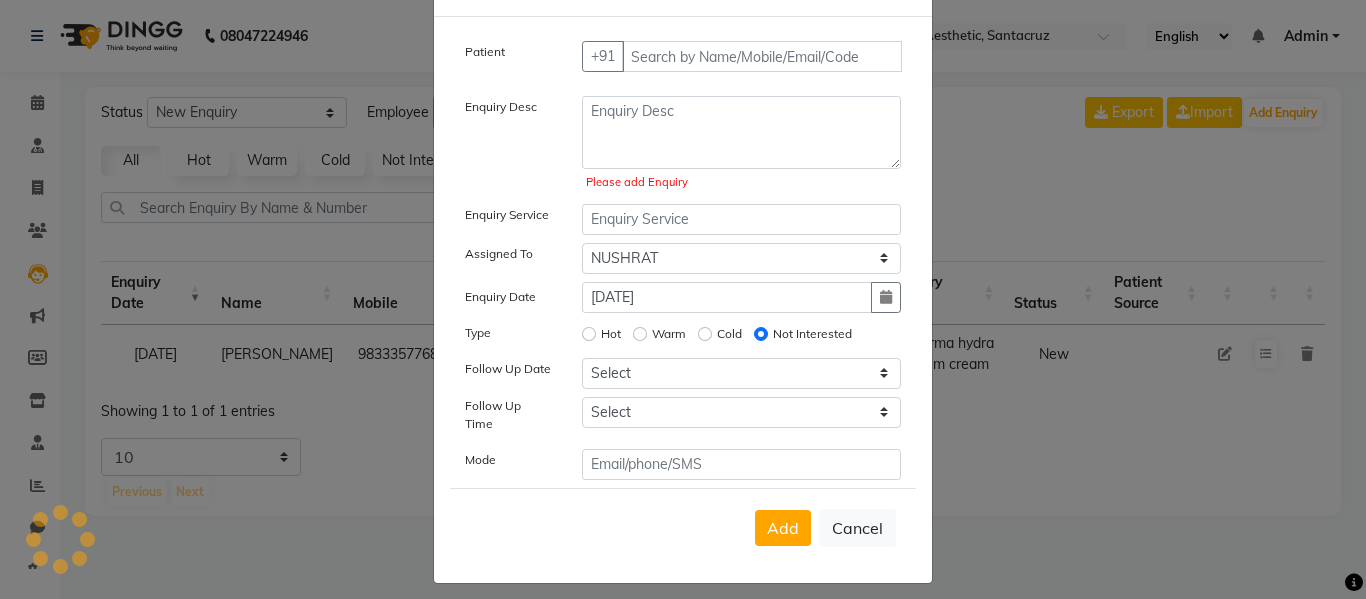 click on "Add   Cancel" 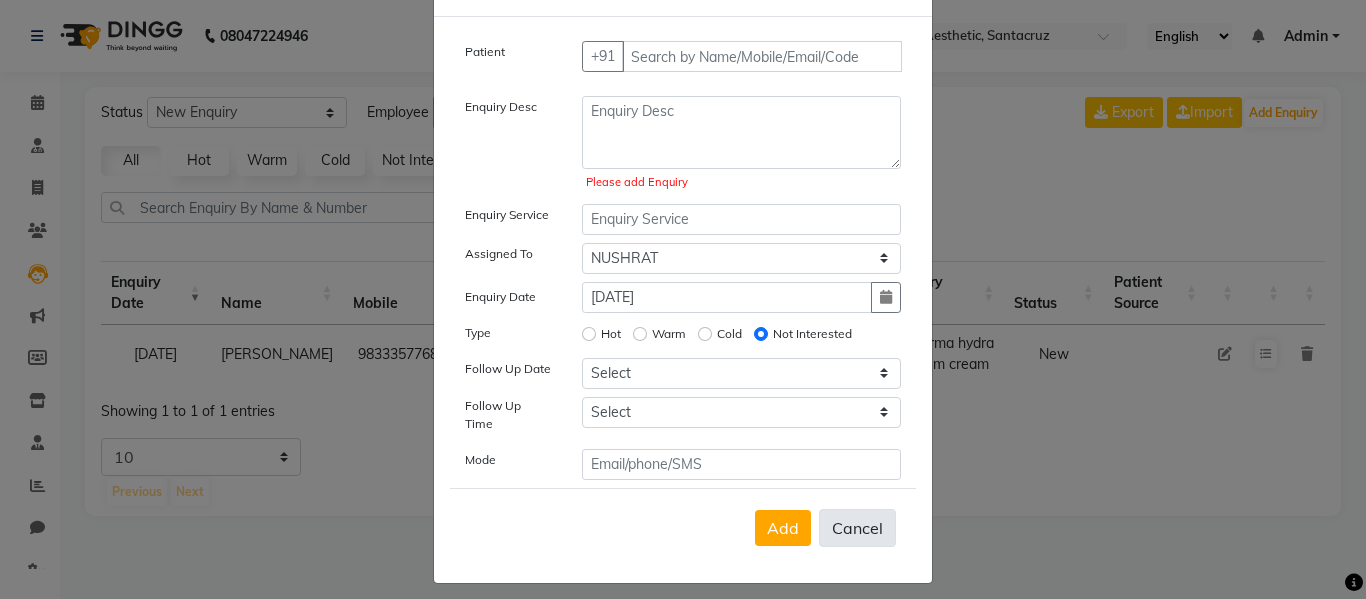 click on "Cancel" 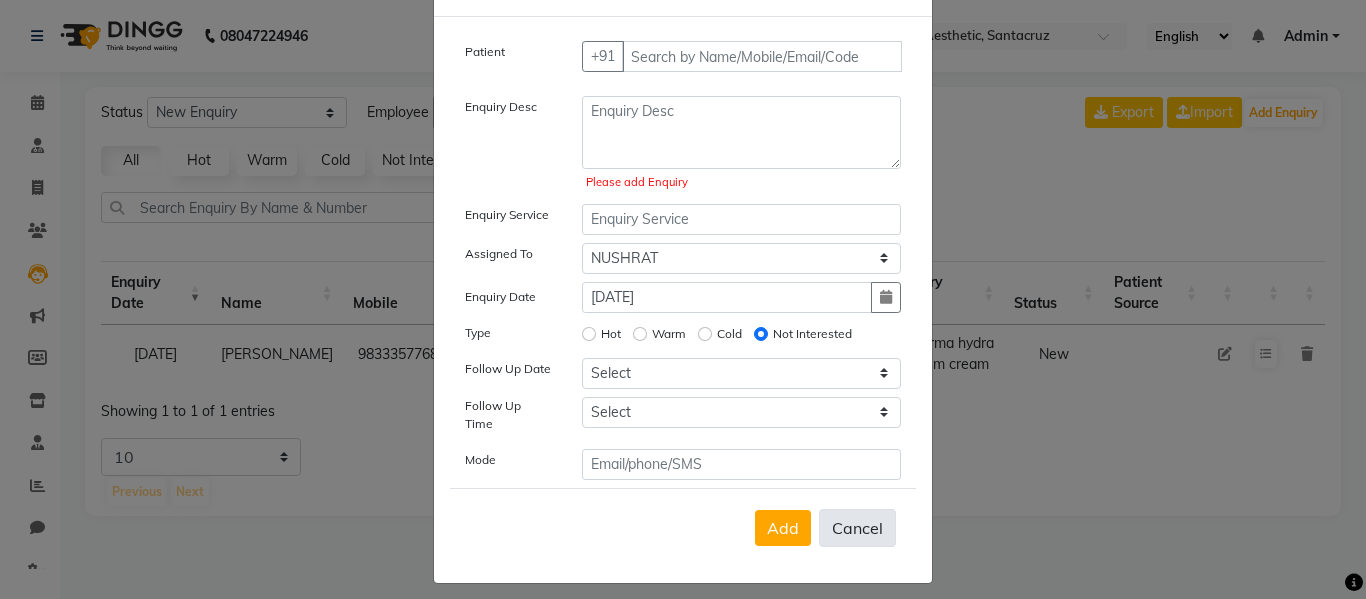 select 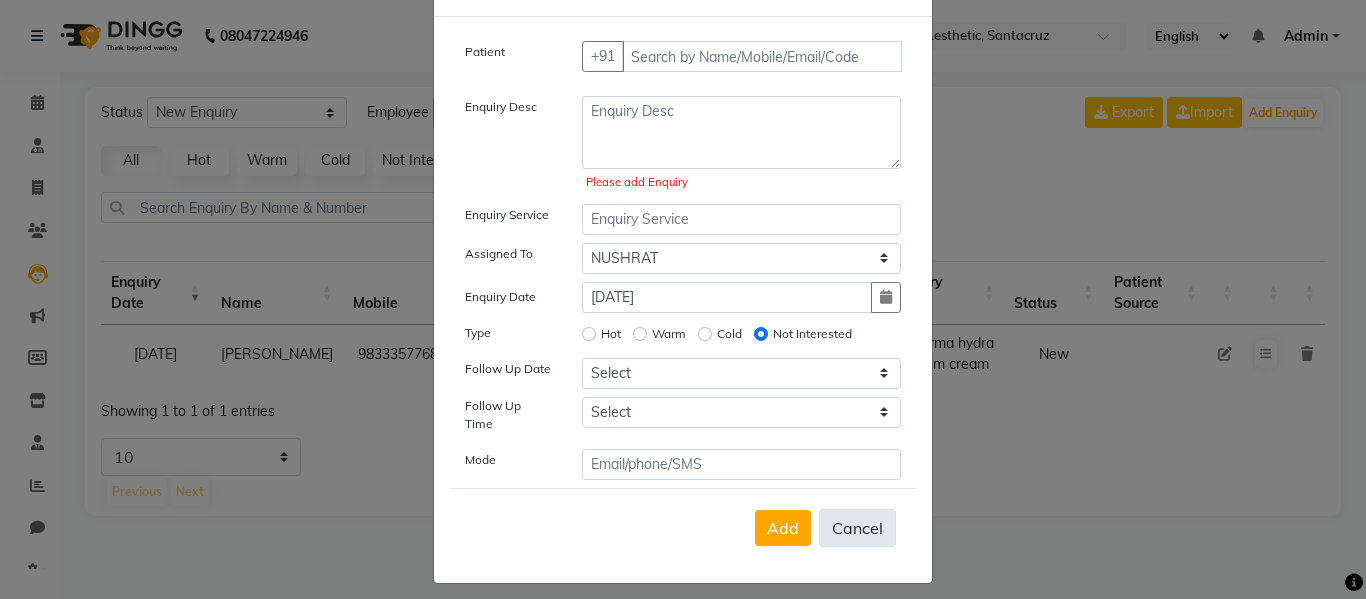 type 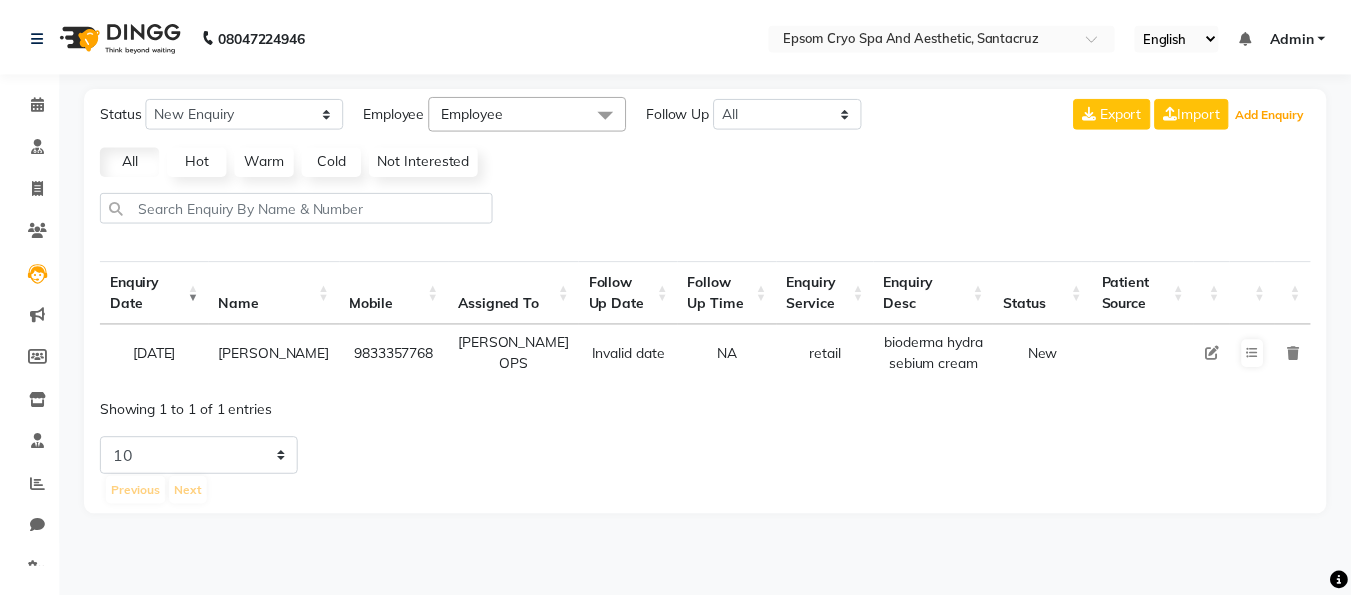 scroll, scrollTop: 54, scrollLeft: 0, axis: vertical 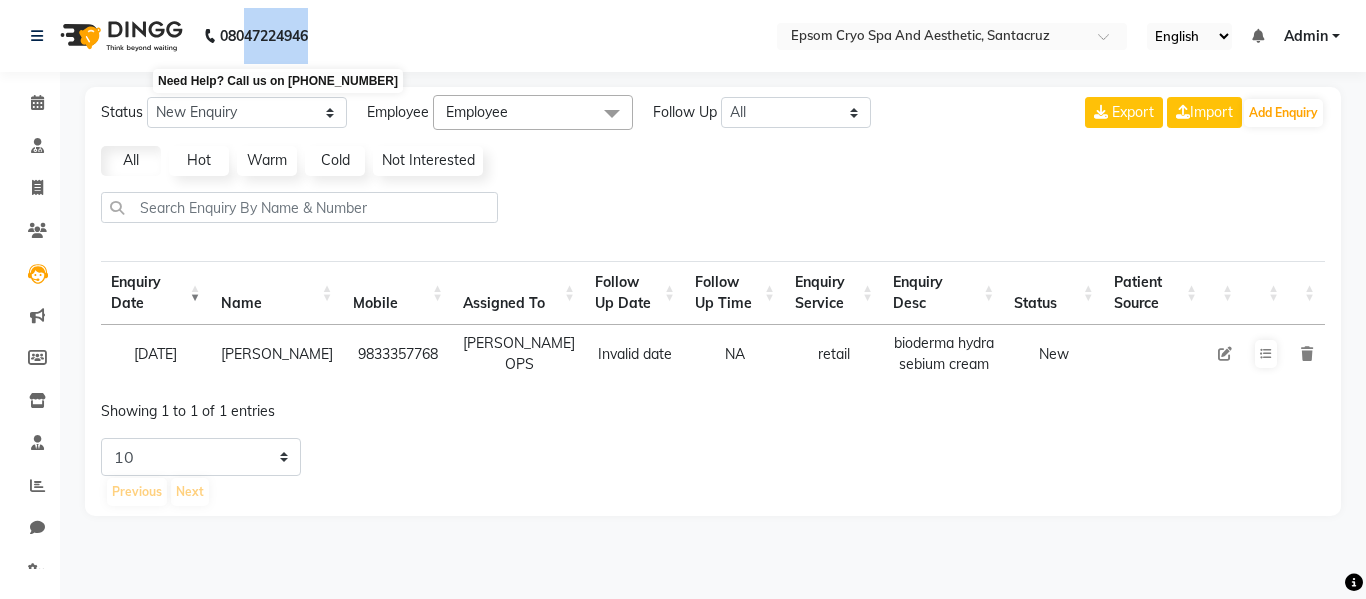 drag, startPoint x: 324, startPoint y: 34, endPoint x: 242, endPoint y: 41, distance: 82.29824 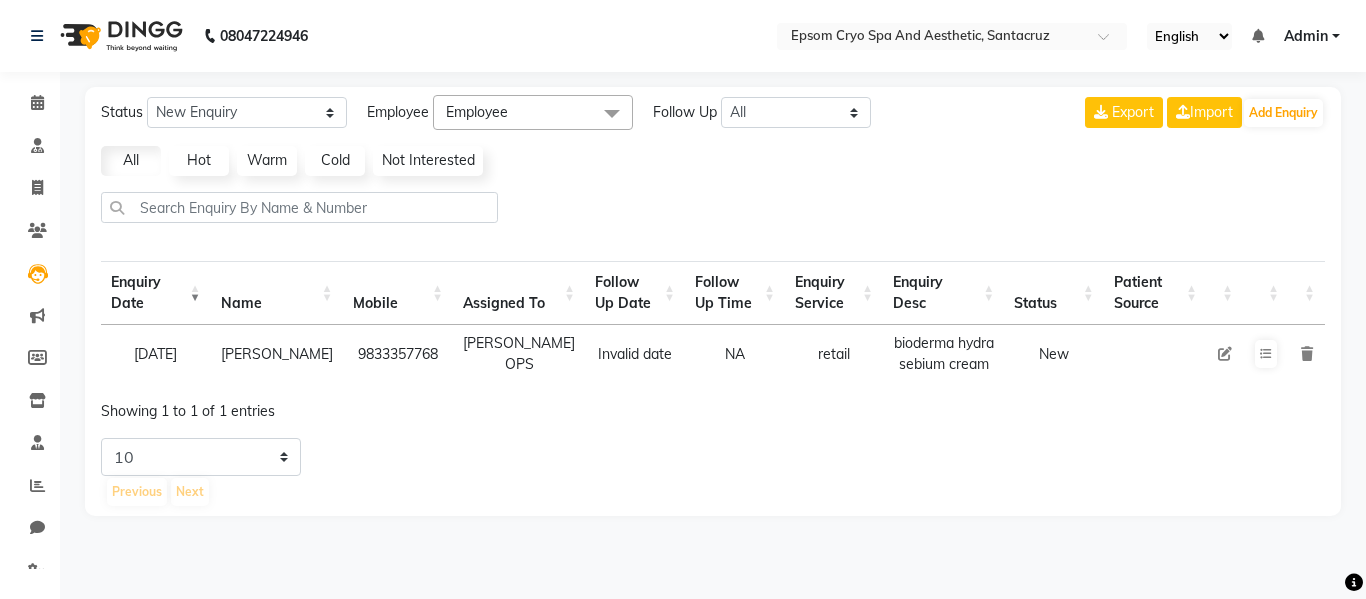 click on "Admin" at bounding box center [1306, 36] 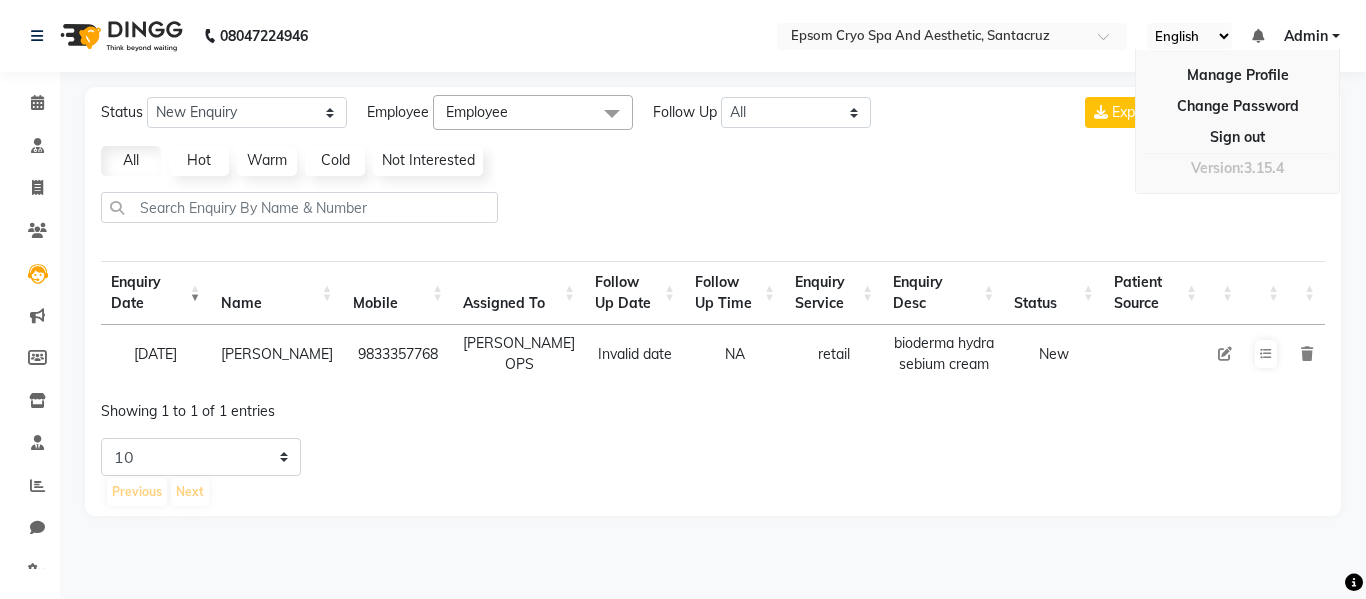 click on "Status New Enquiry Open Enquiry Converted Enquiry  All All New Open Converted Employee Employee Select All ASHWINI BINDU CHETNA OPS  CHINNGAILGUALI Dr. Naman Jha EMELIA EMMA Ganesh HK HARIOM IRISH LIVIA MALSAWMKIM Miral MUKESH NUSHRAT Polly PRICILA RUHI SHAIKH SAIRA THATIYA SOFIA SOPHIA CHOWDHURY UTKARSH DUBEY Follow Up All Today Tomorrow This Week This Month Custom NONE TODAY TOMORROW MONTH Export  Import  Add Enquiry All Hot Warm Cold  Not Interested  Enquiry Date Name Mobile  Assigned To  Follow Up Date Follow Up Time  Enquiry Service  Enquiry Desc Status Patient Source 27-04-2025 ANCHAL    9833357768  CHETNA OPS  Invalid date NA  retail   bioderma hydra sebium cream   New Showing 1 to 1 of 1 entries 5 10 20 50 Previous Next" 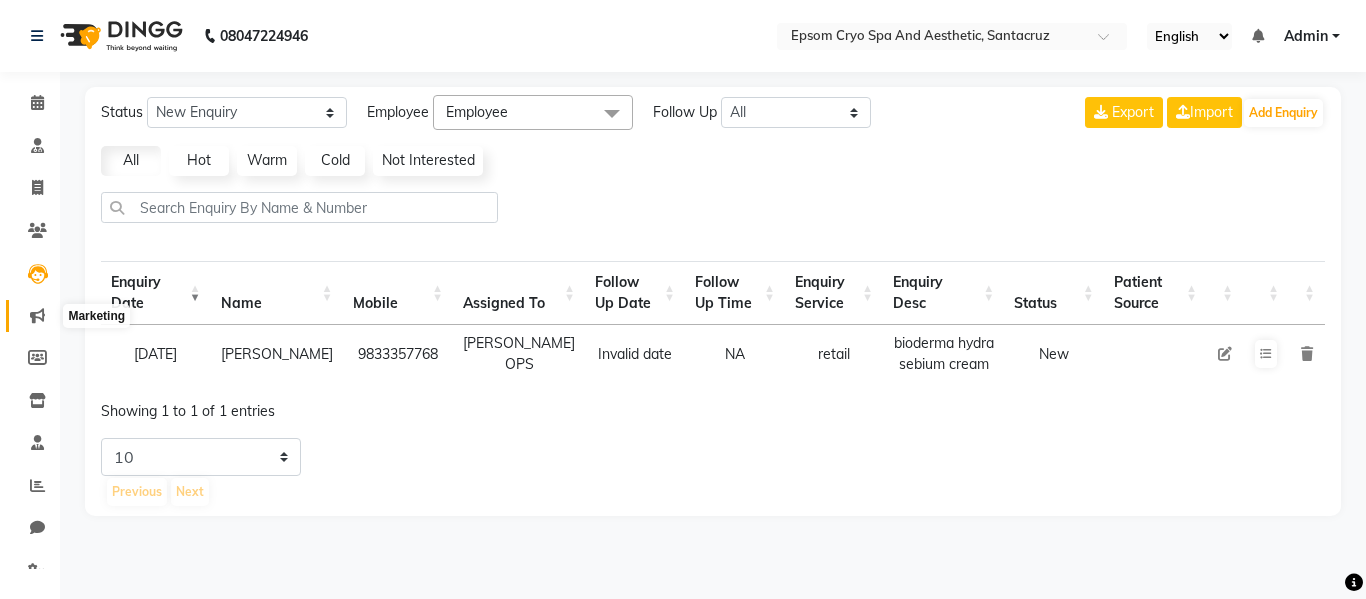 click 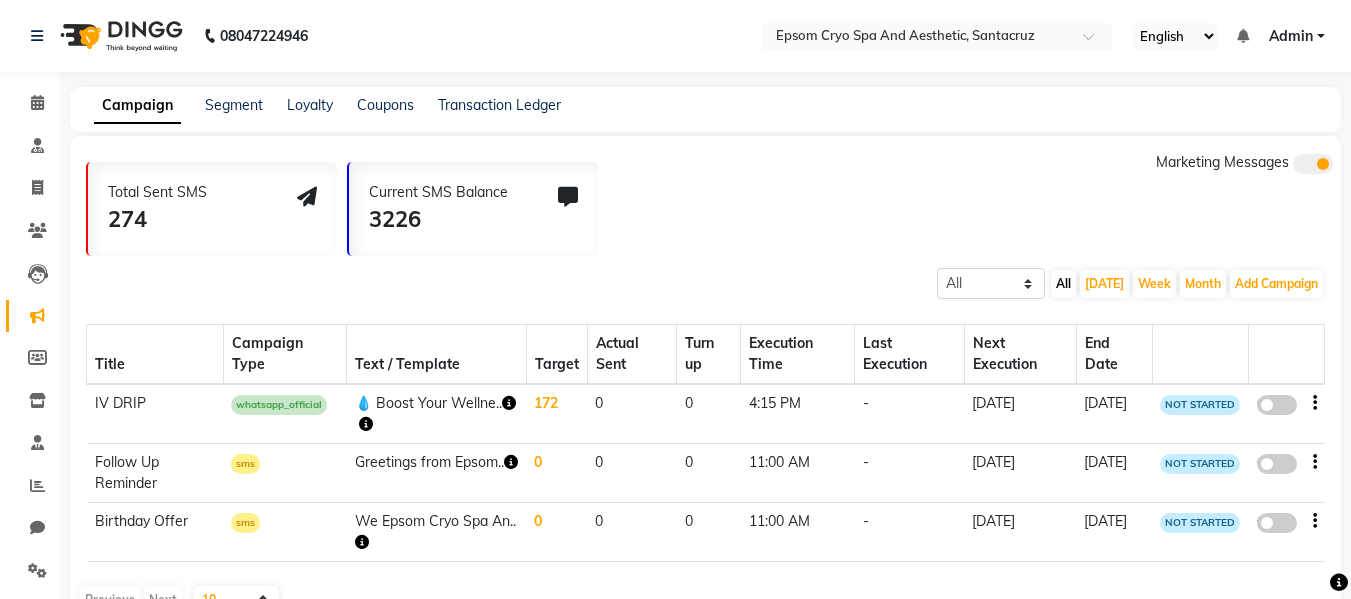 scroll, scrollTop: 53, scrollLeft: 0, axis: vertical 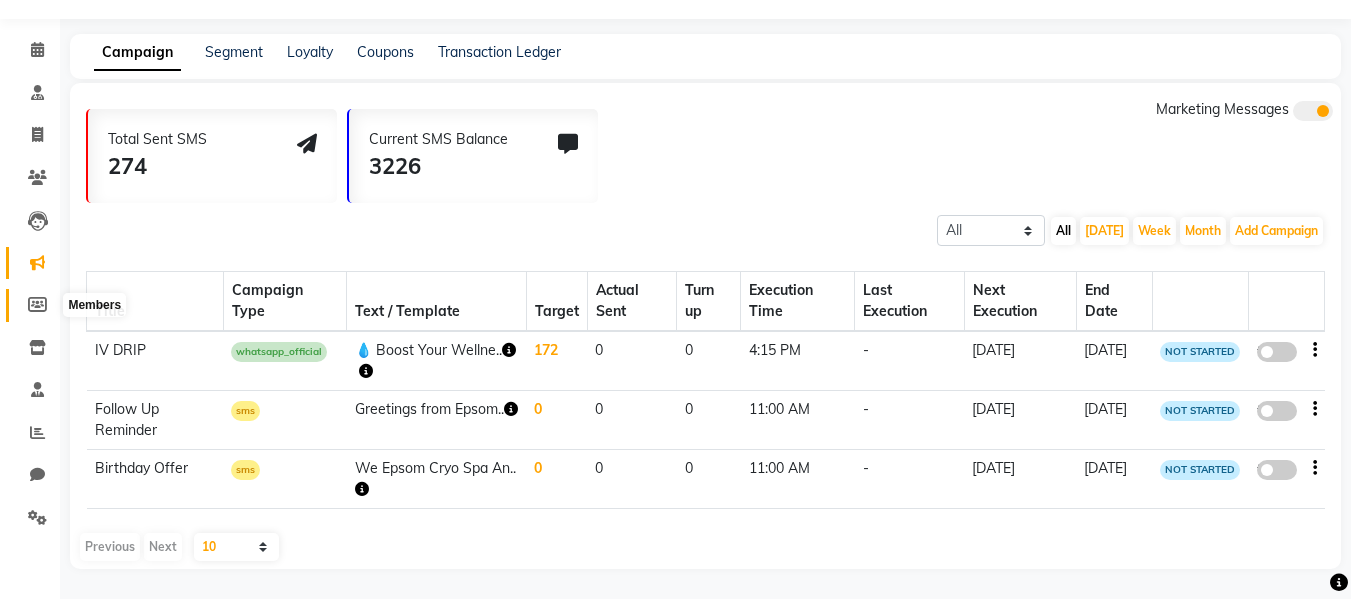click 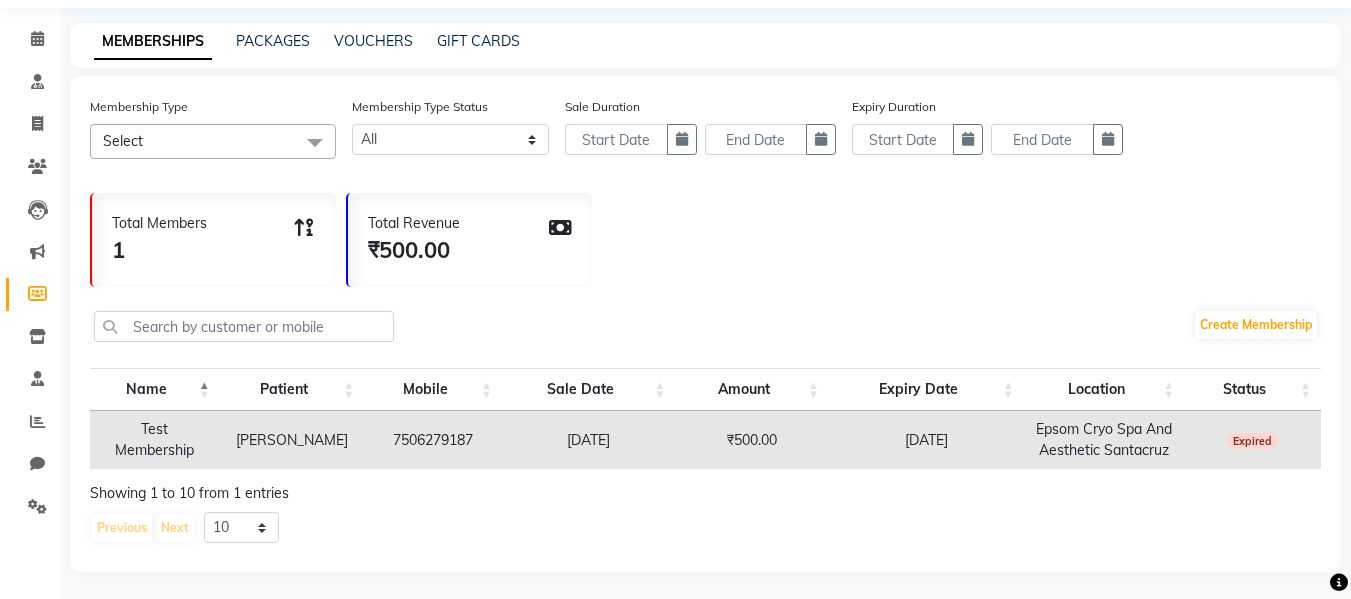 scroll, scrollTop: 67, scrollLeft: 0, axis: vertical 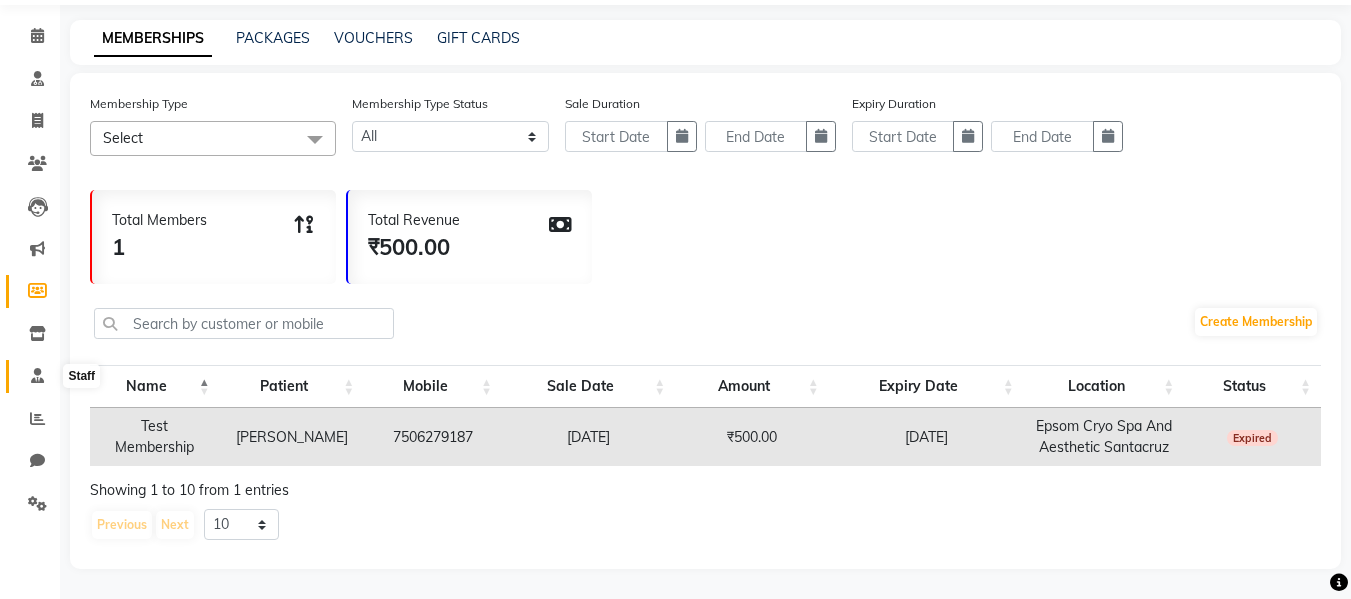 click 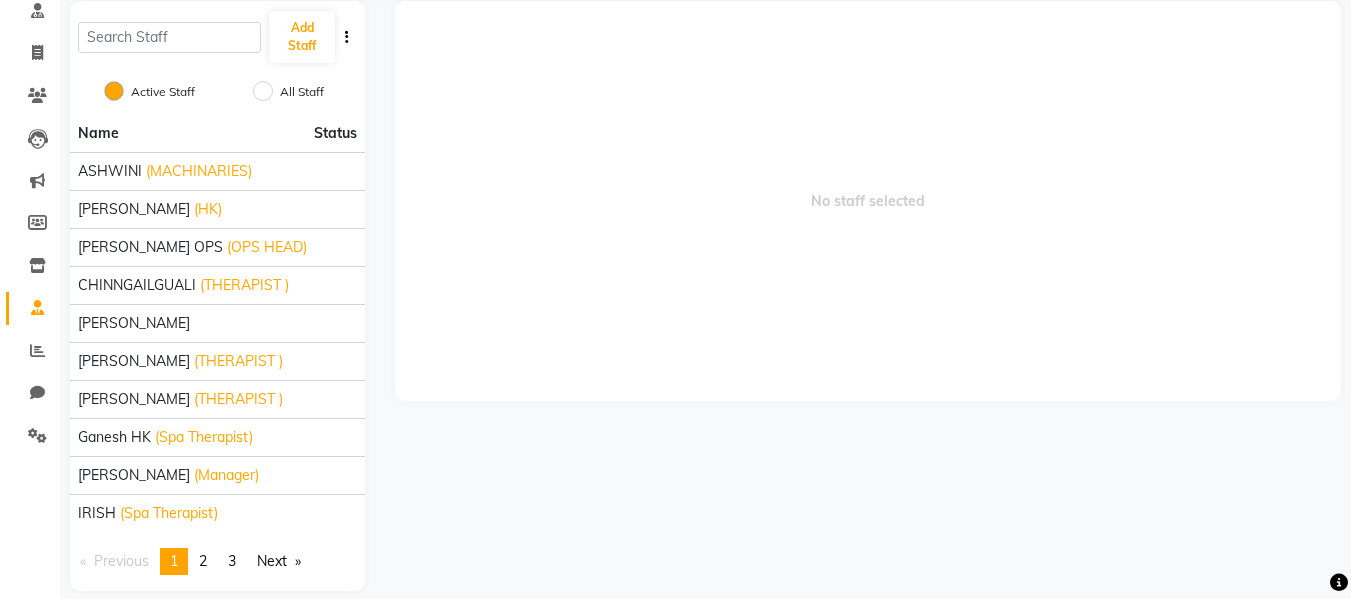 scroll, scrollTop: 157, scrollLeft: 0, axis: vertical 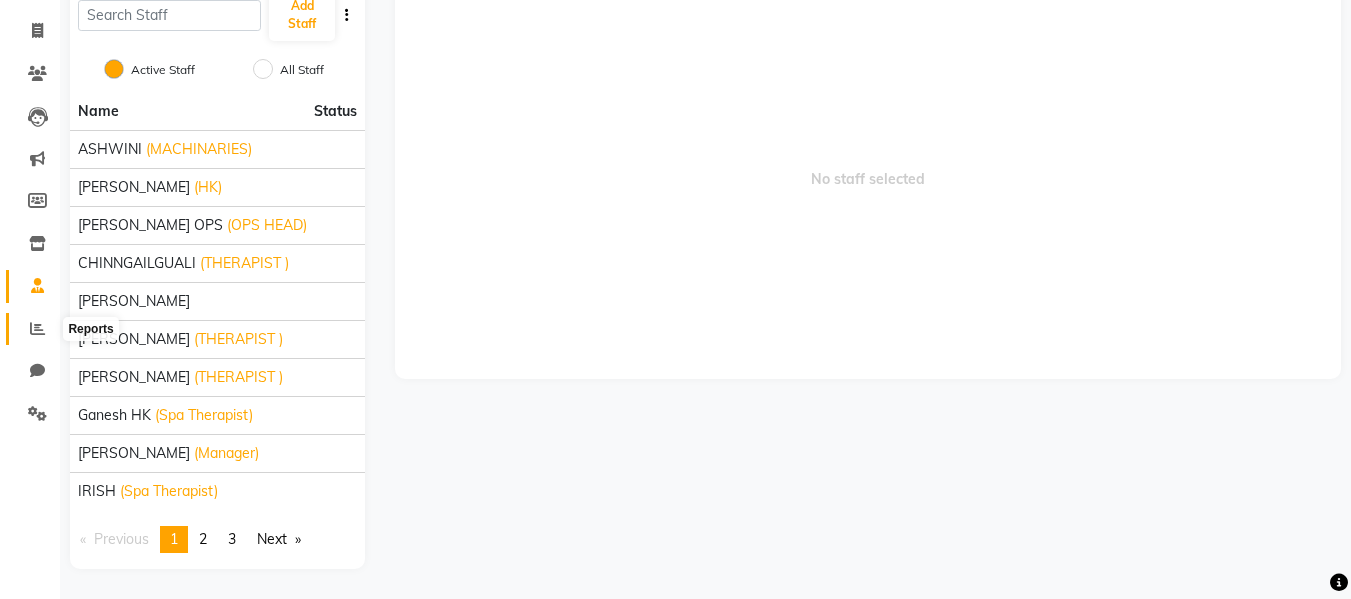 click 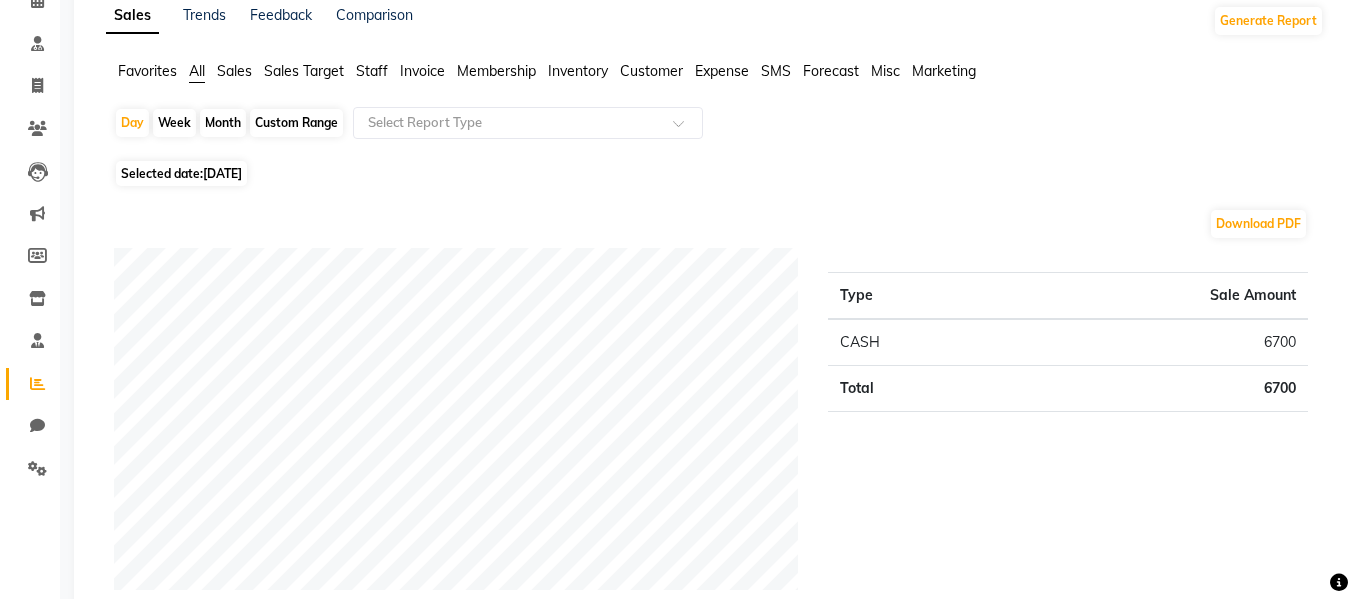 scroll, scrollTop: 200, scrollLeft: 0, axis: vertical 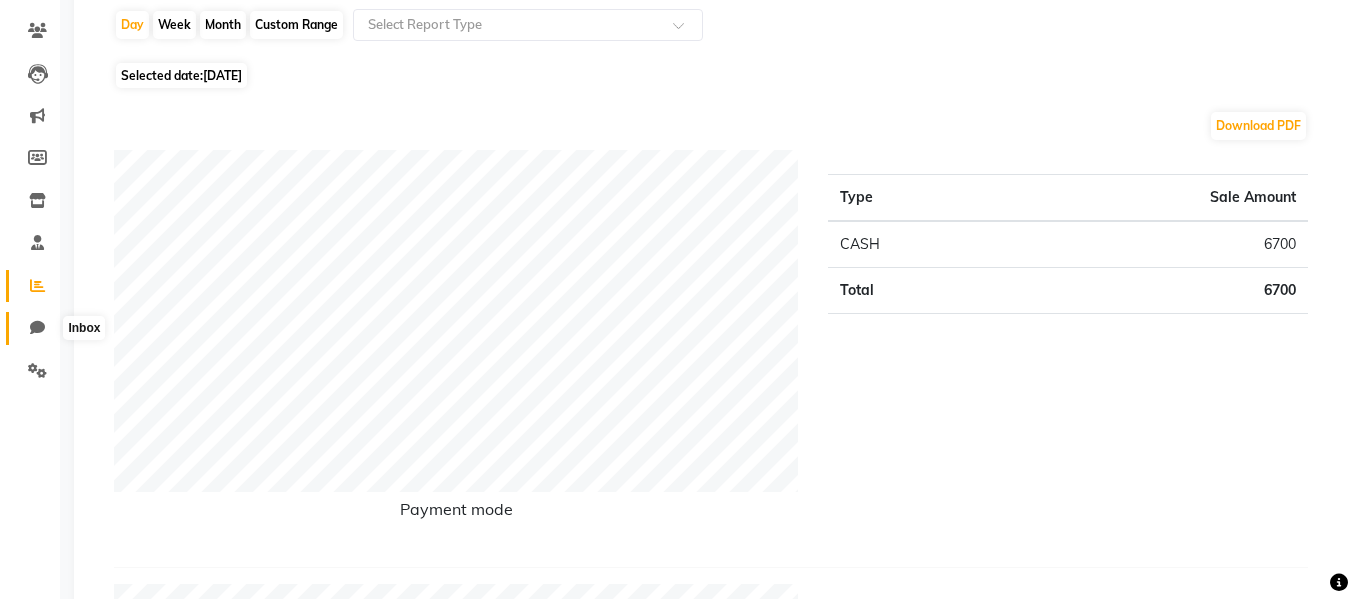 click 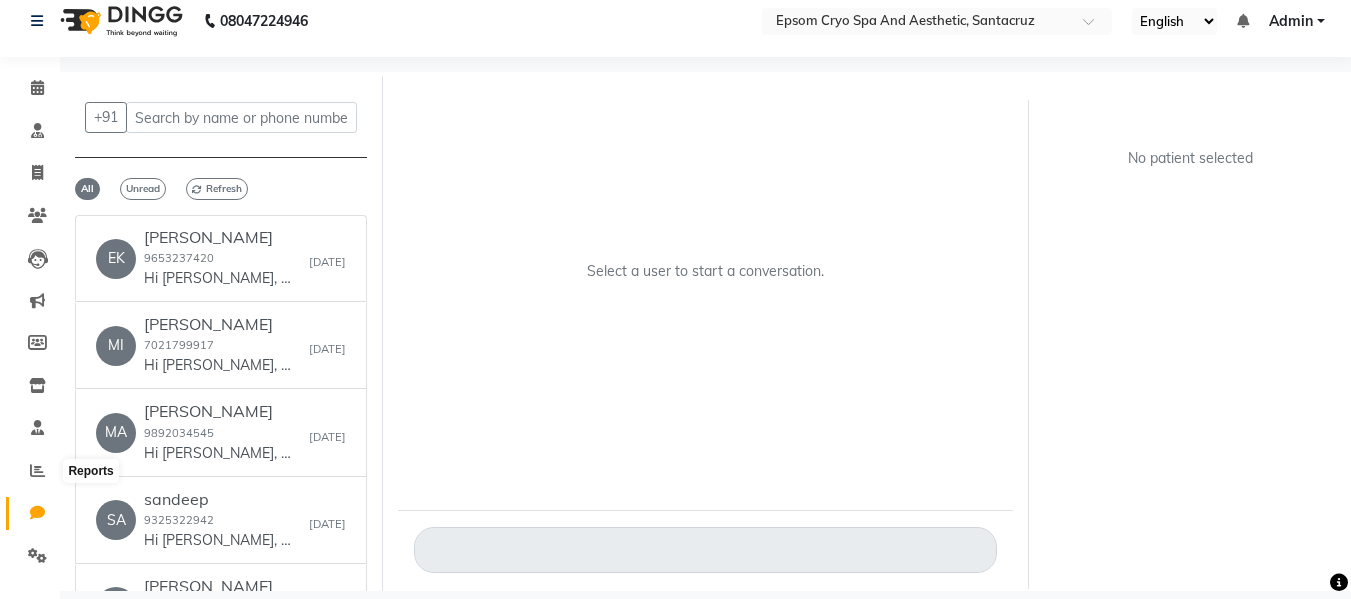 click at bounding box center [41, 558] 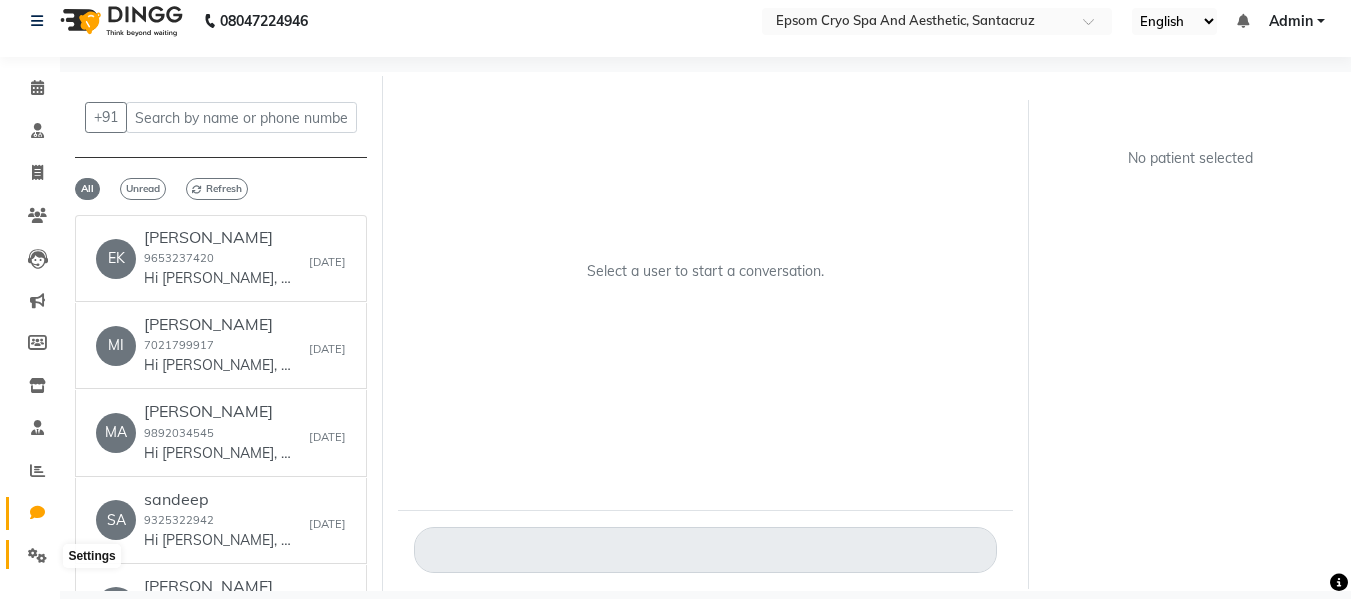 click 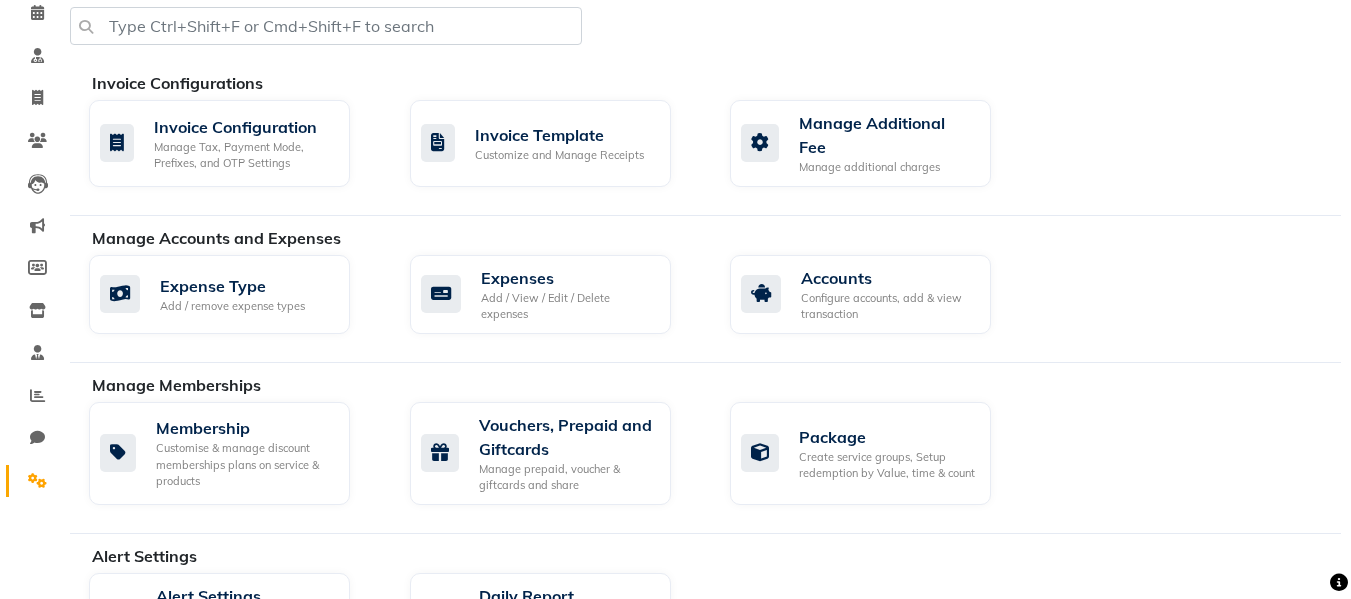 scroll, scrollTop: 0, scrollLeft: 0, axis: both 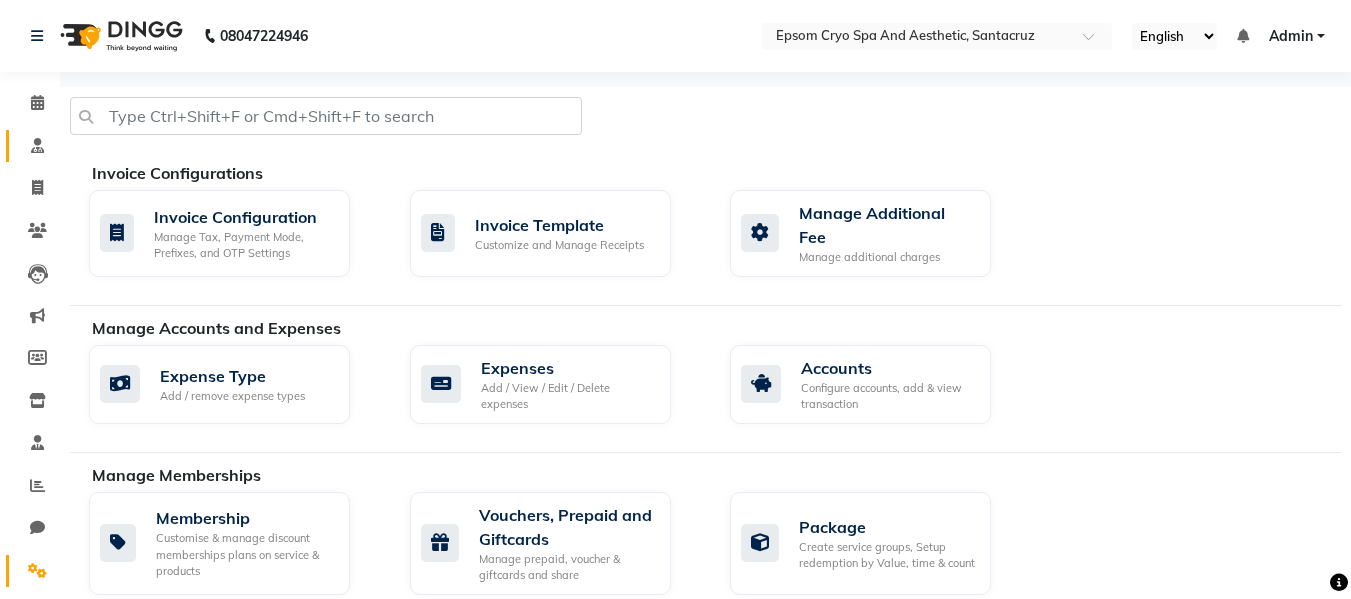 click on "Consultation" 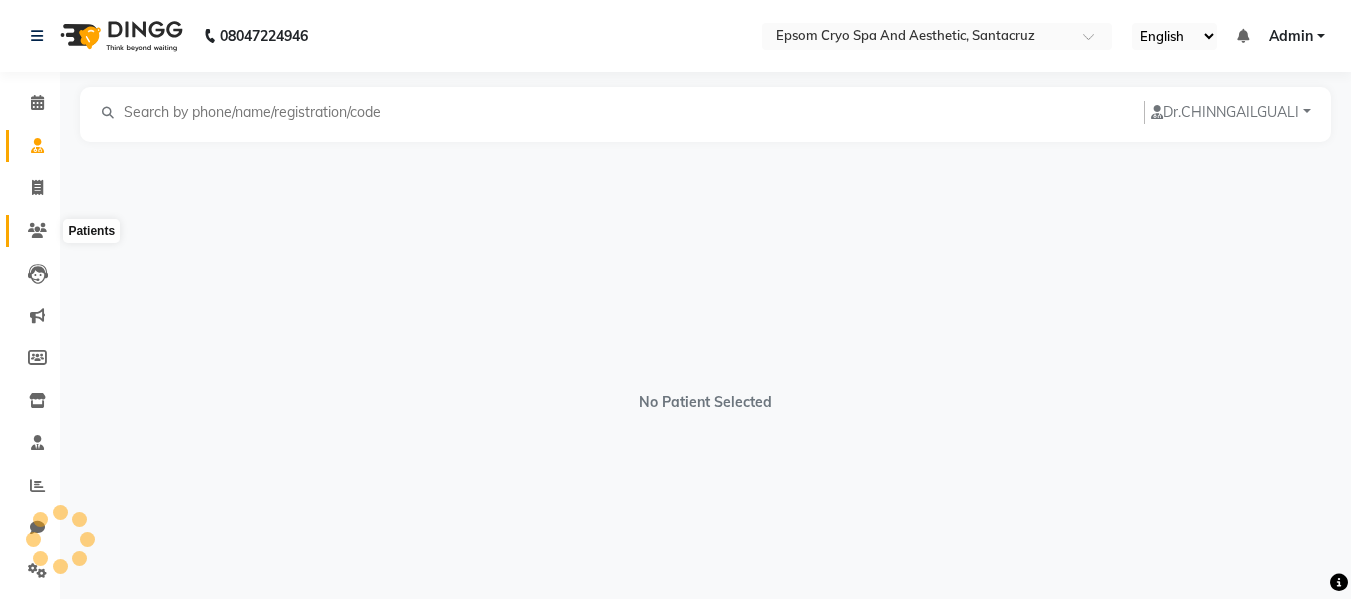 click 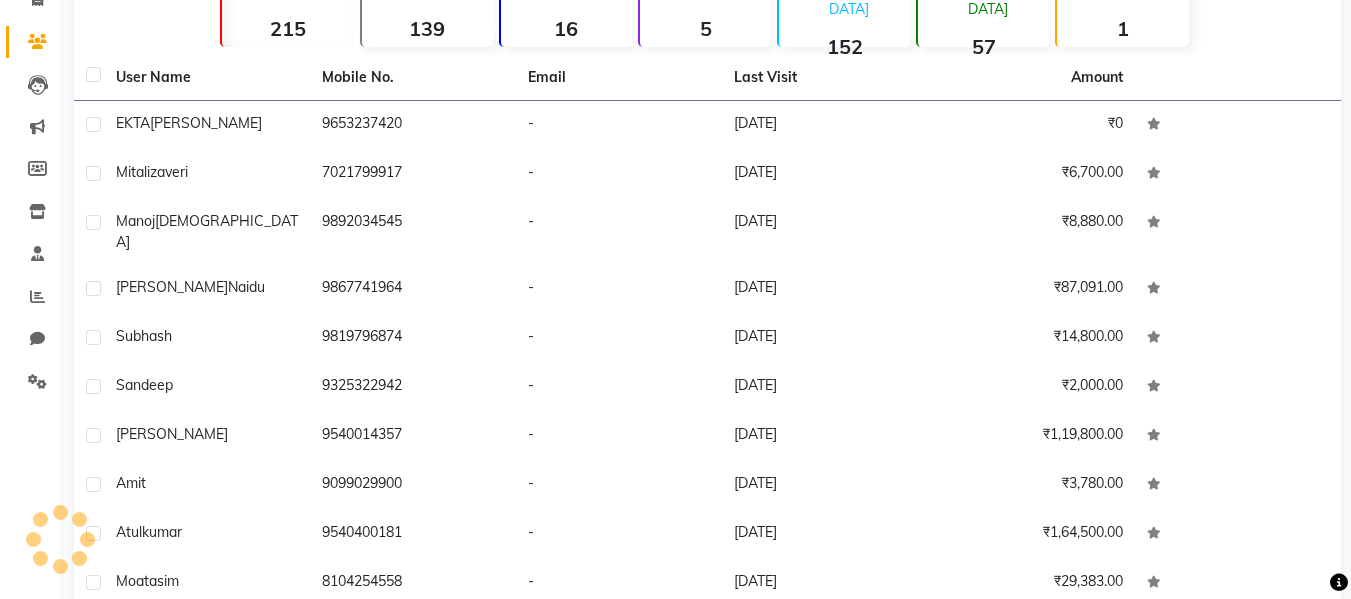 scroll, scrollTop: 200, scrollLeft: 0, axis: vertical 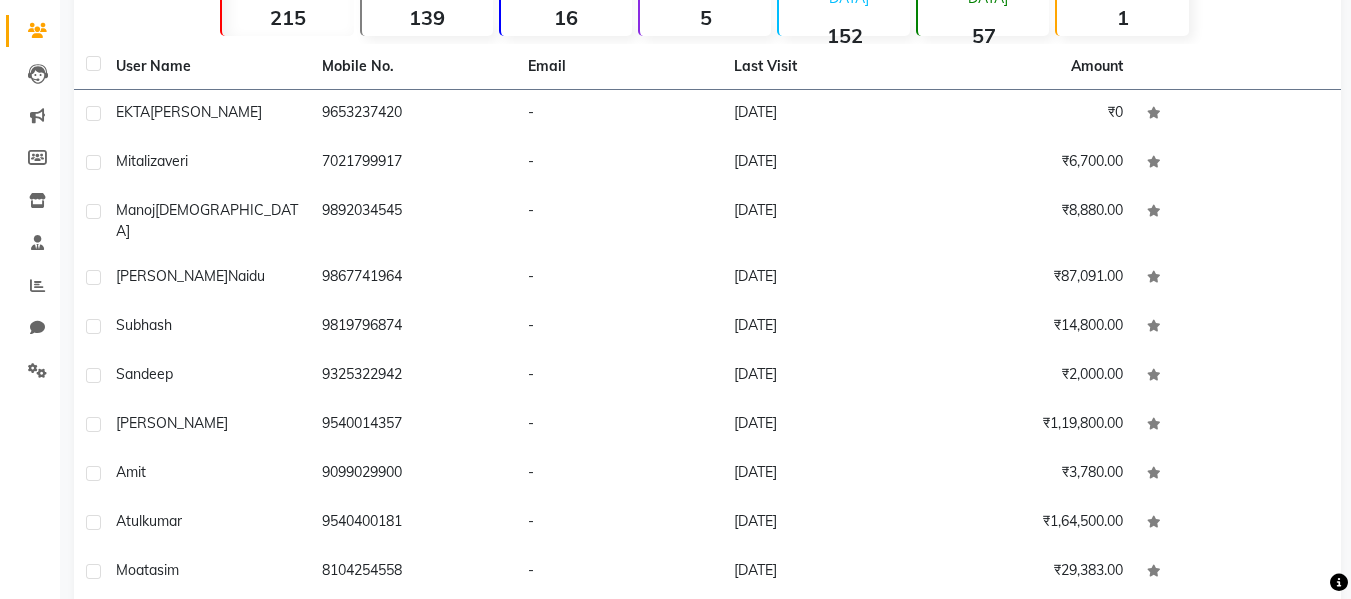 click on "16" 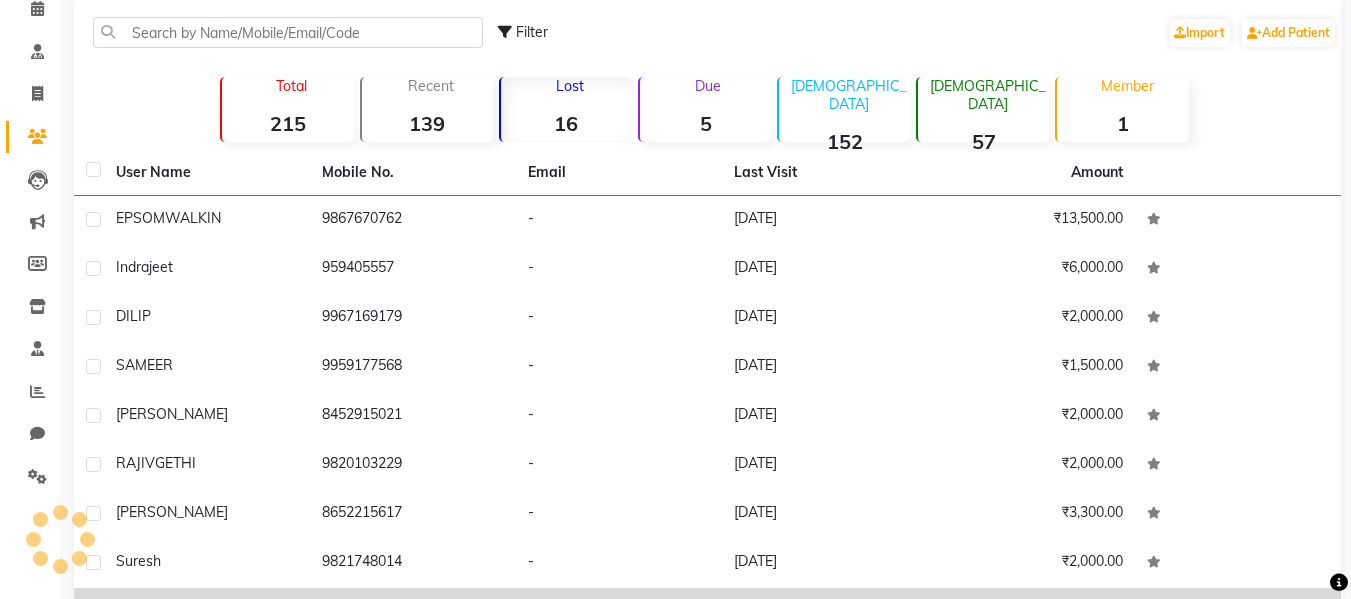 scroll, scrollTop: 67, scrollLeft: 0, axis: vertical 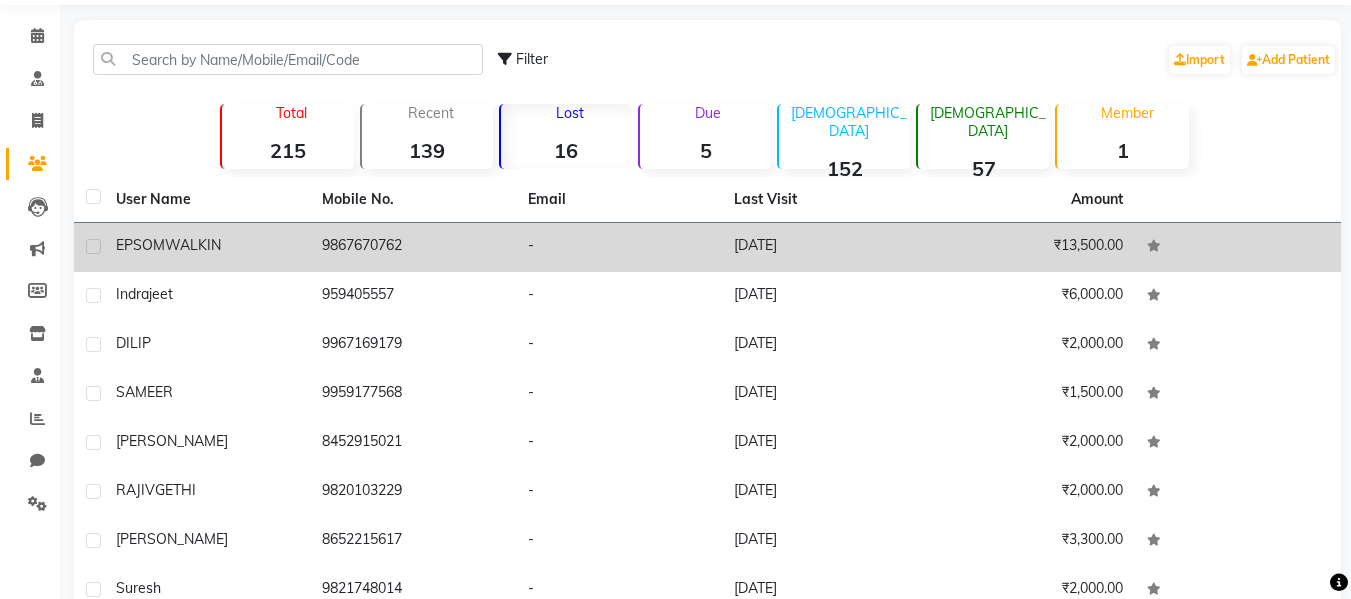 click on "[DATE]" 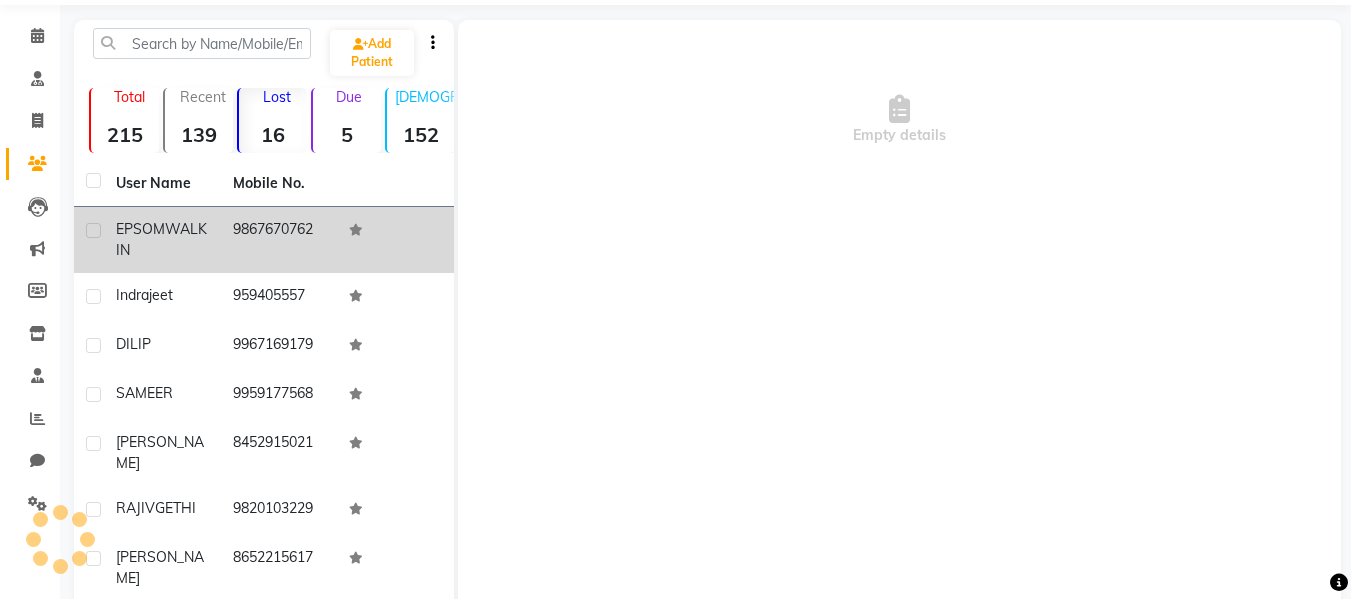 click on "Empty details" 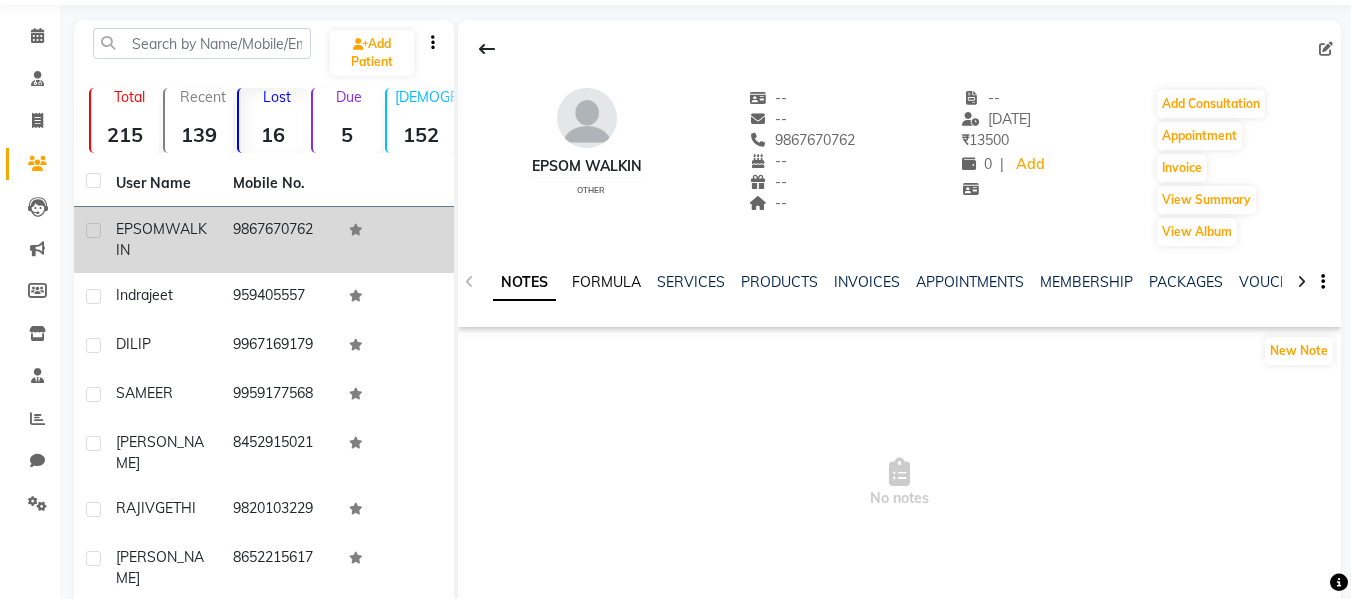 click on "FORMULA" 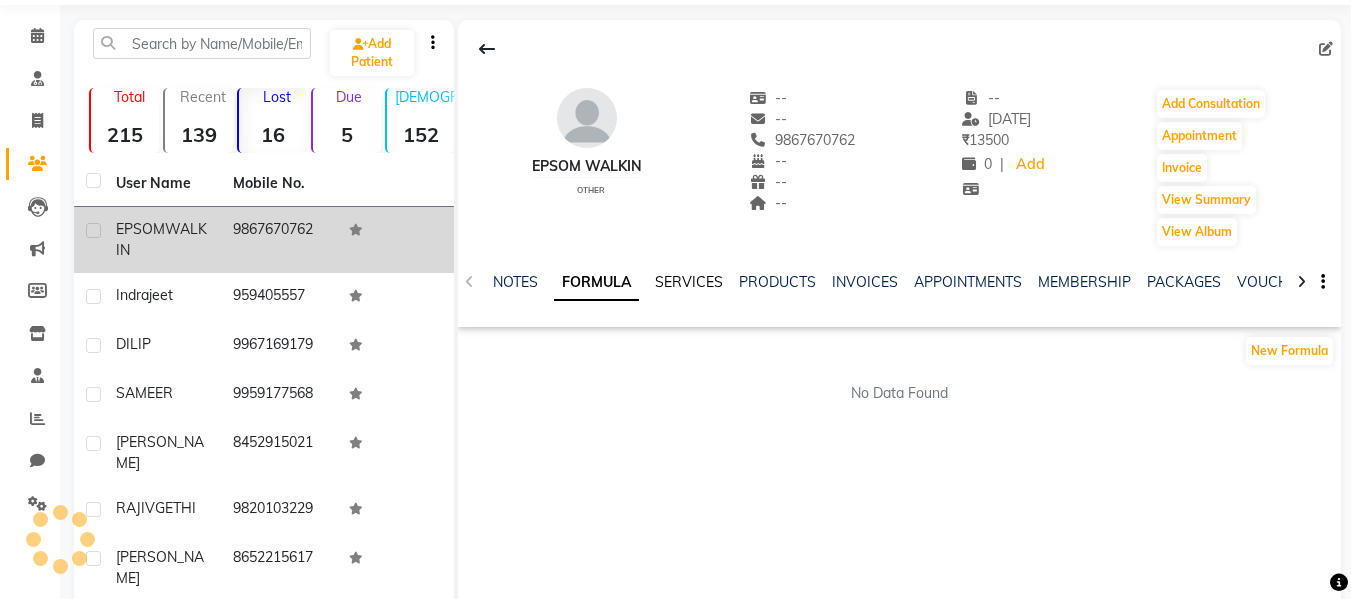 click on "SERVICES" 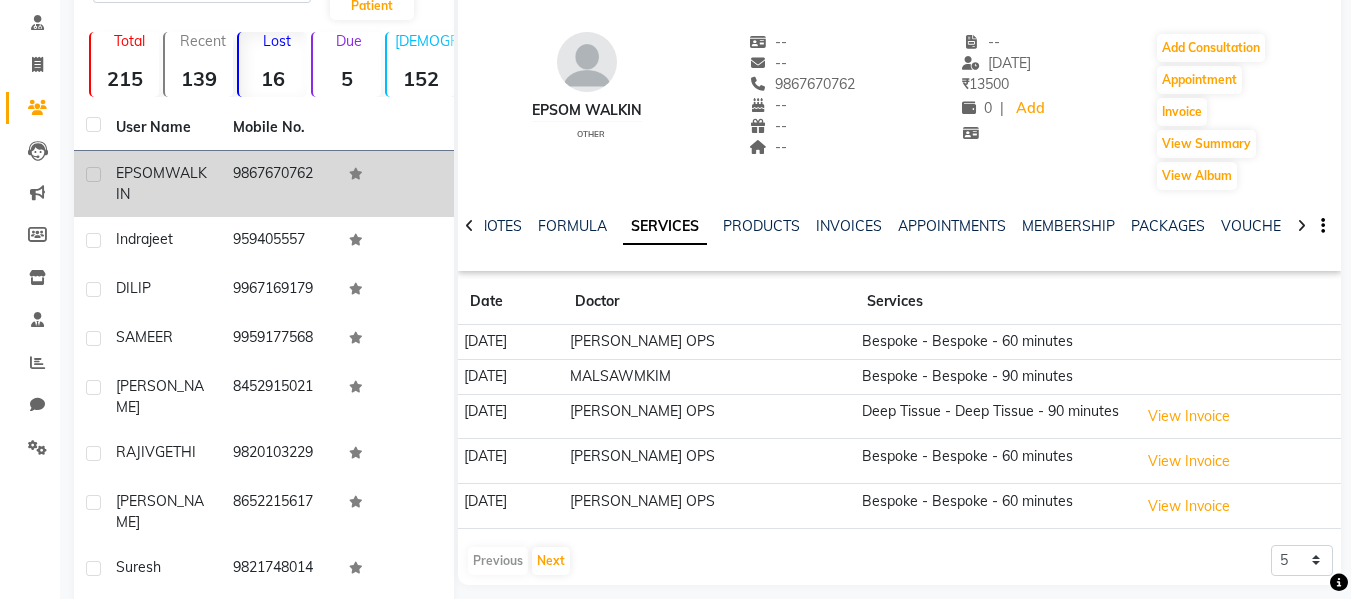 scroll, scrollTop: 167, scrollLeft: 0, axis: vertical 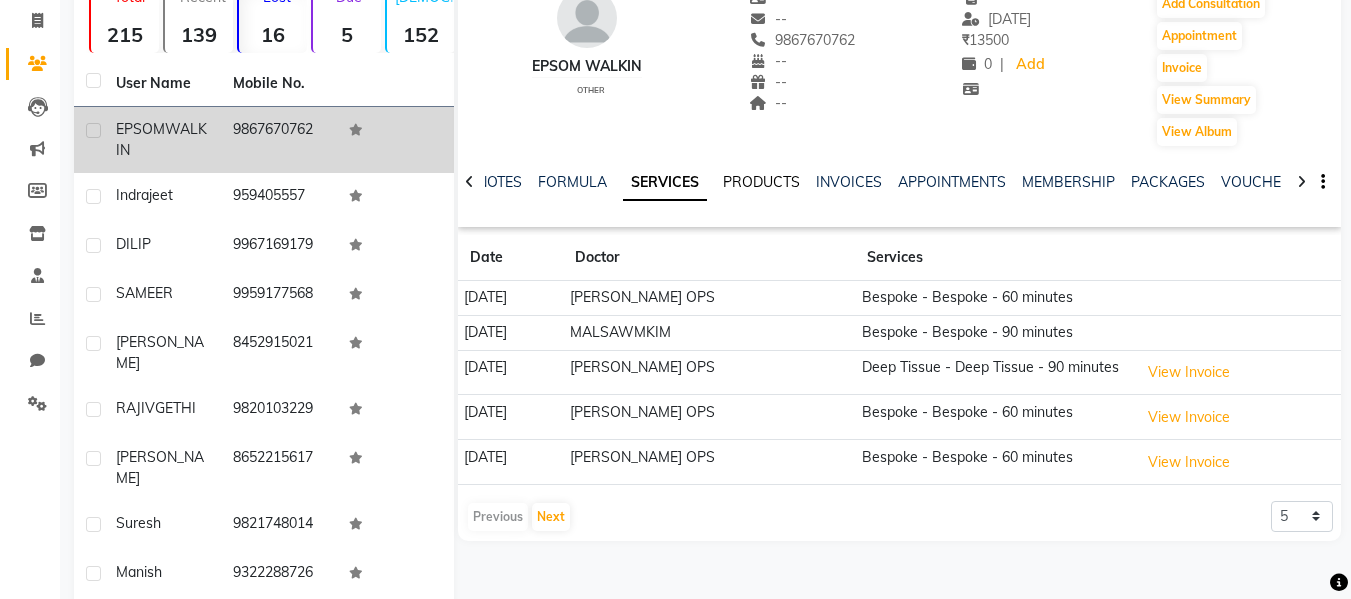 click on "PRODUCTS" 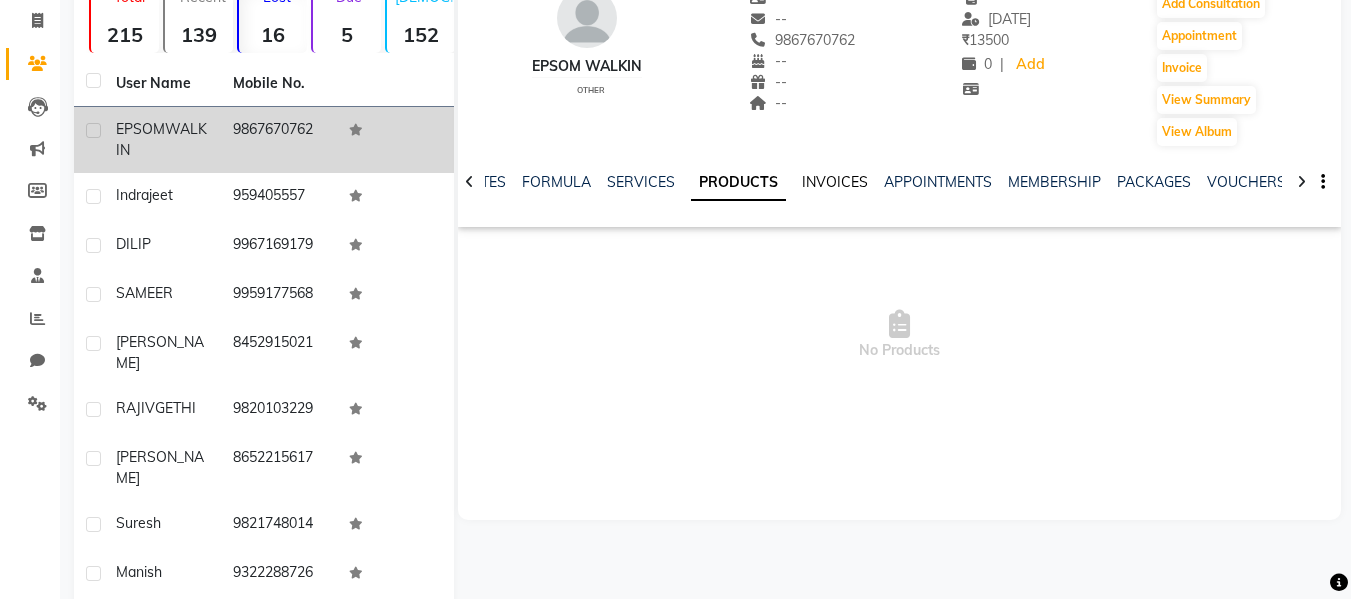 click on "INVOICES" 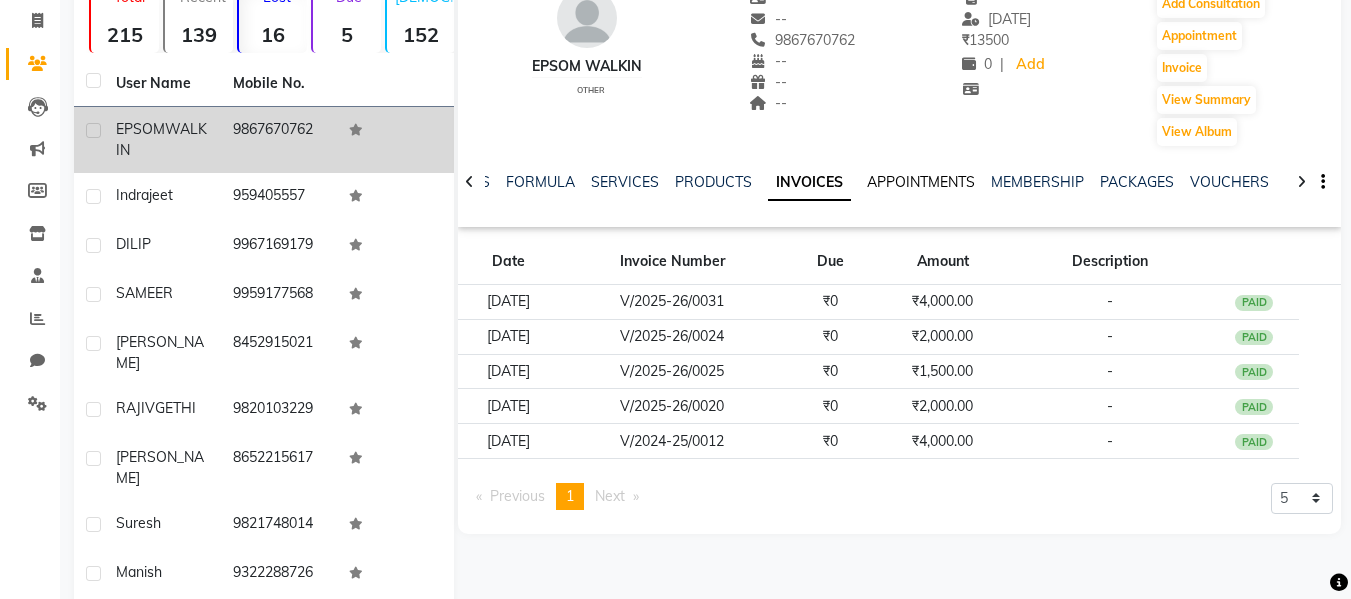 click on "APPOINTMENTS" 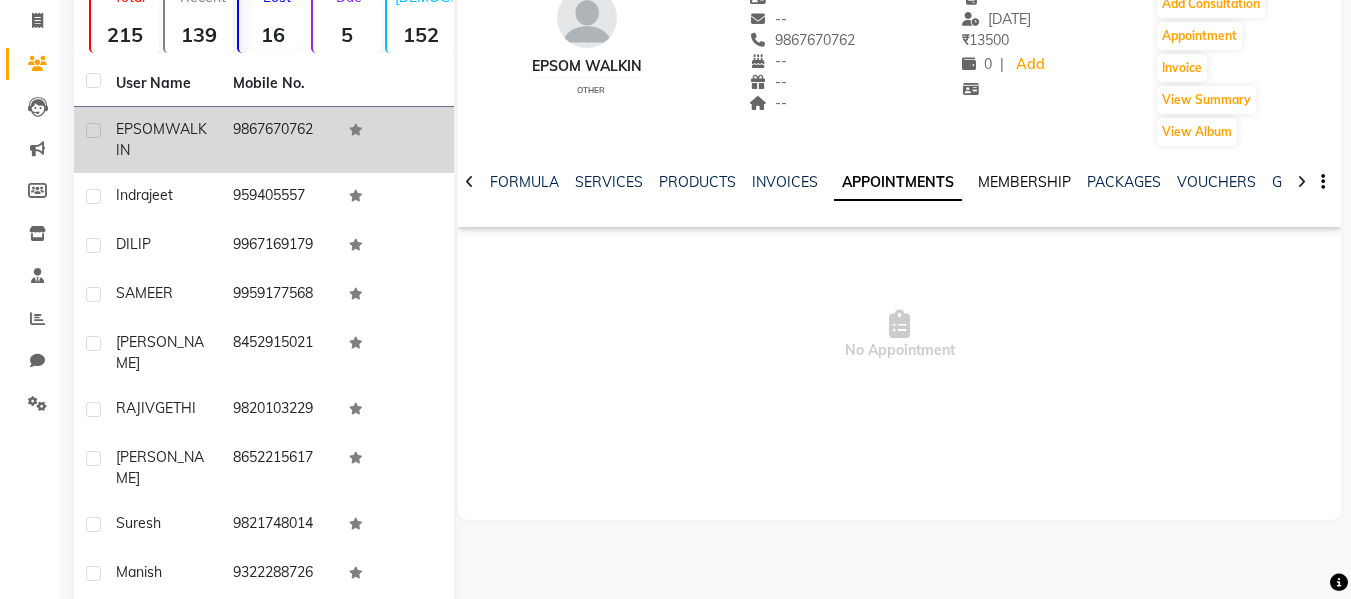 click on "MEMBERSHIP" 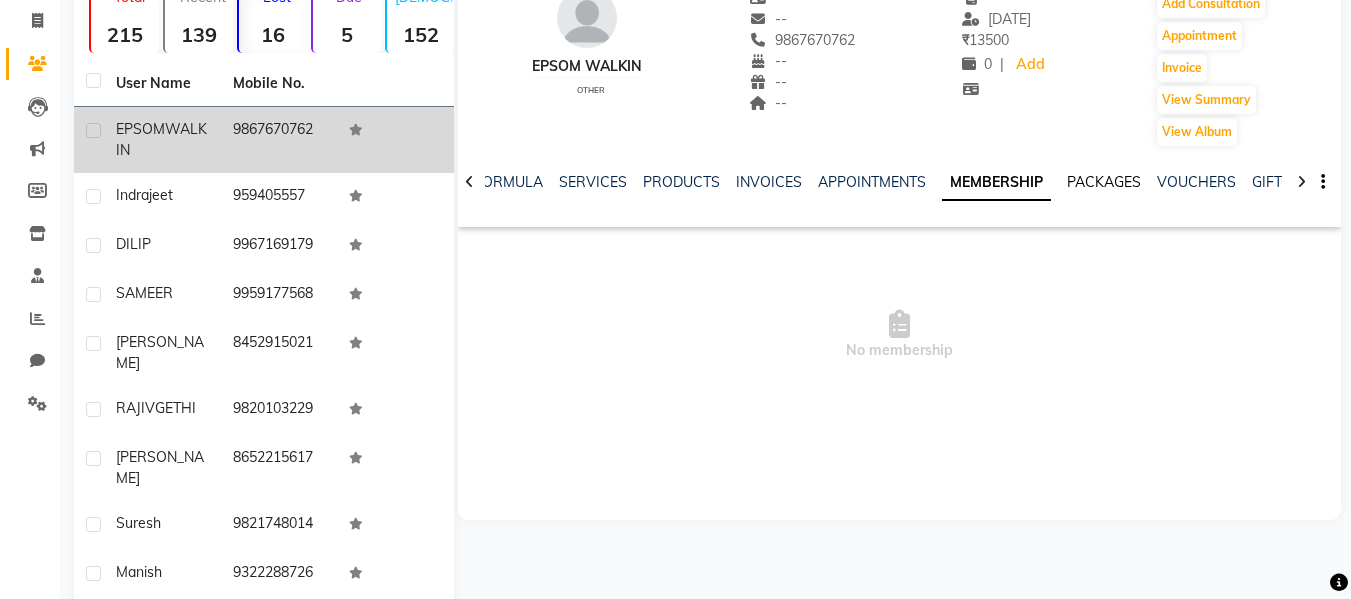 click on "PACKAGES" 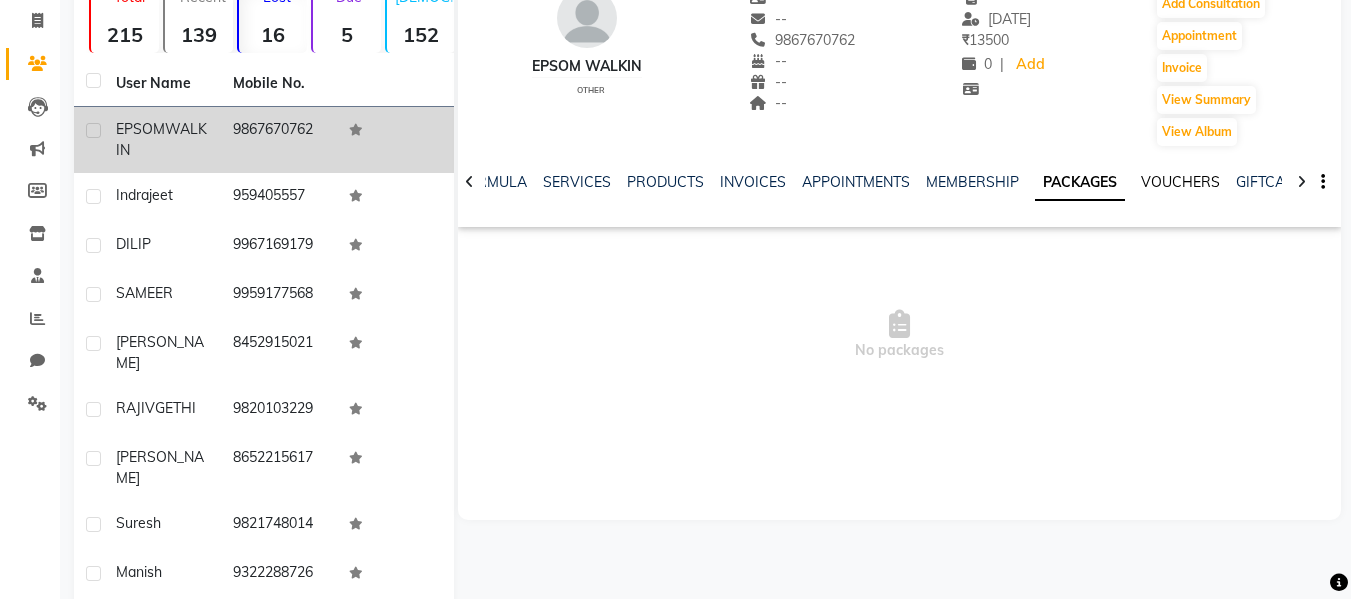 click on "VOUCHERS" 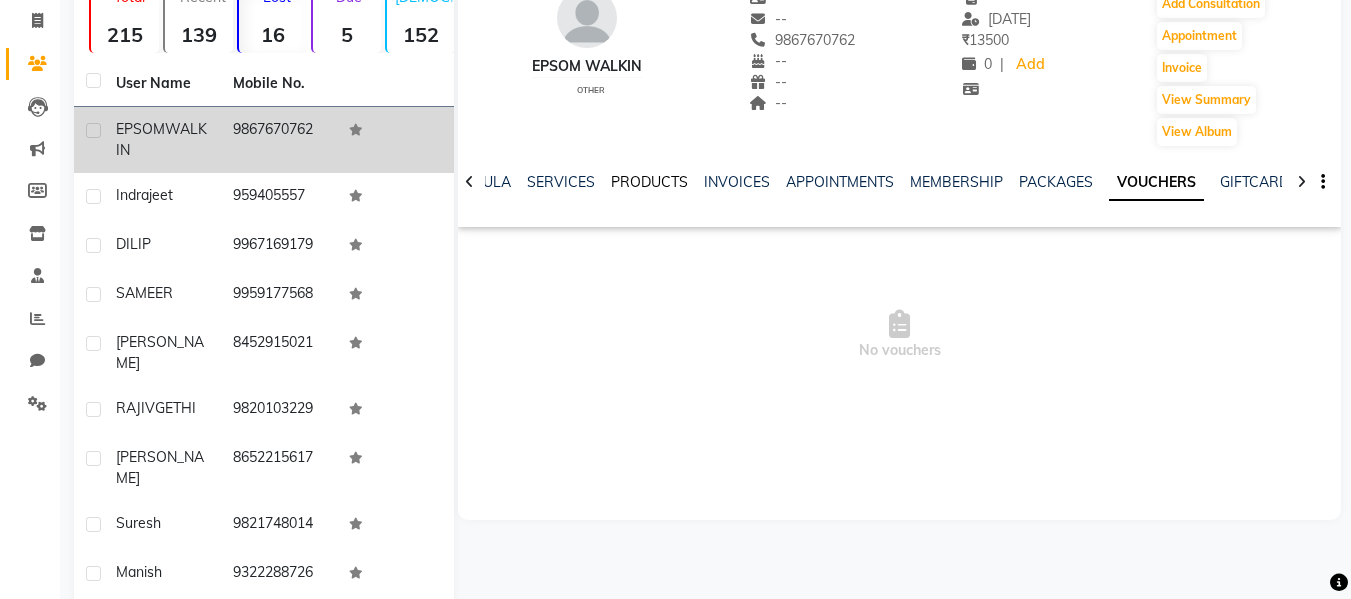 click on "PRODUCTS" 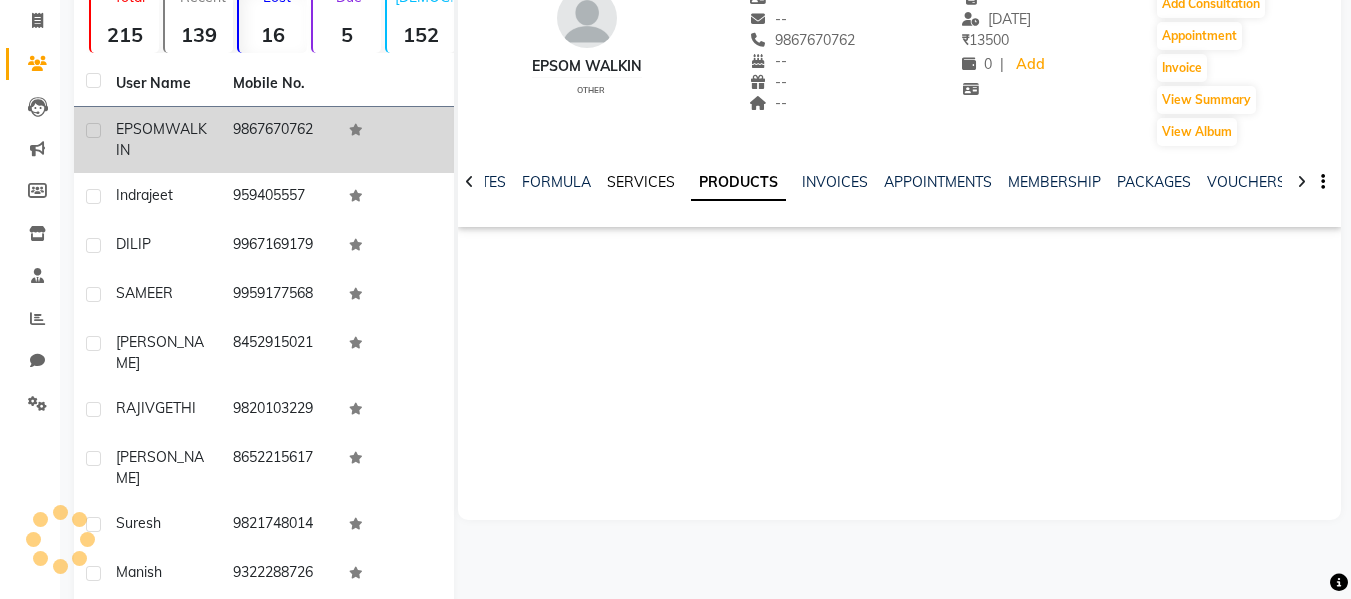 click on "SERVICES" 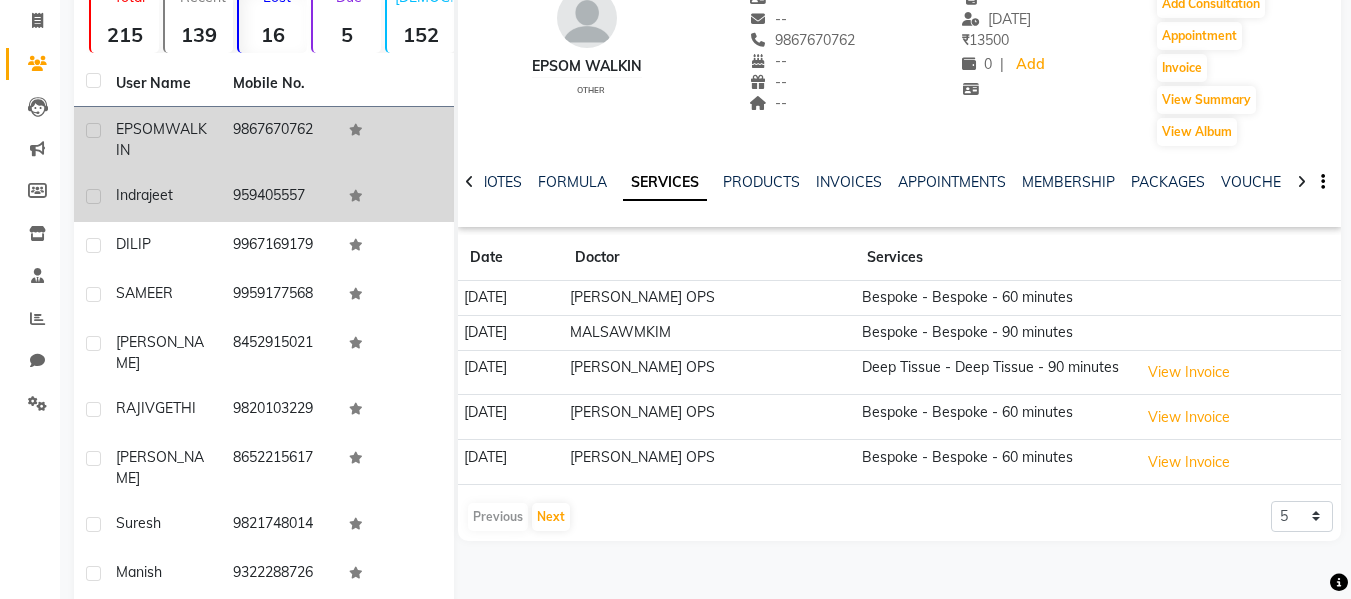 click on "959405557" 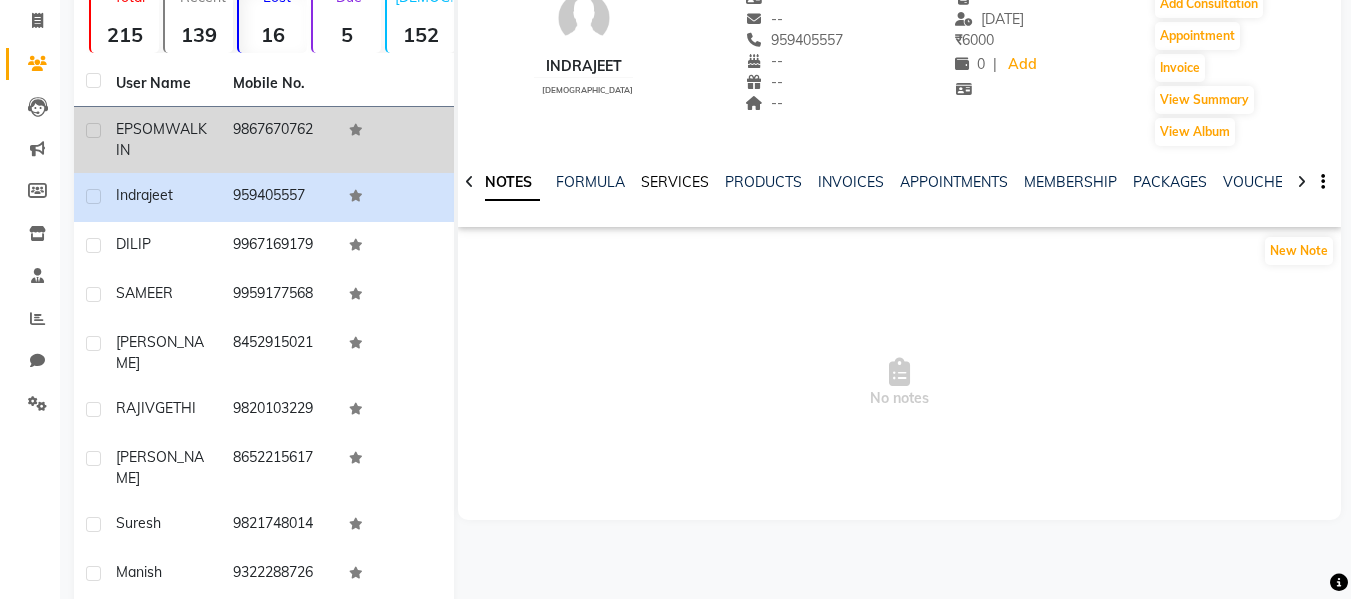 click on "SERVICES" 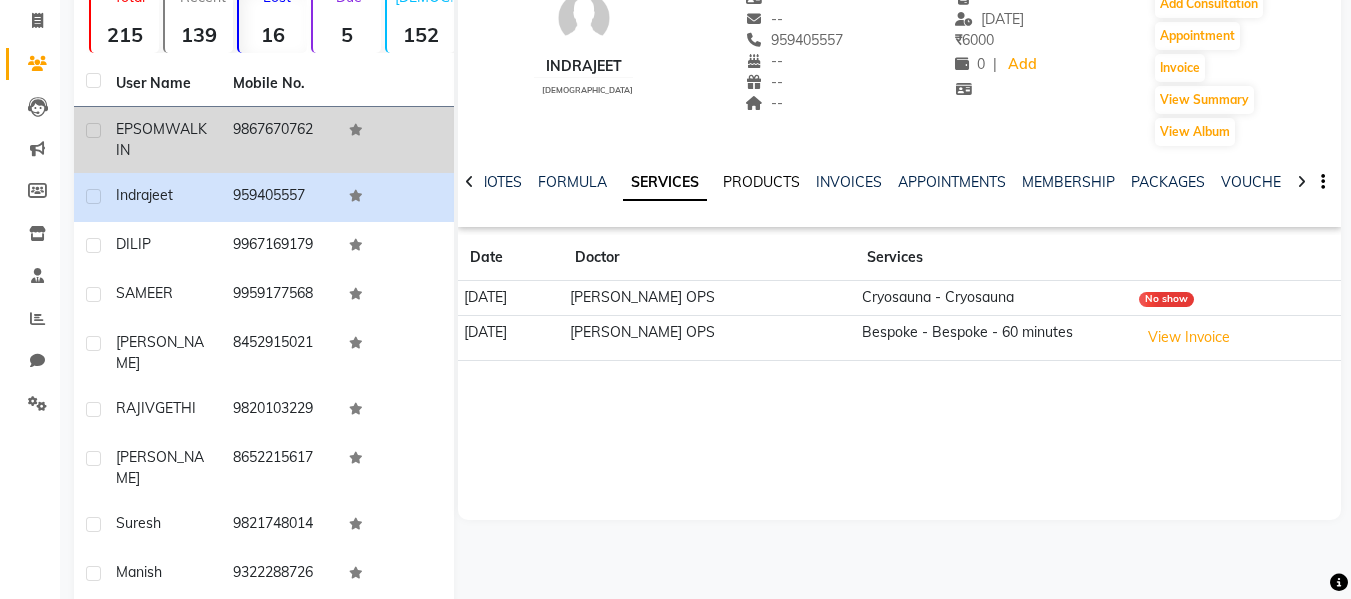 click on "PRODUCTS" 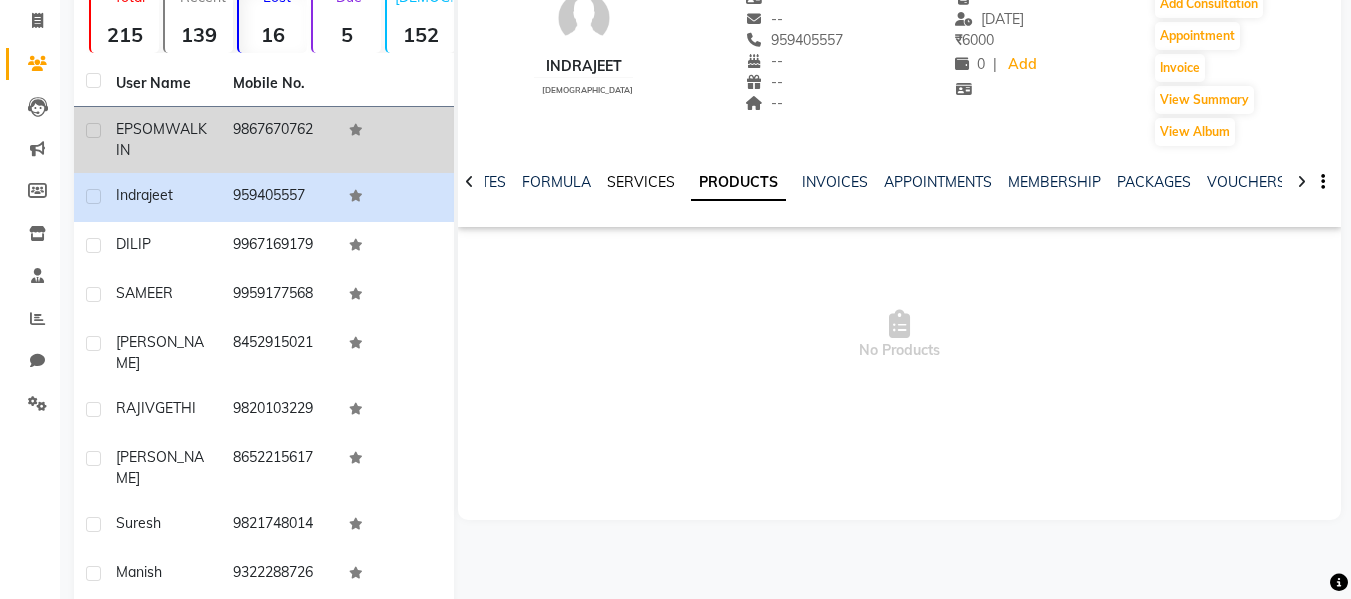 click on "SERVICES" 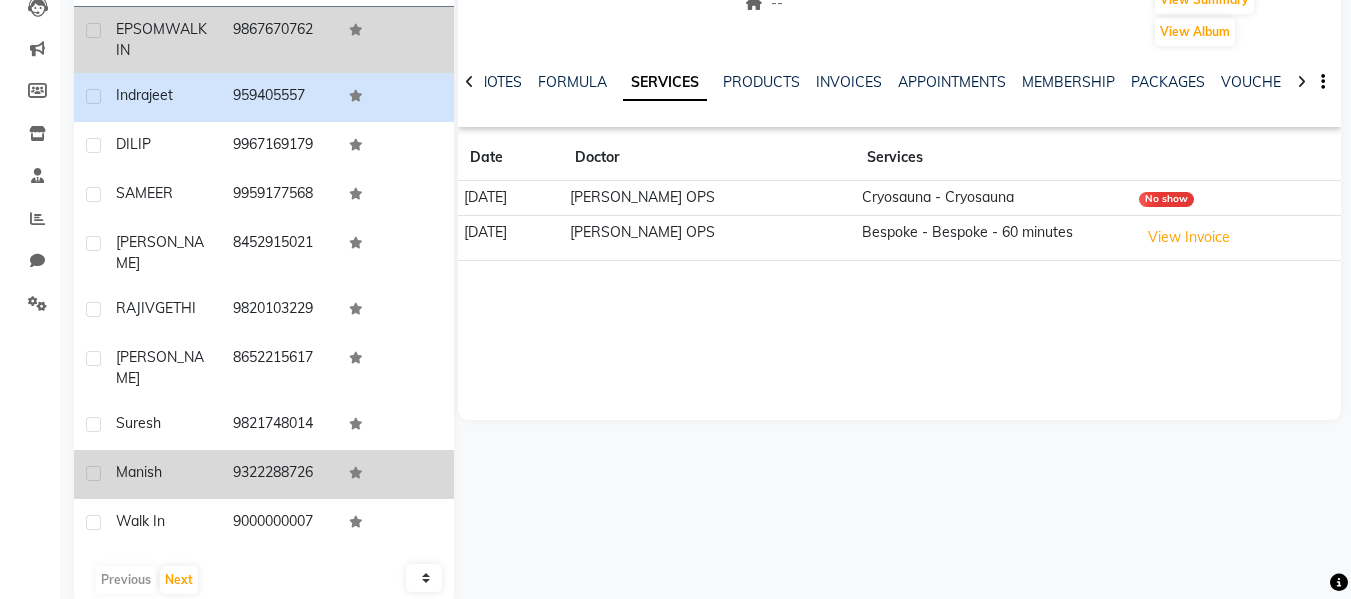 scroll, scrollTop: 268, scrollLeft: 0, axis: vertical 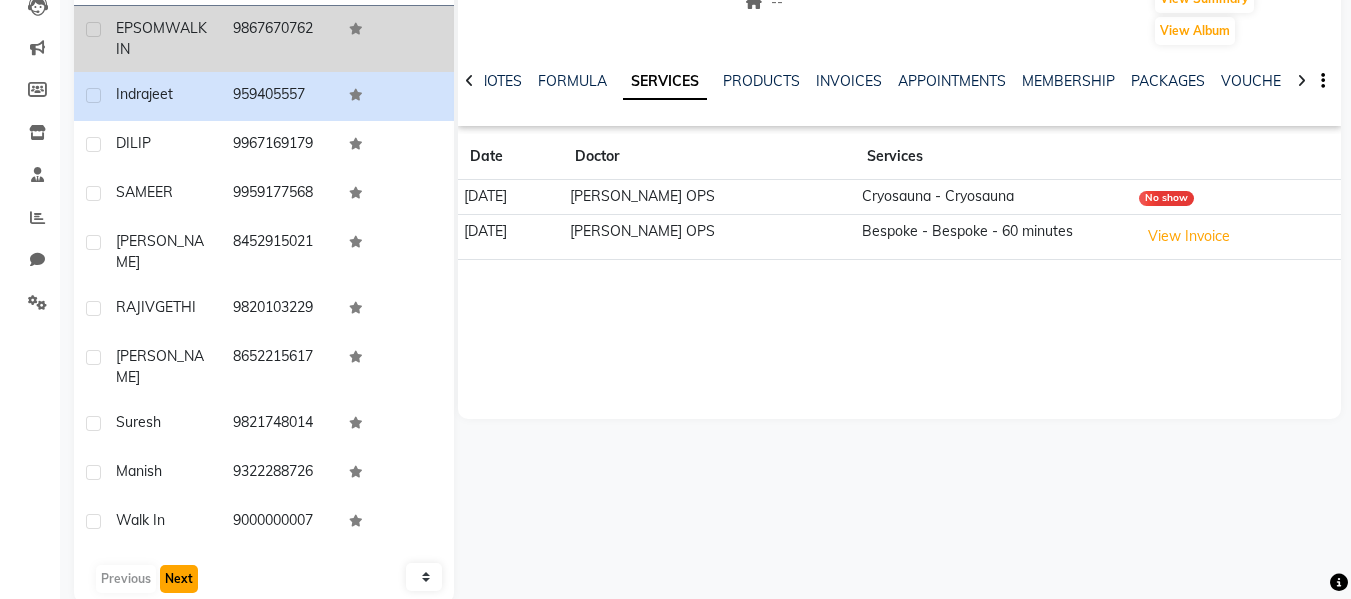 click on "Next" 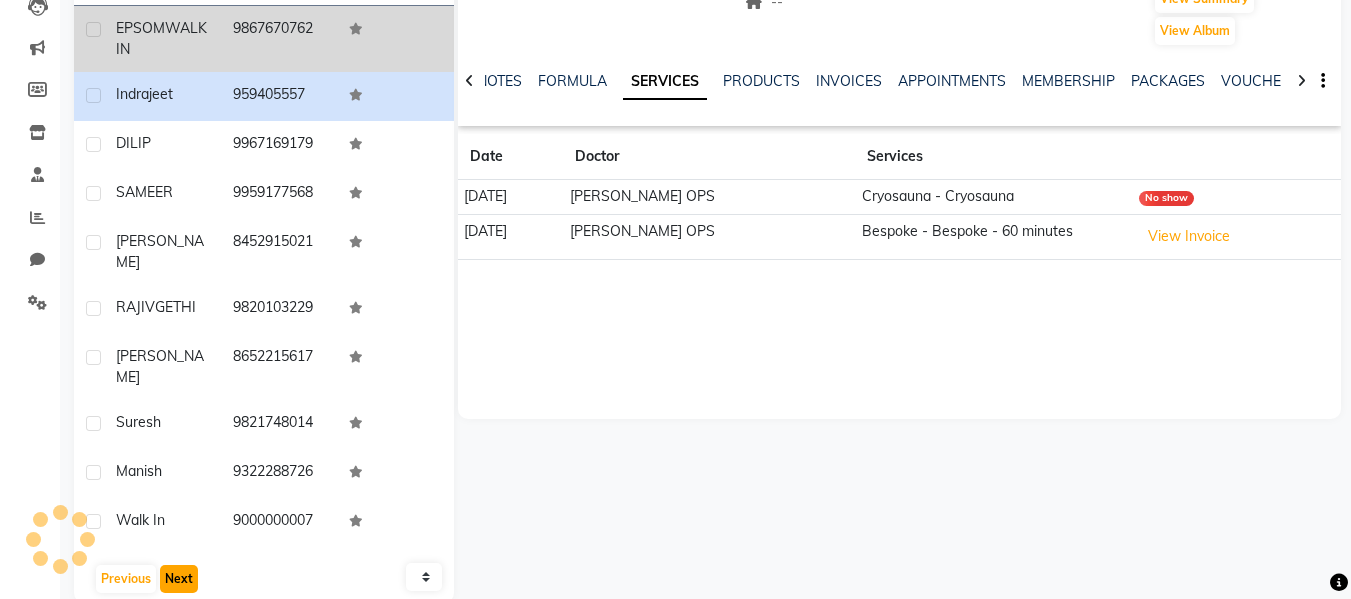 scroll, scrollTop: 118, scrollLeft: 0, axis: vertical 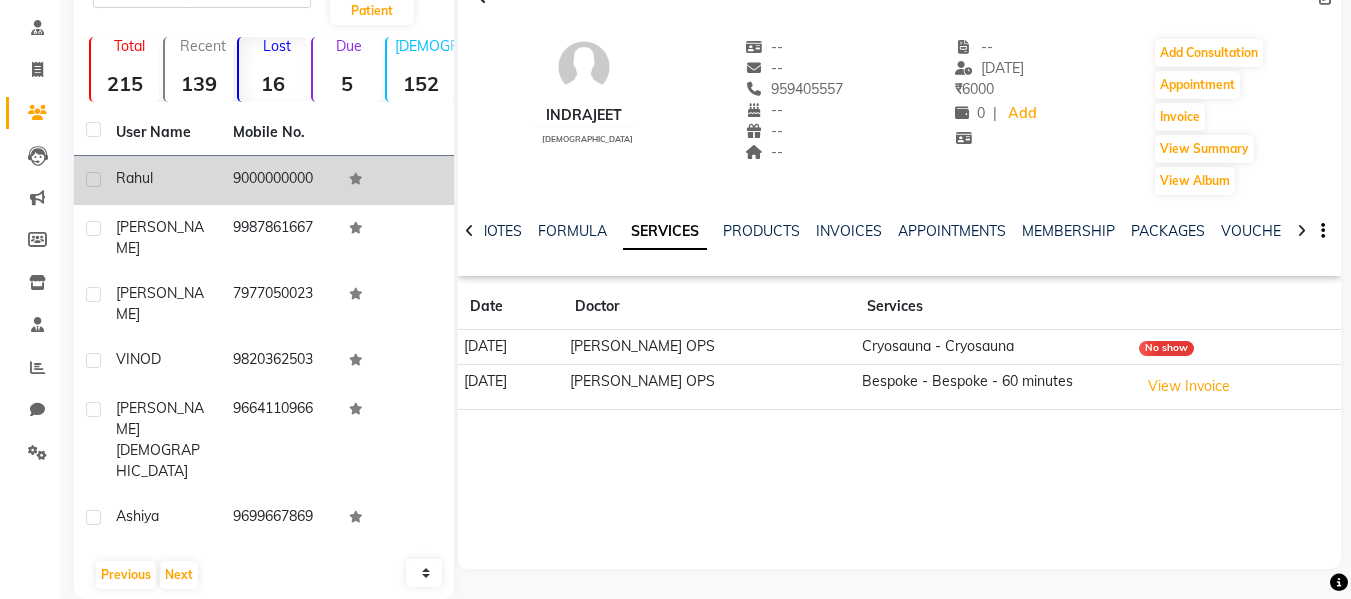 click on "9000000000" 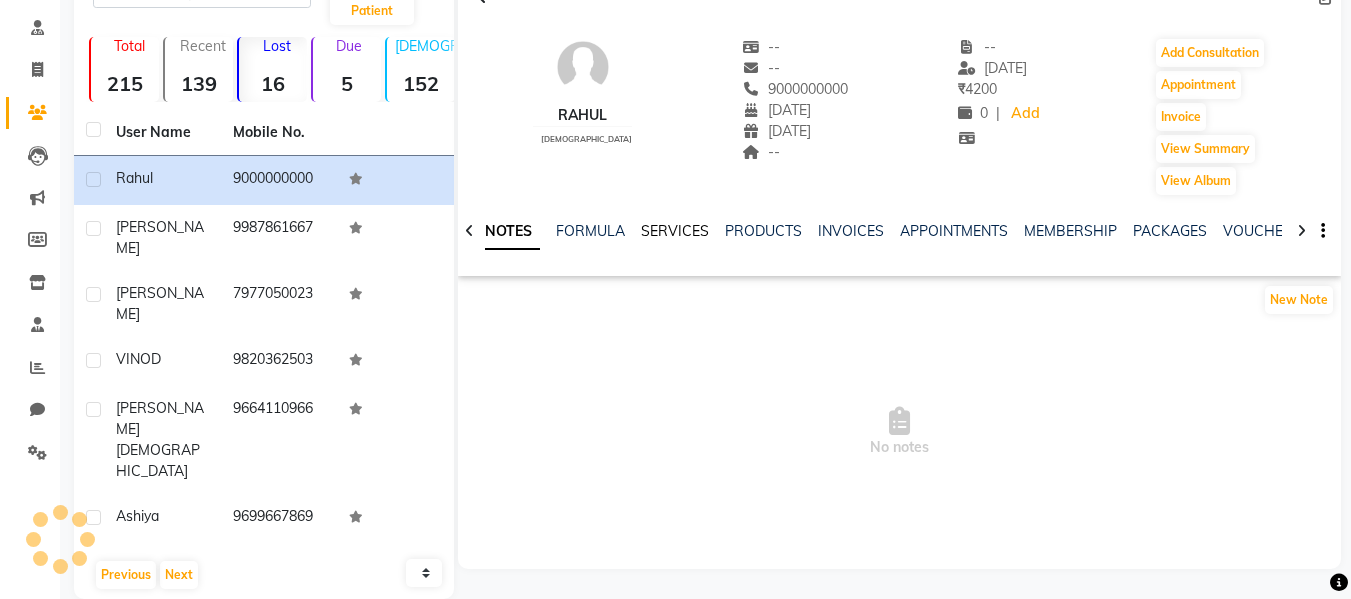 click on "SERVICES" 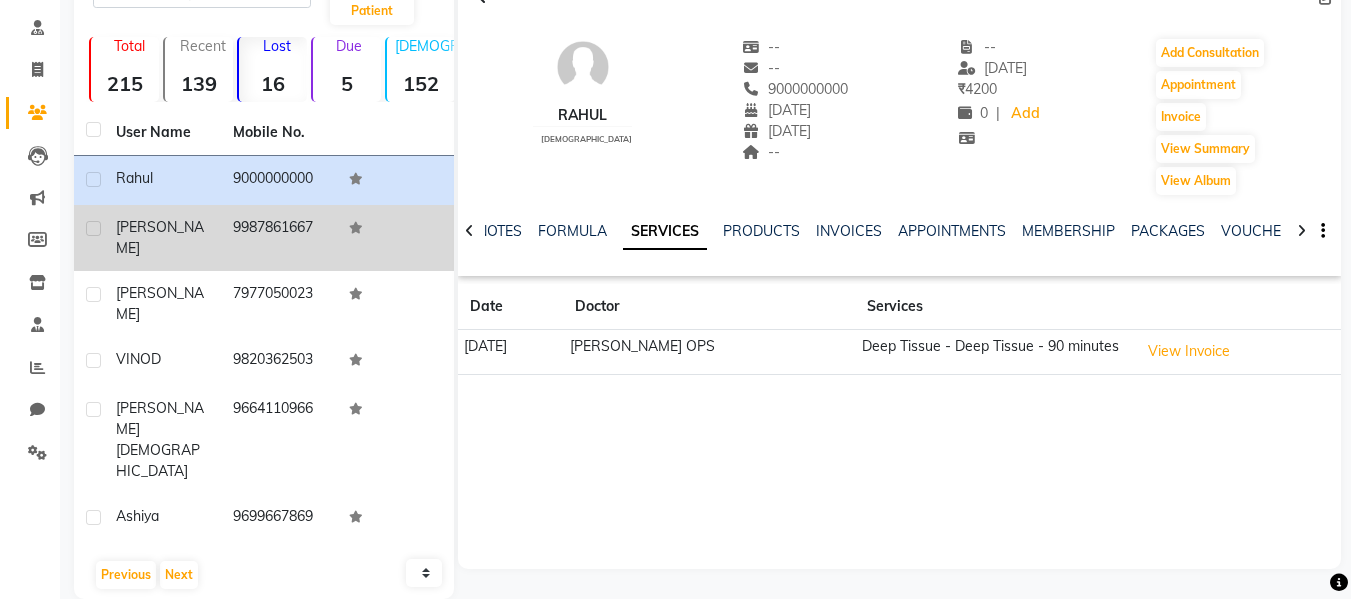 click on "9987861667" 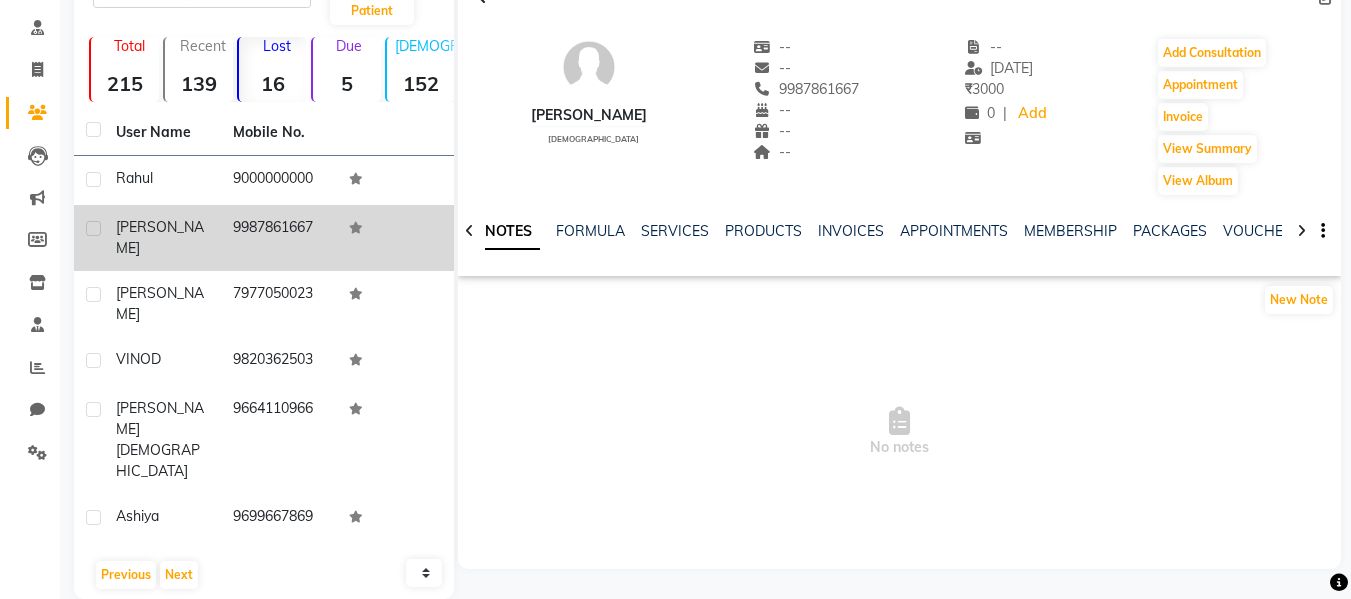 click on "9987861667" 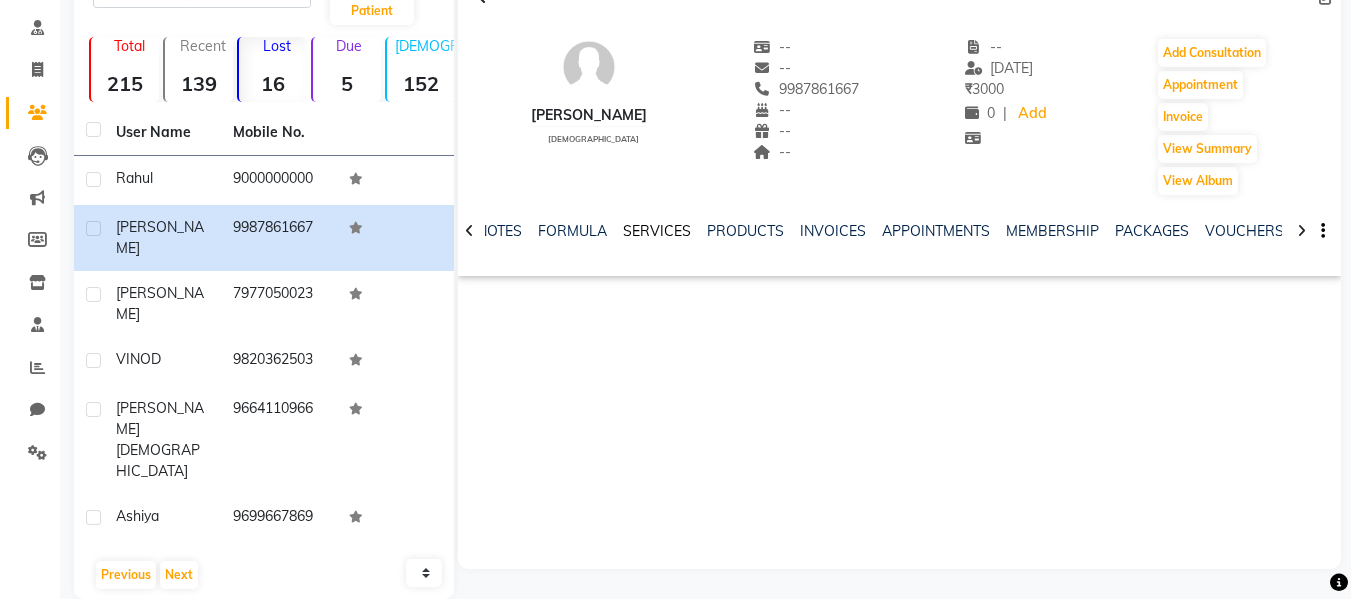 click on "SERVICES" 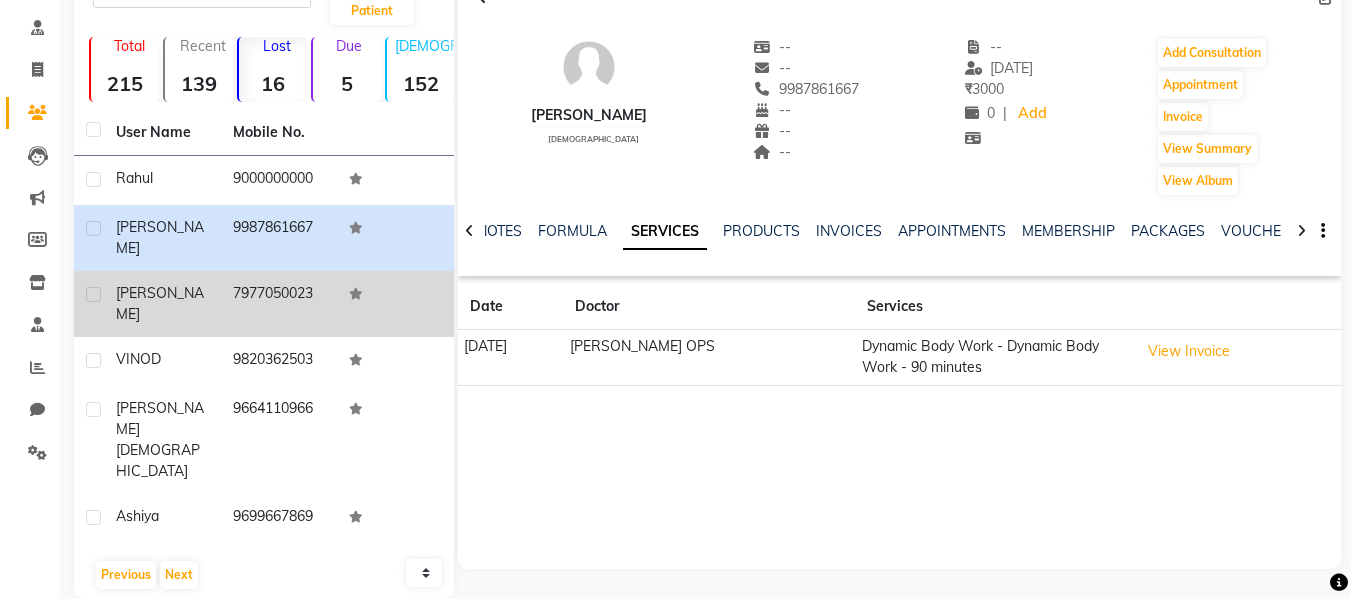 click on "7977050023" 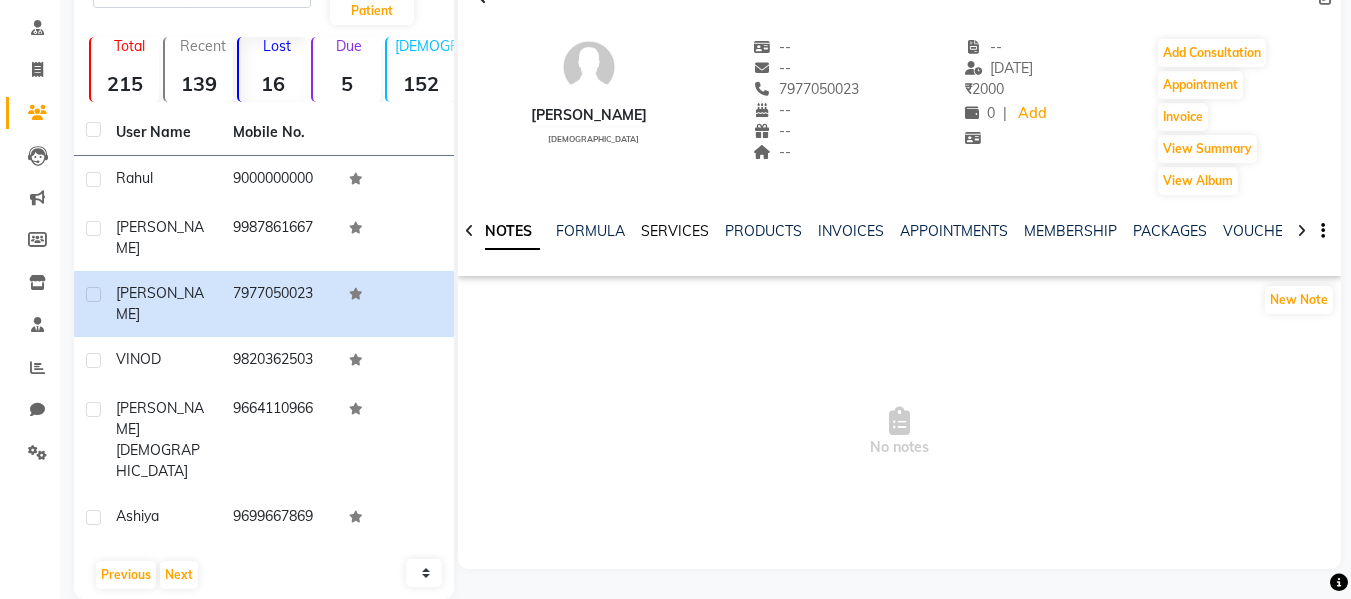 click on "SERVICES" 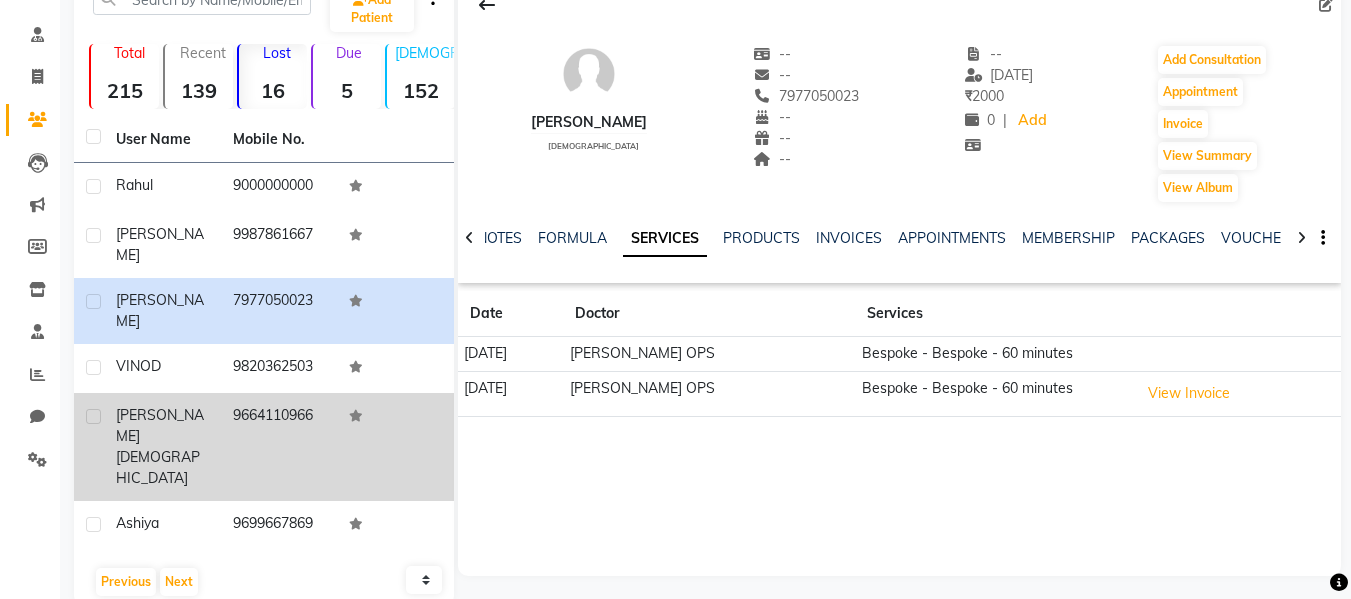 scroll, scrollTop: 118, scrollLeft: 0, axis: vertical 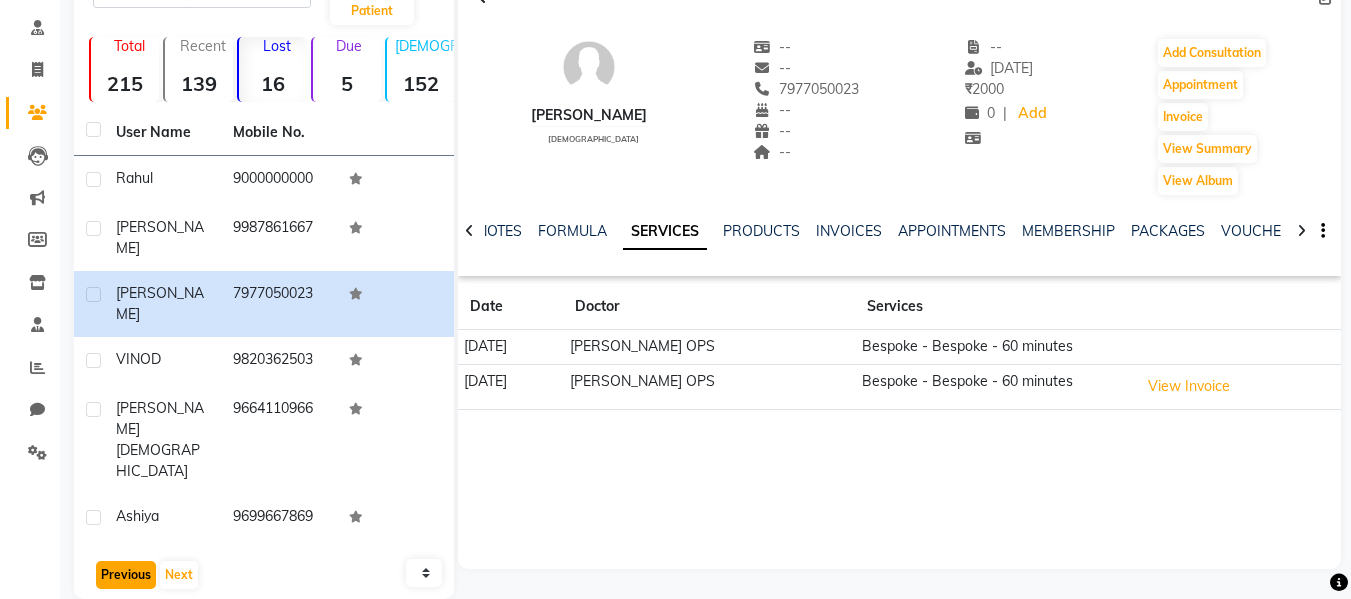 click on "Previous" 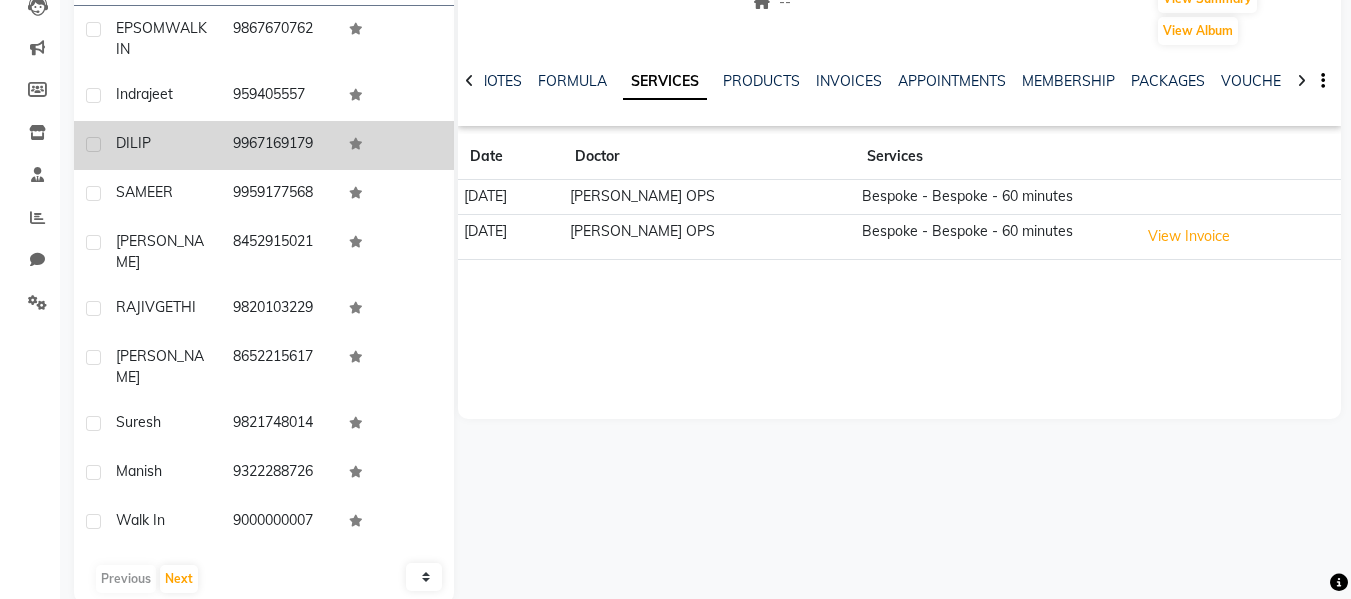 scroll, scrollTop: 0, scrollLeft: 0, axis: both 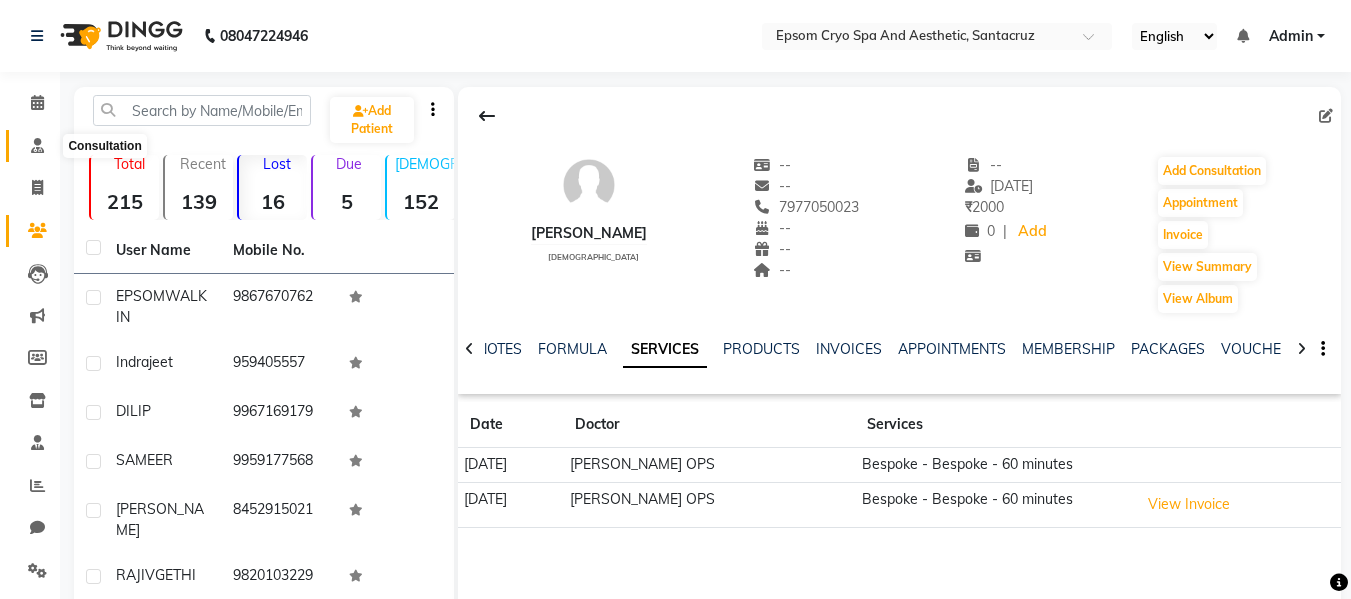 click 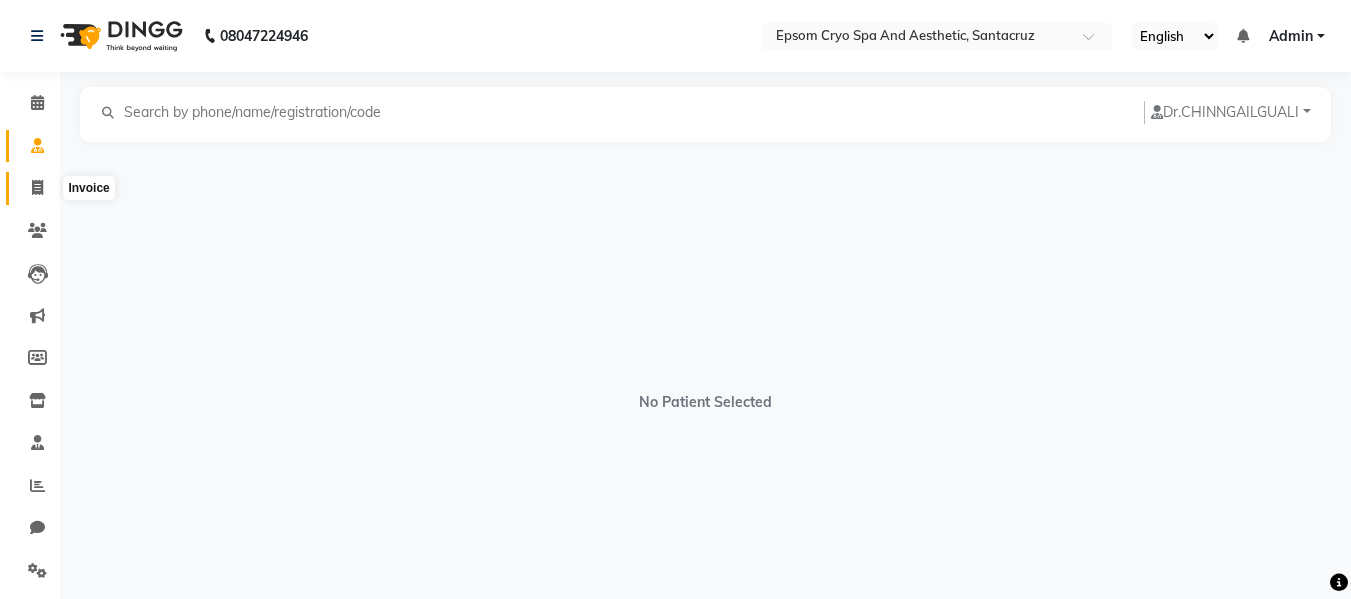 click 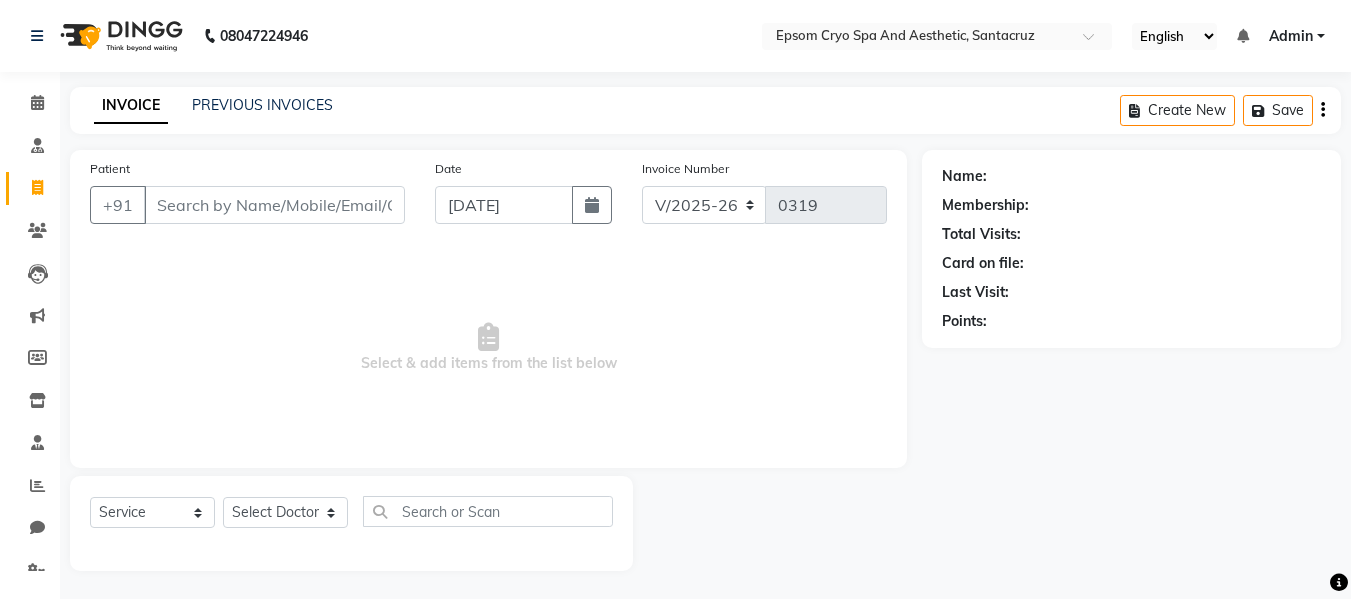 scroll, scrollTop: 2, scrollLeft: 0, axis: vertical 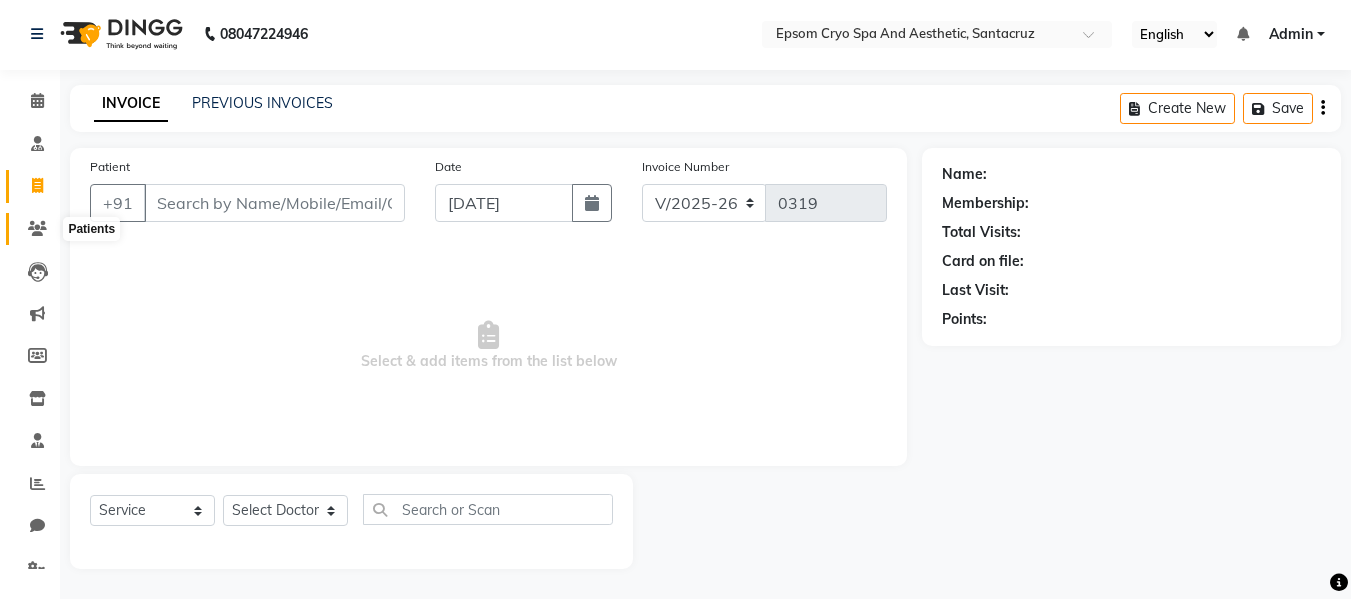 click 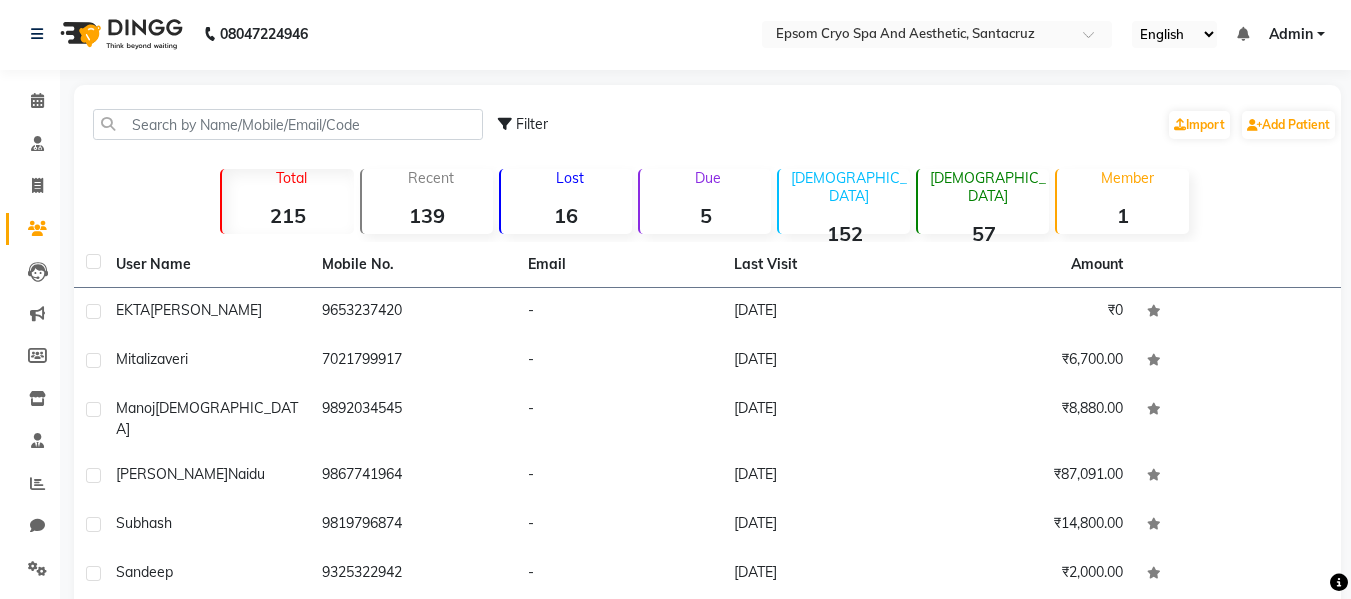 click on "16" 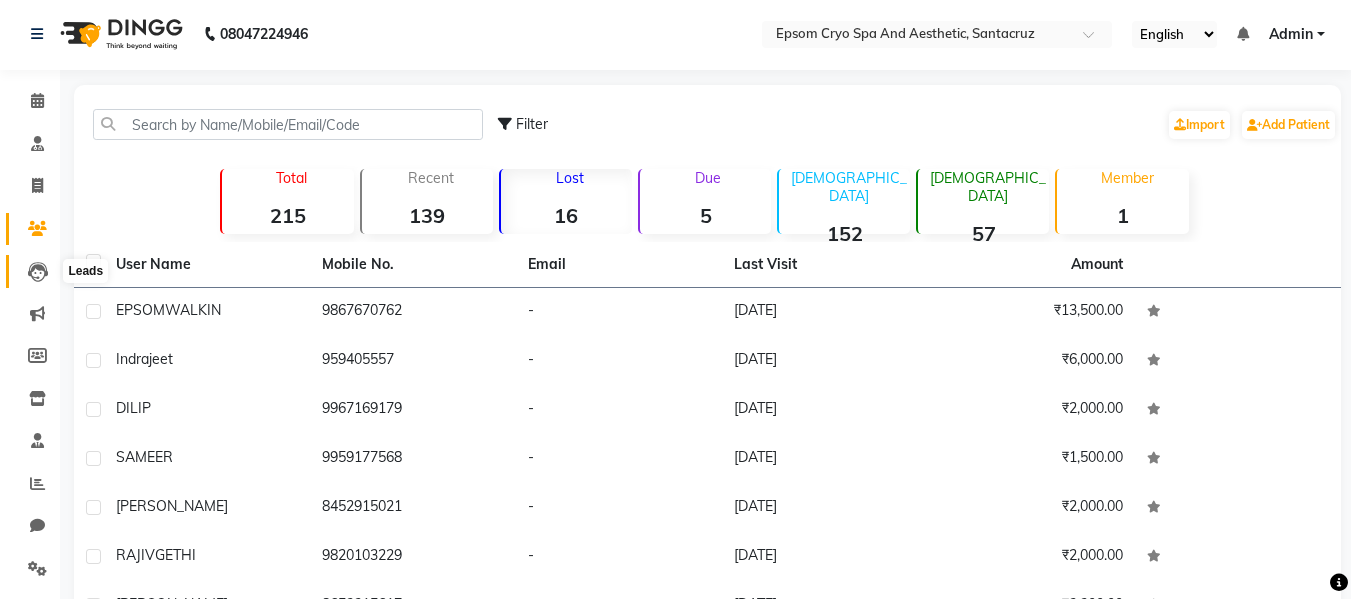 click 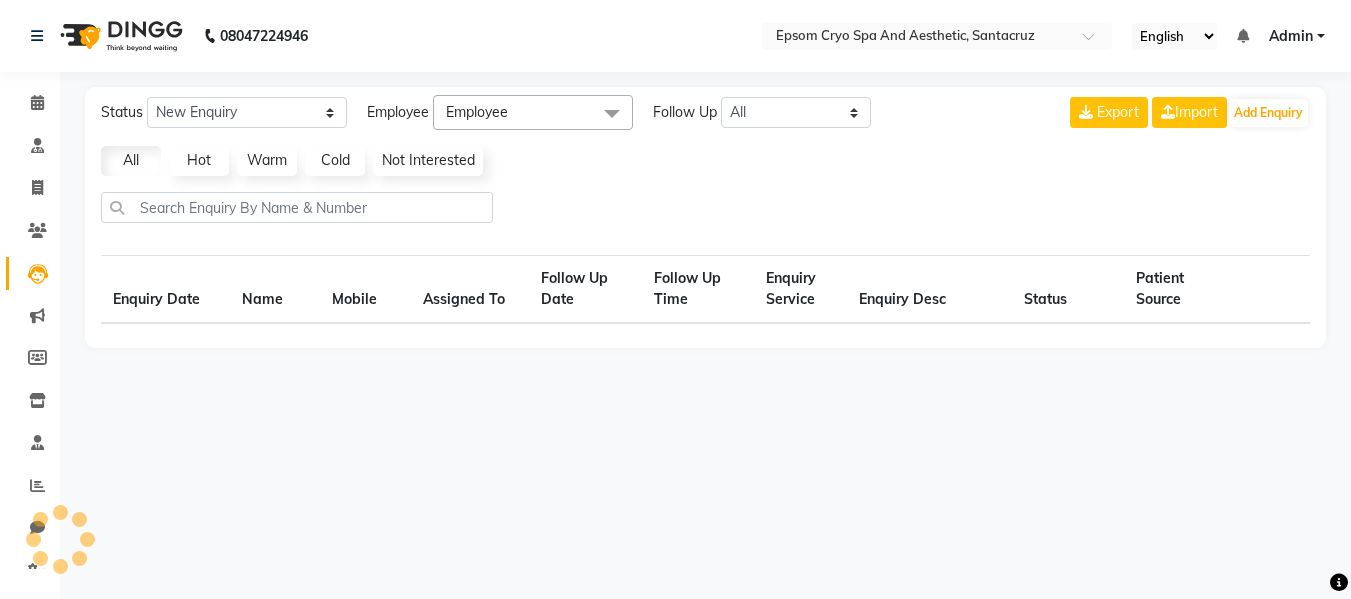 scroll, scrollTop: 0, scrollLeft: 0, axis: both 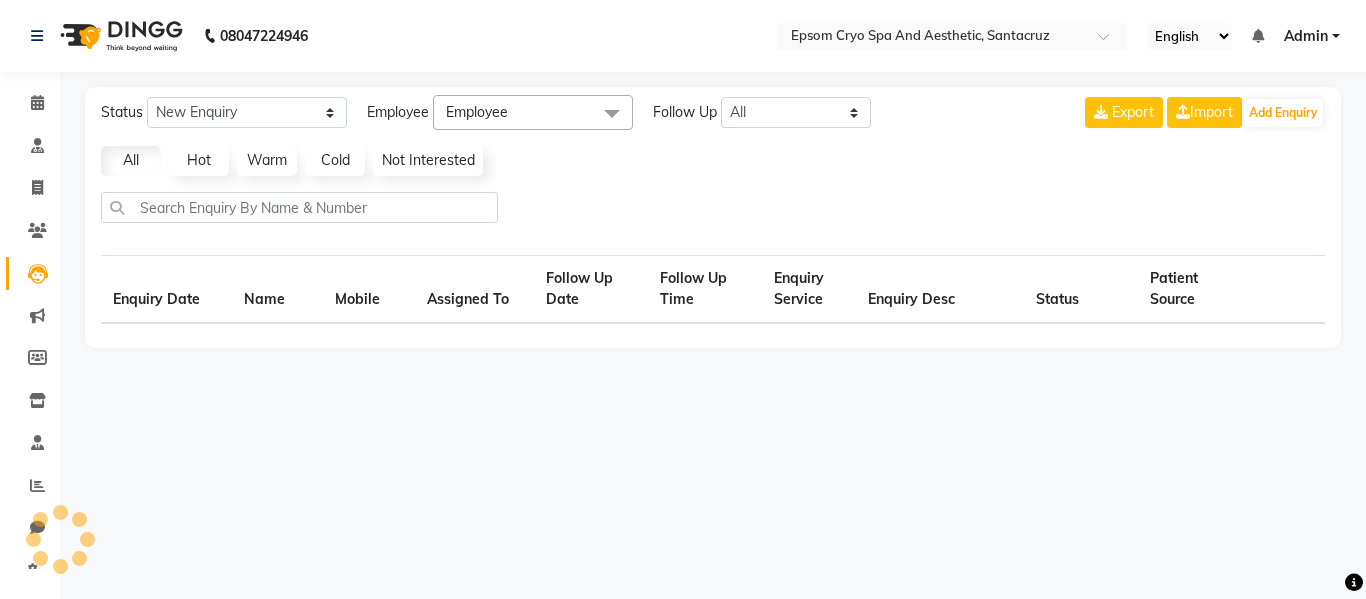 select on "10" 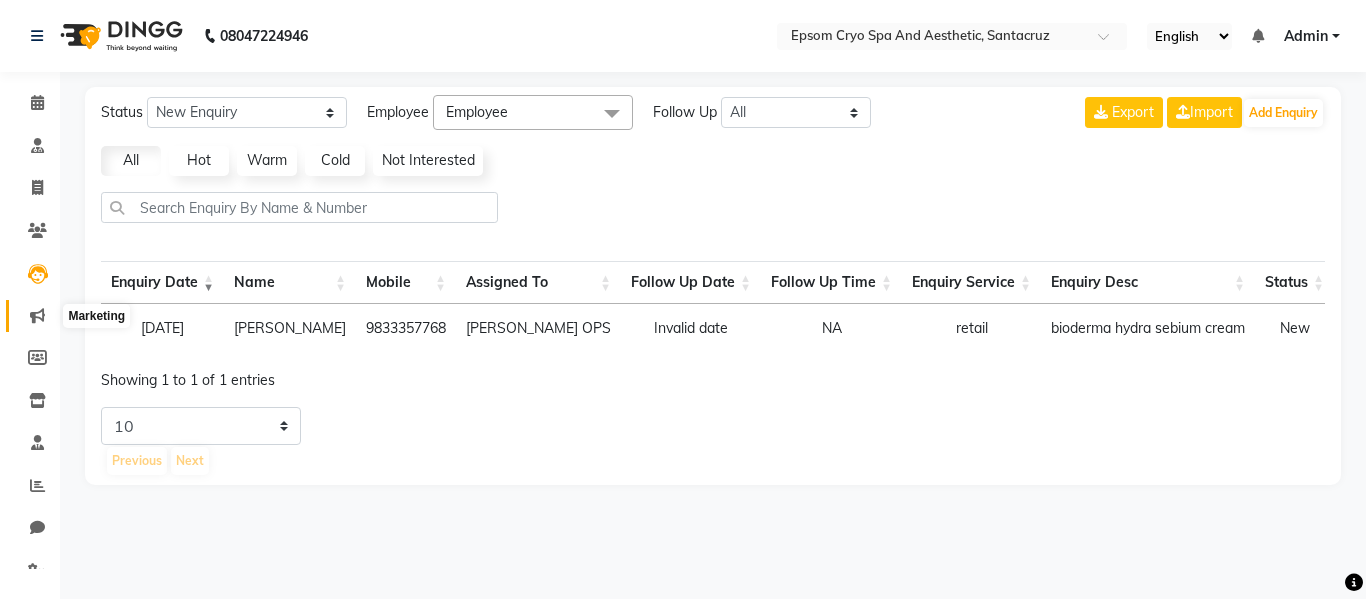 click 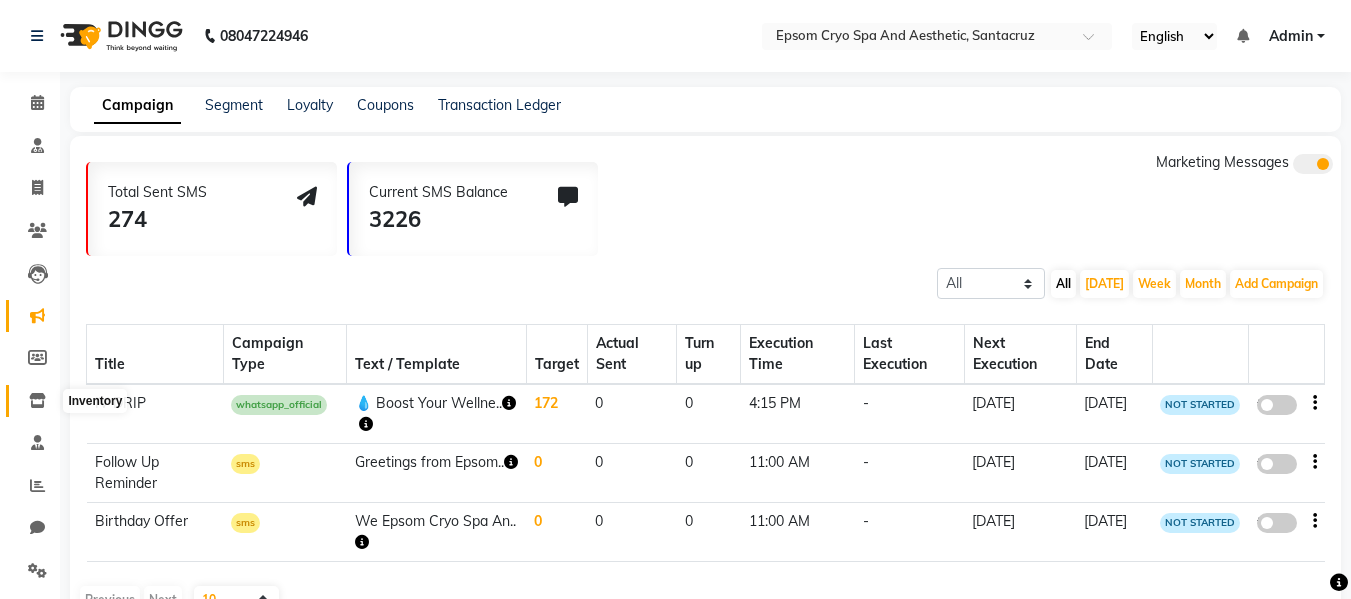 click 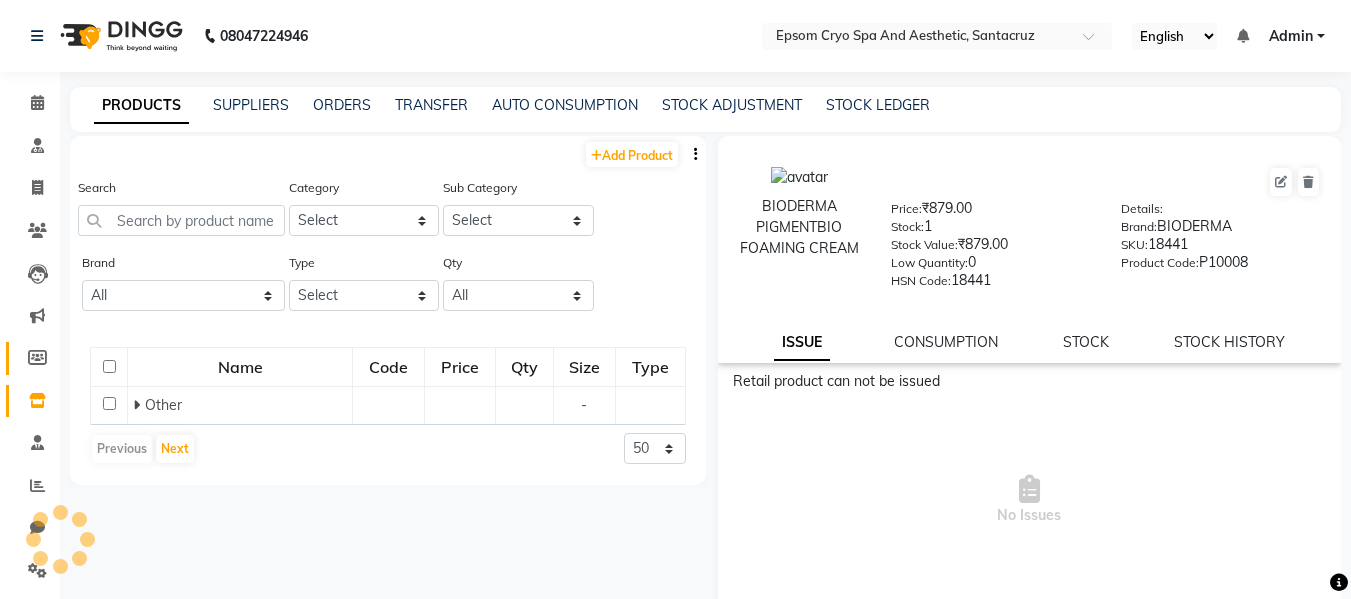 click 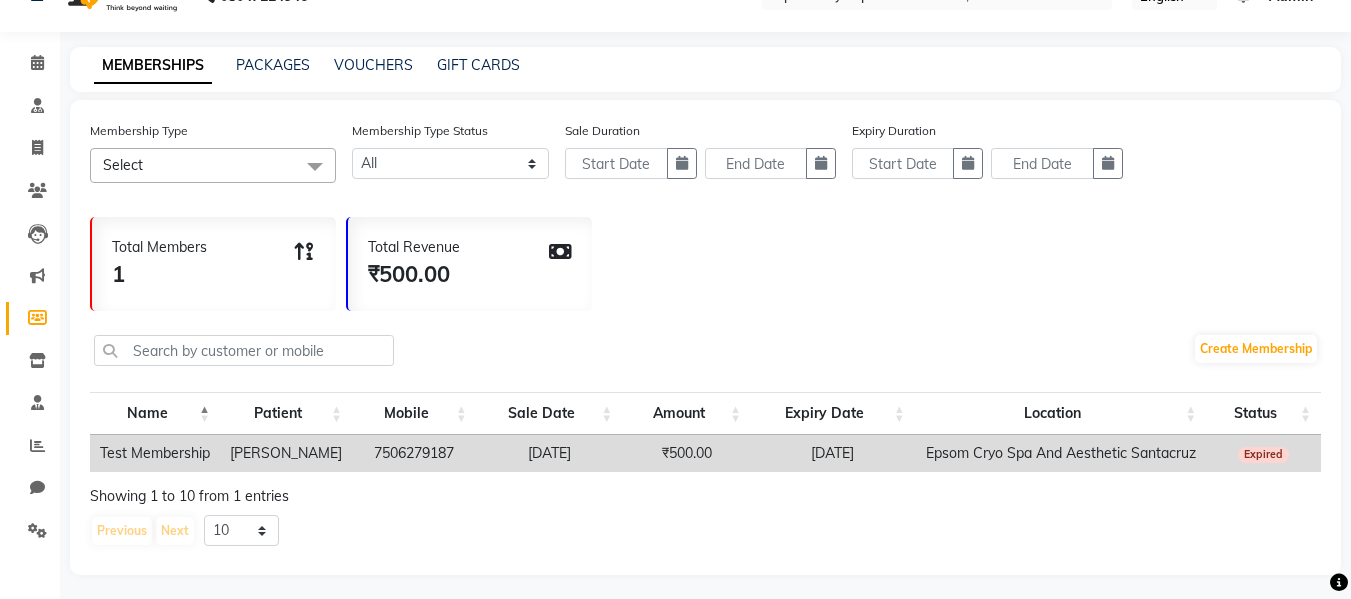 scroll, scrollTop: 61, scrollLeft: 0, axis: vertical 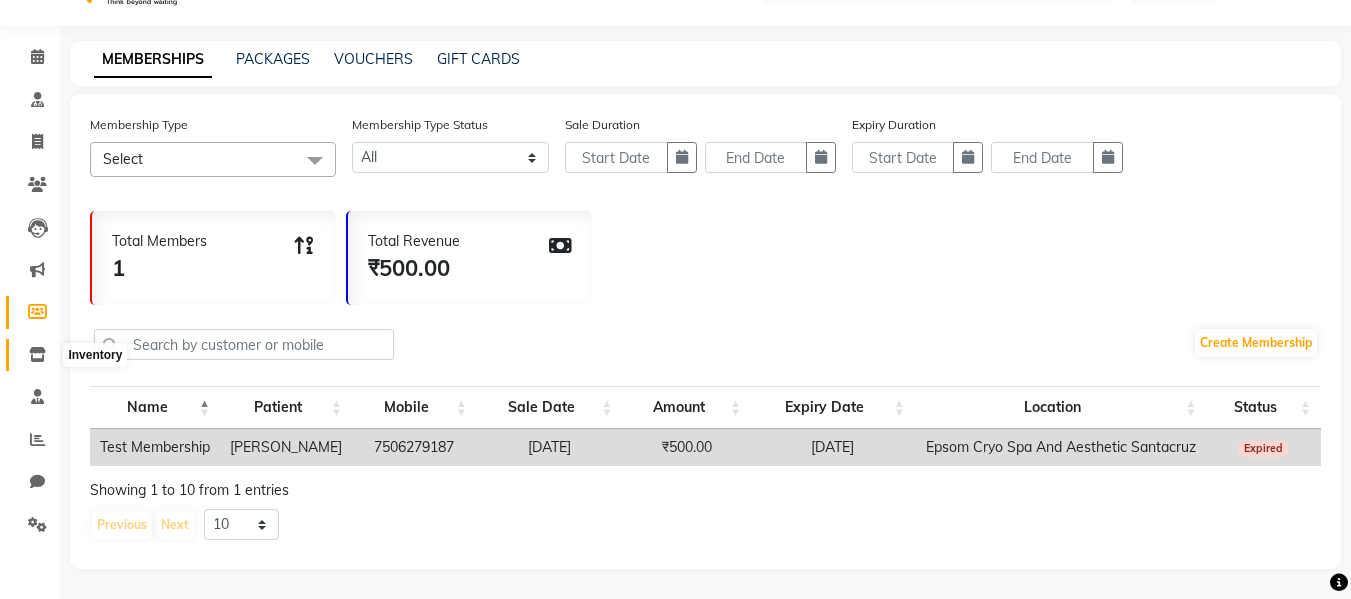 click 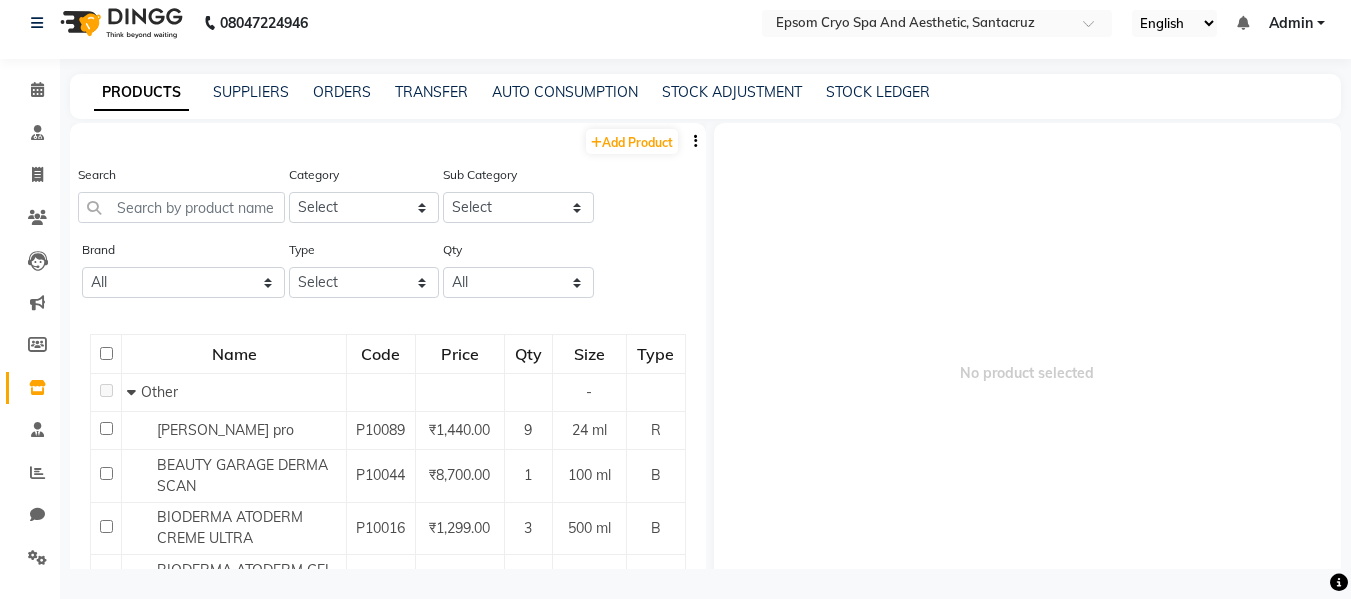 scroll, scrollTop: 13, scrollLeft: 0, axis: vertical 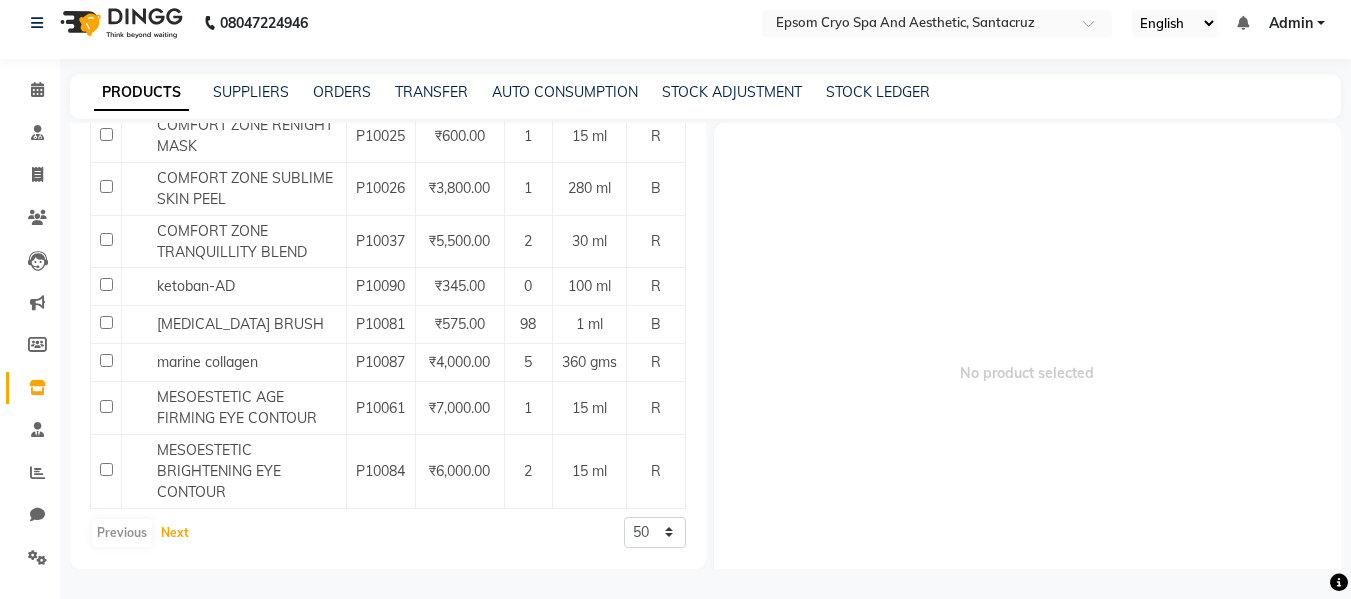 click on "Next" 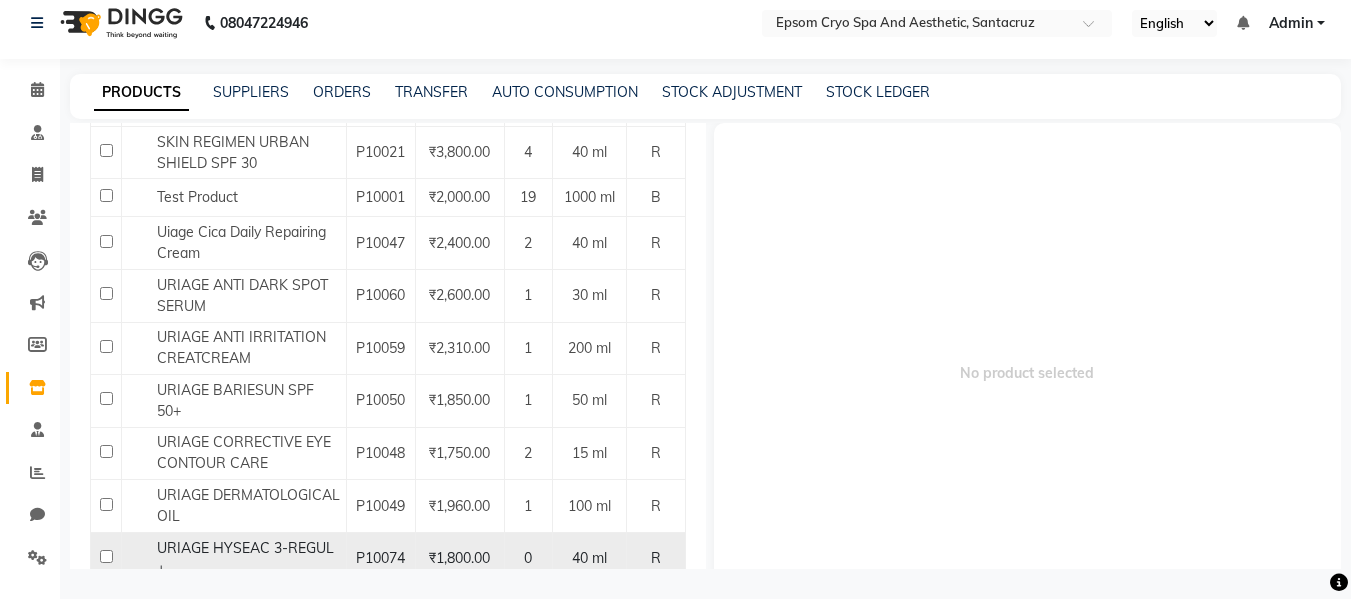 scroll, scrollTop: 1521, scrollLeft: 0, axis: vertical 